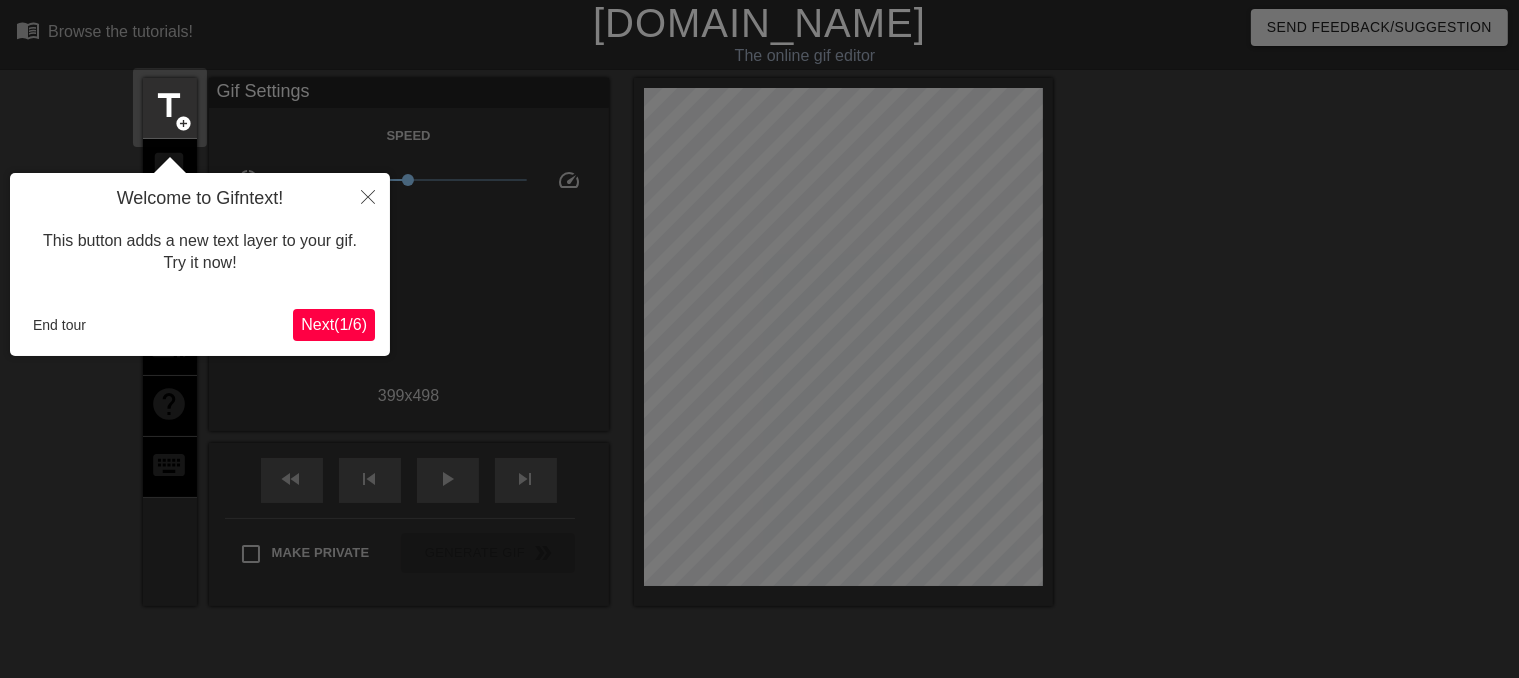 scroll, scrollTop: 0, scrollLeft: 0, axis: both 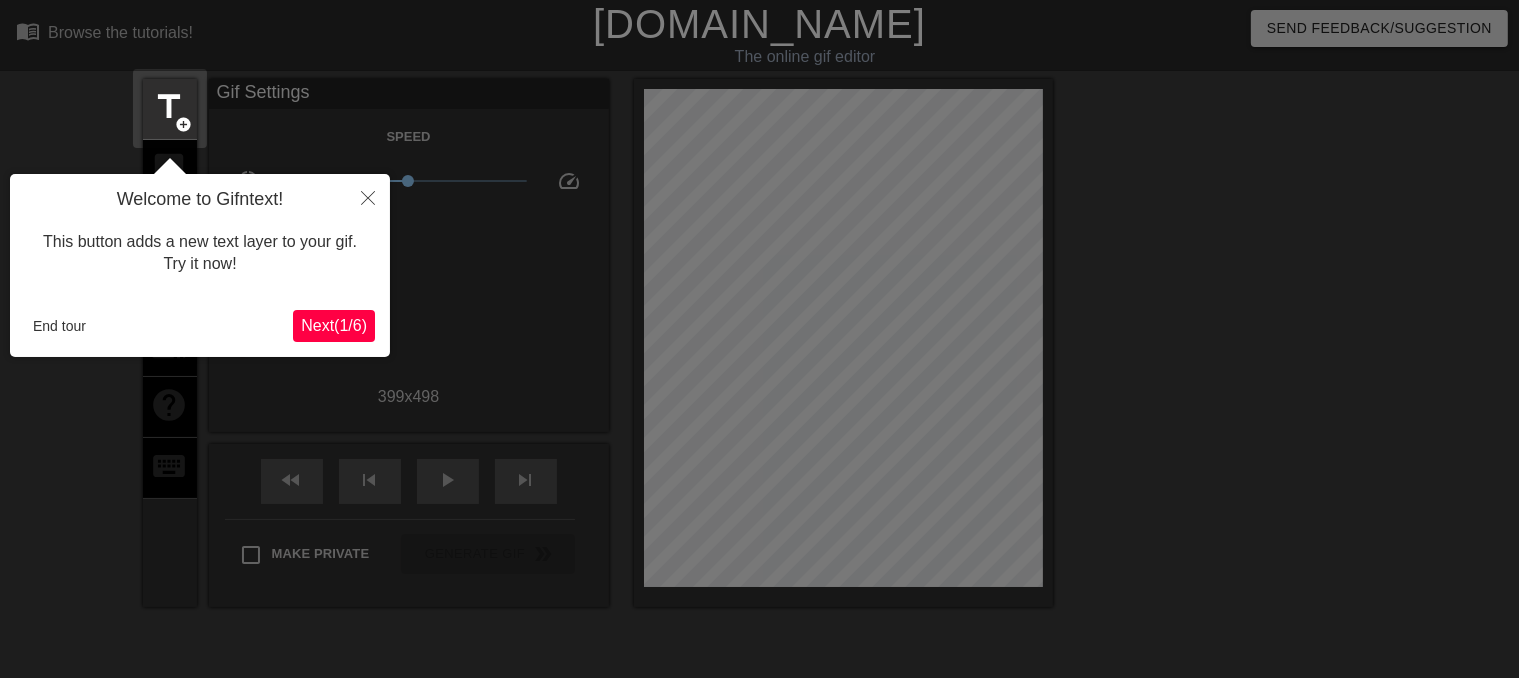 click on "Next  ( 1 / 6 )" at bounding box center [334, 325] 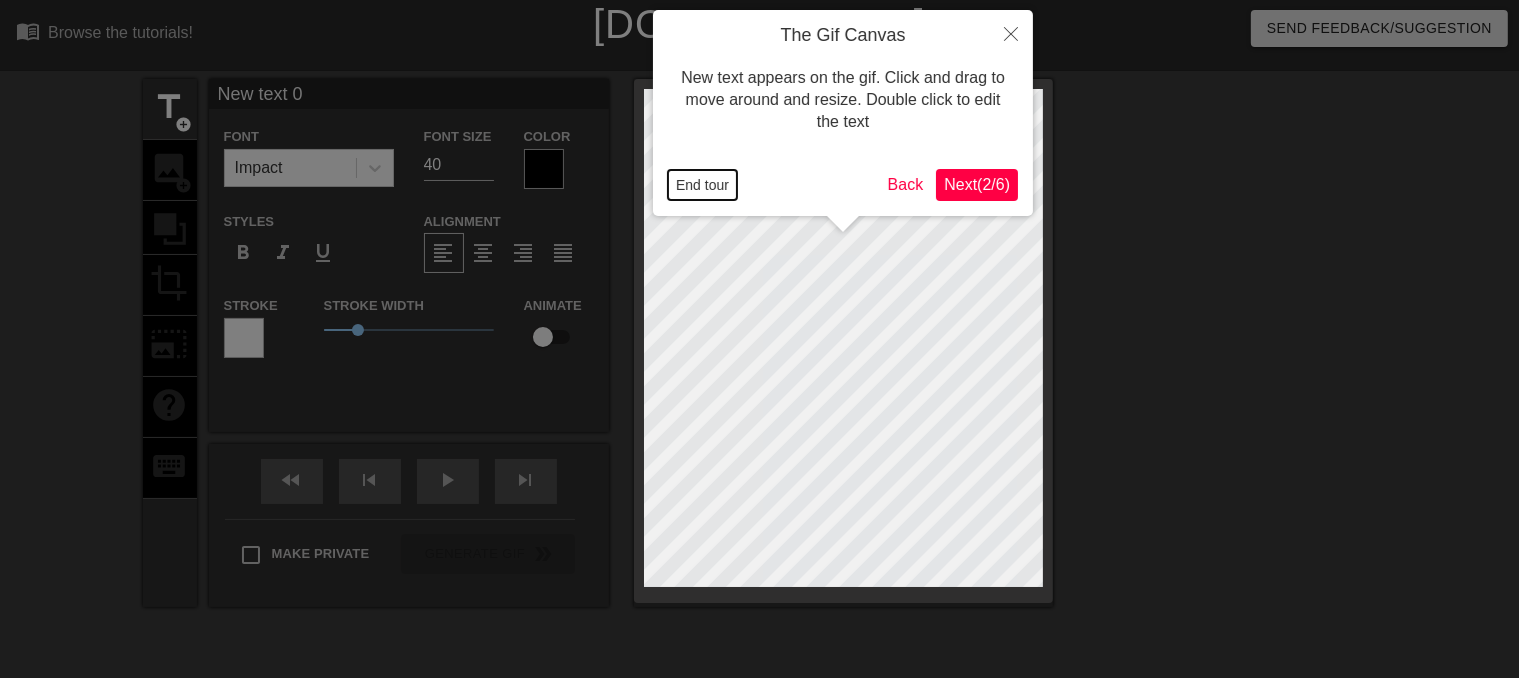 click on "End tour" at bounding box center [702, 185] 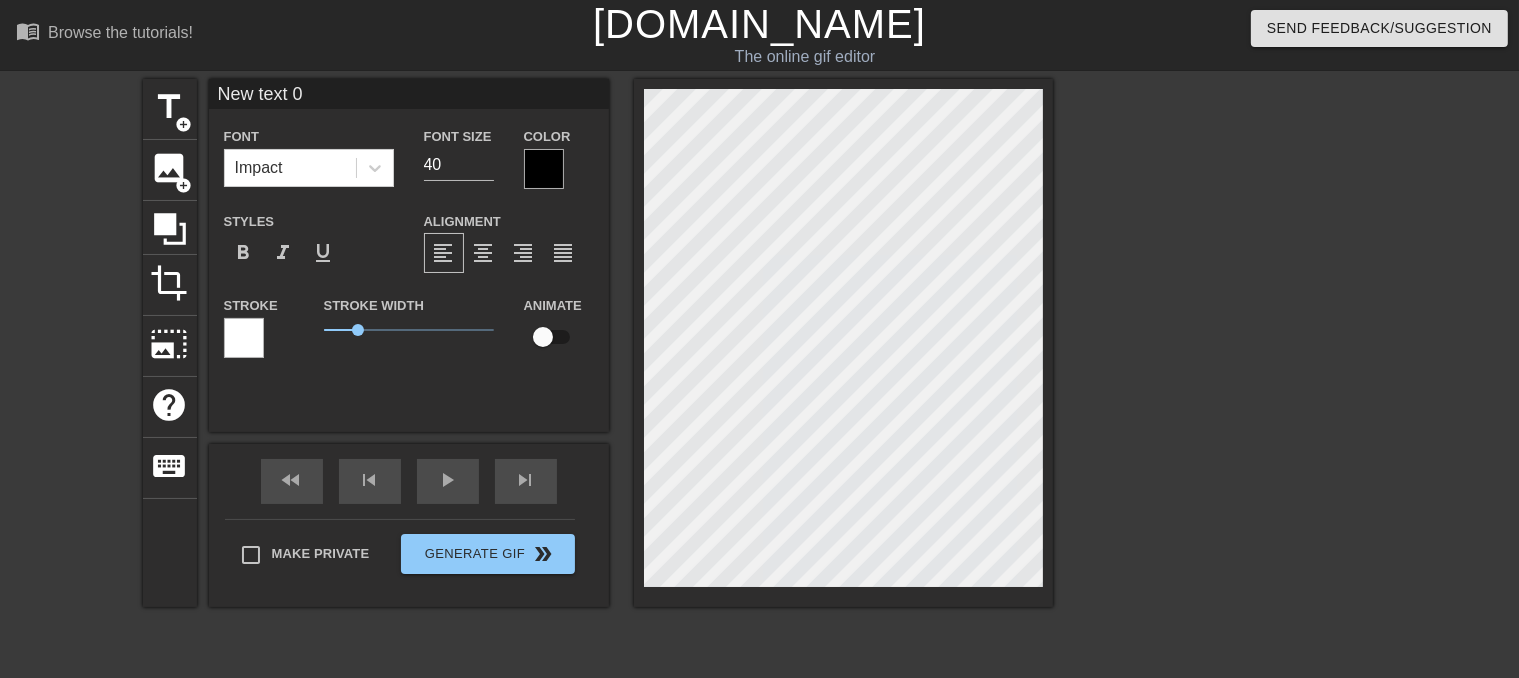 type on "F" 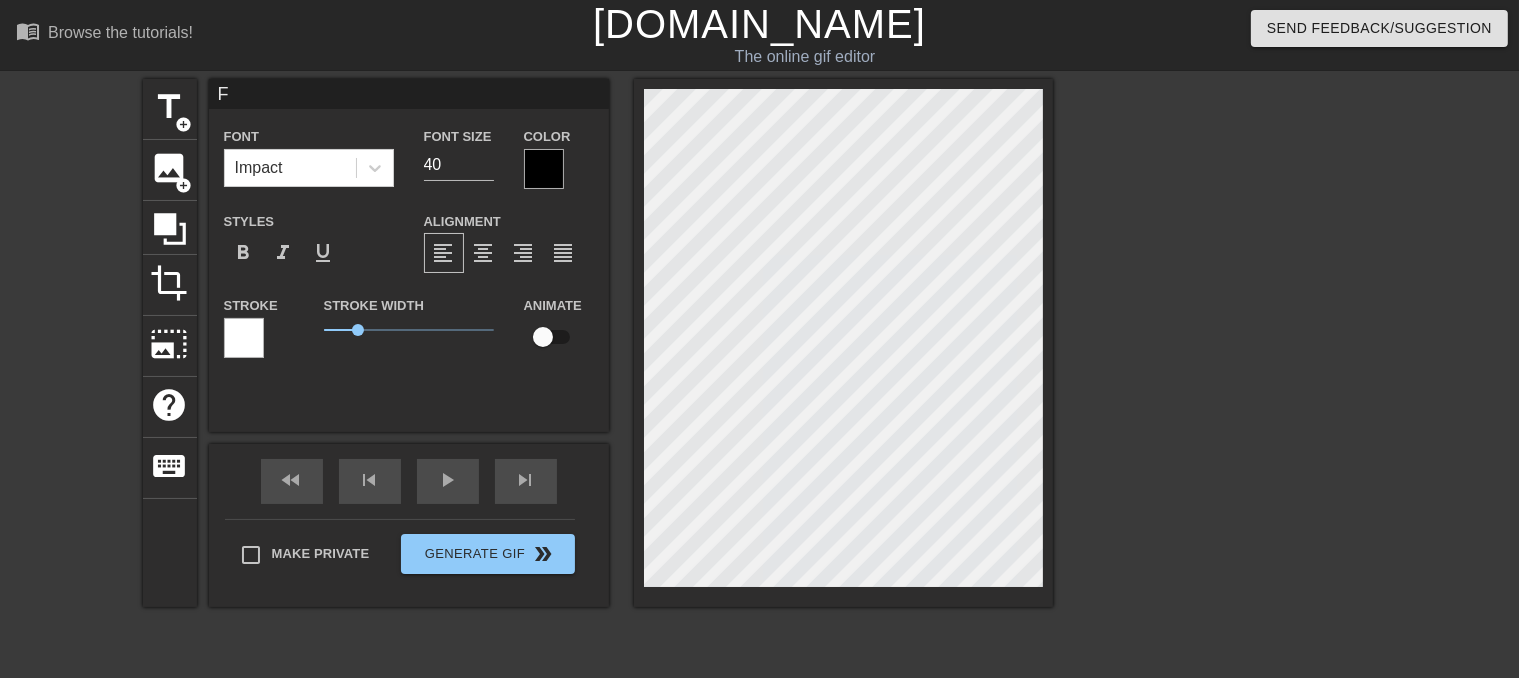type on "FA" 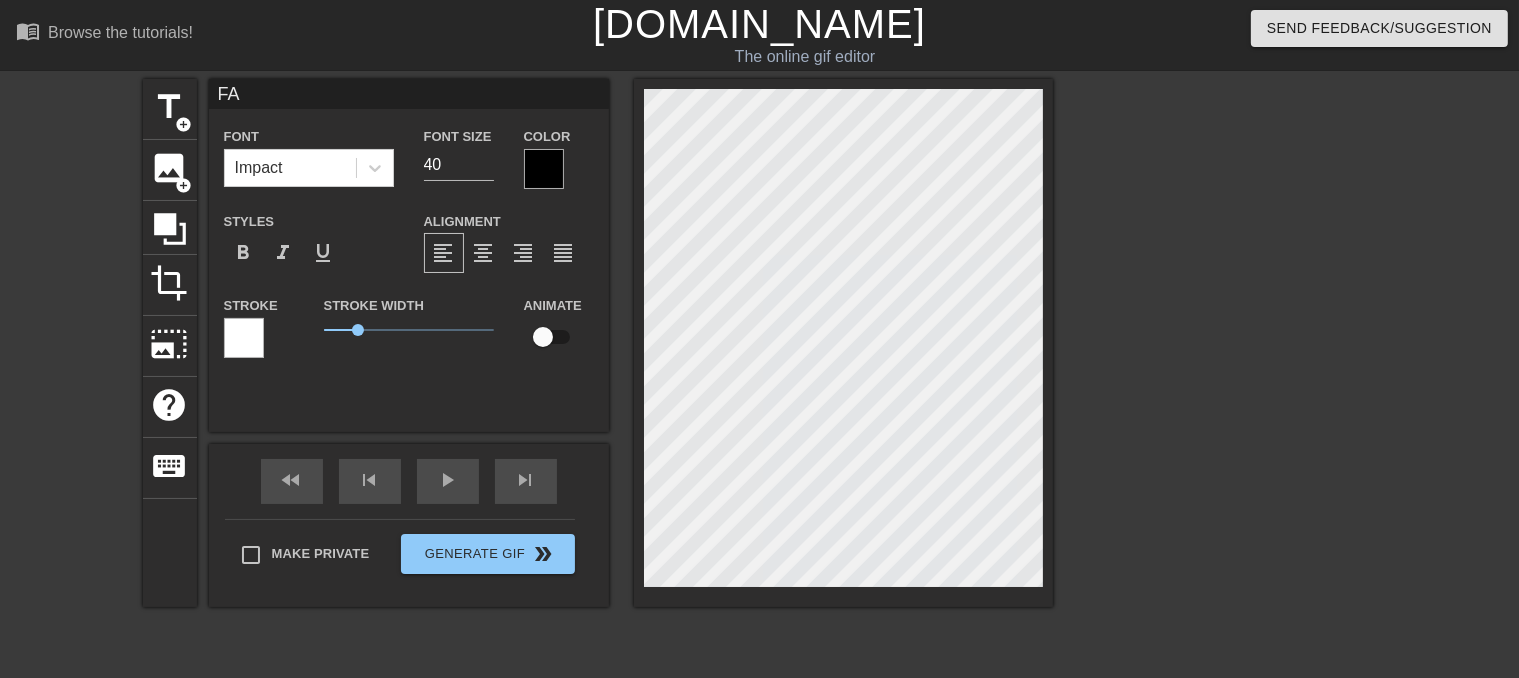type on "FAG" 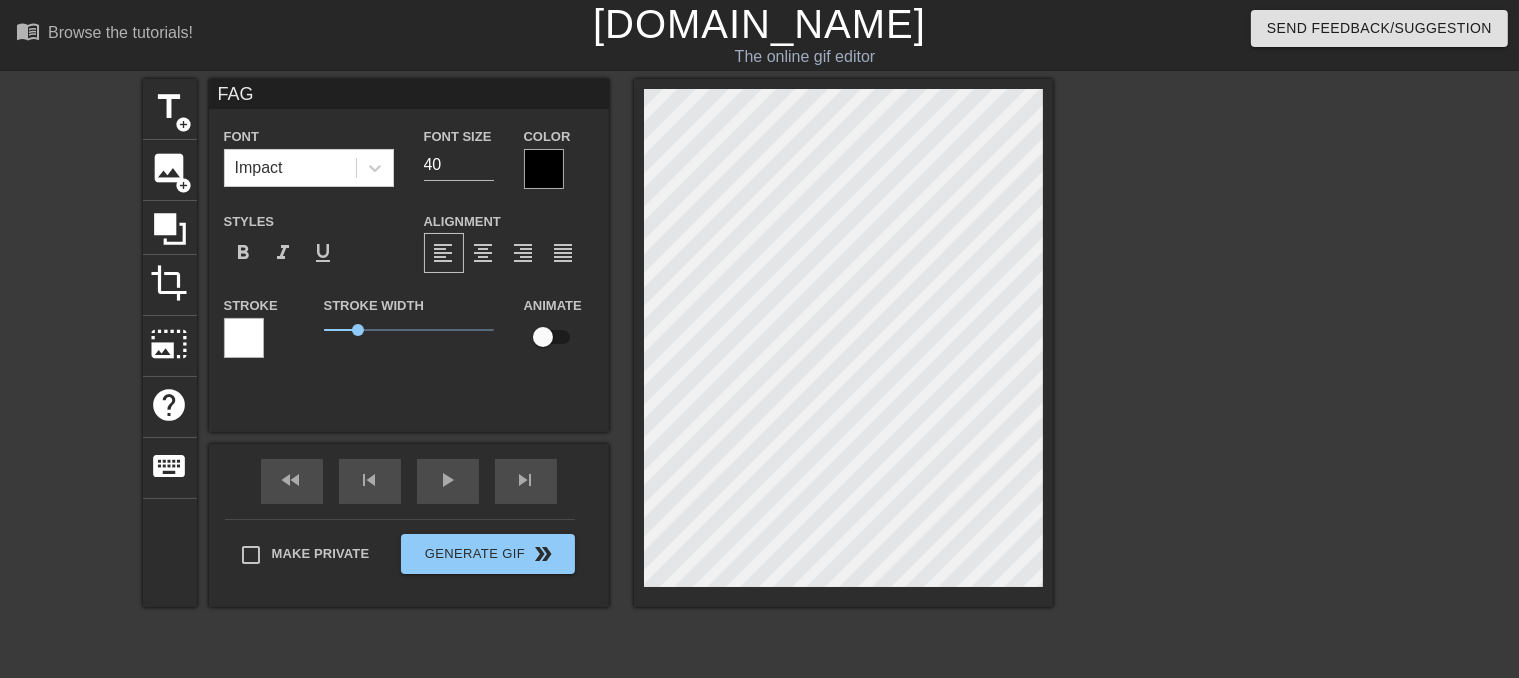 type on "FAGG" 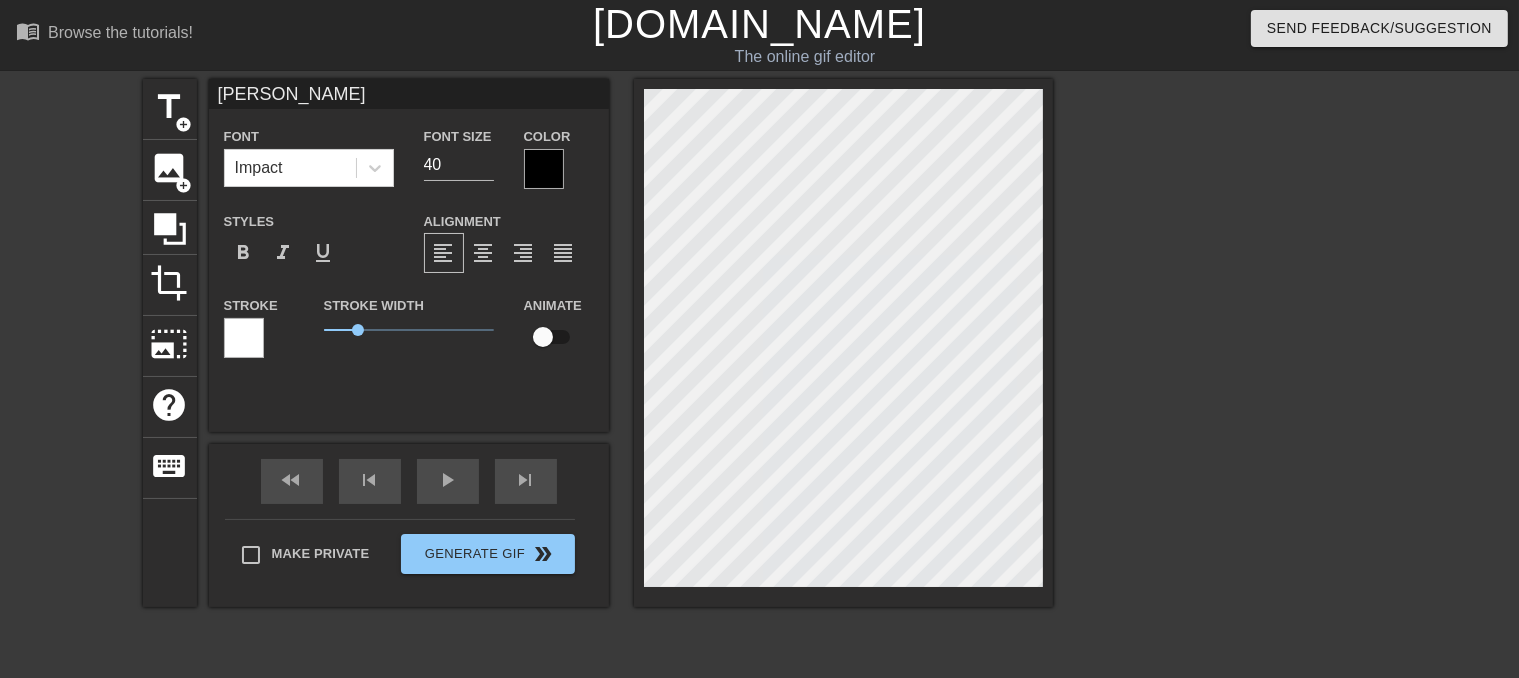 type on "FAGGO" 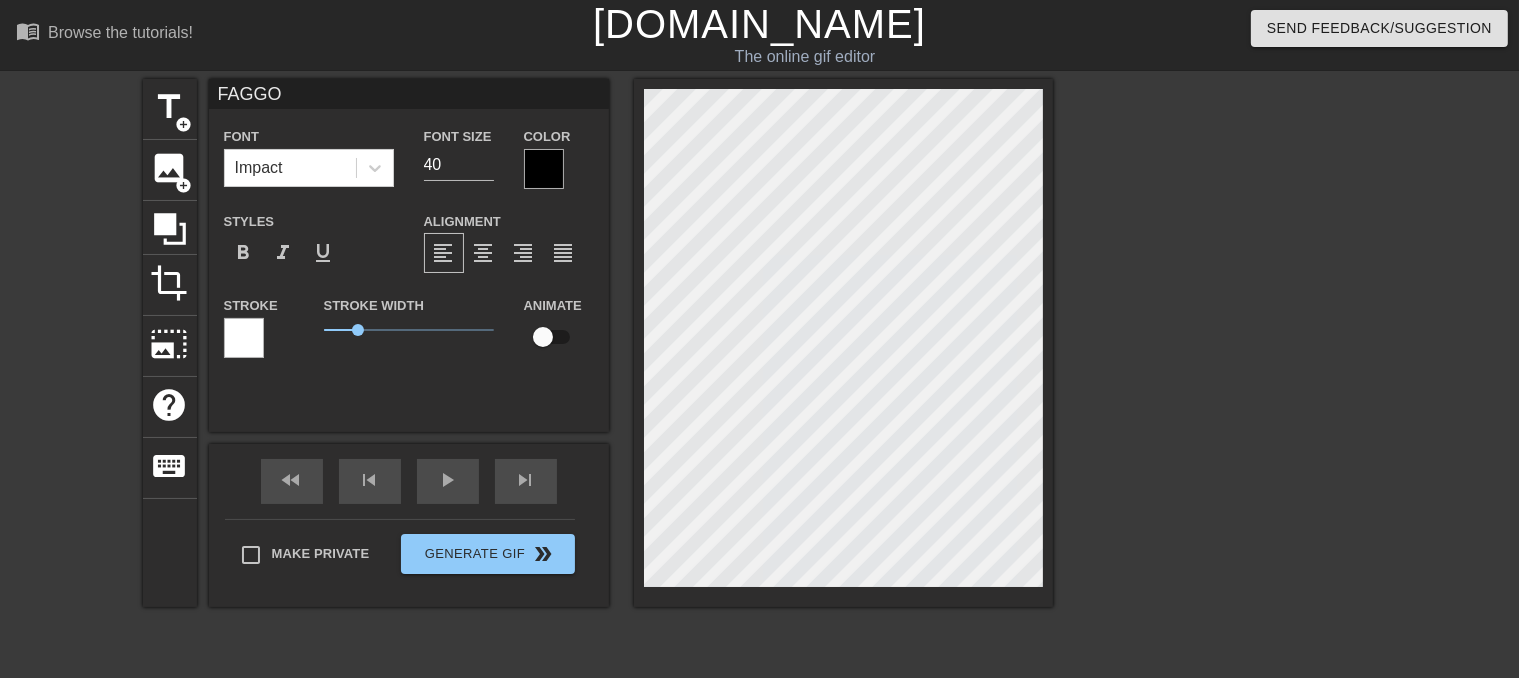 scroll, scrollTop: 2, scrollLeft: 4, axis: both 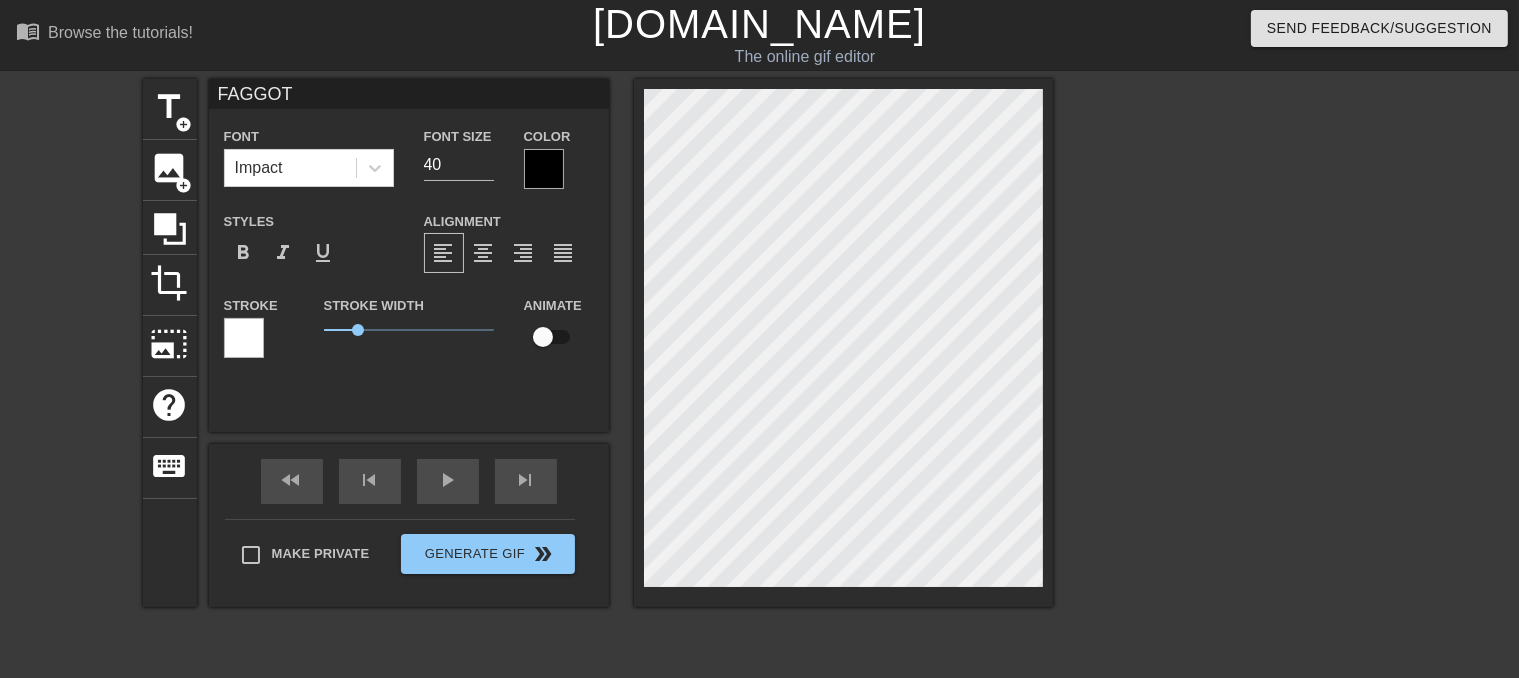 type on "FAGGOT" 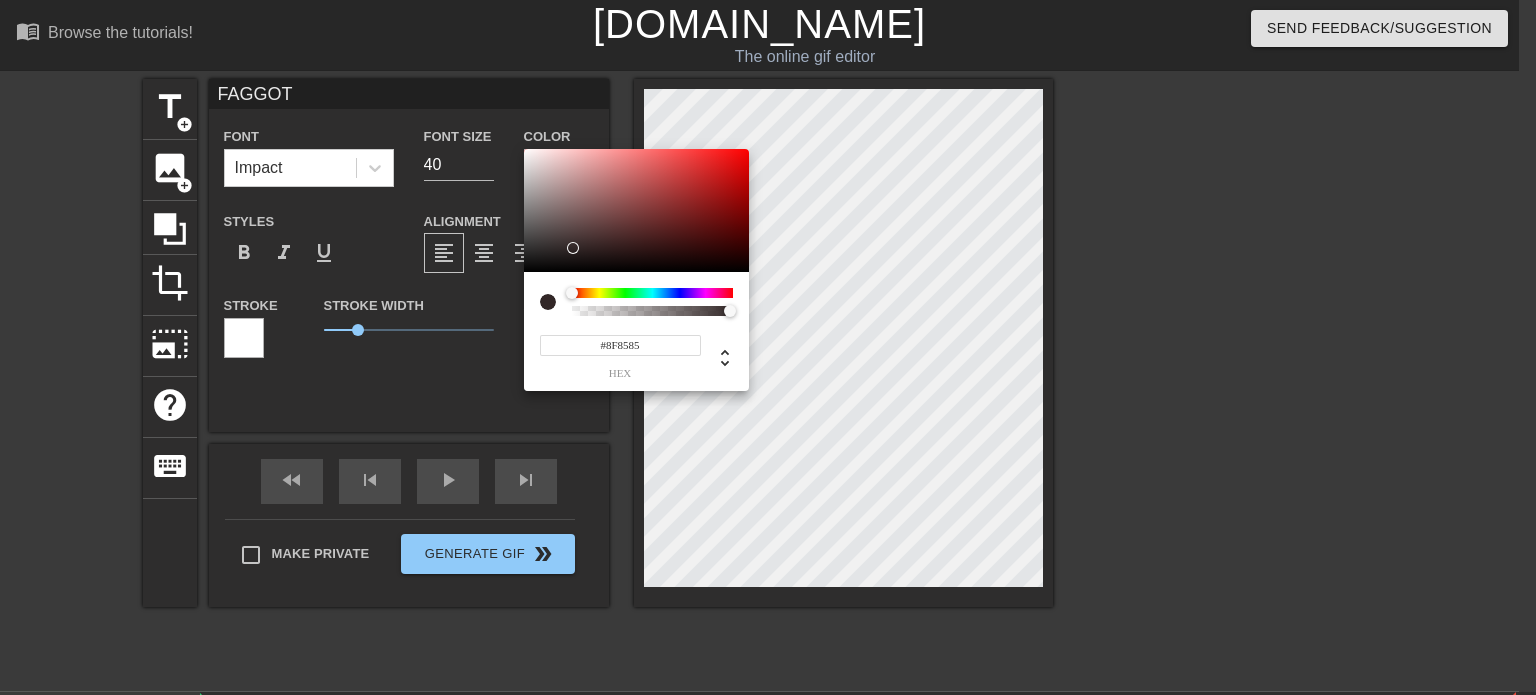 type on "#FFFFFF" 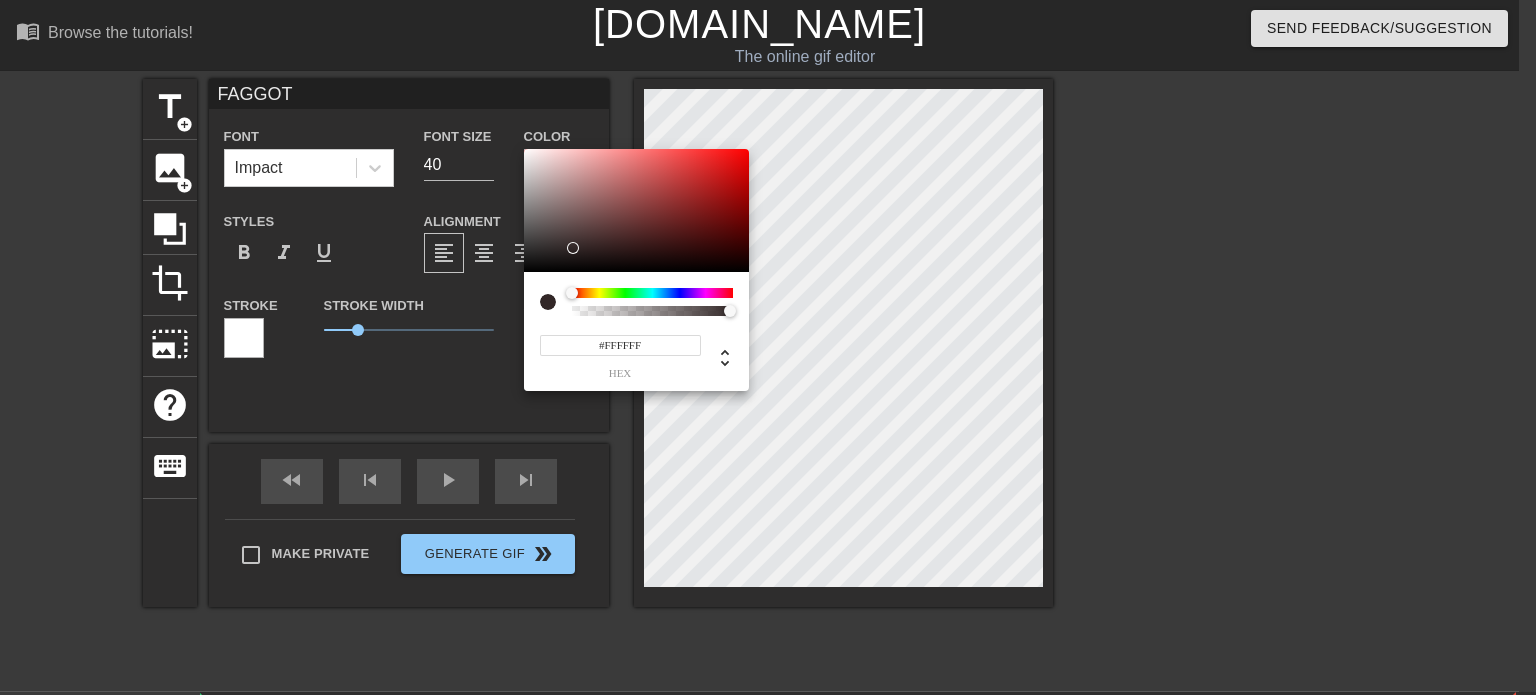 drag, startPoint x: 571, startPoint y: 243, endPoint x: 412, endPoint y: 67, distance: 237.18558 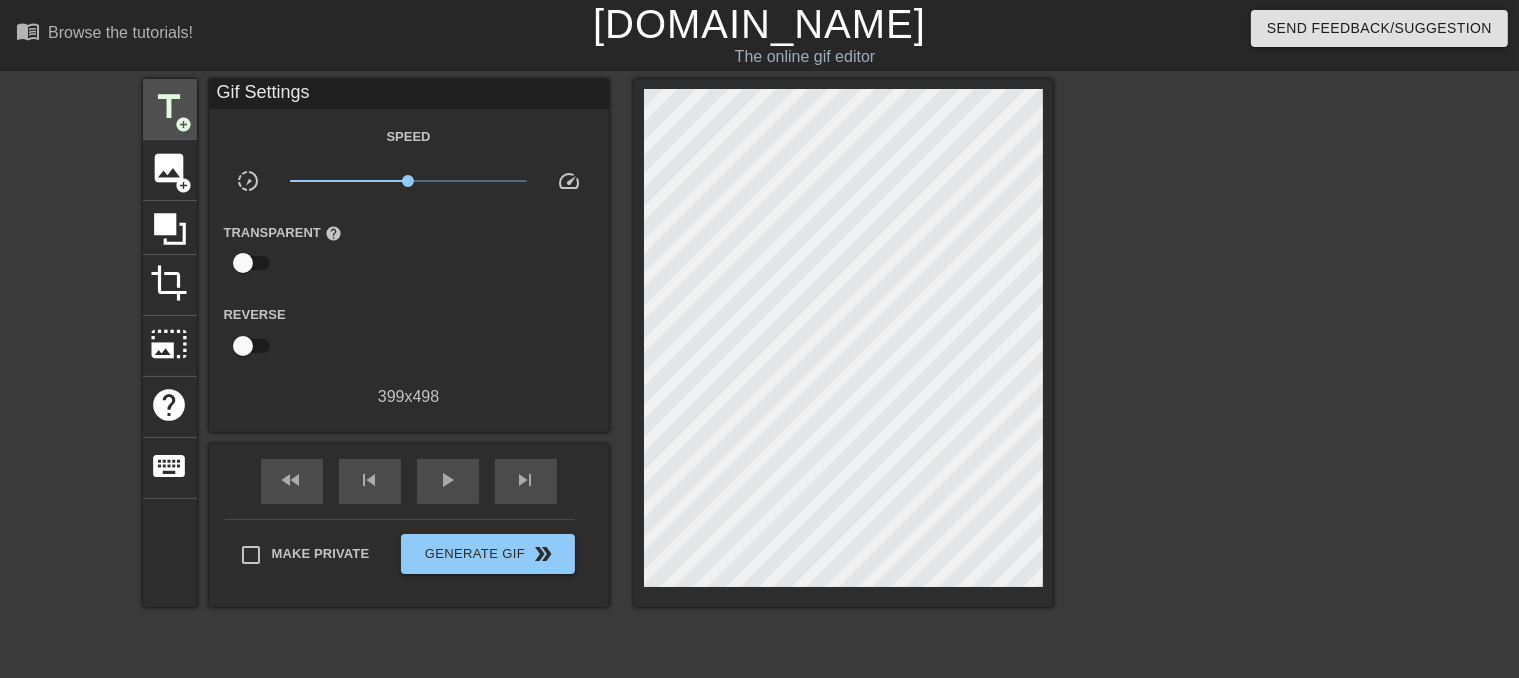 click on "title" at bounding box center [170, 107] 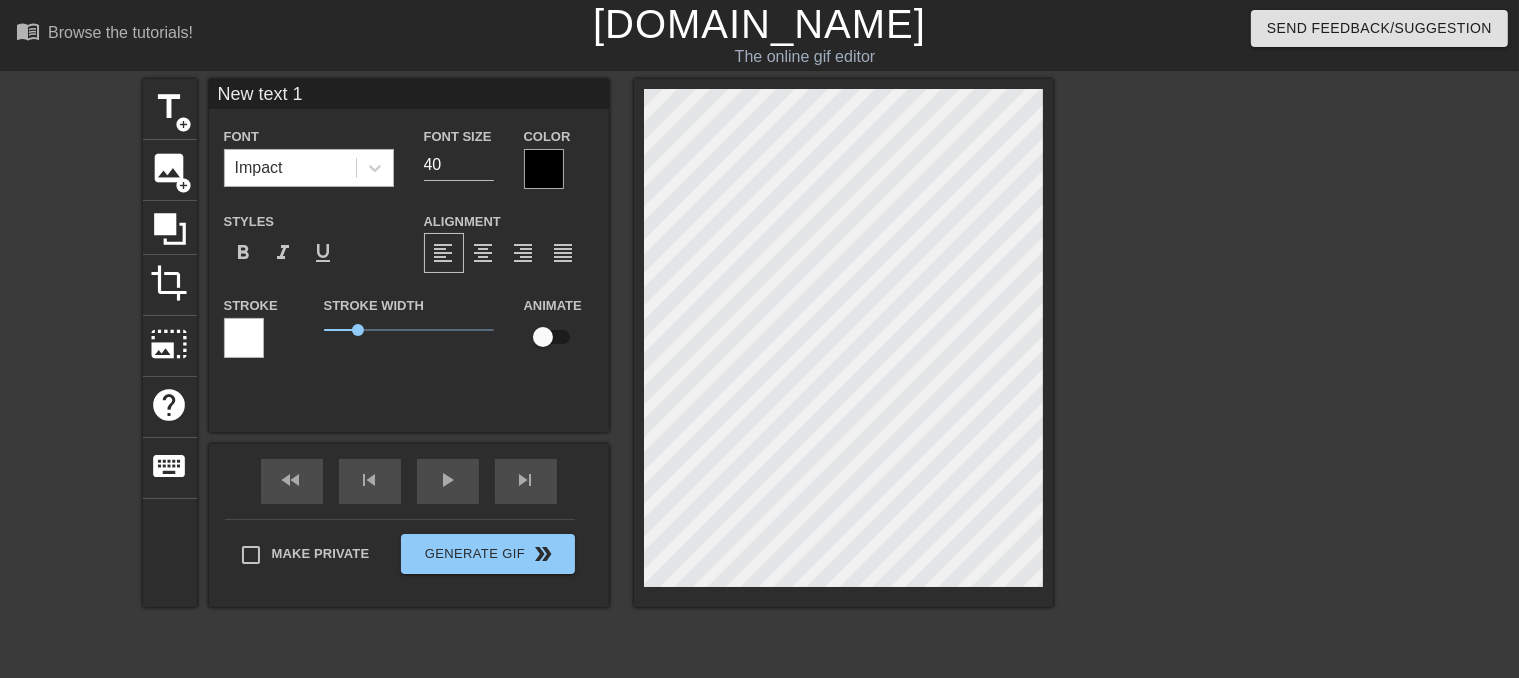 click on "Impact" at bounding box center (290, 168) 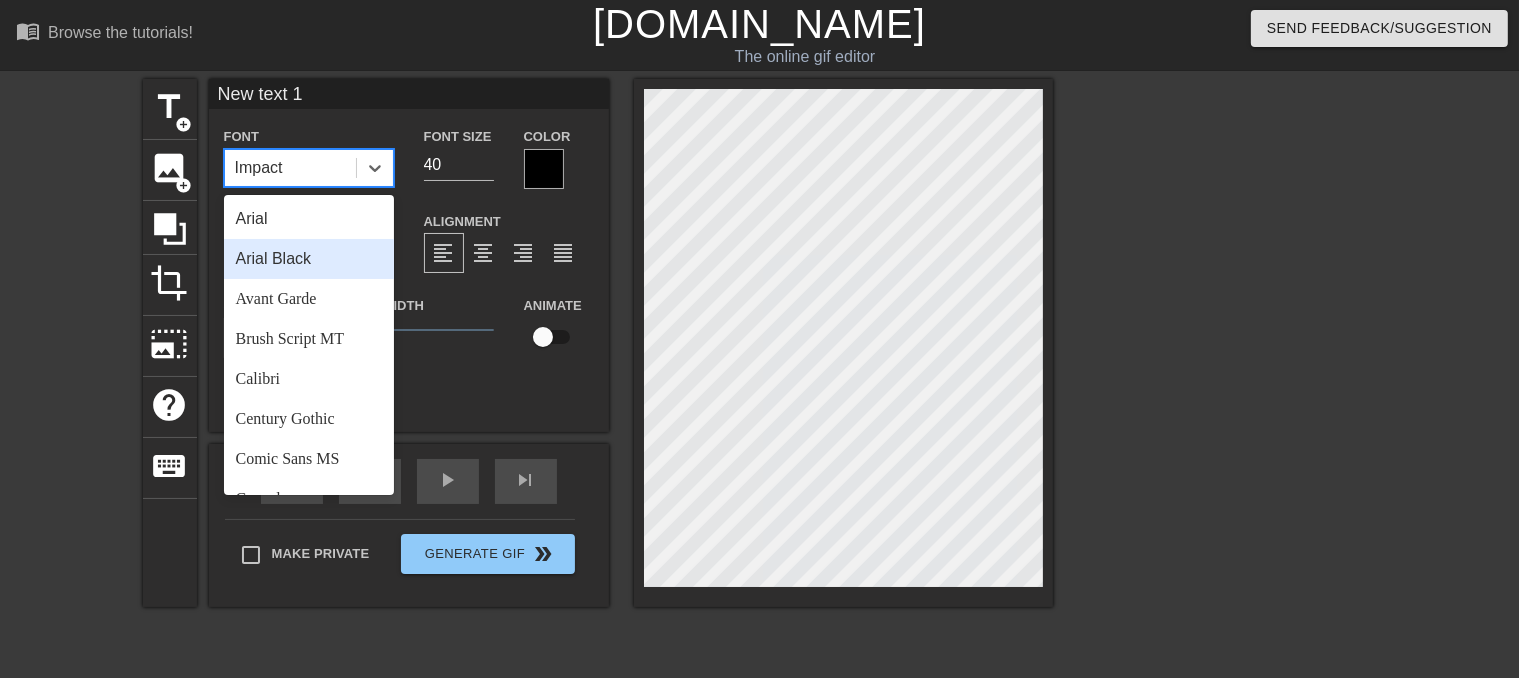 click on "Arial Black" at bounding box center (309, 259) 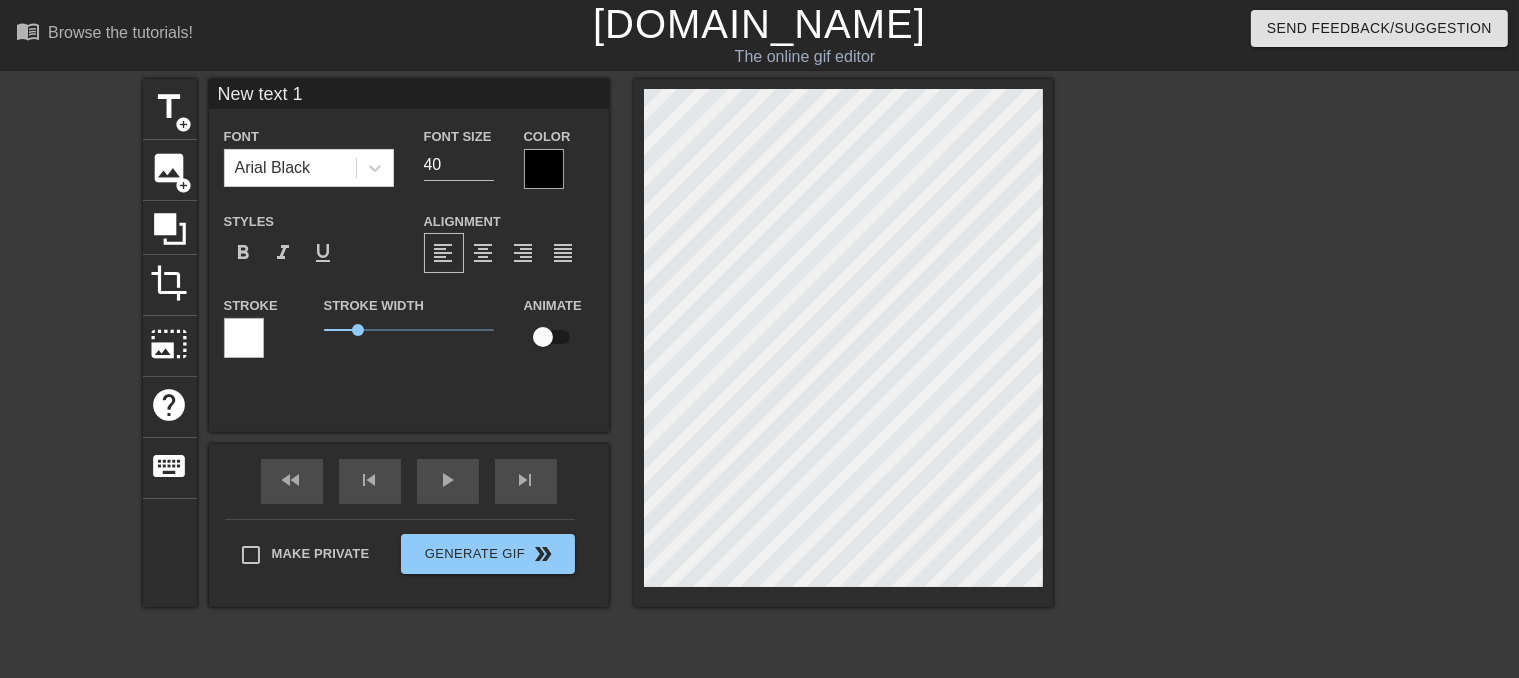 type on "New  1" 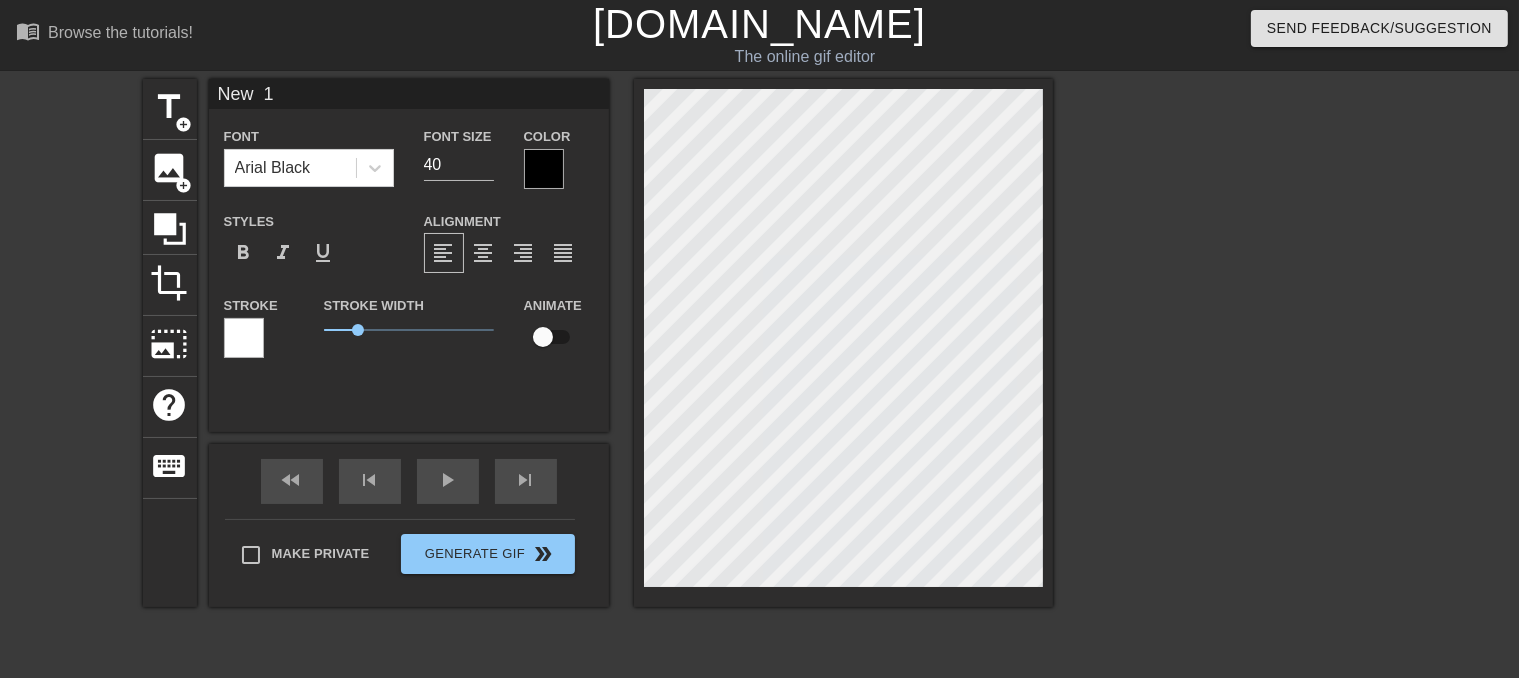 scroll, scrollTop: 2, scrollLeft: 3, axis: both 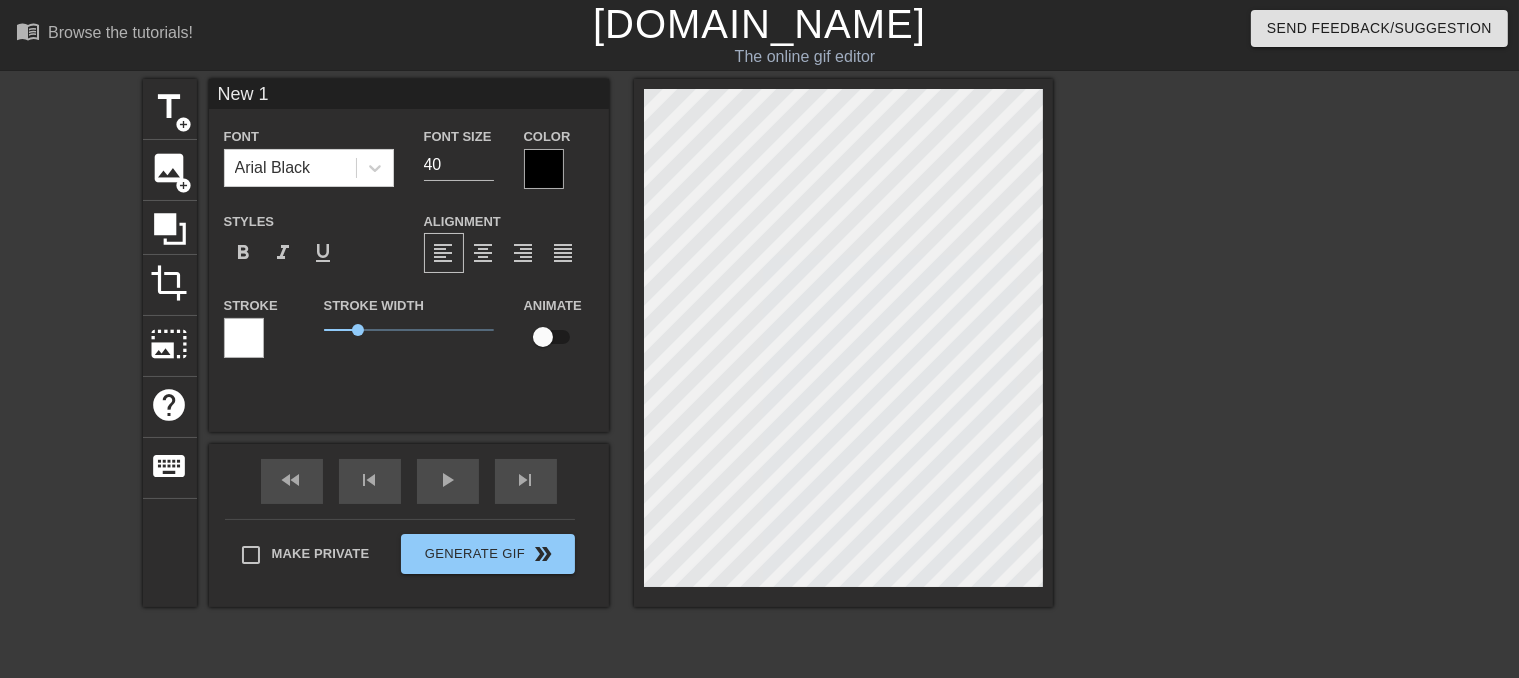 type on "New 1" 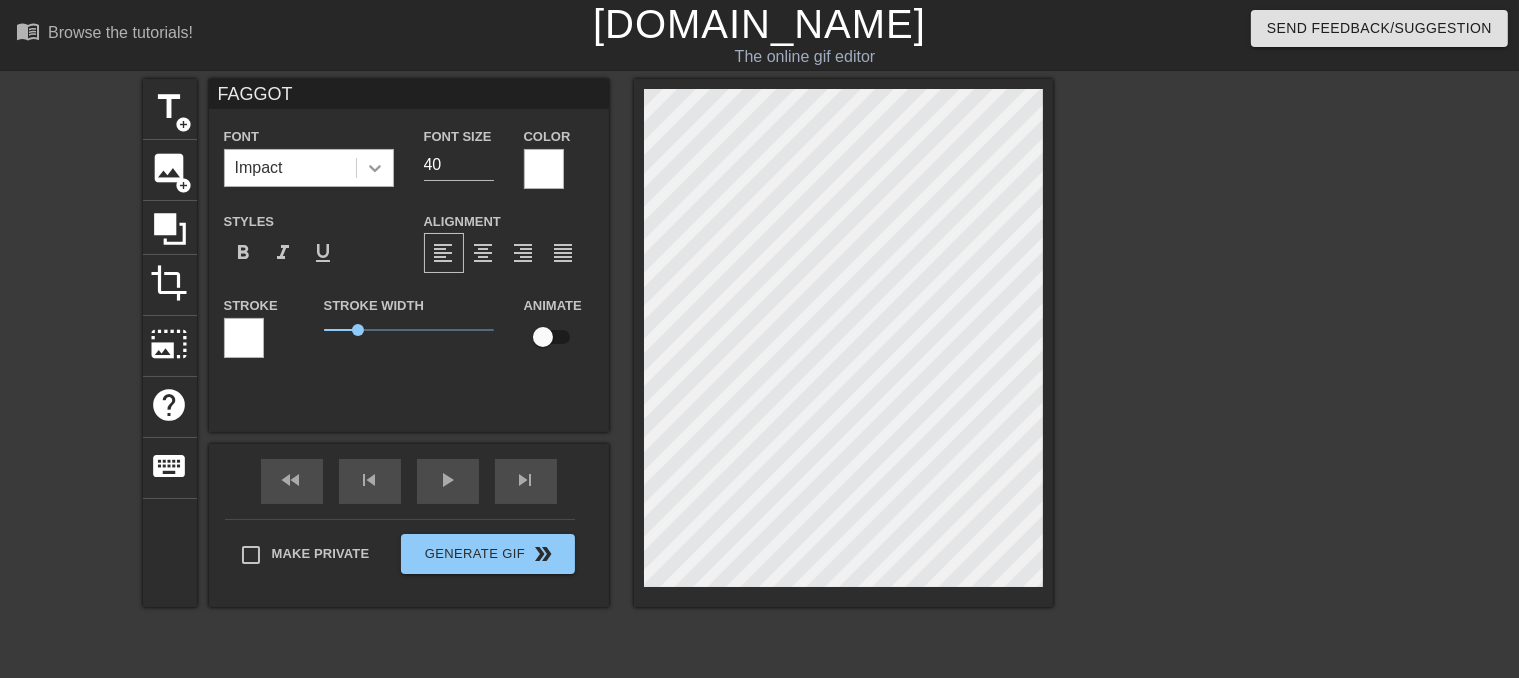 click at bounding box center (375, 168) 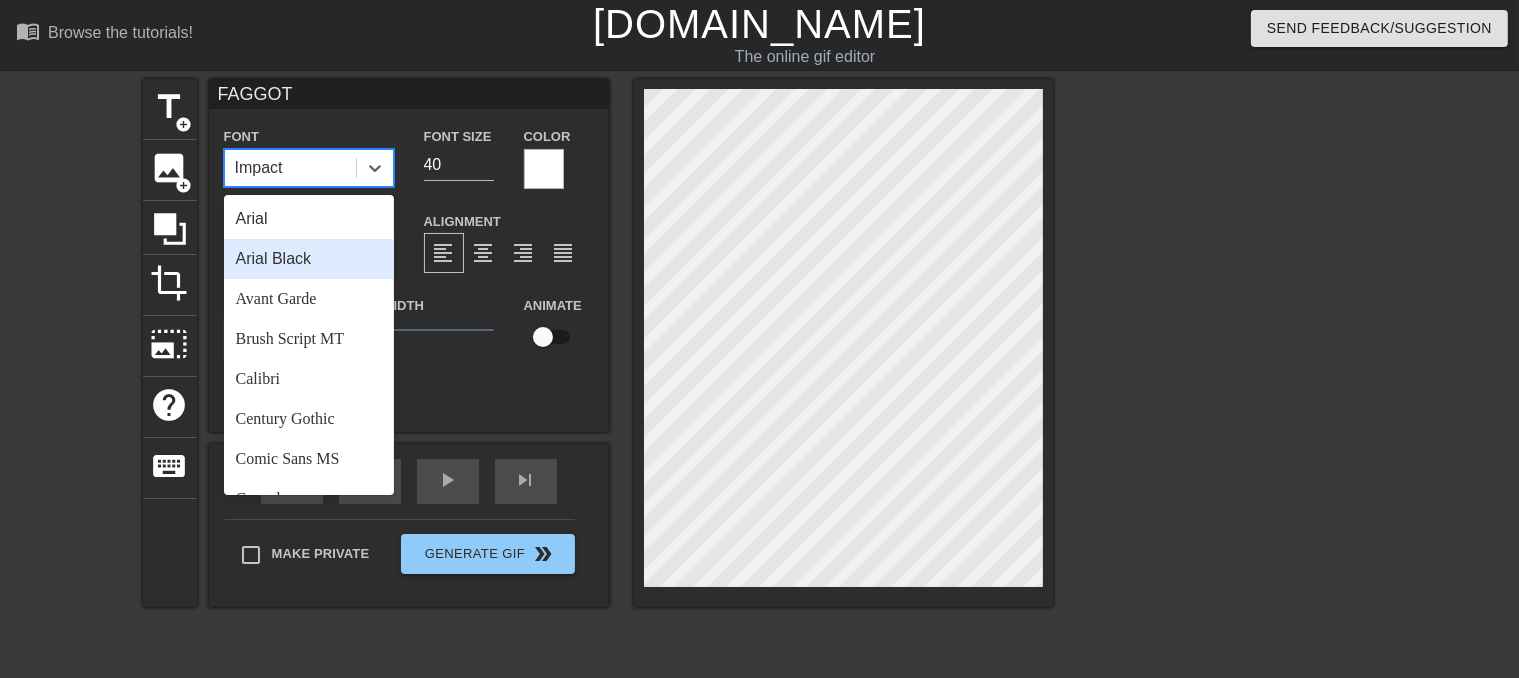 scroll, scrollTop: 0, scrollLeft: 0, axis: both 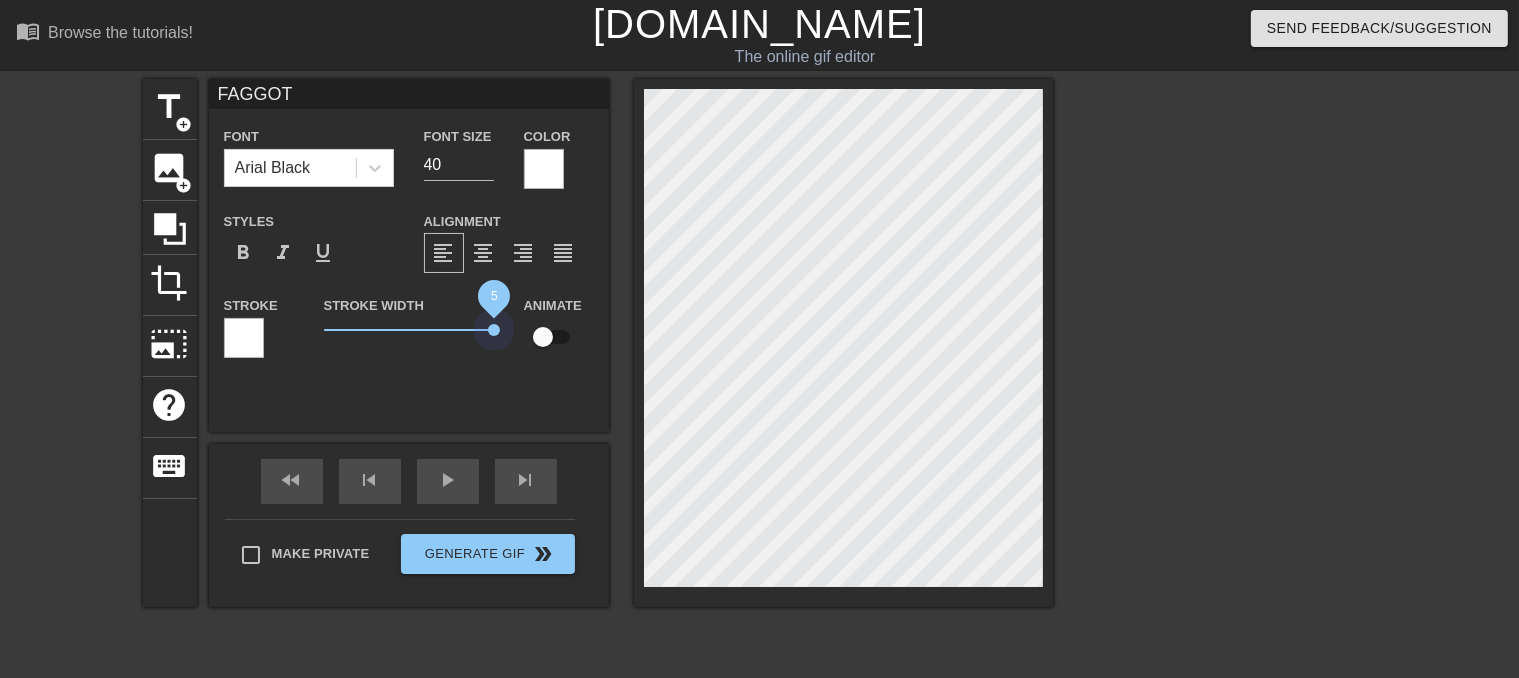 click on "Stroke Stroke Width 5 Animate" at bounding box center [409, 334] 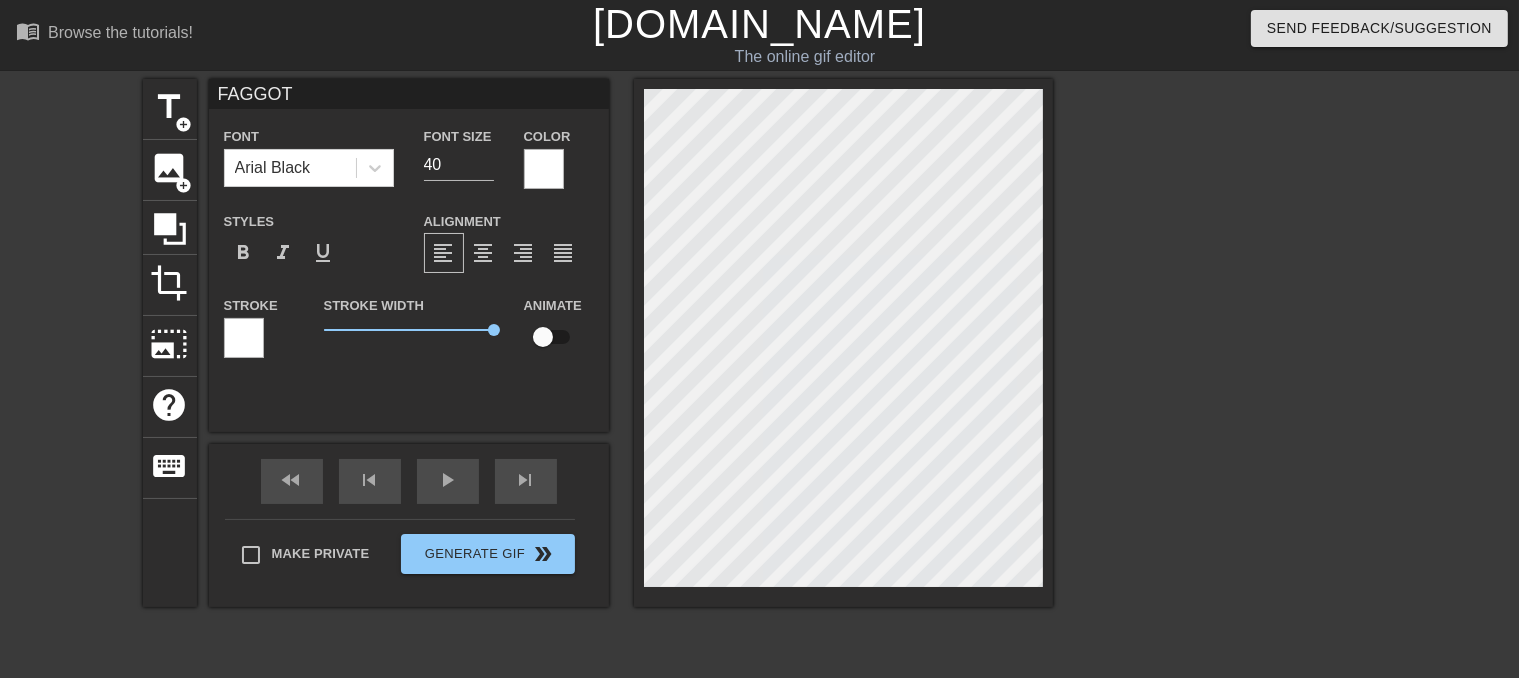 click at bounding box center (244, 338) 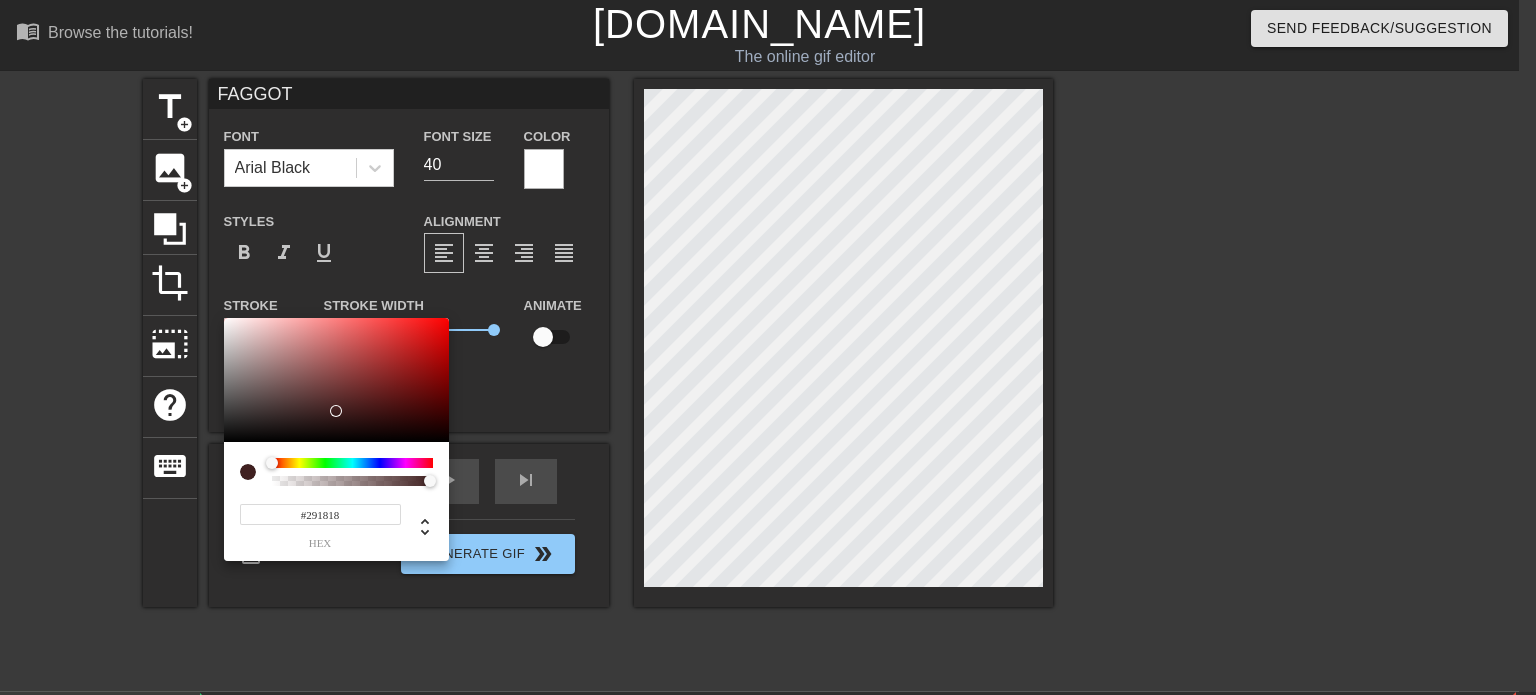 type on "#000000" 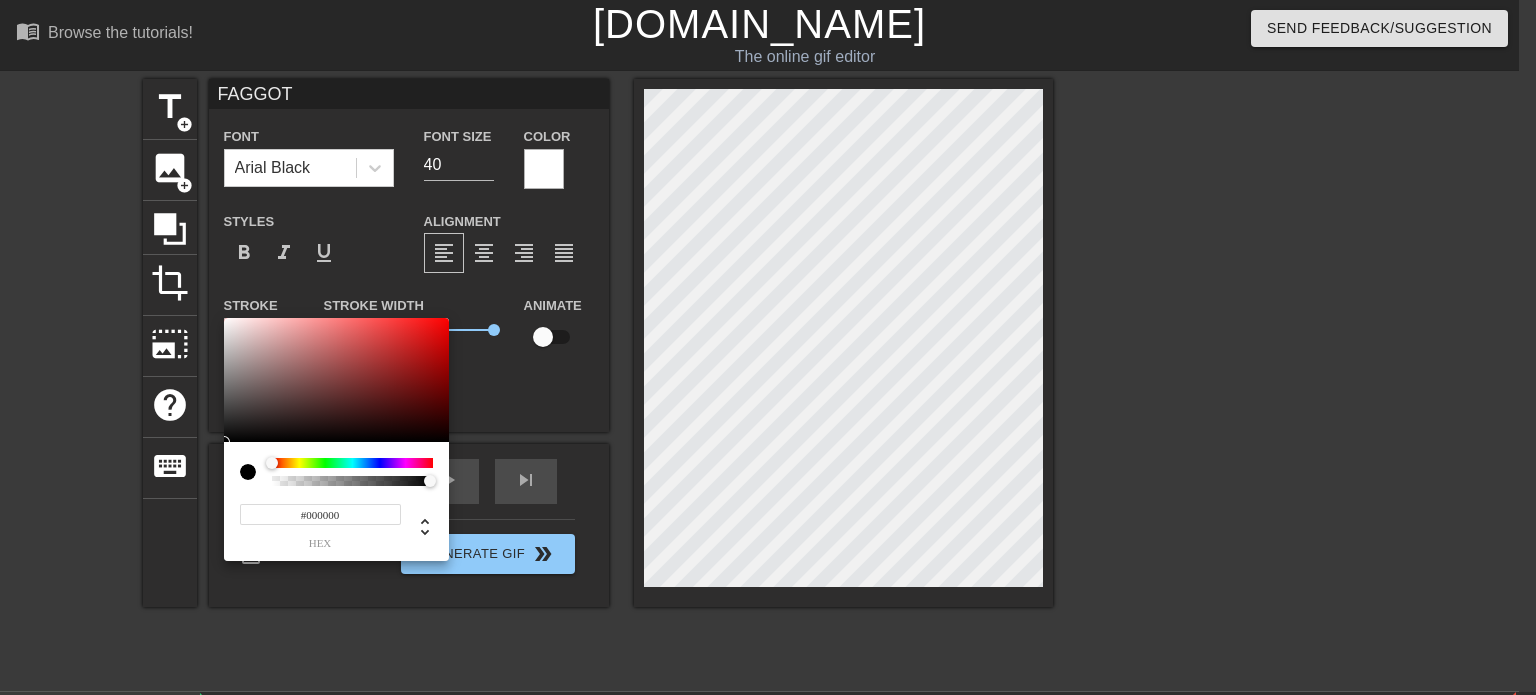 drag, startPoint x: 332, startPoint y: 413, endPoint x: 79, endPoint y: 528, distance: 277.91006 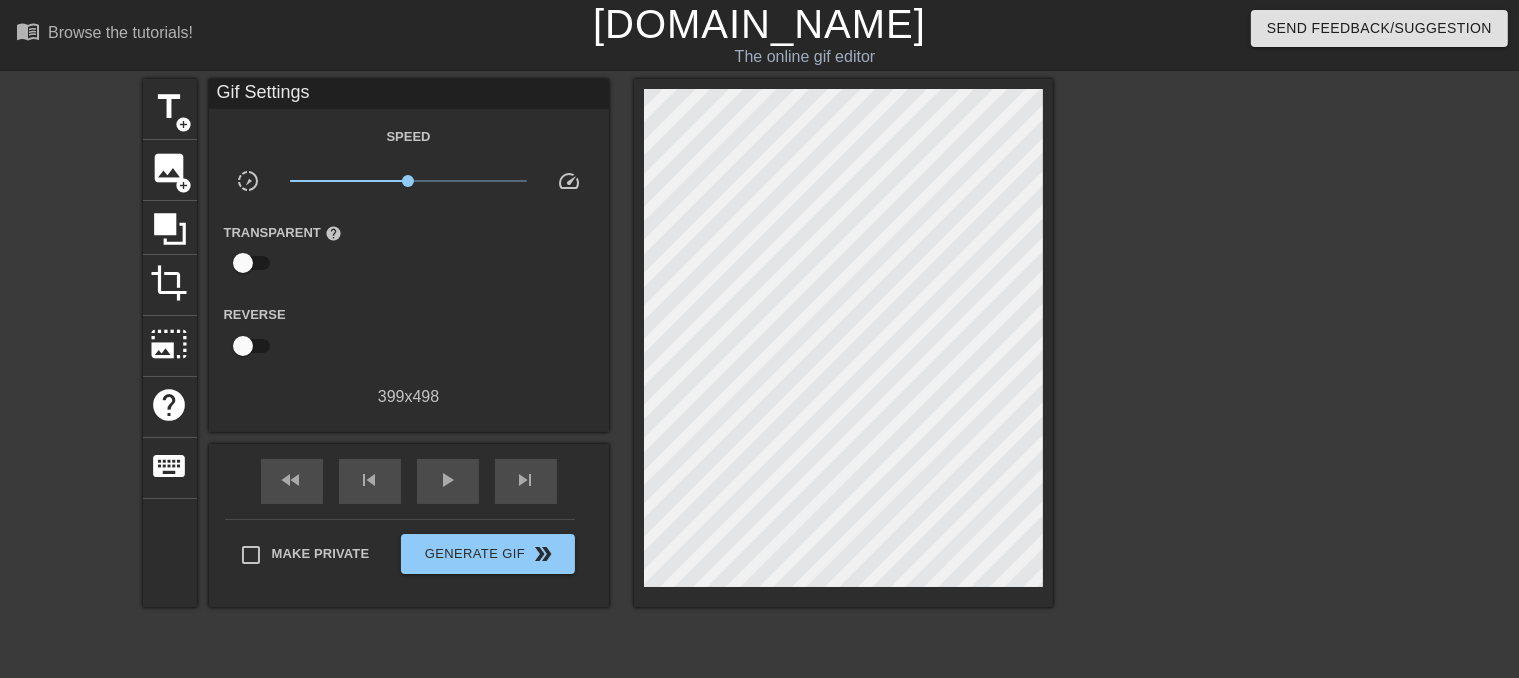 drag, startPoint x: 483, startPoint y: 331, endPoint x: 431, endPoint y: 341, distance: 52.95281 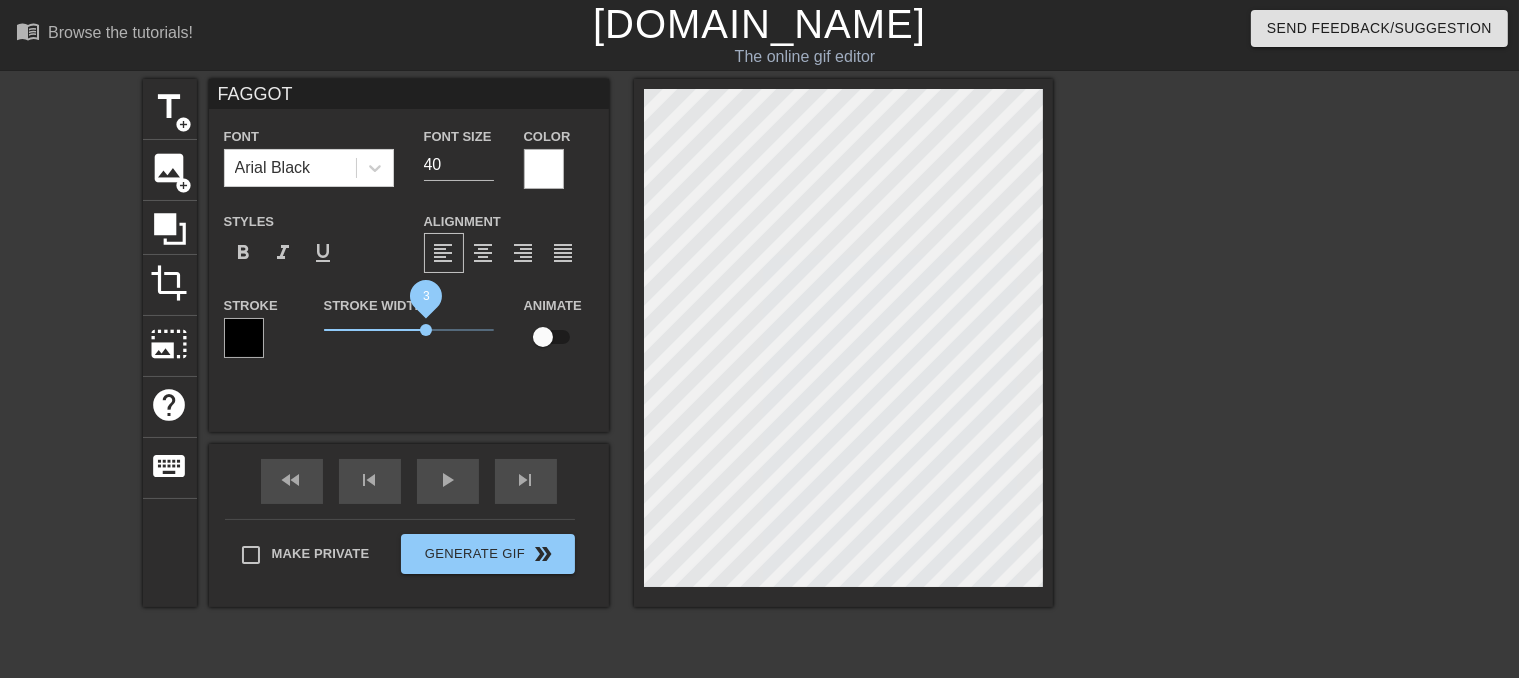 drag, startPoint x: 491, startPoint y: 323, endPoint x: 425, endPoint y: 335, distance: 67.08204 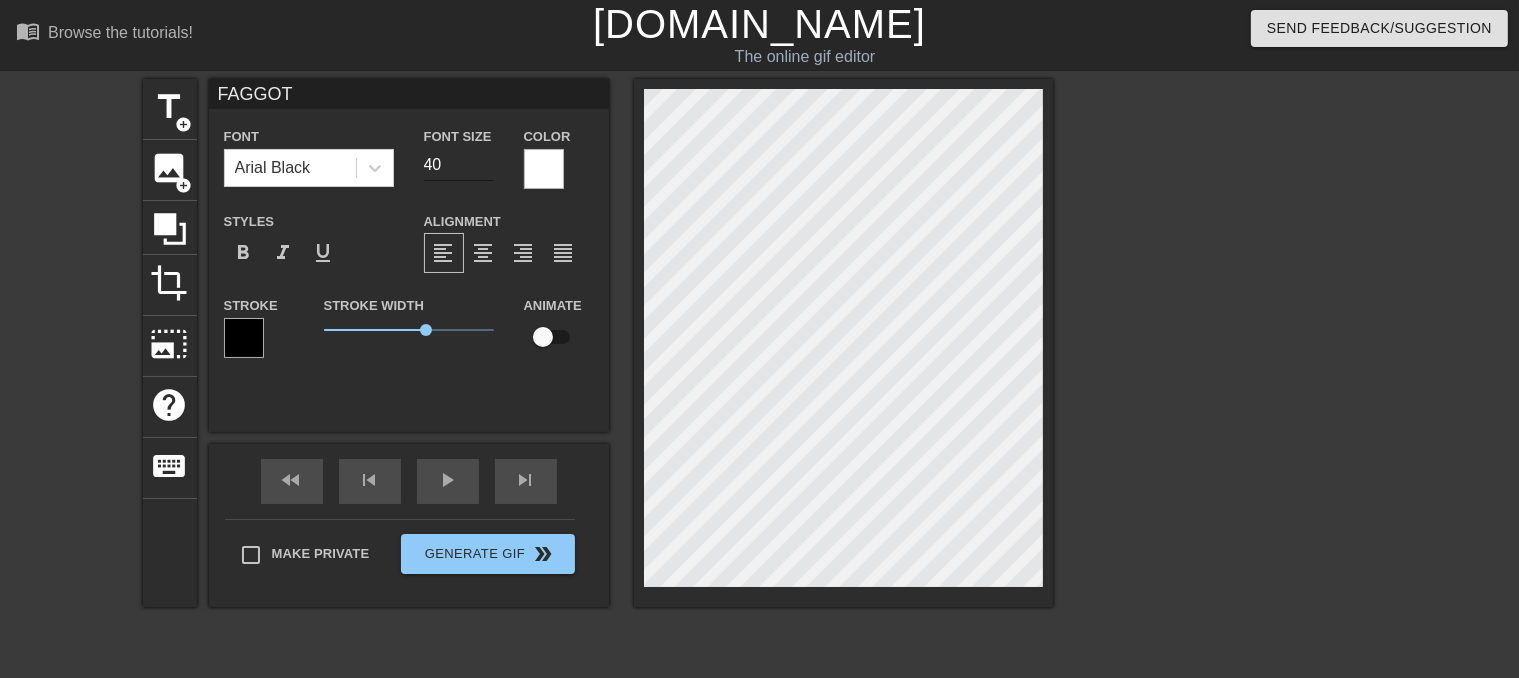 click on "40" at bounding box center [459, 165] 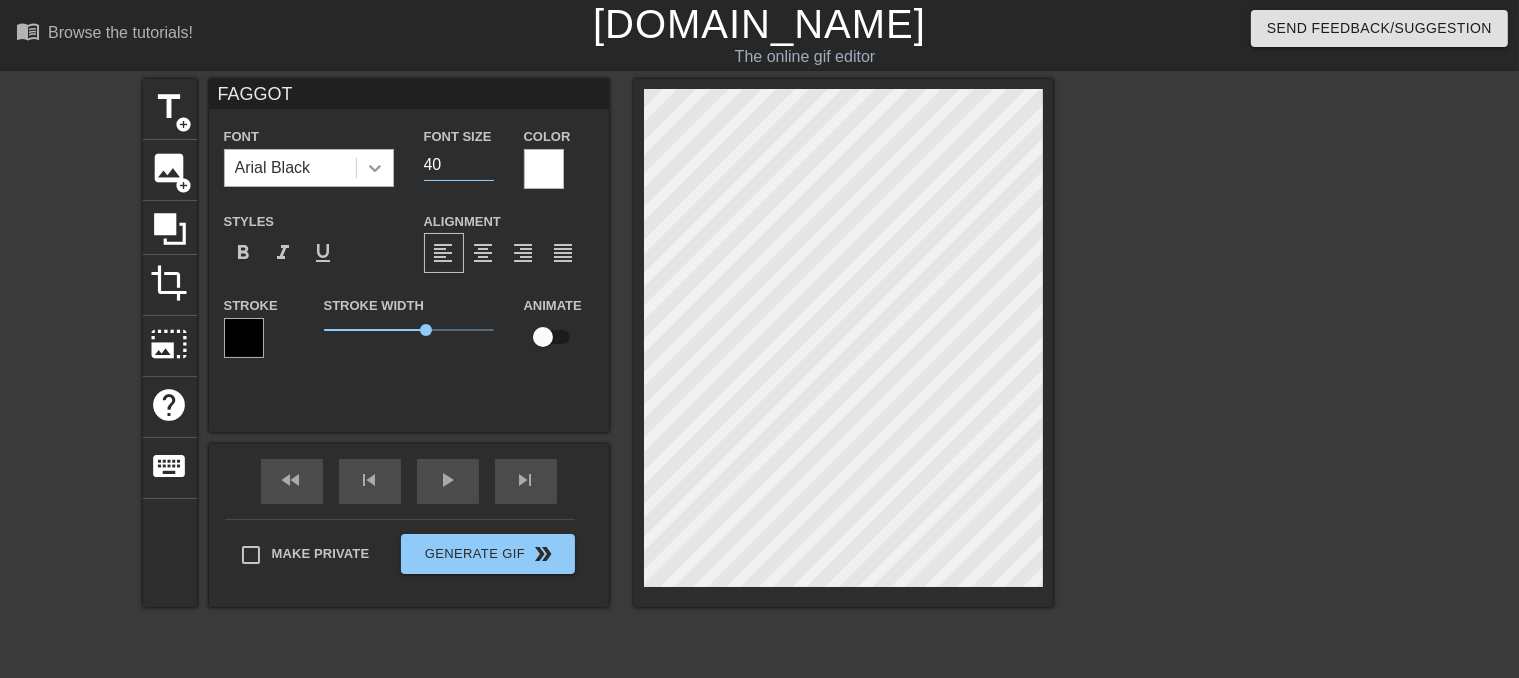 drag, startPoint x: 457, startPoint y: 164, endPoint x: 371, endPoint y: 160, distance: 86.09297 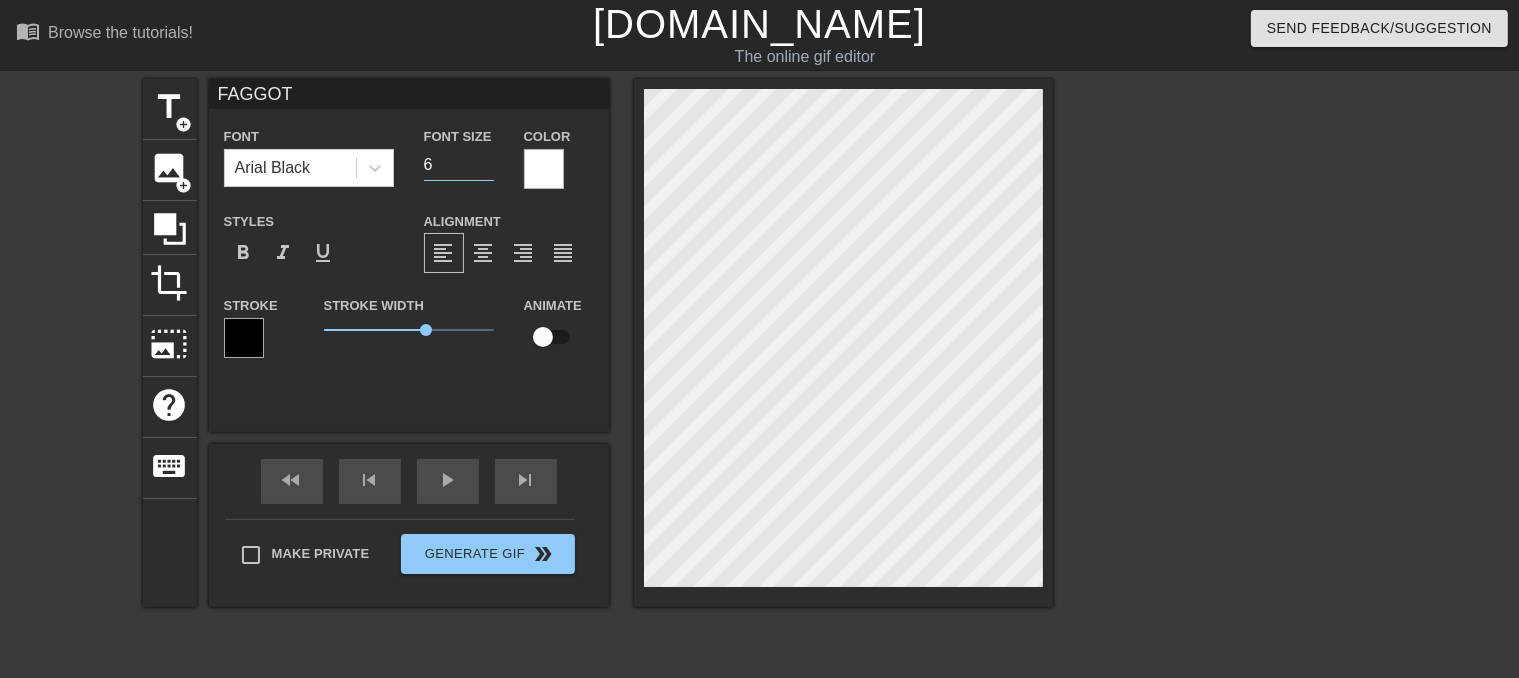type on "64" 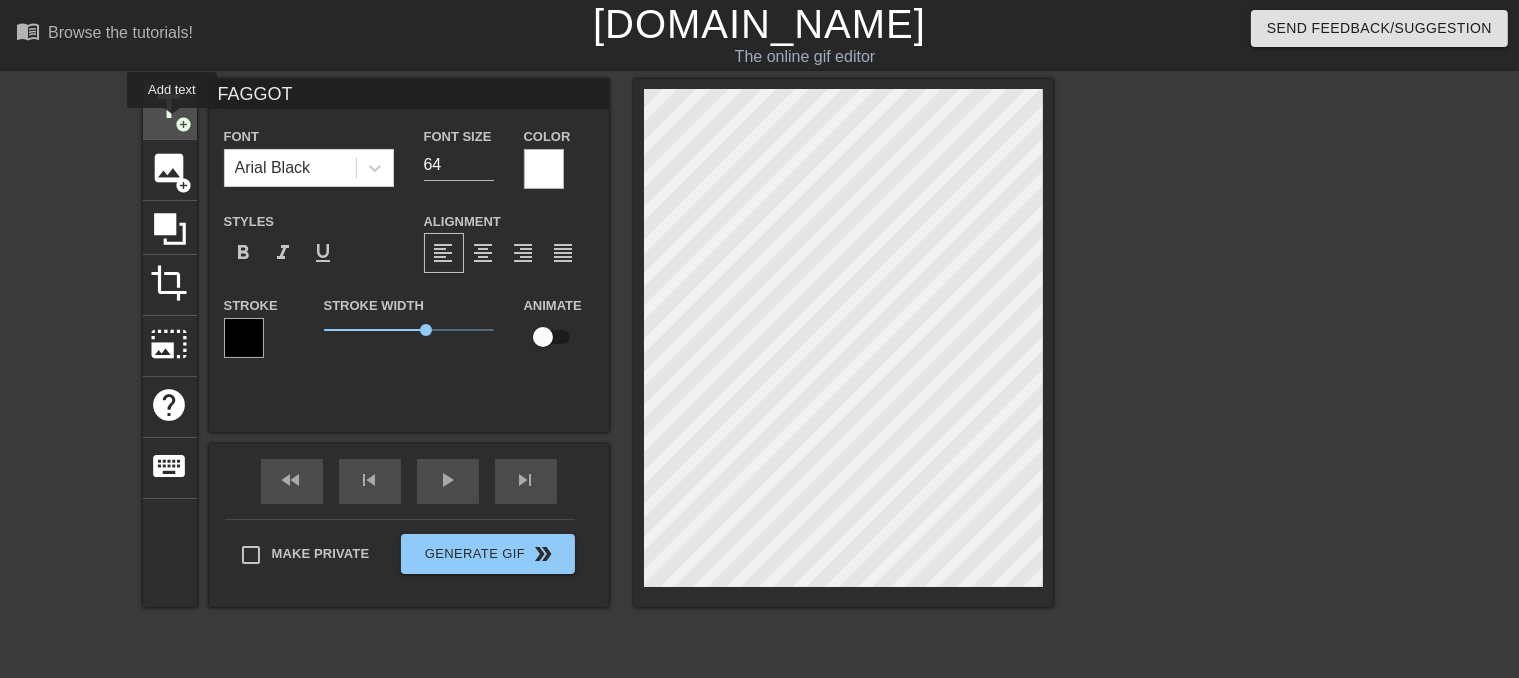 click on "title" at bounding box center (170, 107) 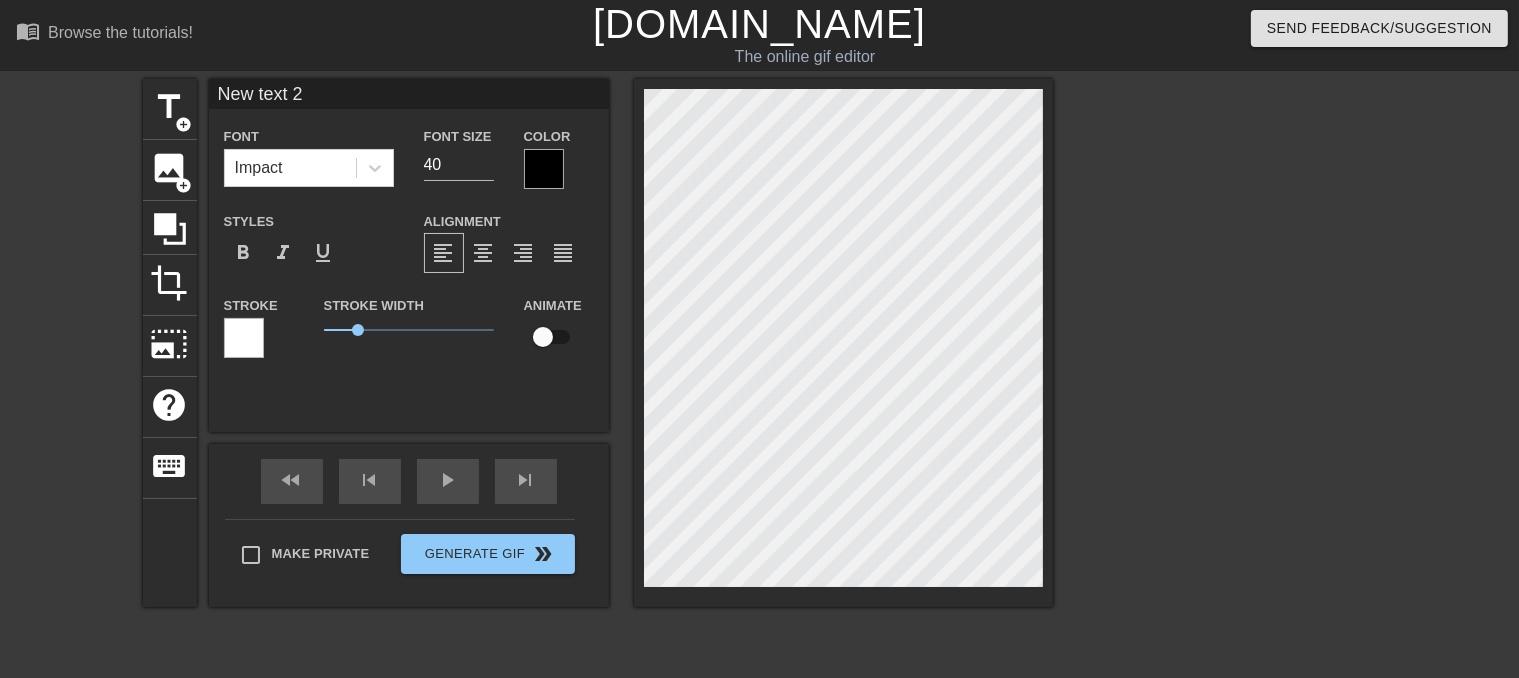 type on "New  2" 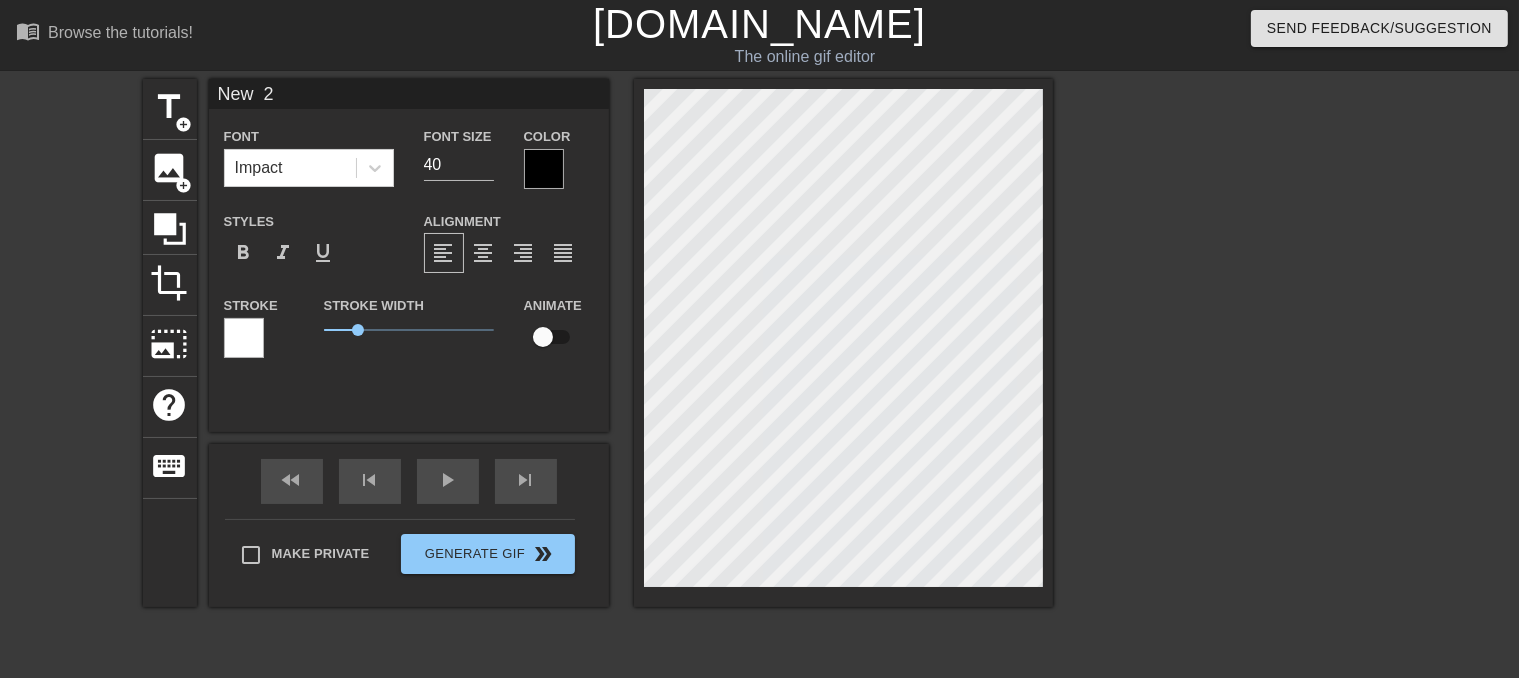 type on "New 2" 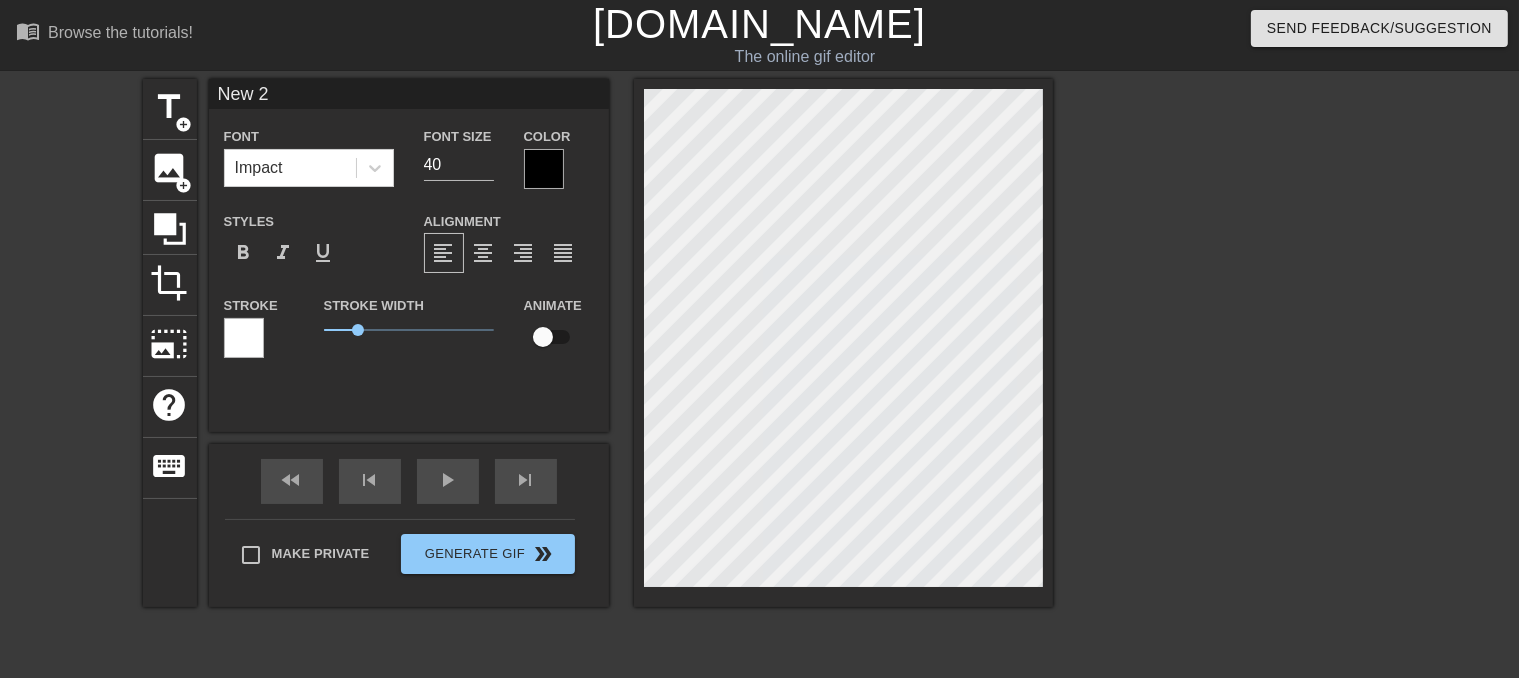 type on "New" 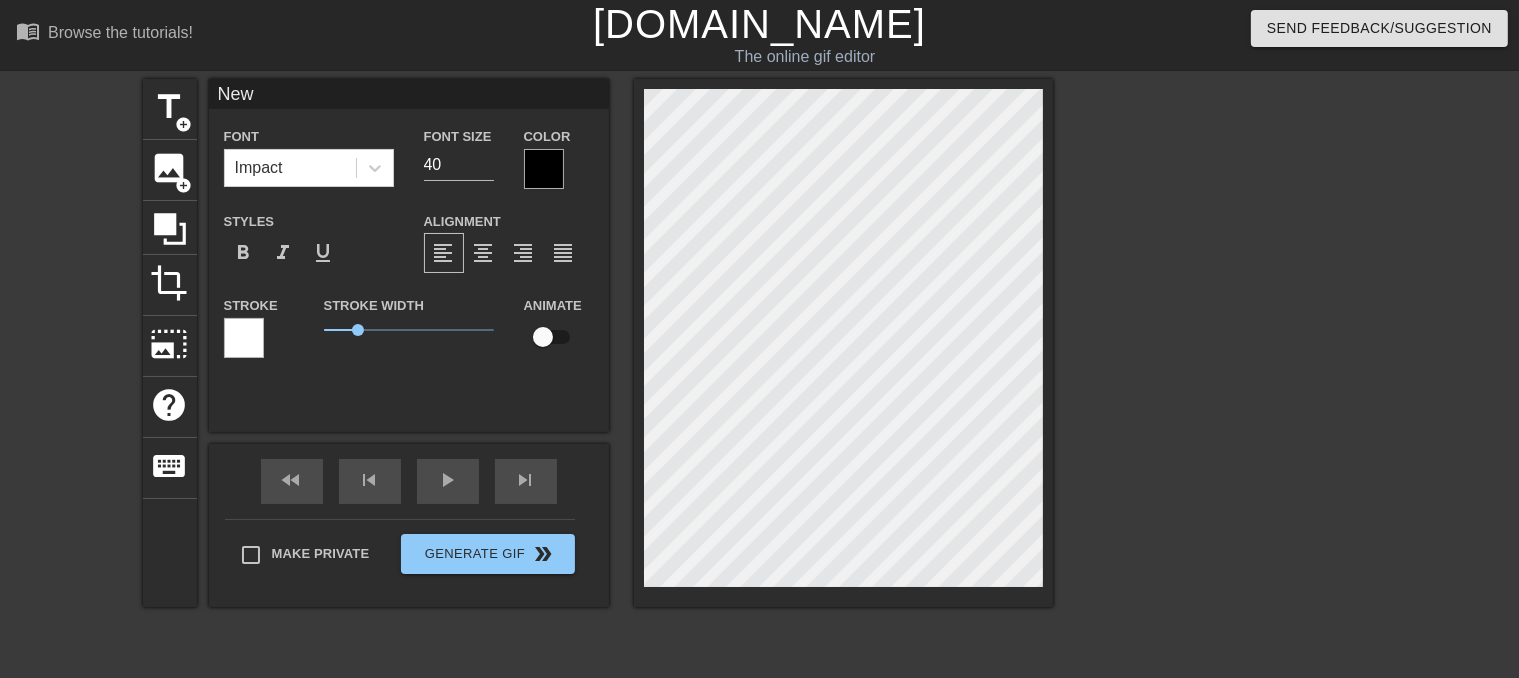 type on "New" 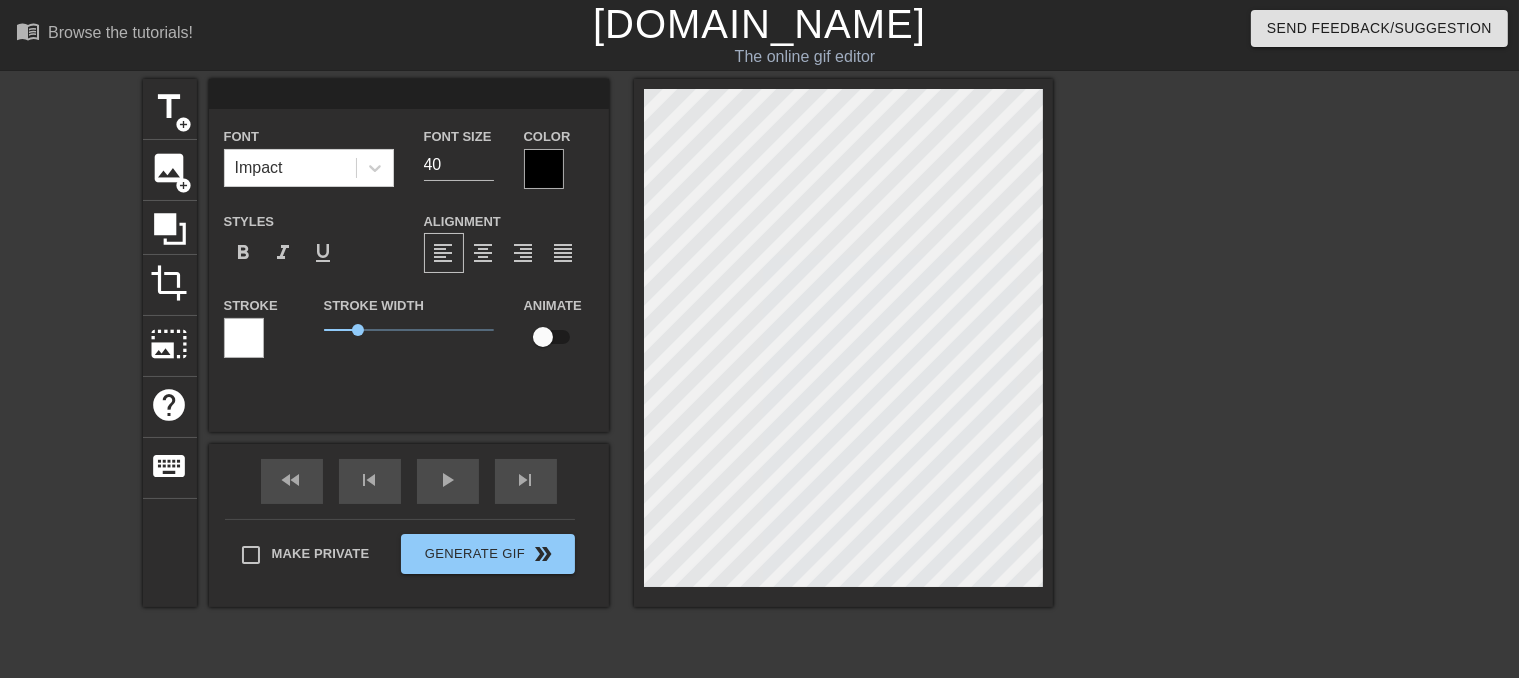 scroll, scrollTop: 2, scrollLeft: 2, axis: both 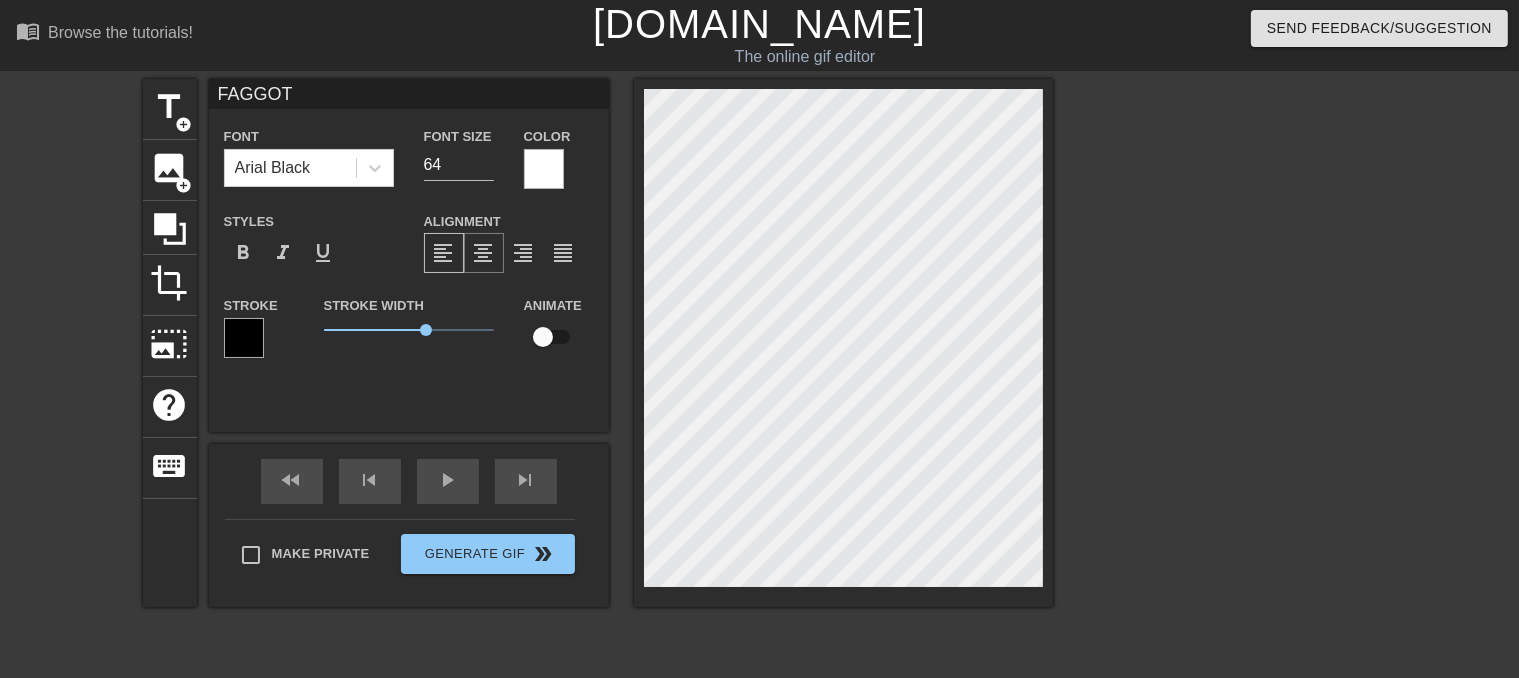 click on "format_align_center" at bounding box center (484, 253) 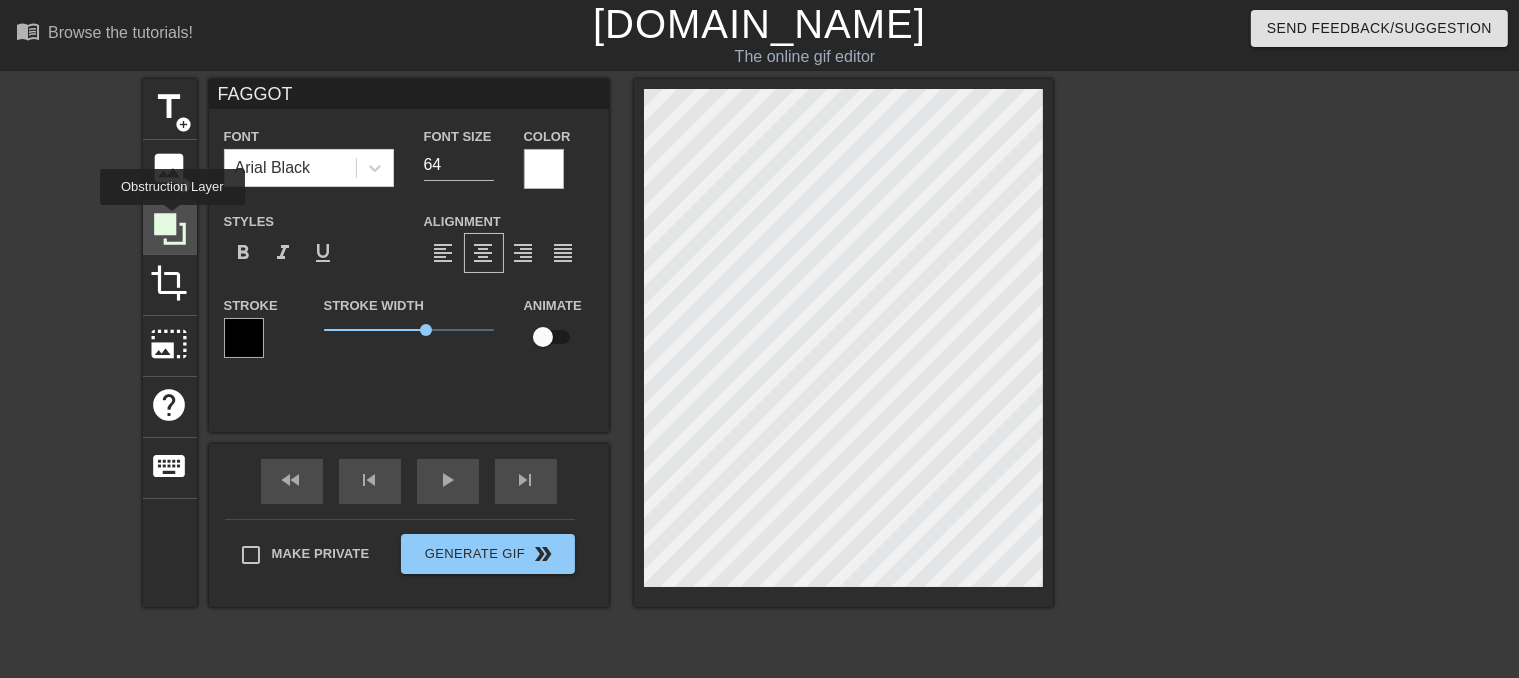 click 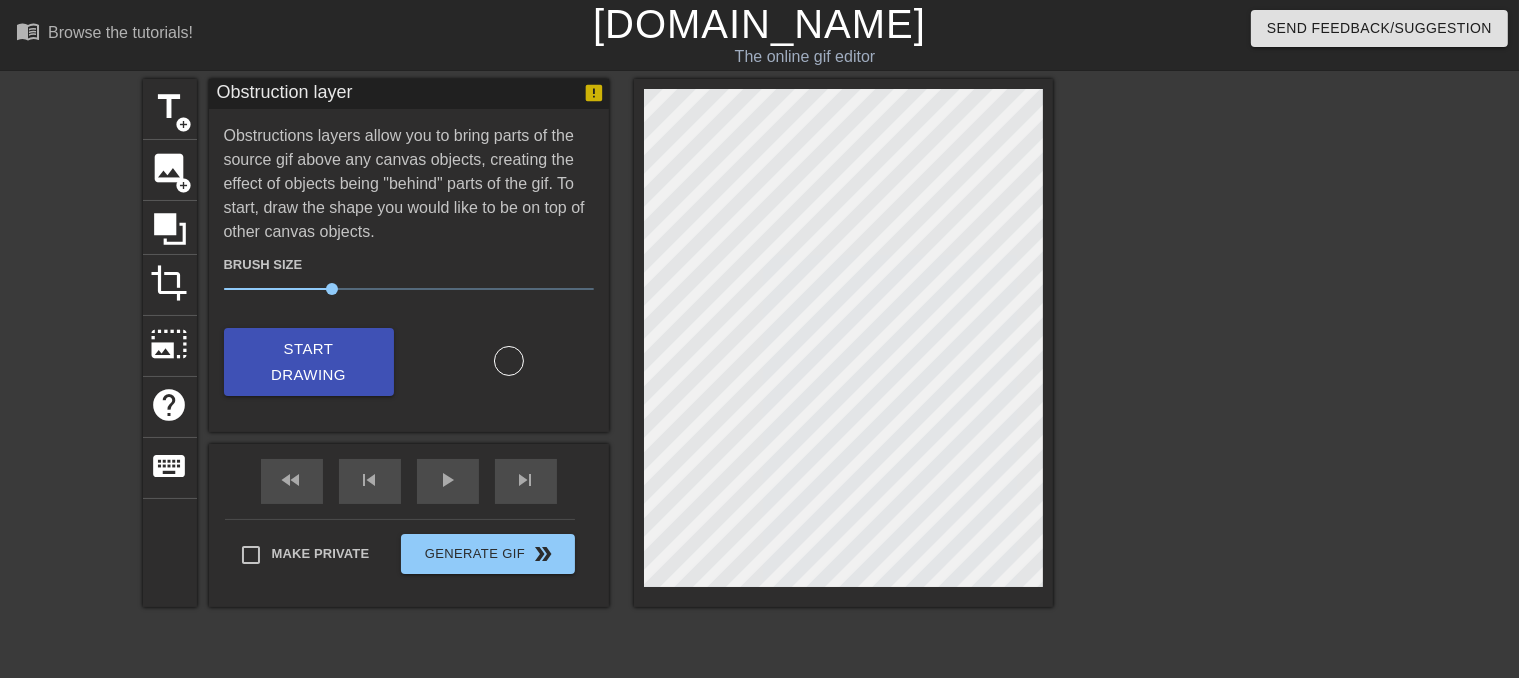 click at bounding box center (1227, 379) 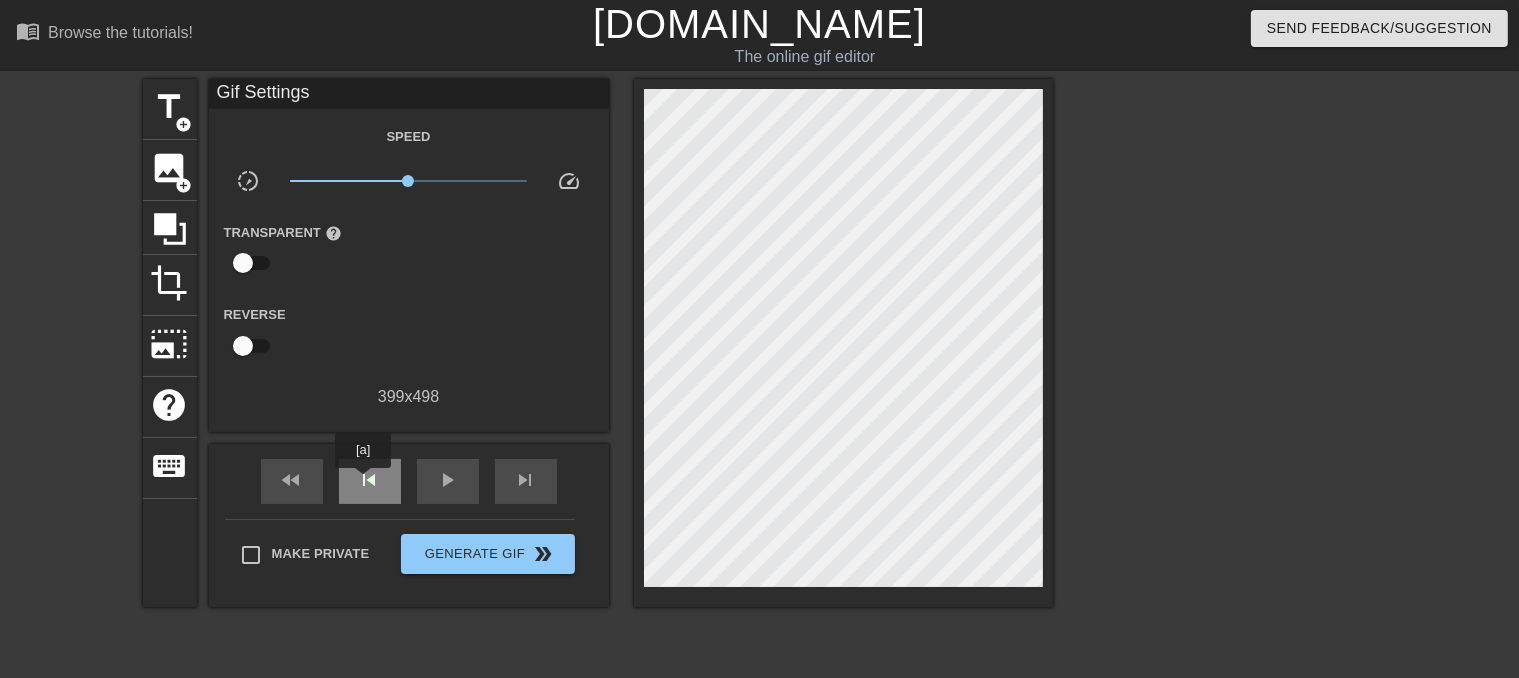 click on "skip_previous" at bounding box center [370, 480] 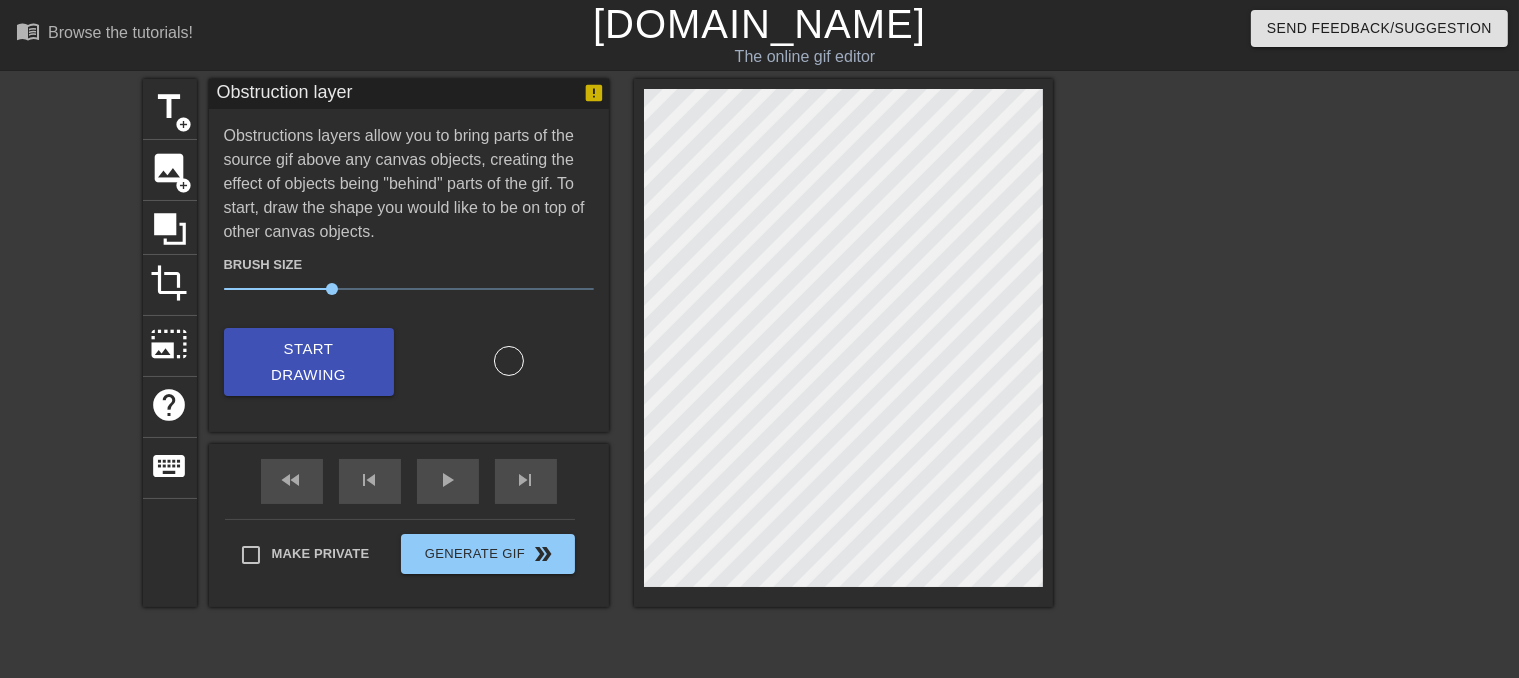 click at bounding box center (1227, 379) 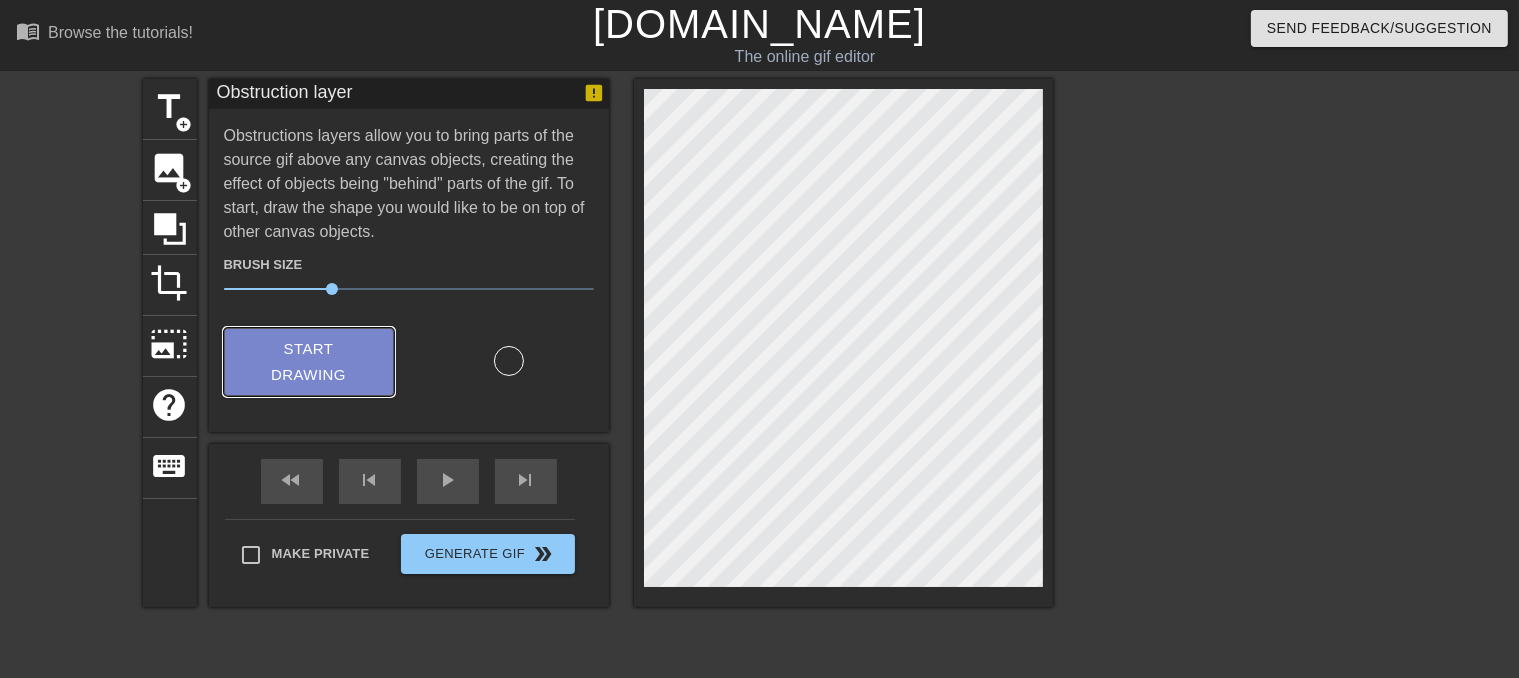 click on "Start Drawing" at bounding box center [309, 362] 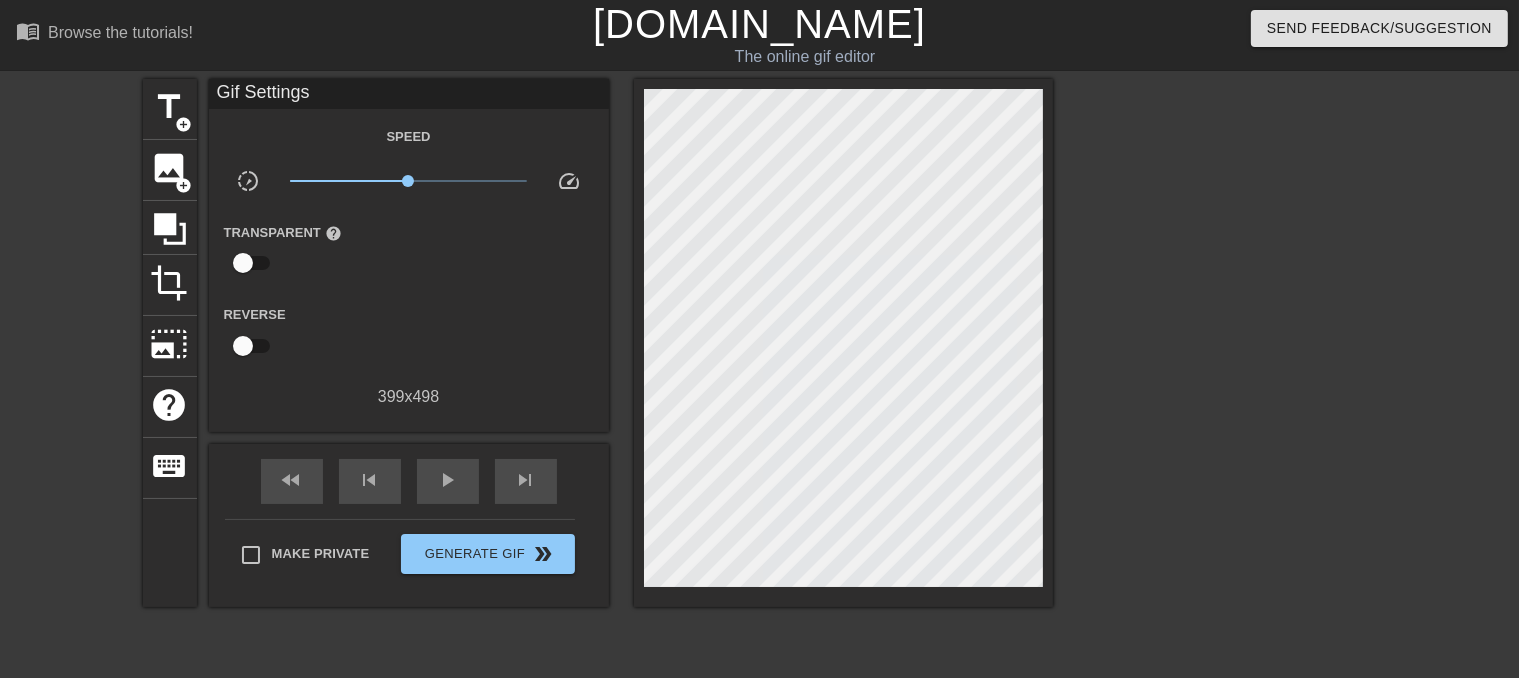 drag, startPoint x: 308, startPoint y: 563, endPoint x: 300, endPoint y: 606, distance: 43.737854 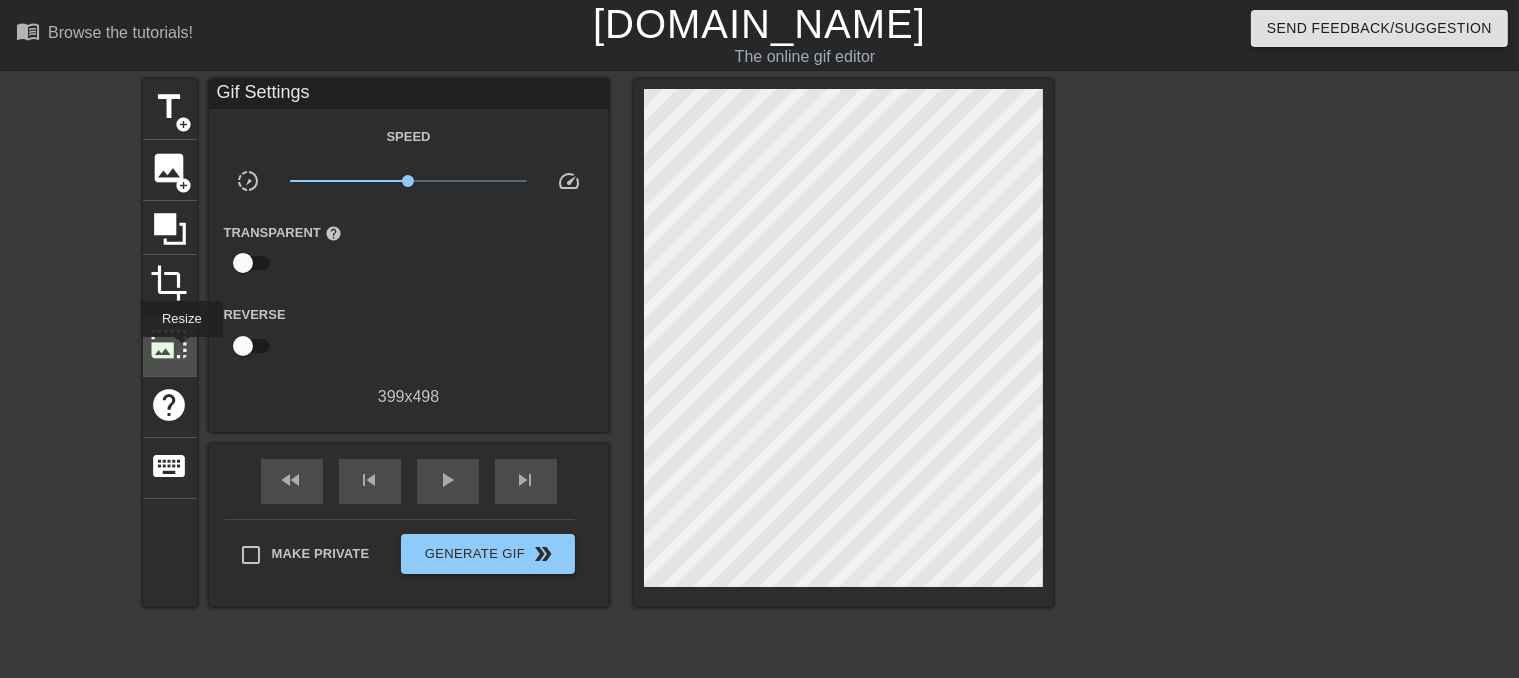 click on "photo_size_select_large" at bounding box center [170, 344] 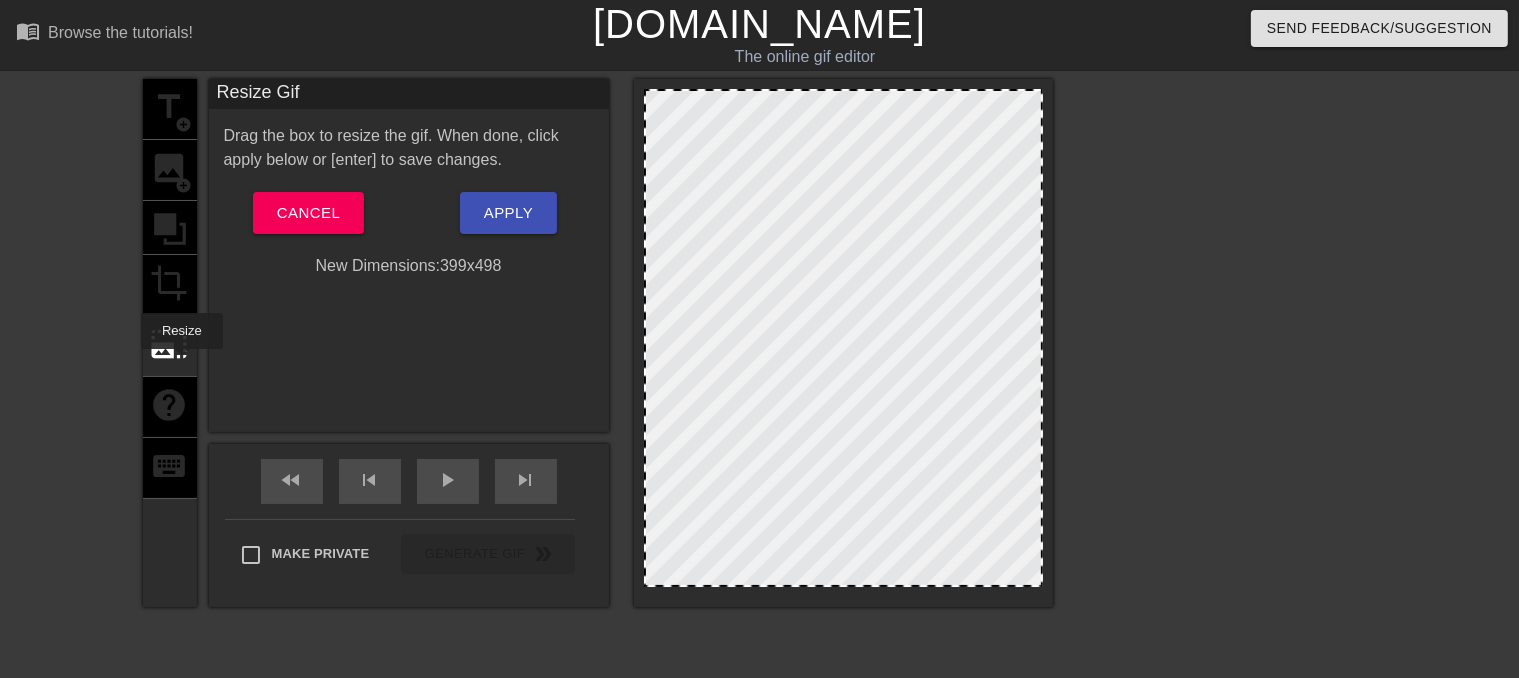 click on "title add_circle image add_circle crop photo_size_select_large help keyboard" at bounding box center [170, 343] 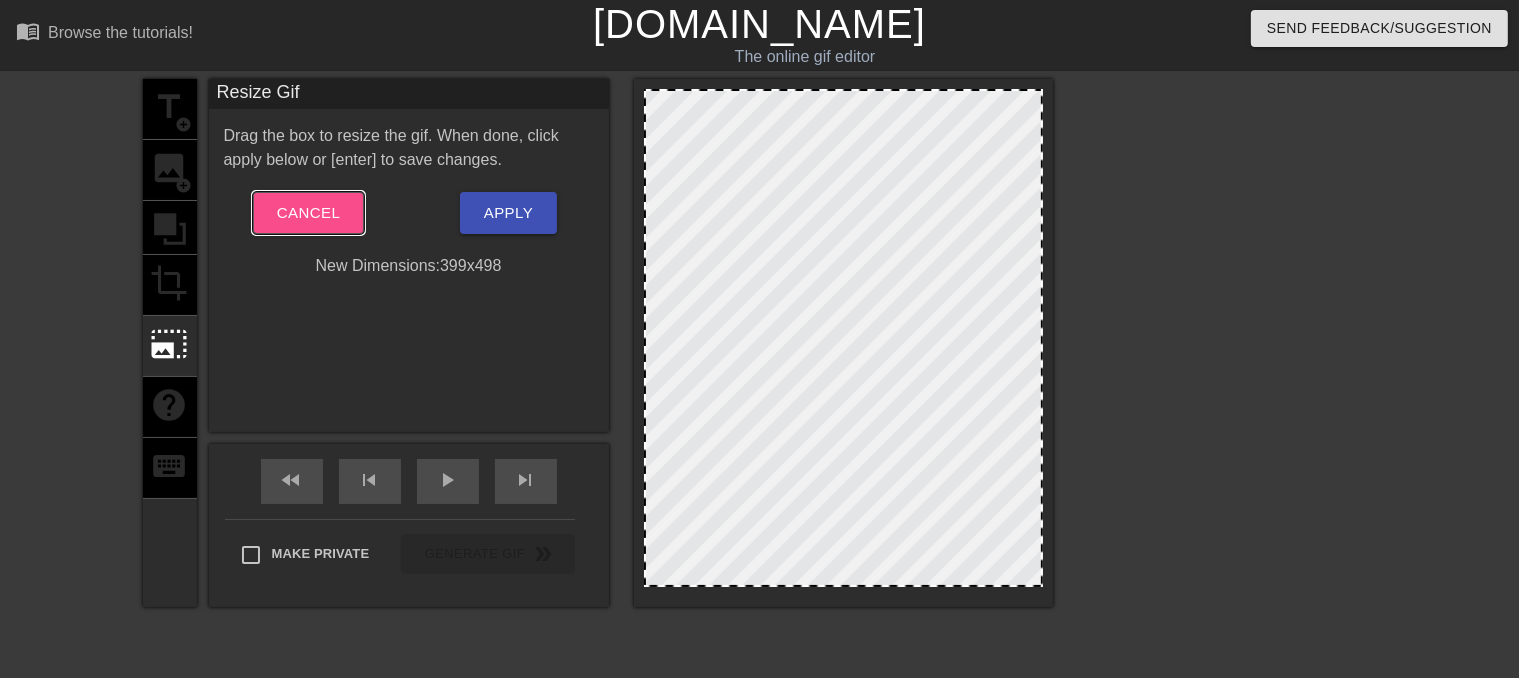 click on "Cancel" at bounding box center (308, 213) 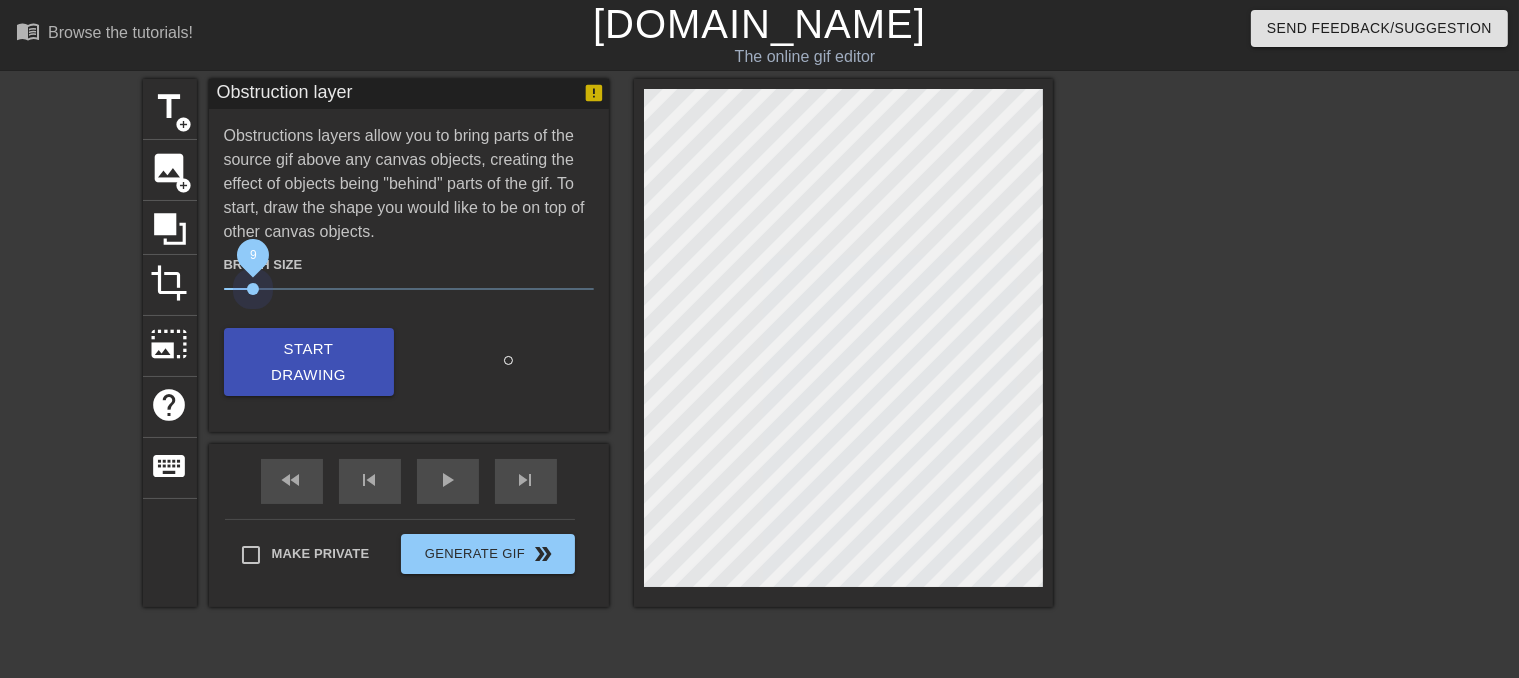 drag, startPoint x: 331, startPoint y: 277, endPoint x: 55, endPoint y: 279, distance: 276.00723 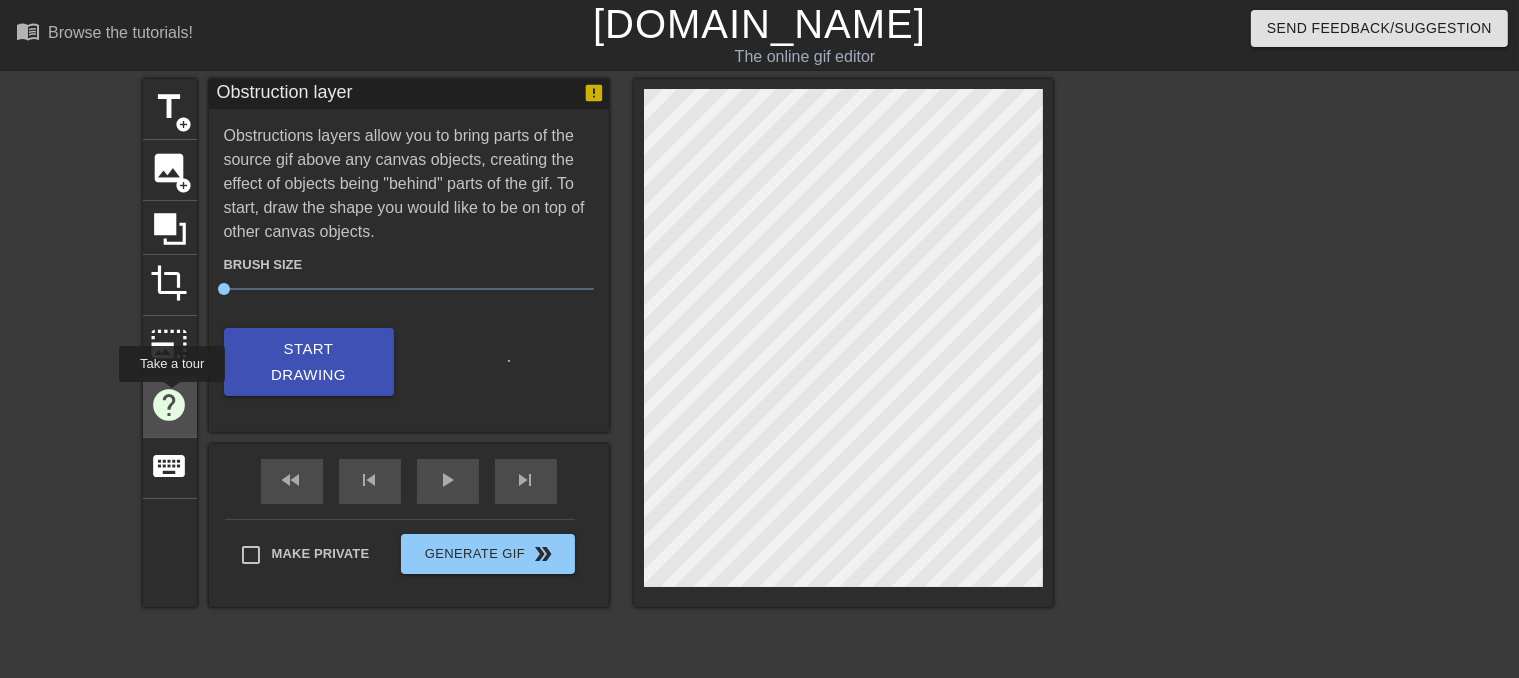 click on "help" at bounding box center [170, 405] 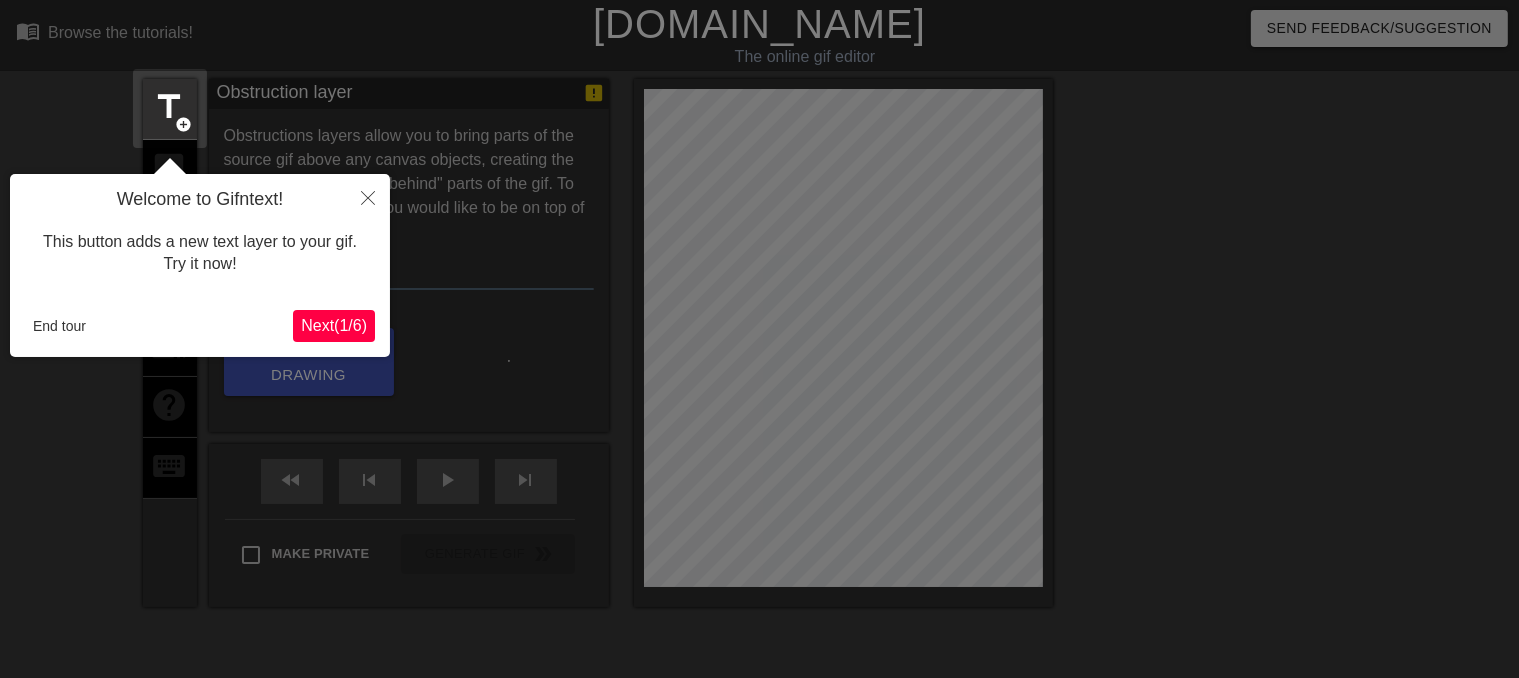 scroll, scrollTop: 48, scrollLeft: 0, axis: vertical 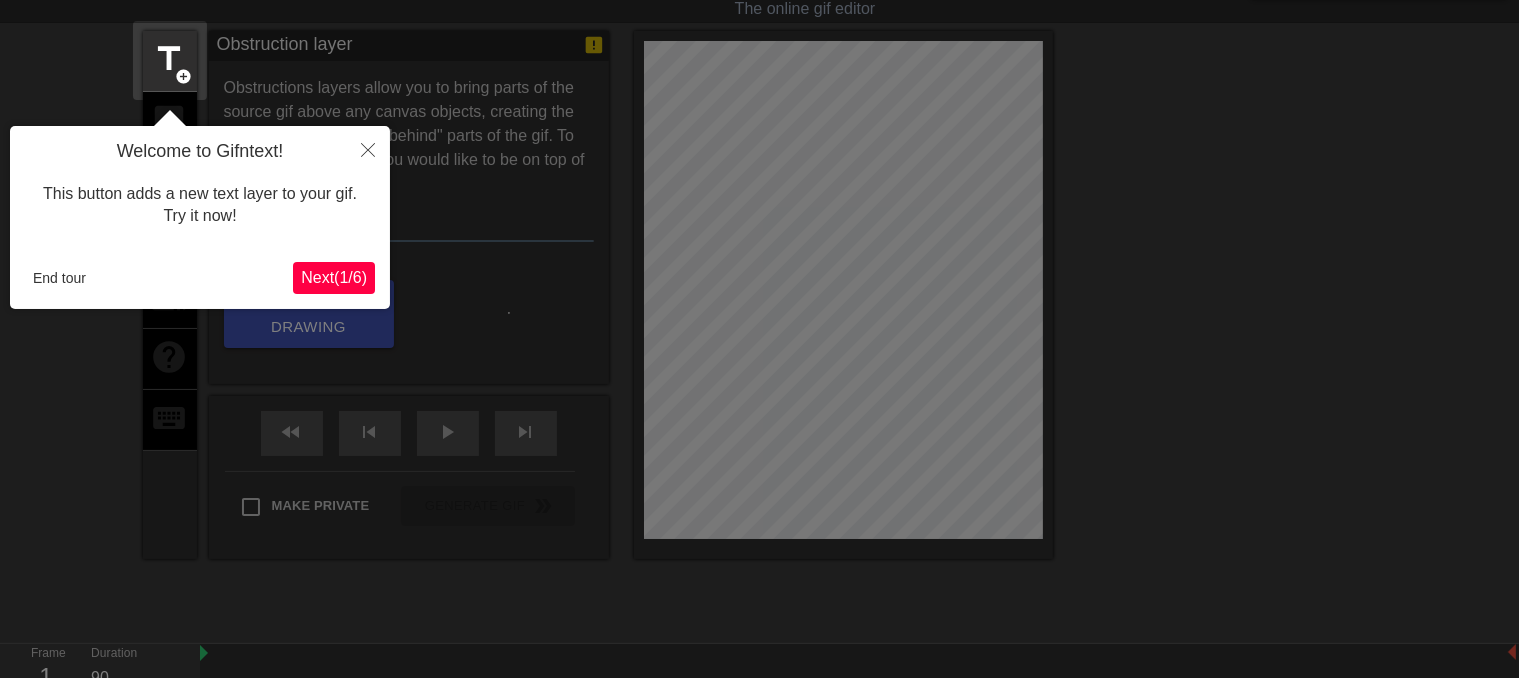 click on "Next  ( 1 / 6 )" at bounding box center (334, 277) 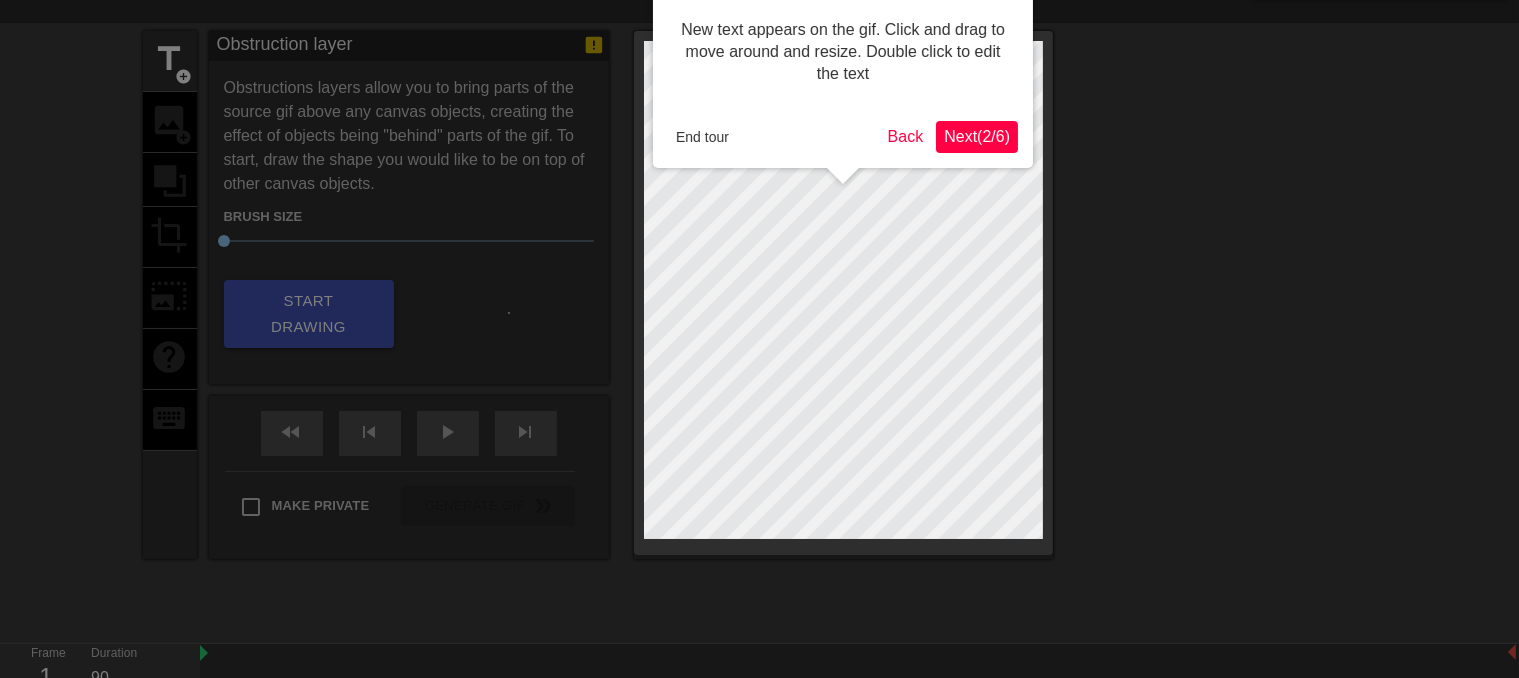 scroll, scrollTop: 0, scrollLeft: 0, axis: both 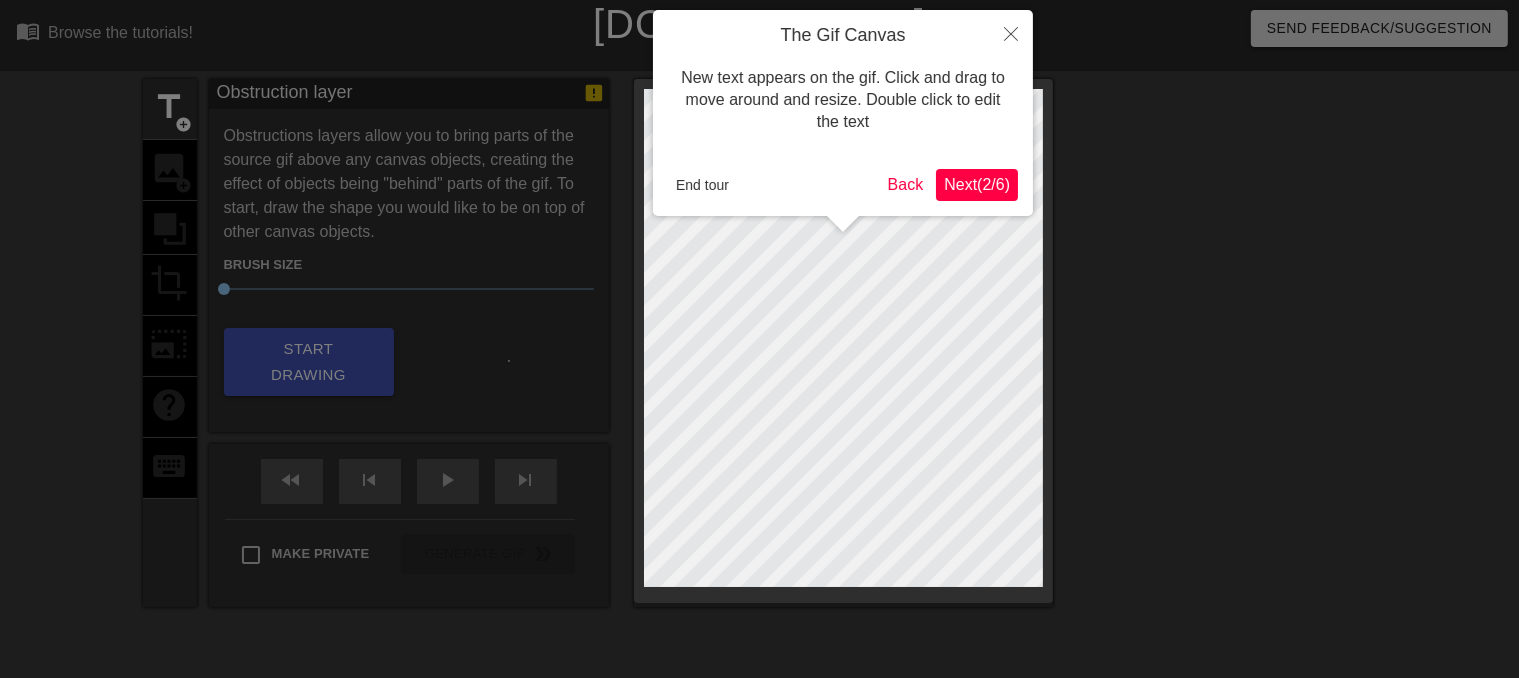 click on "Next  ( 2 / 6 )" at bounding box center [977, 184] 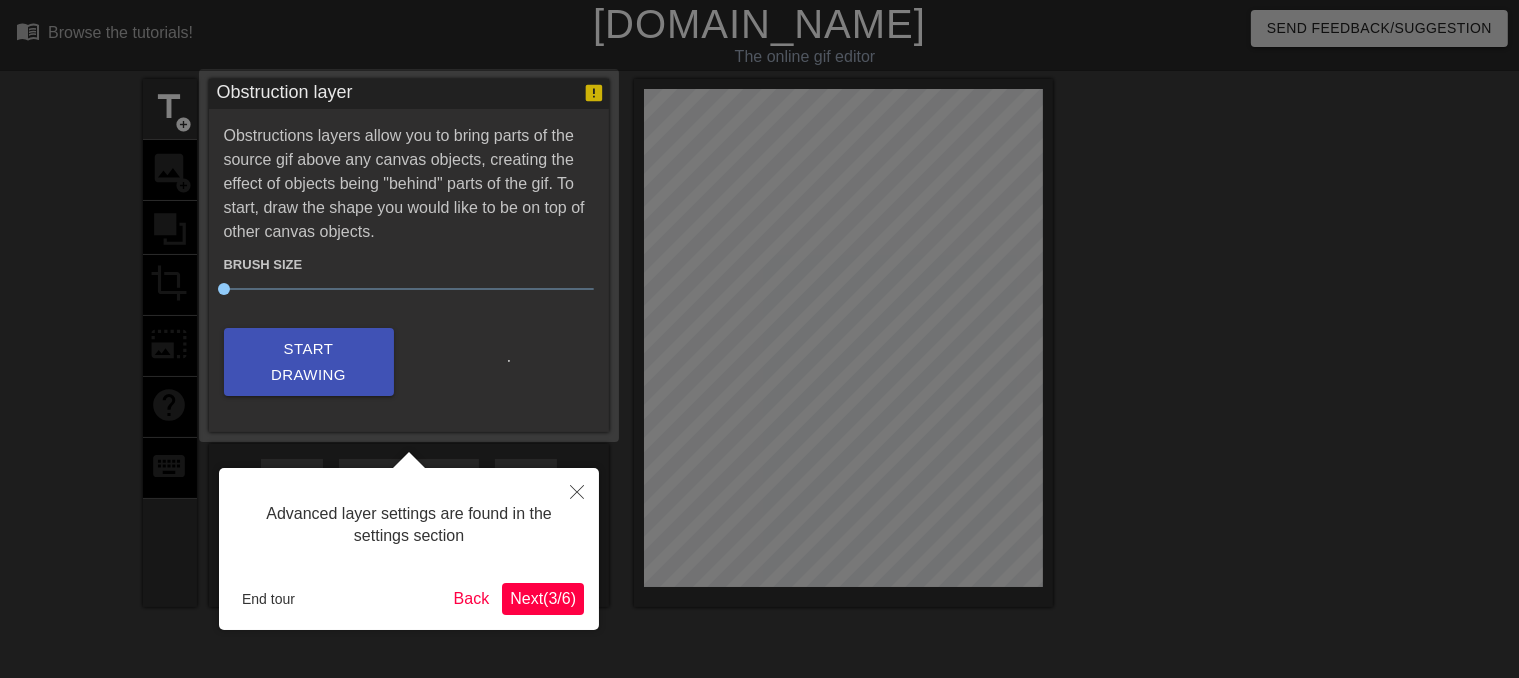 scroll, scrollTop: 48, scrollLeft: 0, axis: vertical 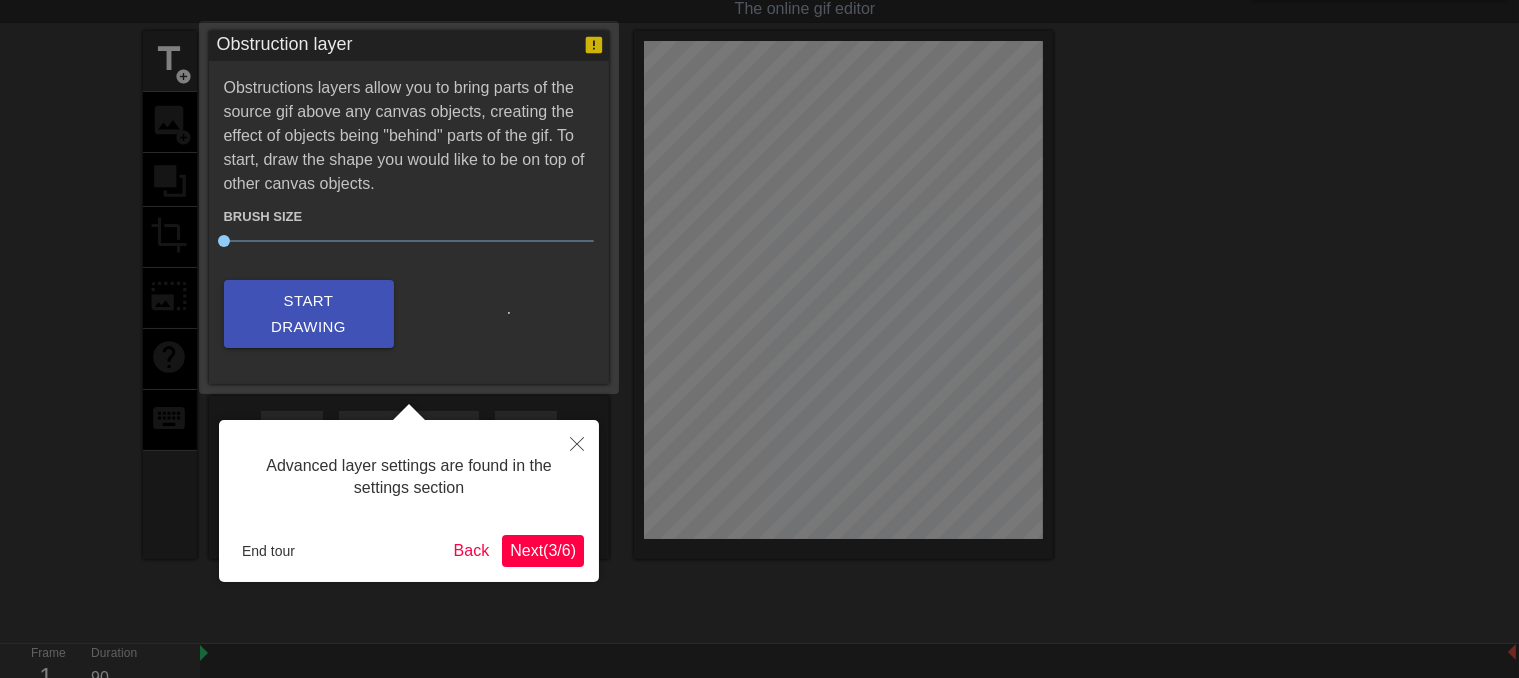 click on "Next  ( 3 / 6 )" at bounding box center [543, 550] 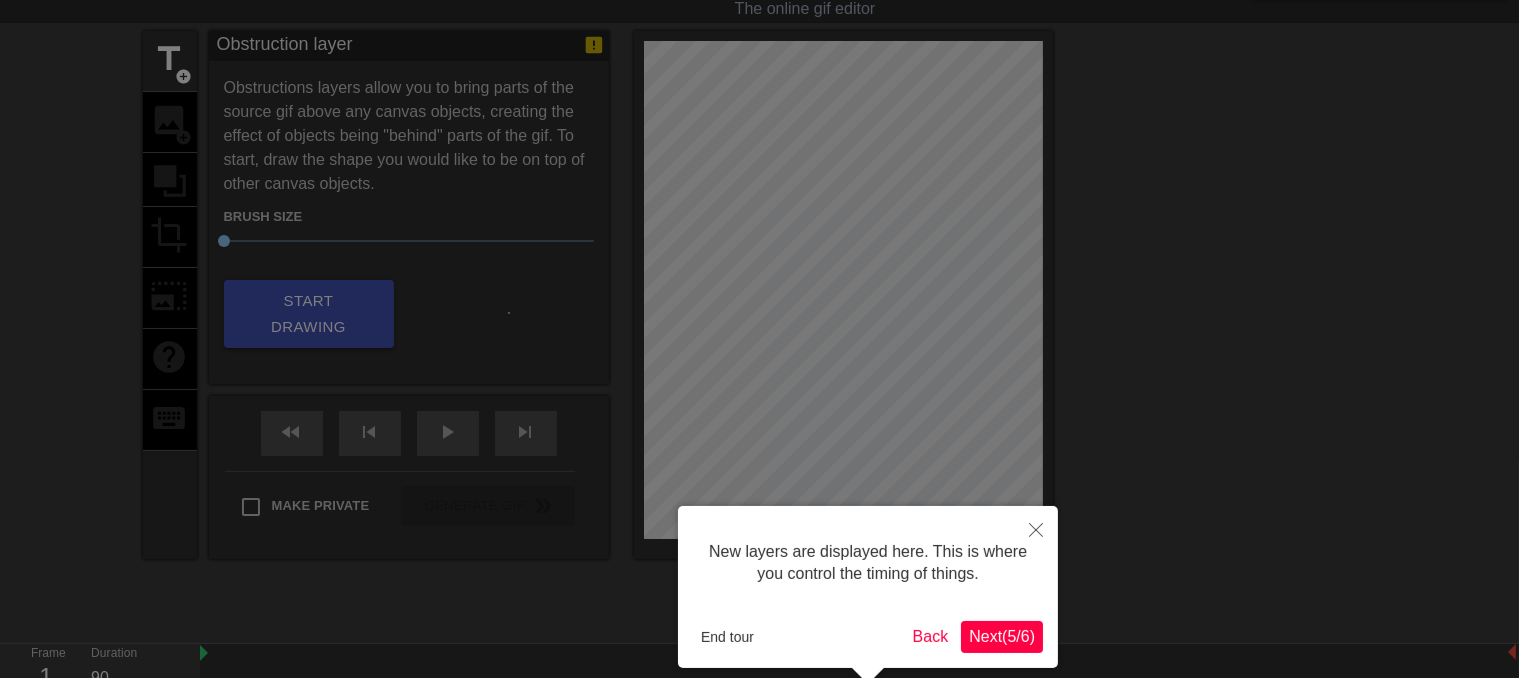 scroll, scrollTop: 316, scrollLeft: 0, axis: vertical 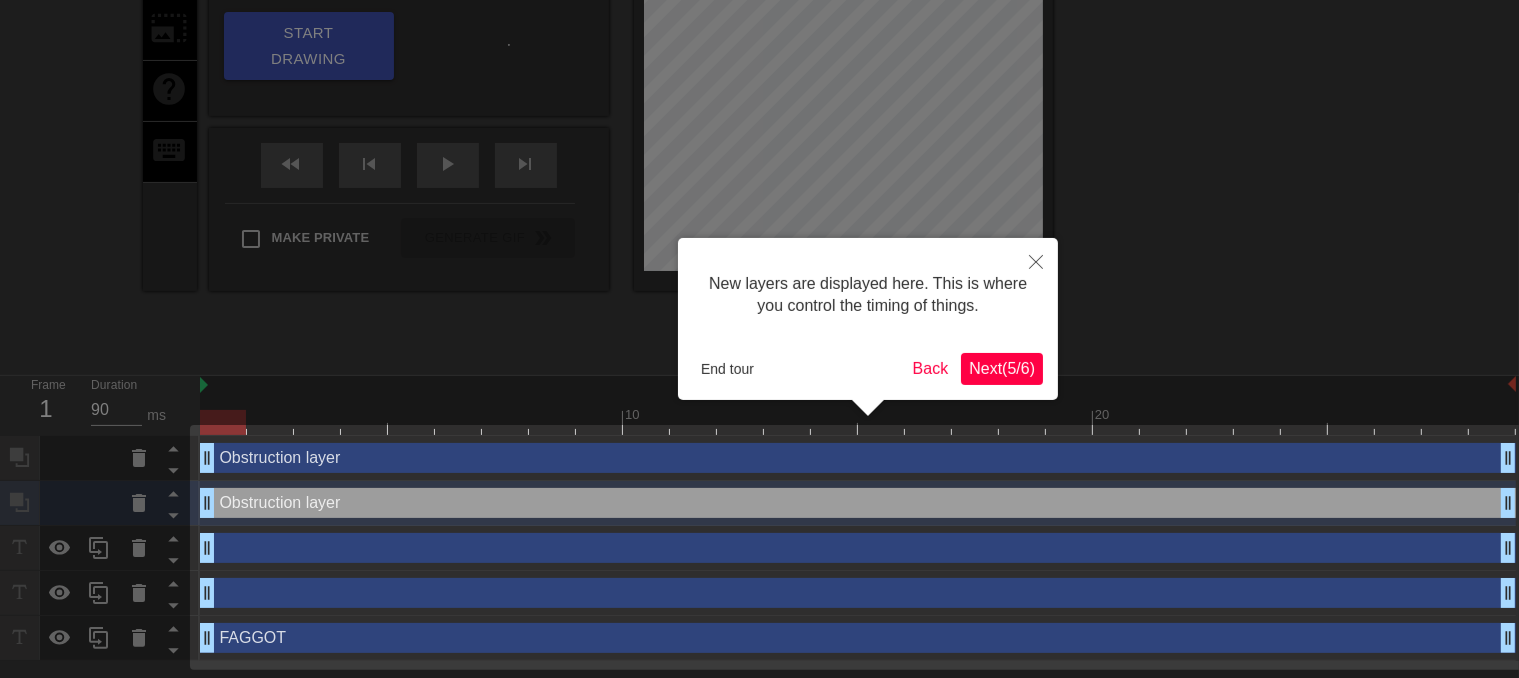 click on "Next  ( 5 / 6 )" at bounding box center (1002, 368) 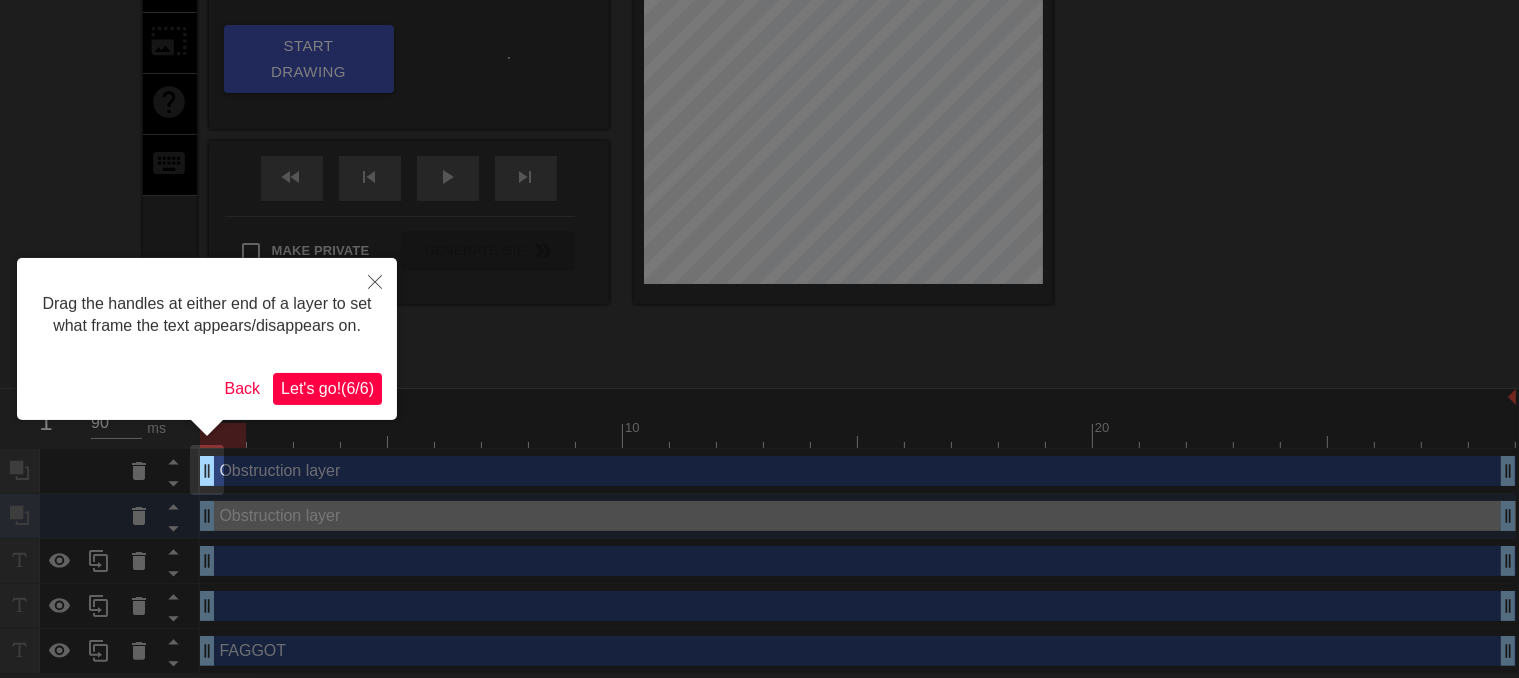 scroll, scrollTop: 0, scrollLeft: 0, axis: both 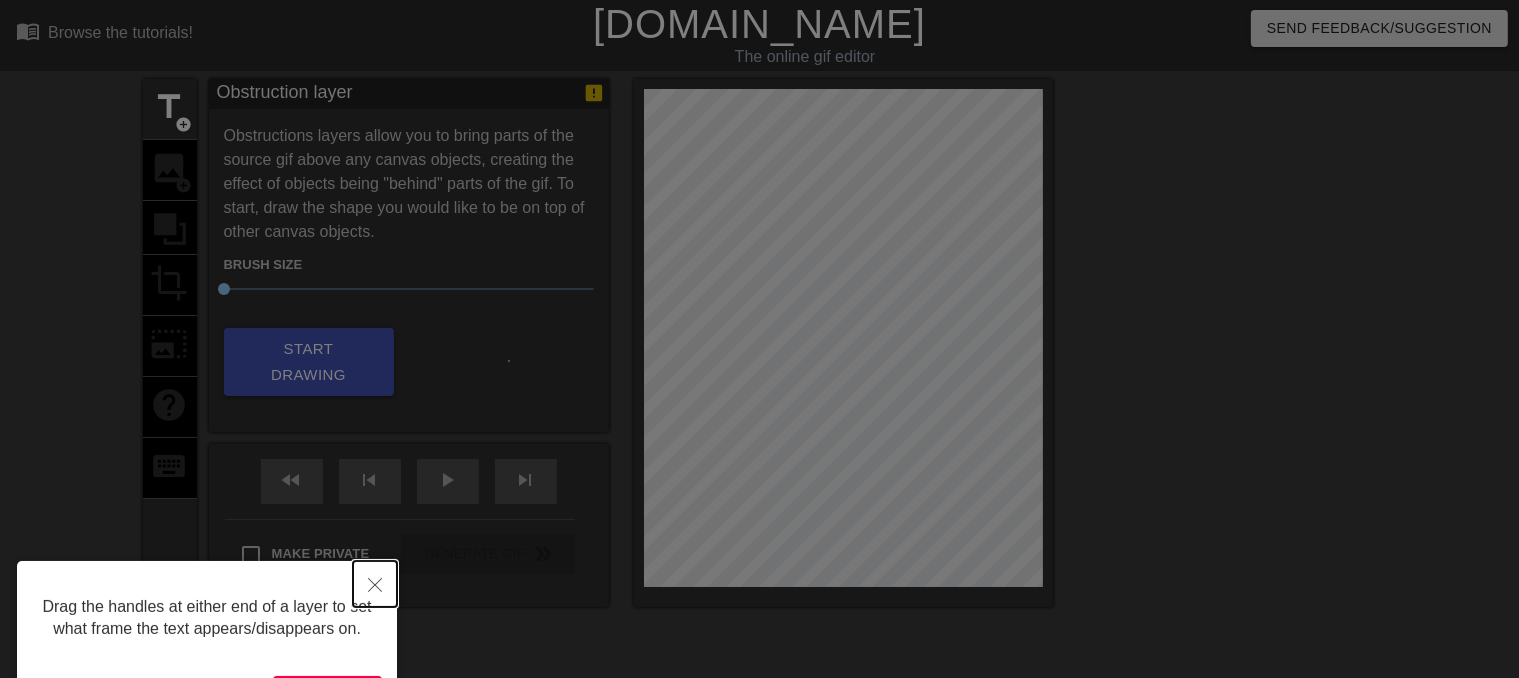 click 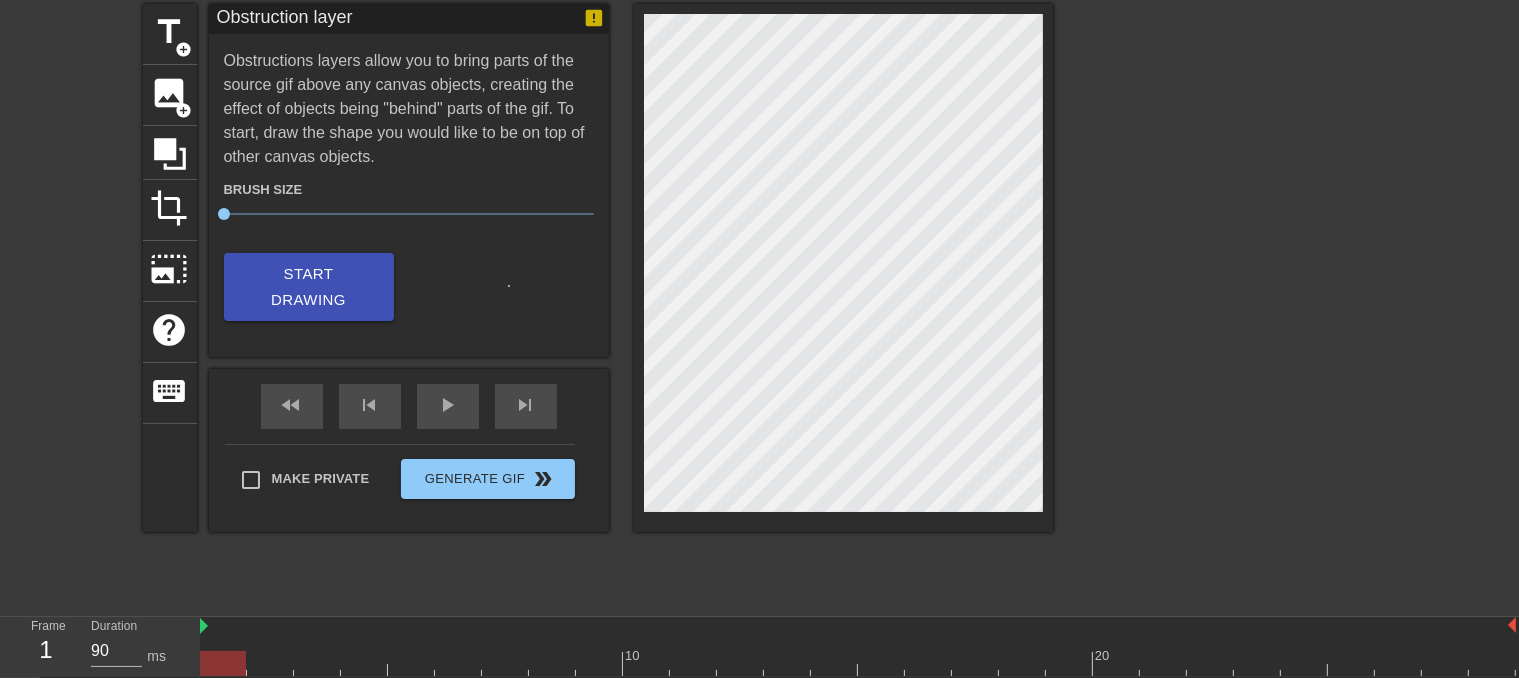 scroll, scrollTop: 302, scrollLeft: 0, axis: vertical 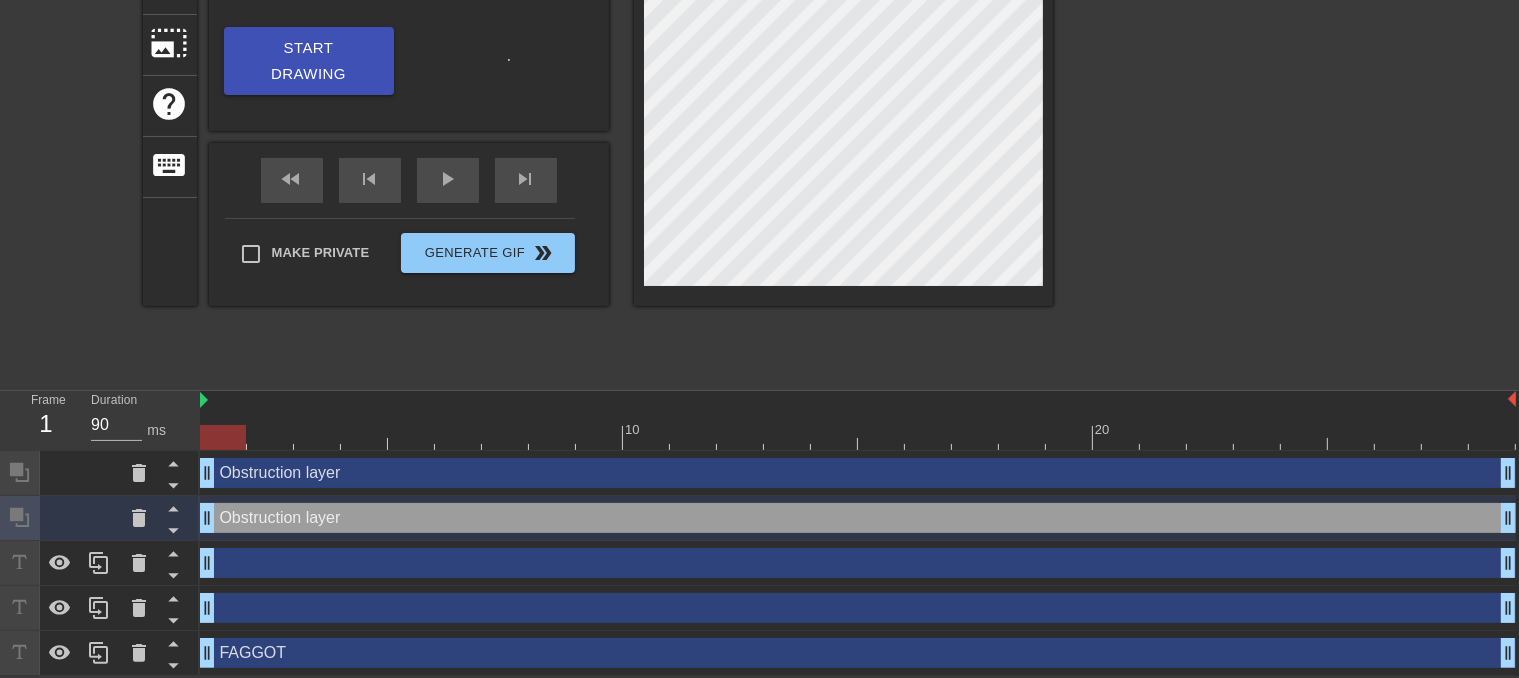 drag, startPoint x: 293, startPoint y: 527, endPoint x: 236, endPoint y: 516, distance: 58.0517 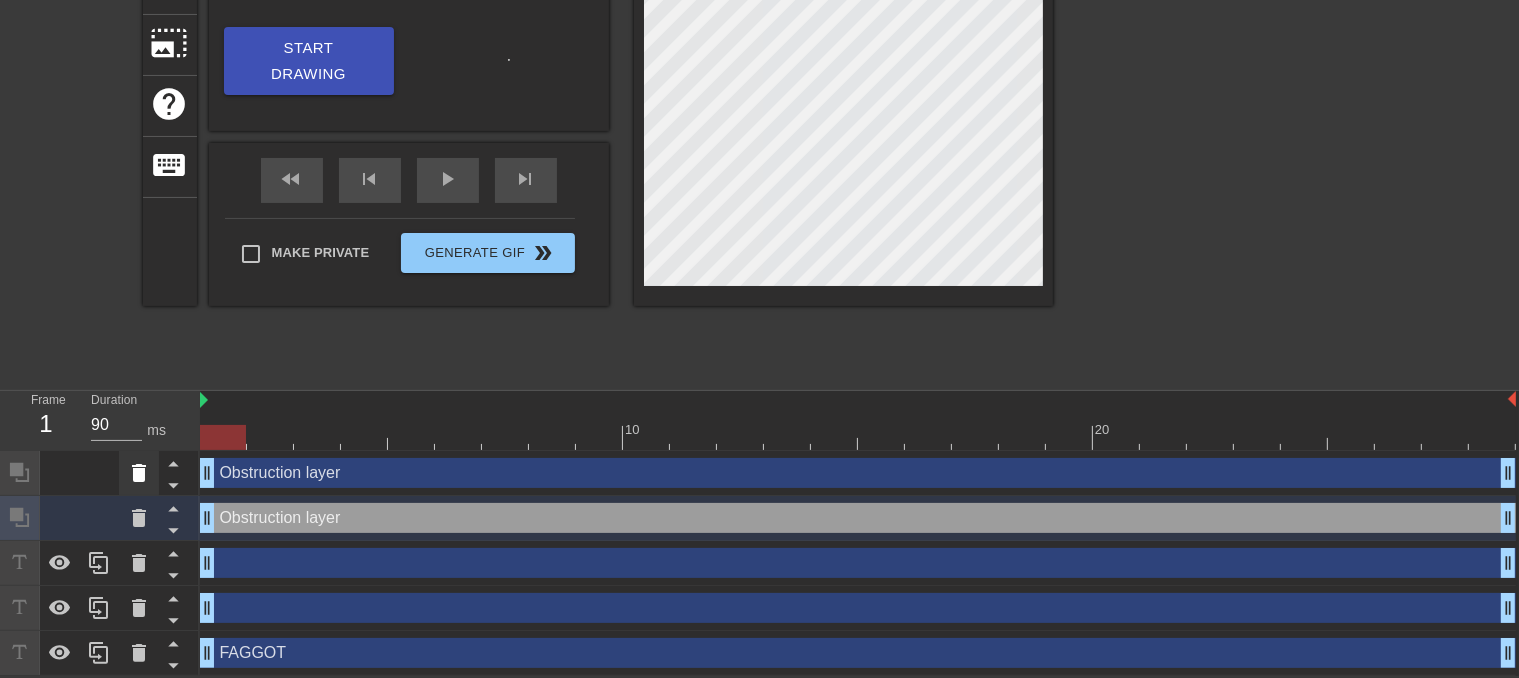 click 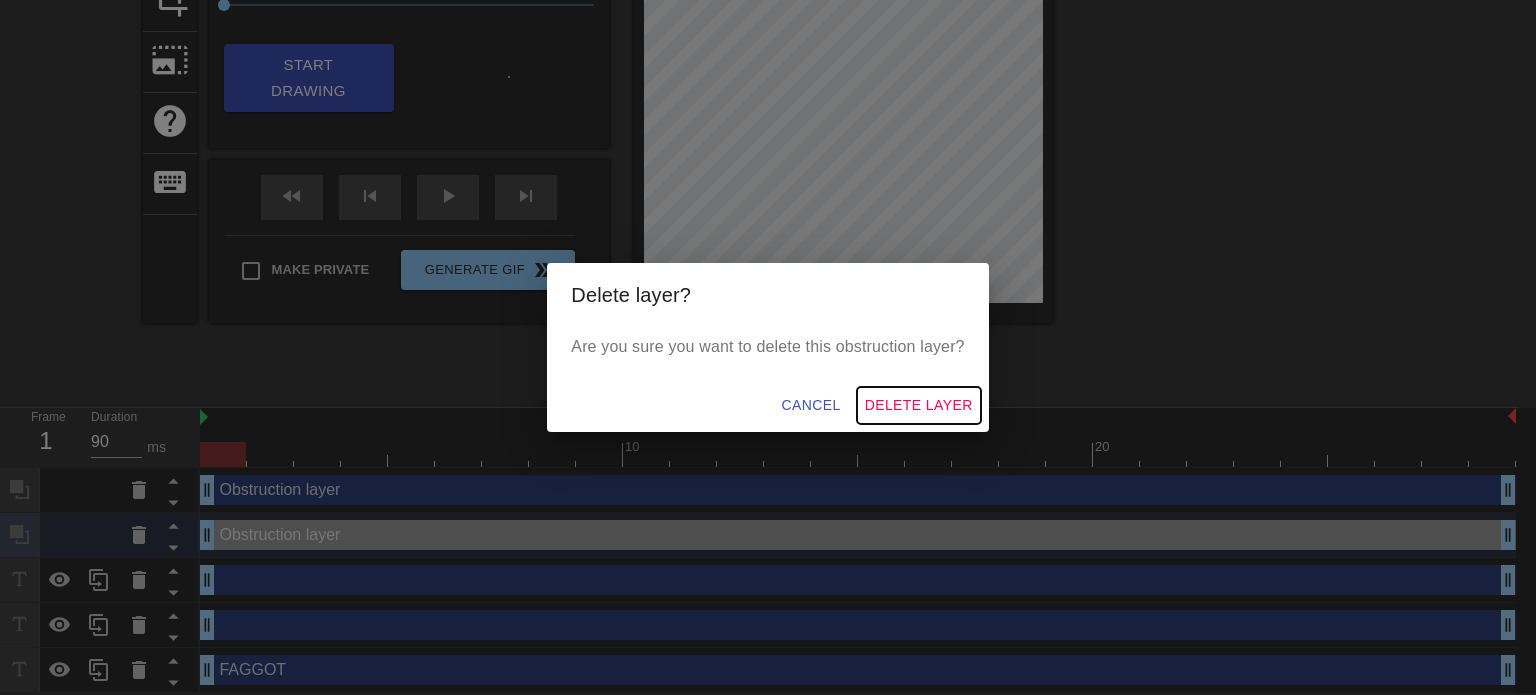 click on "Delete Layer" at bounding box center [919, 405] 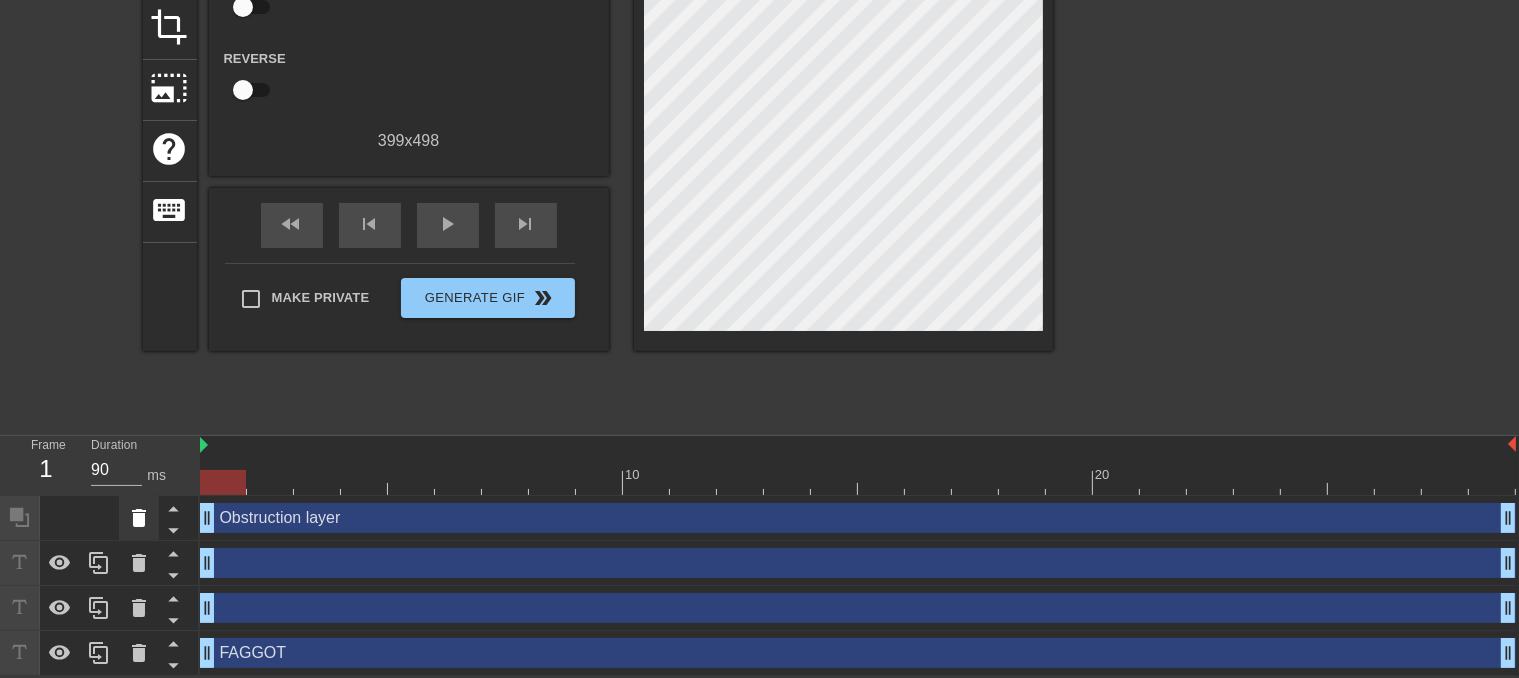 click 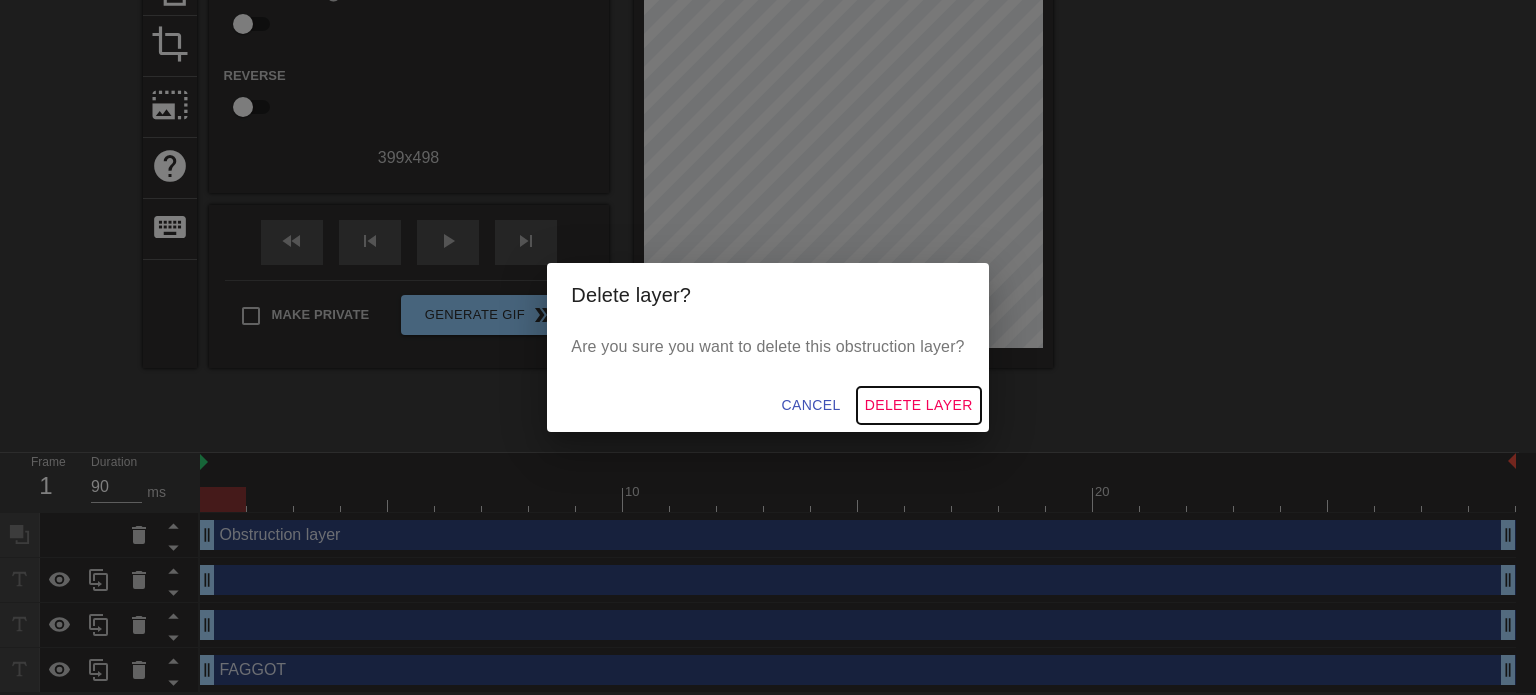click on "Delete Layer" at bounding box center (919, 405) 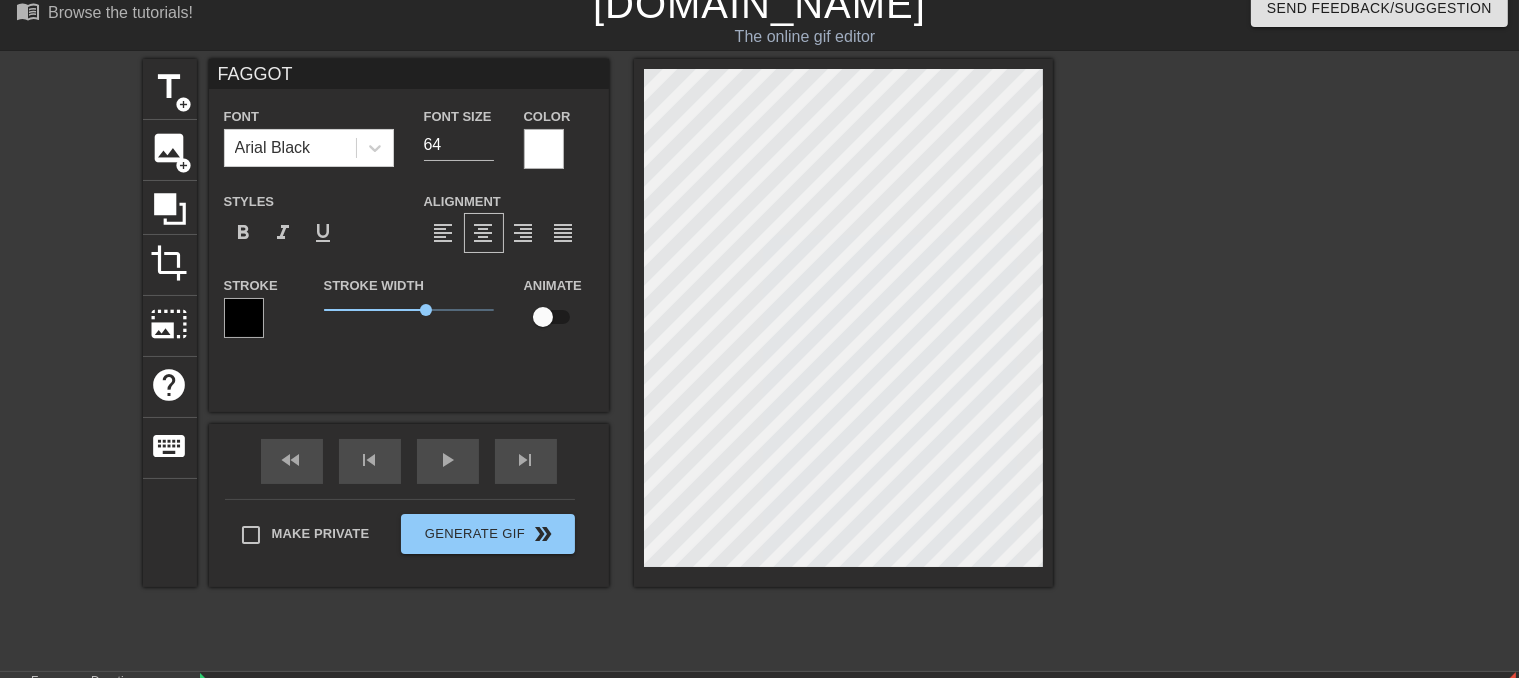 scroll, scrollTop: 12, scrollLeft: 0, axis: vertical 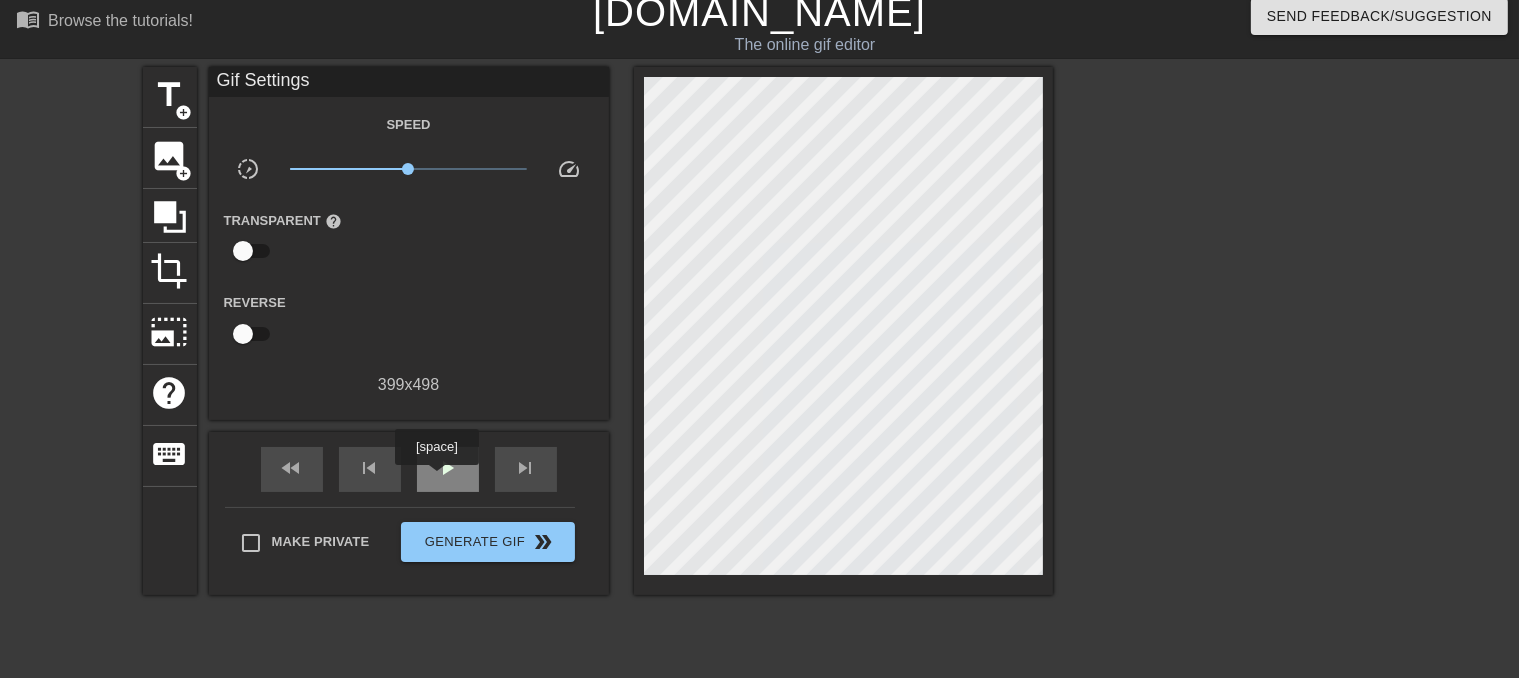 click on "play_arrow" at bounding box center (448, 468) 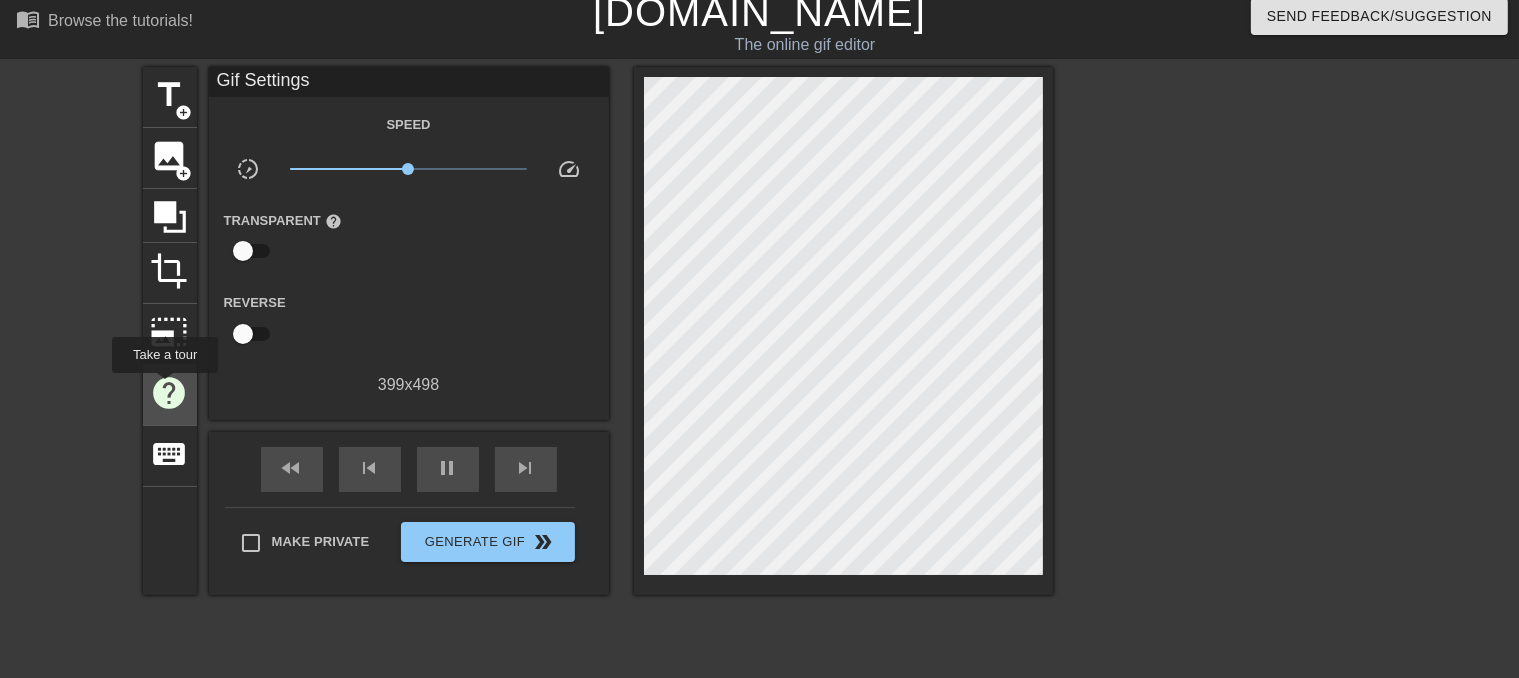 click on "help" at bounding box center (170, 393) 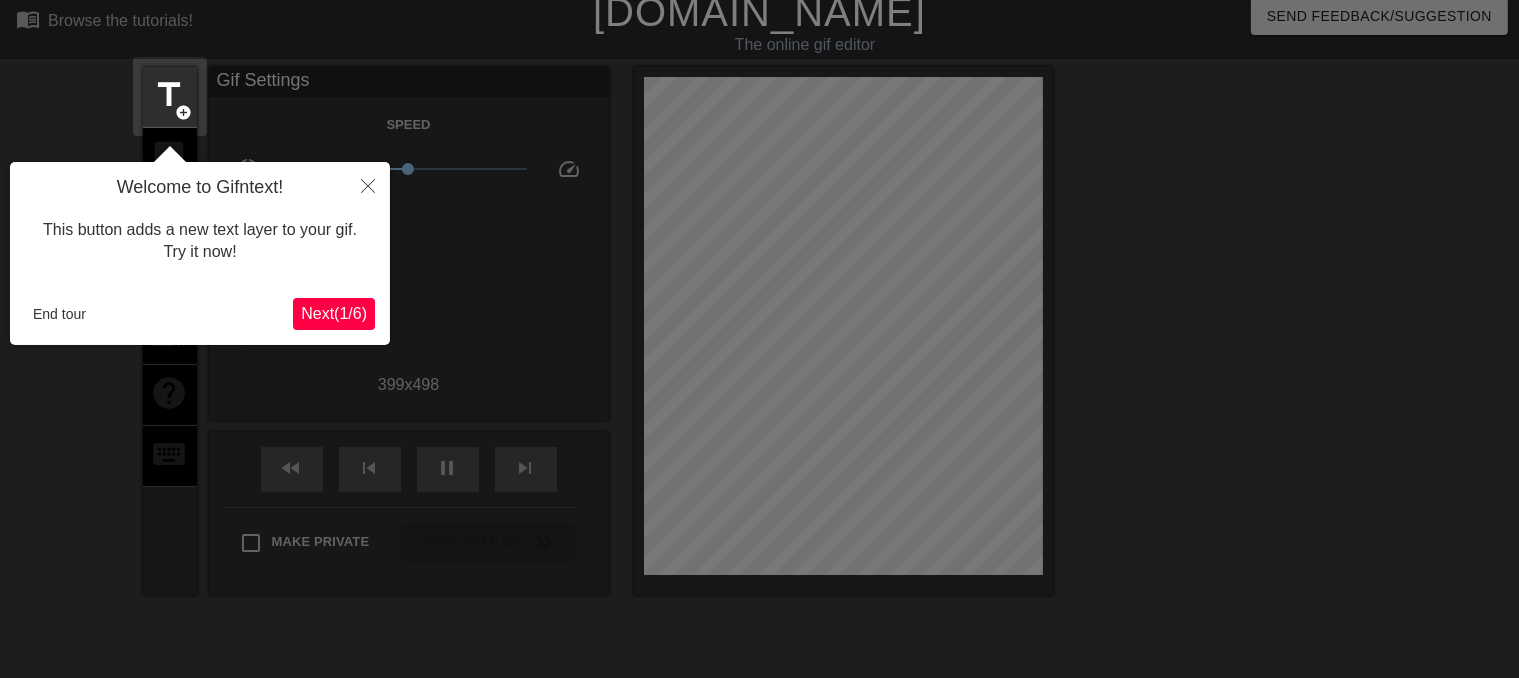scroll, scrollTop: 48, scrollLeft: 0, axis: vertical 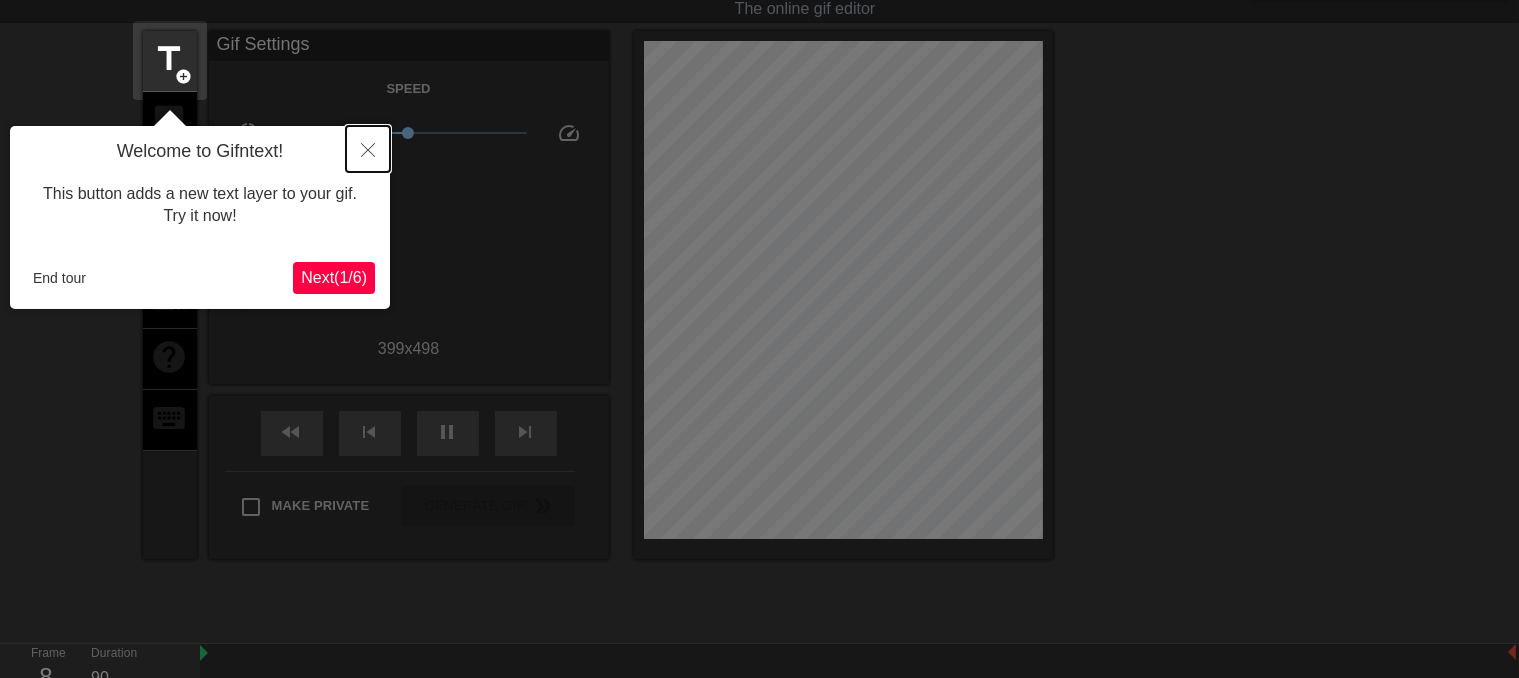 click at bounding box center (368, 149) 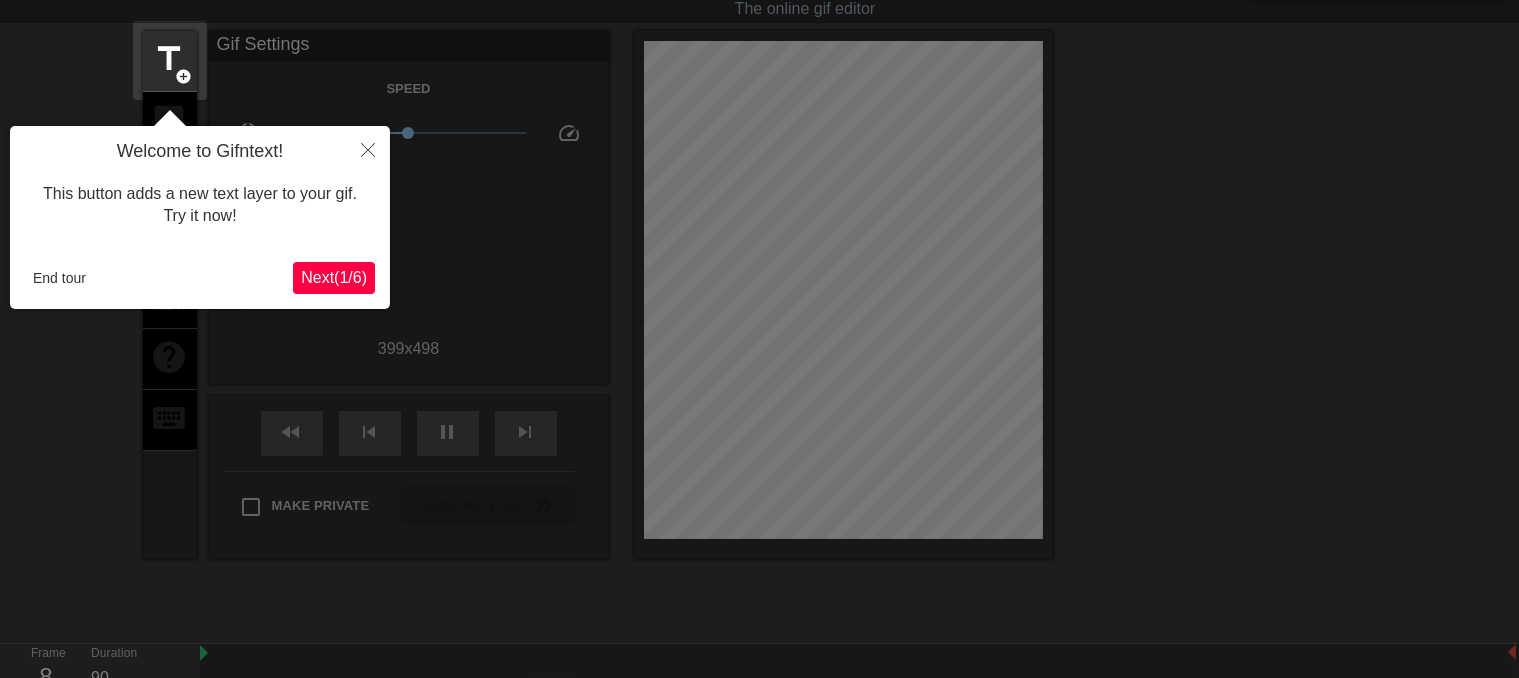 scroll, scrollTop: 0, scrollLeft: 0, axis: both 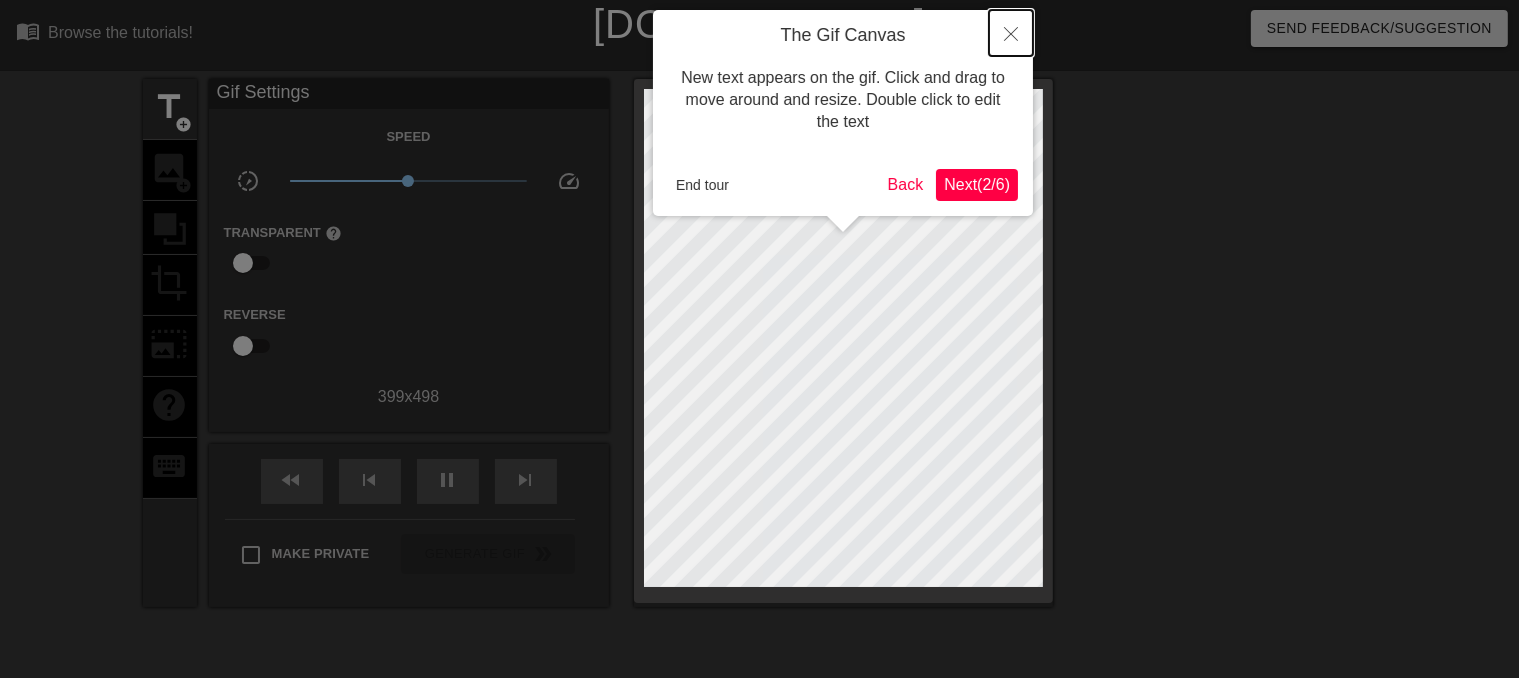 click at bounding box center [1011, 33] 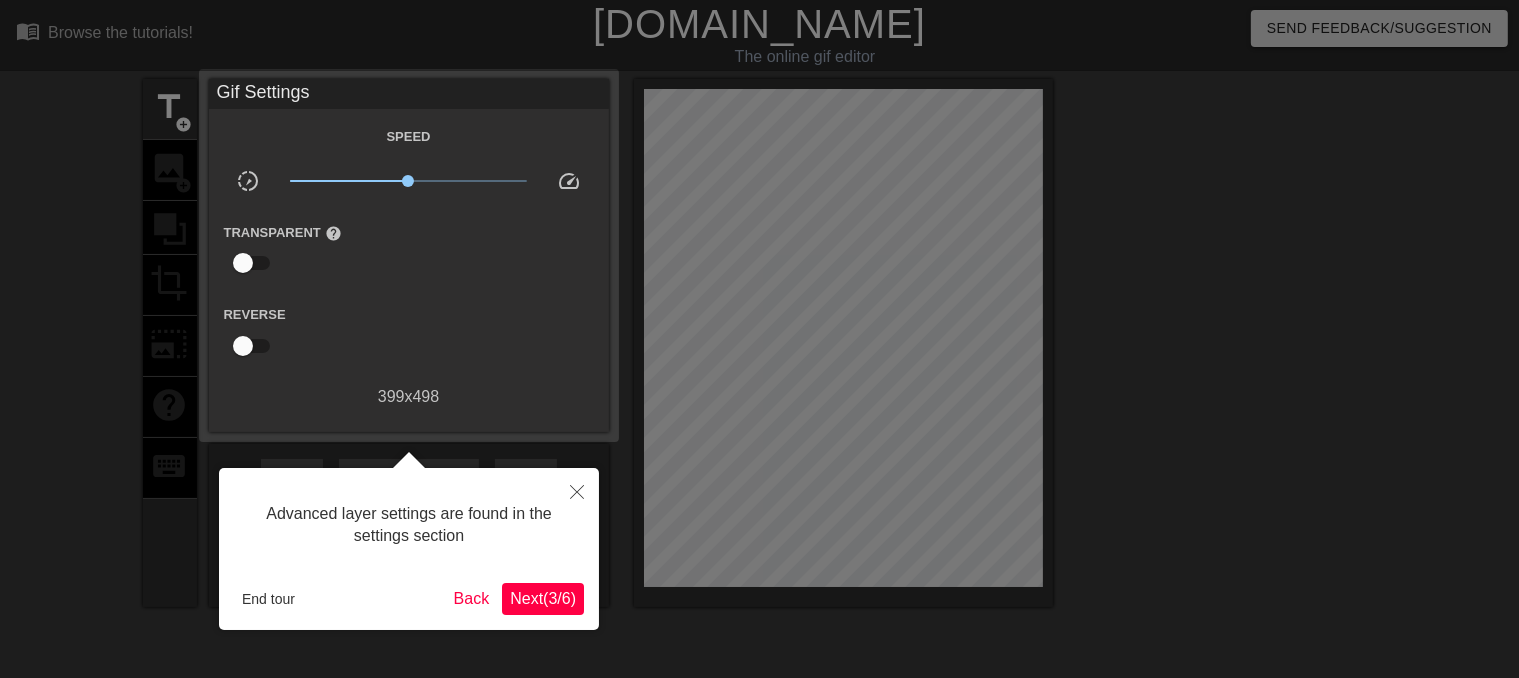 scroll, scrollTop: 48, scrollLeft: 0, axis: vertical 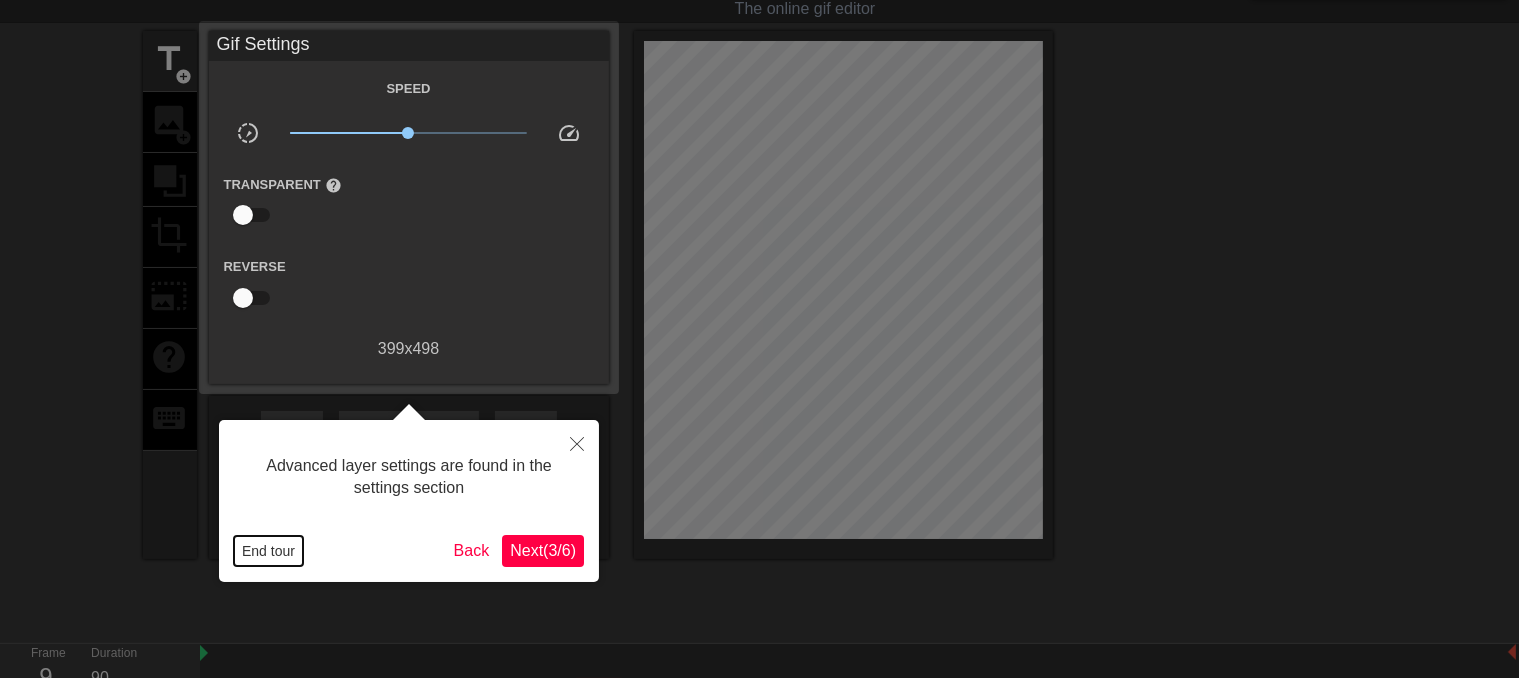 click on "End tour" at bounding box center [268, 551] 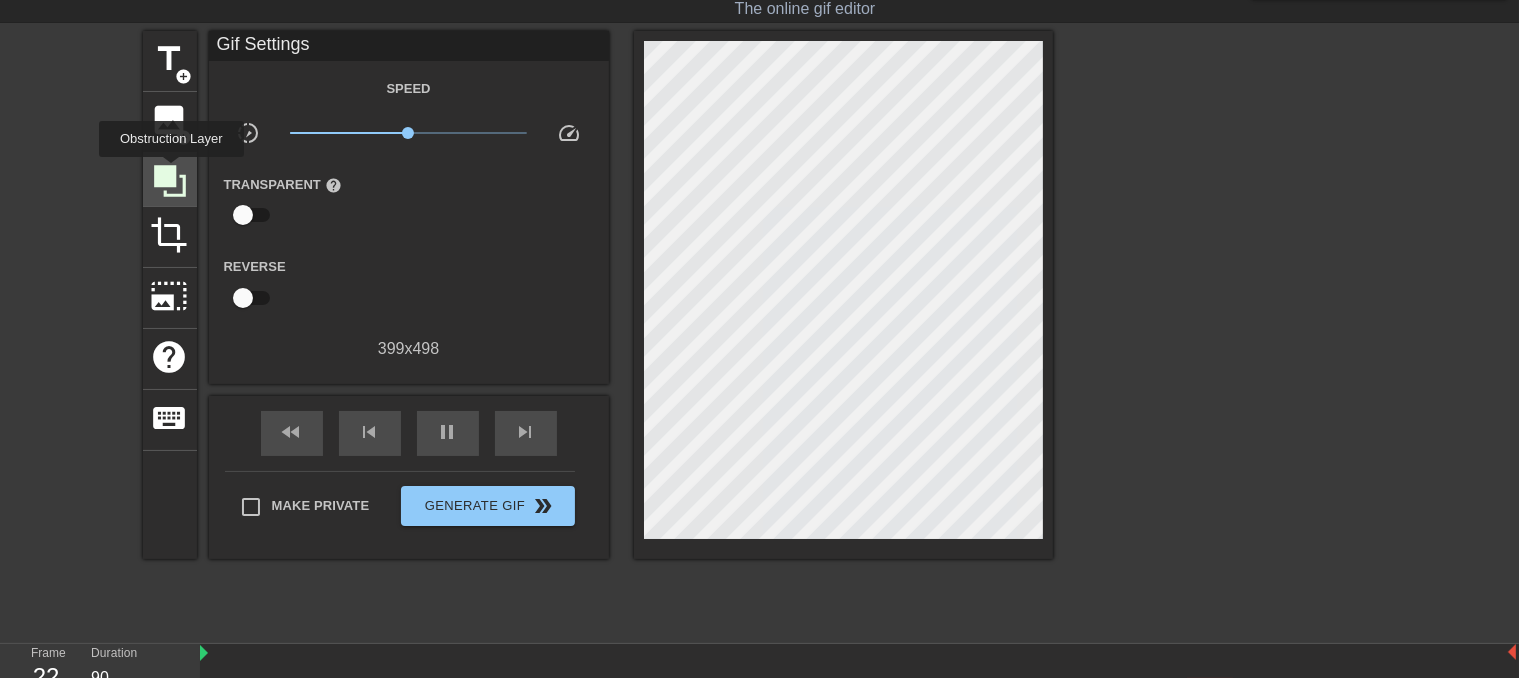 click 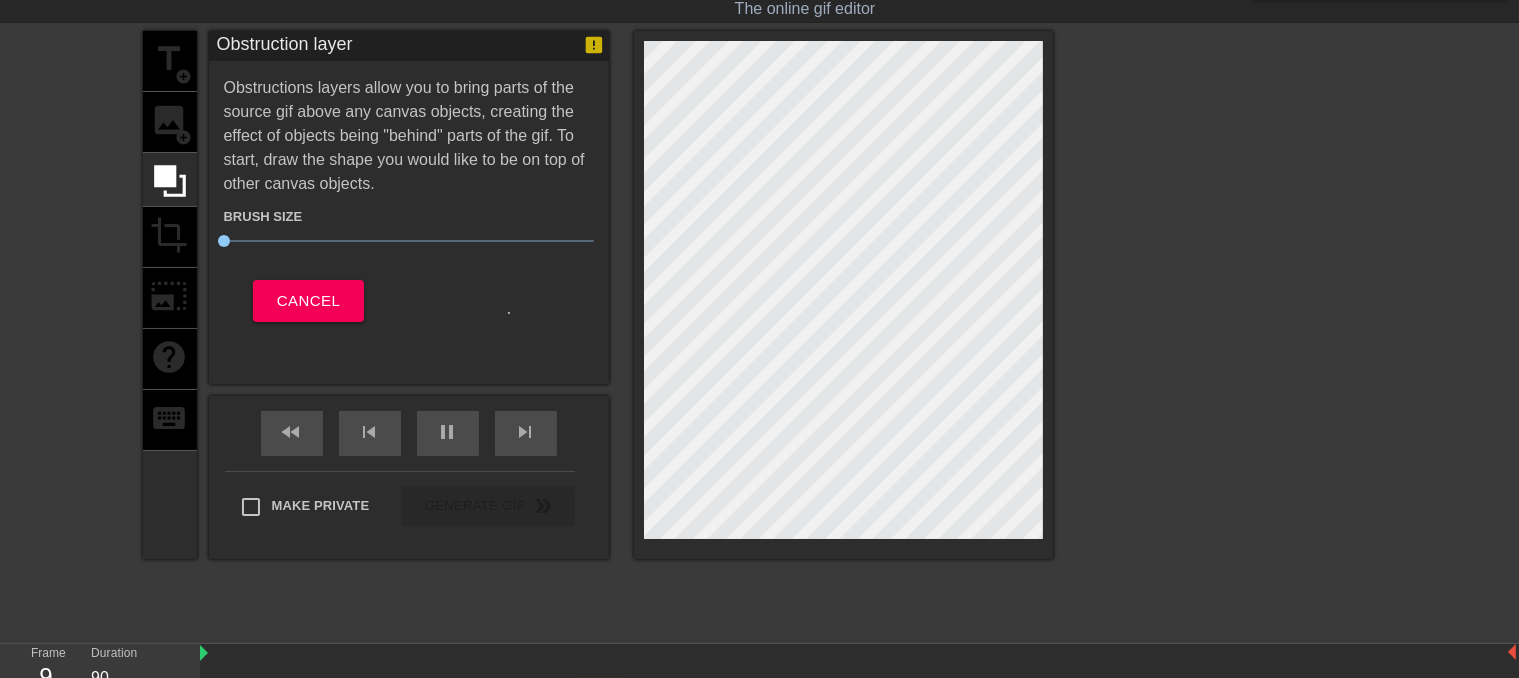 click on "title add_circle image add_circle crop photo_size_select_large help keyboard" at bounding box center (170, 295) 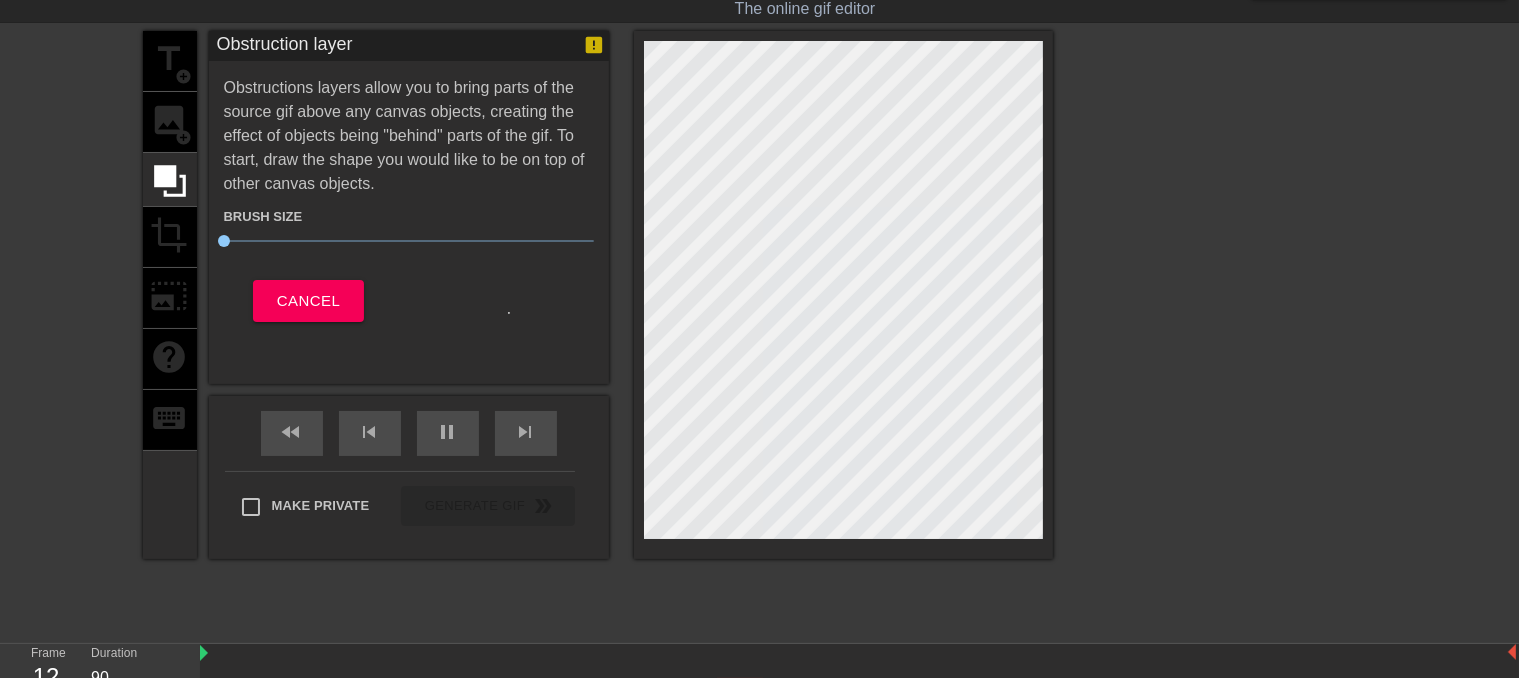 click on "title add_circle image add_circle crop photo_size_select_large help keyboard" at bounding box center [170, 295] 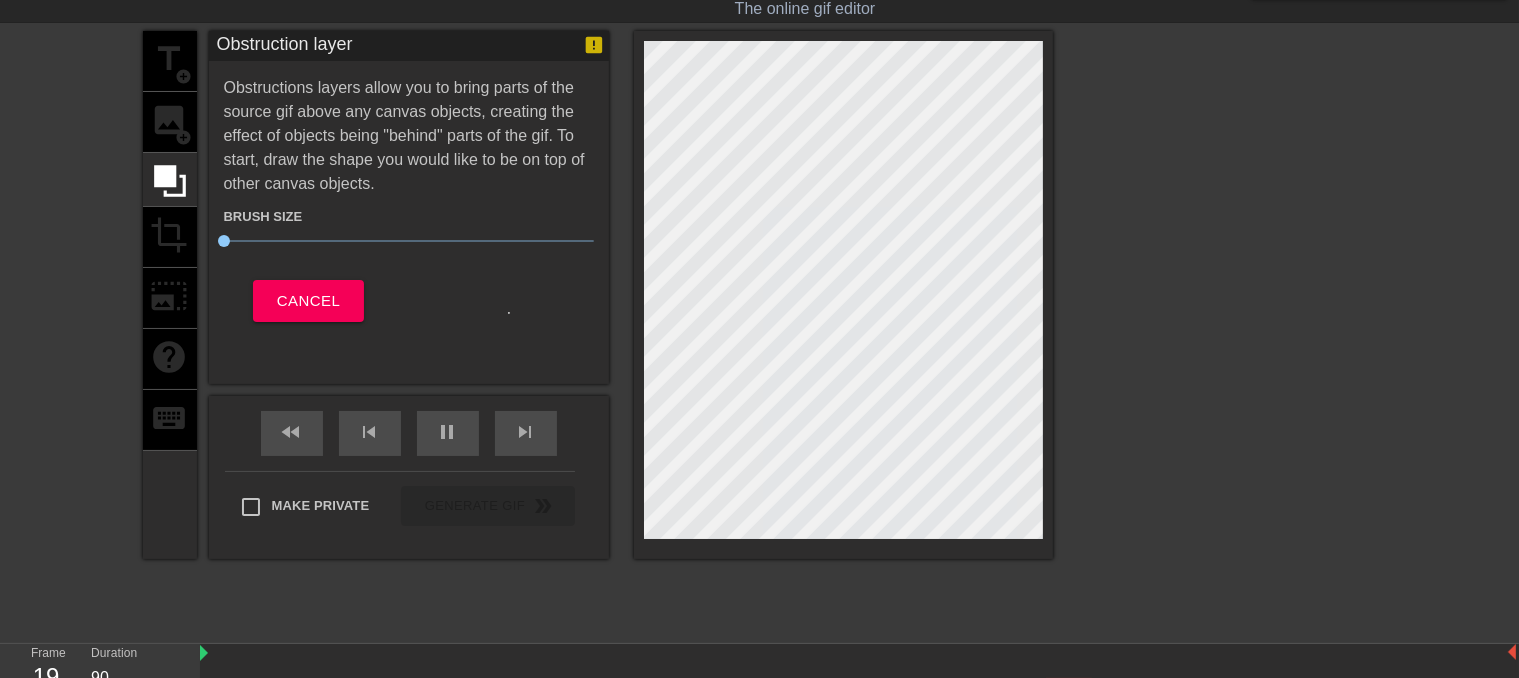 click on "Cancel" at bounding box center [309, 301] 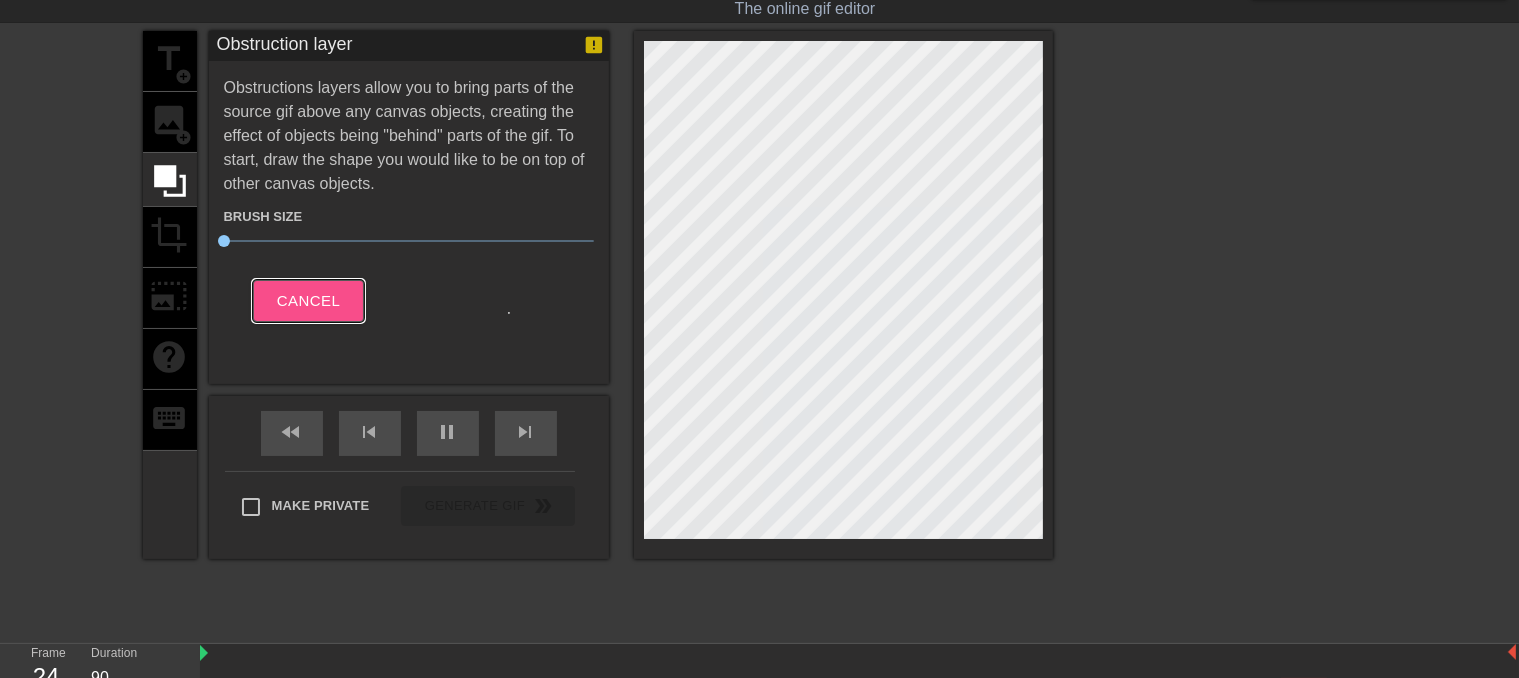 click on "Cancel" at bounding box center [308, 301] 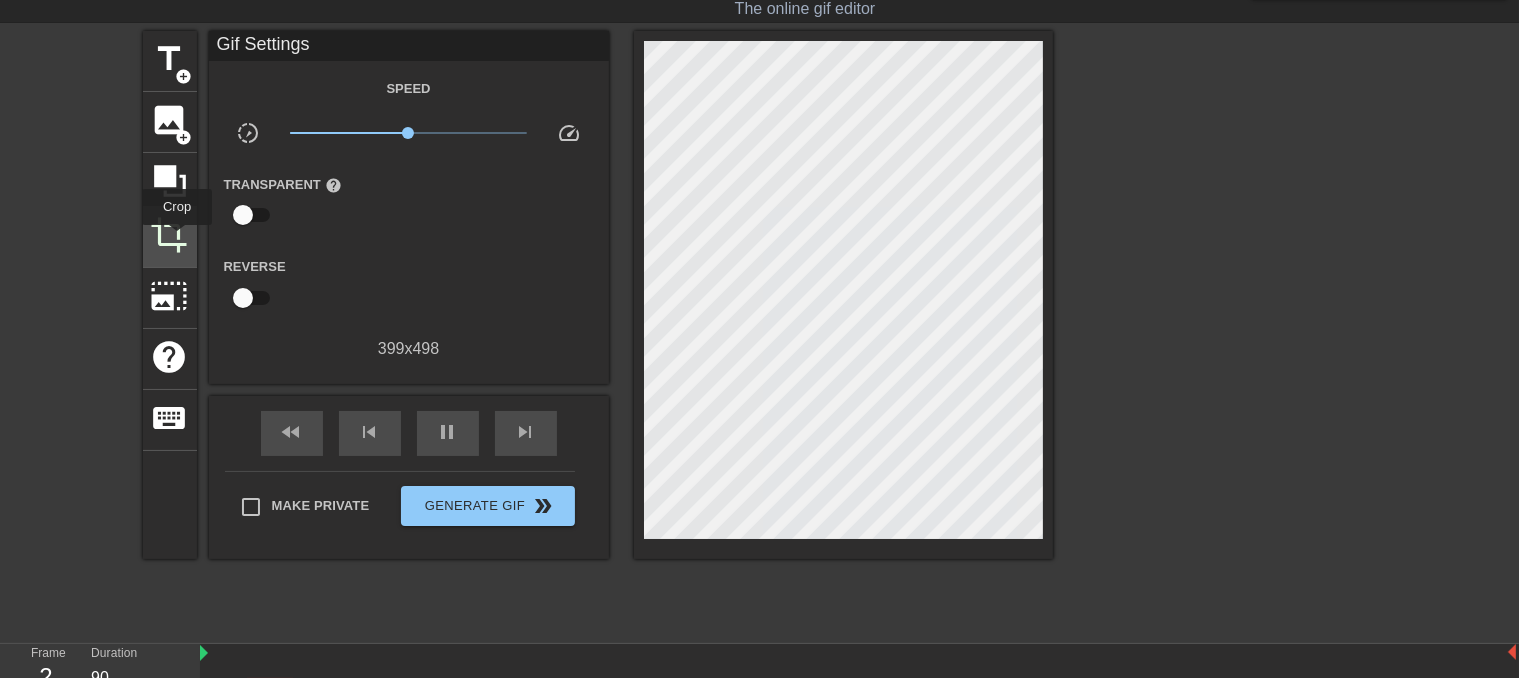 click on "crop" at bounding box center [170, 235] 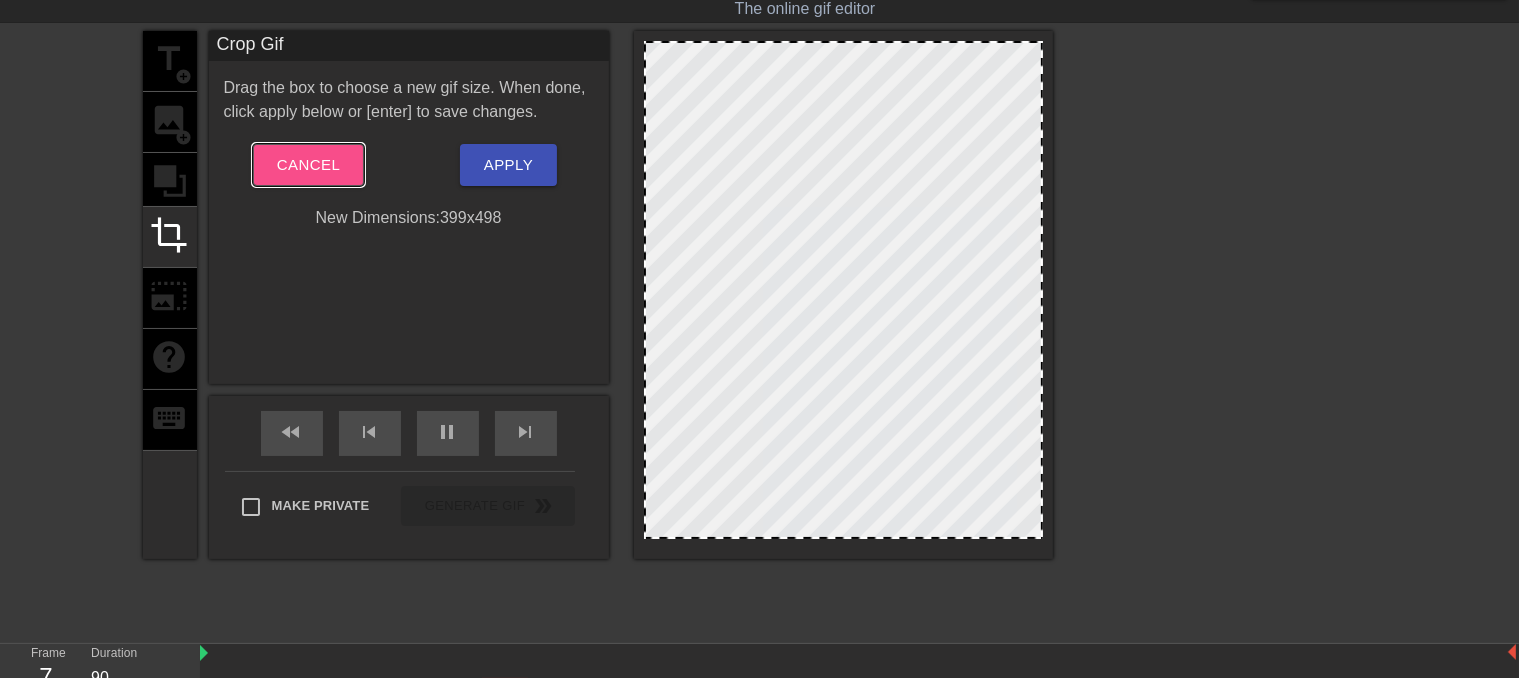 click on "Cancel" at bounding box center (308, 165) 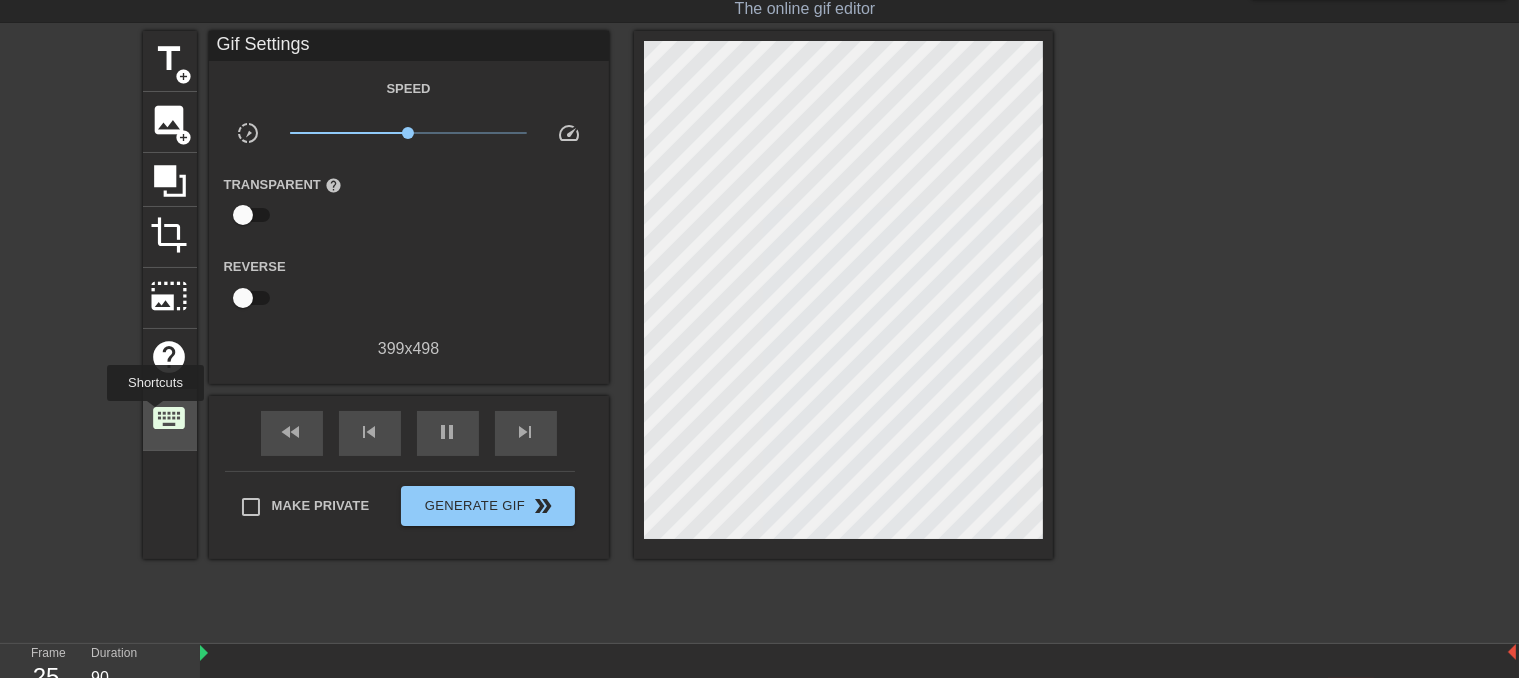 drag, startPoint x: 167, startPoint y: 349, endPoint x: 155, endPoint y: 415, distance: 67.08204 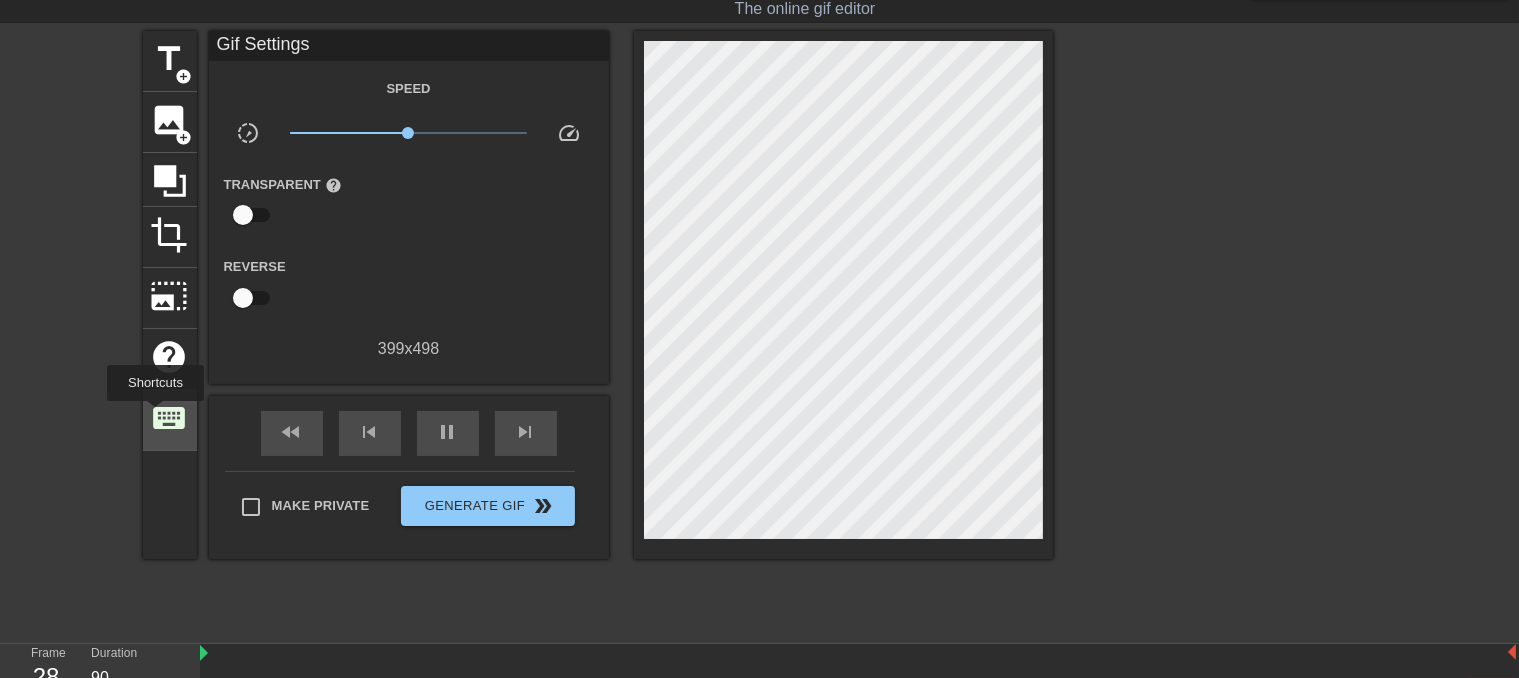 click on "keyboard" at bounding box center (170, 418) 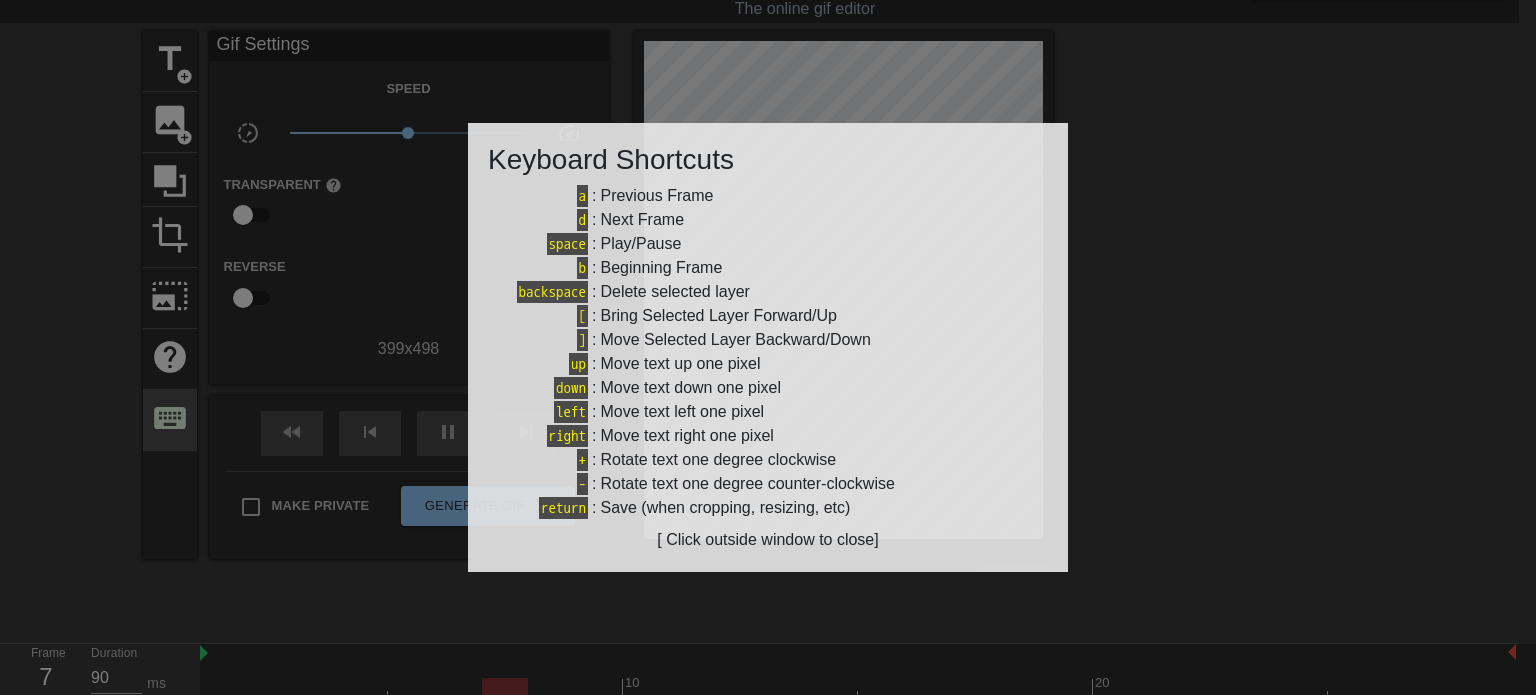 click at bounding box center [768, 347] 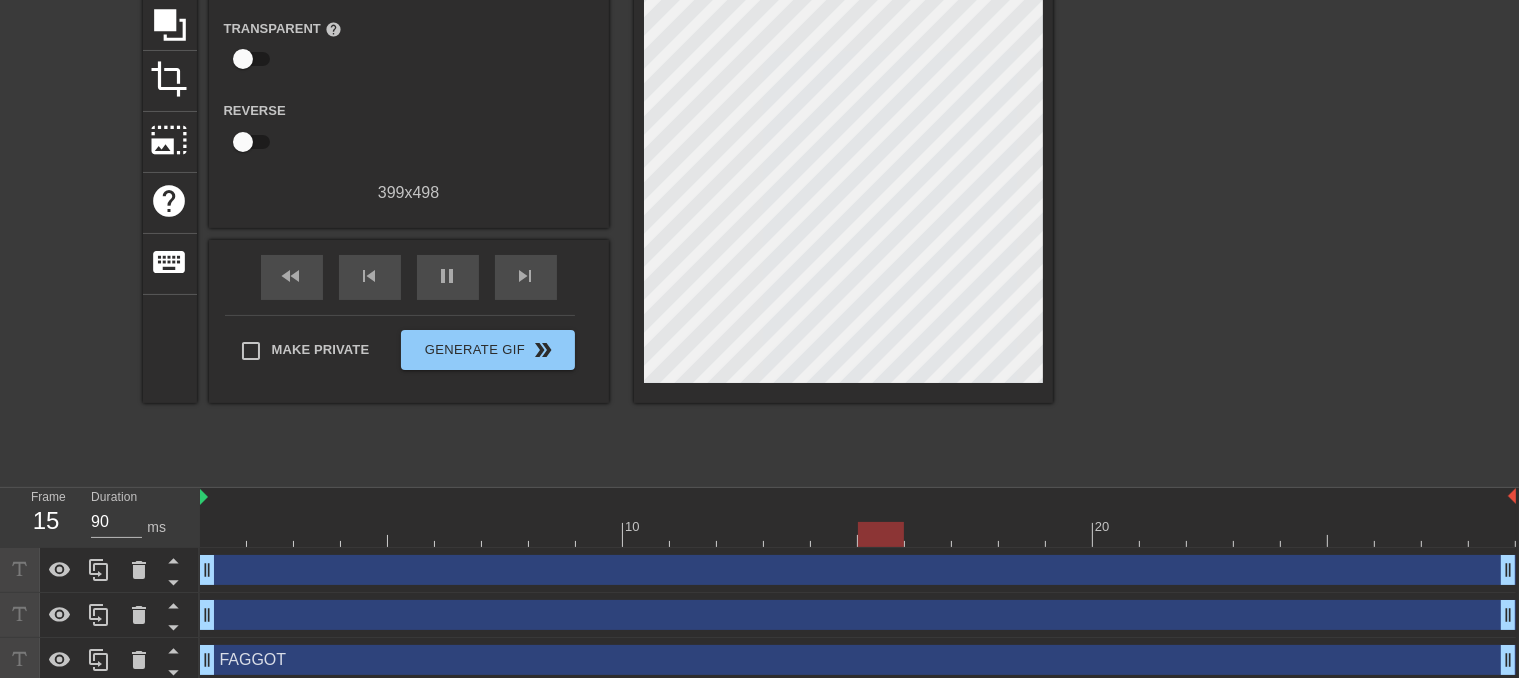 scroll, scrollTop: 212, scrollLeft: 0, axis: vertical 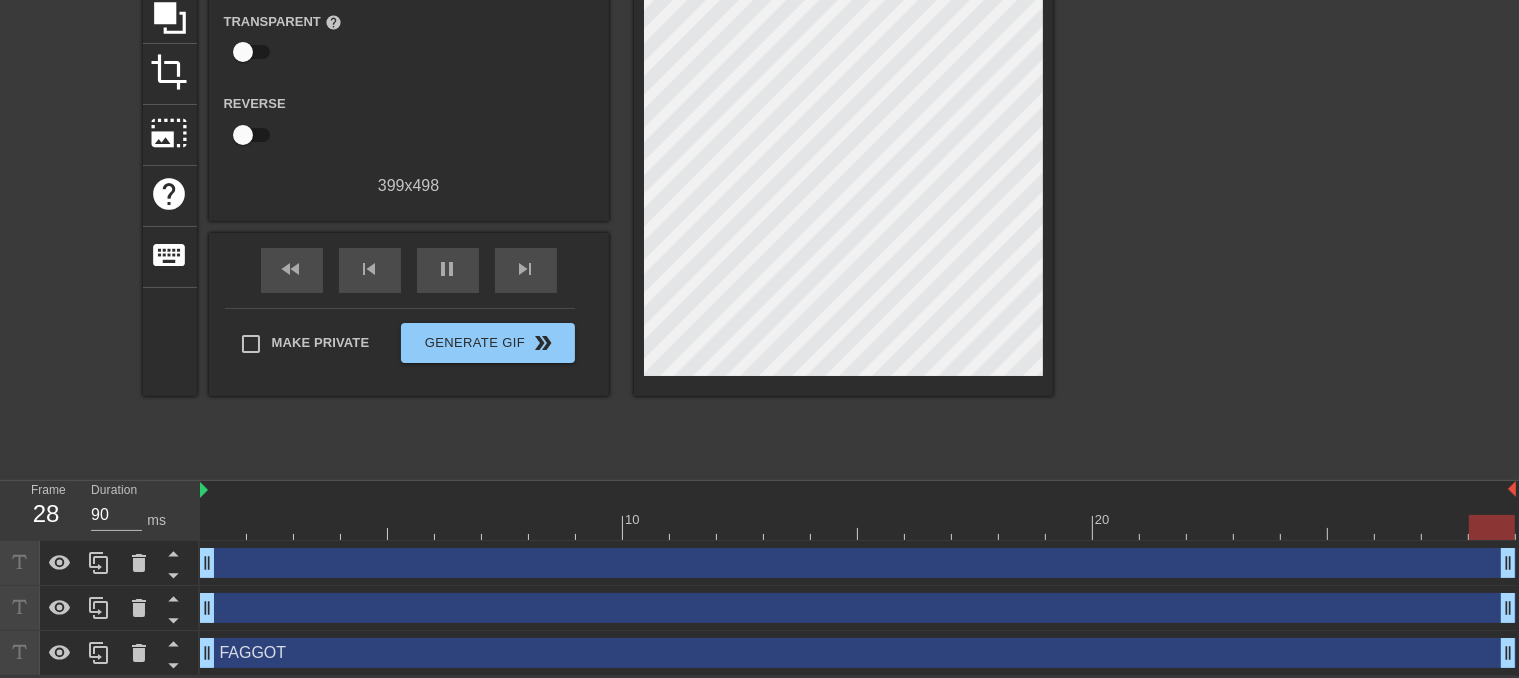 drag, startPoint x: 258, startPoint y: 650, endPoint x: 232, endPoint y: 654, distance: 26.305893 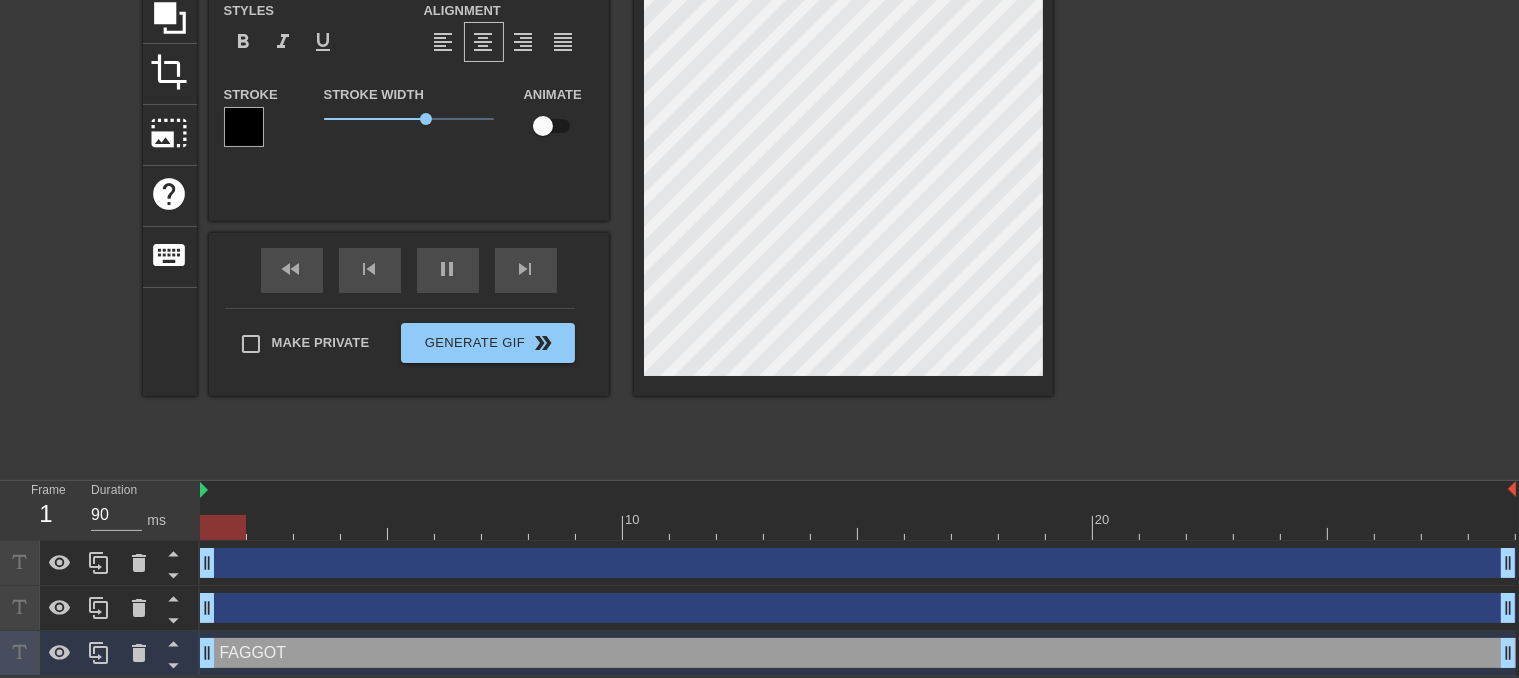 click on "FAGGOT drag_handle drag_handle" at bounding box center (858, 653) 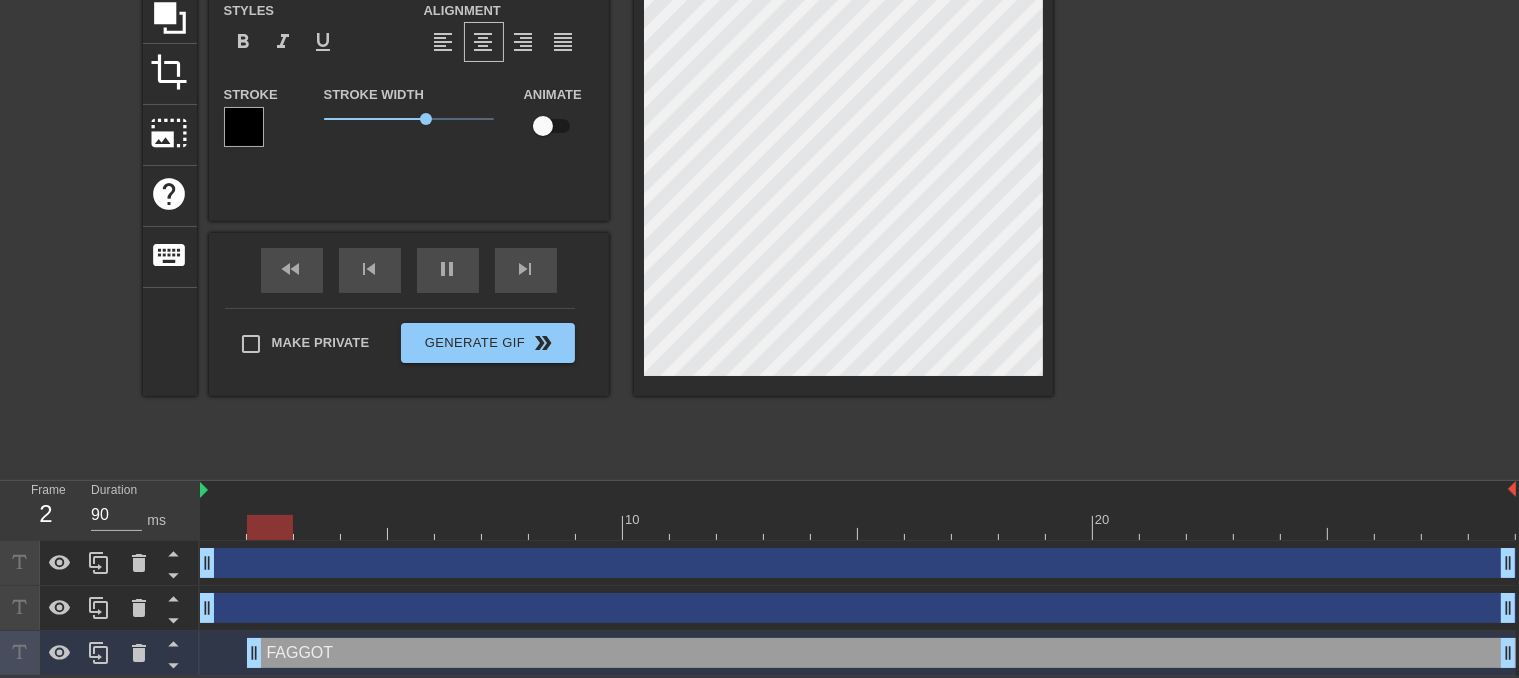 drag, startPoint x: 208, startPoint y: 651, endPoint x: 265, endPoint y: 652, distance: 57.00877 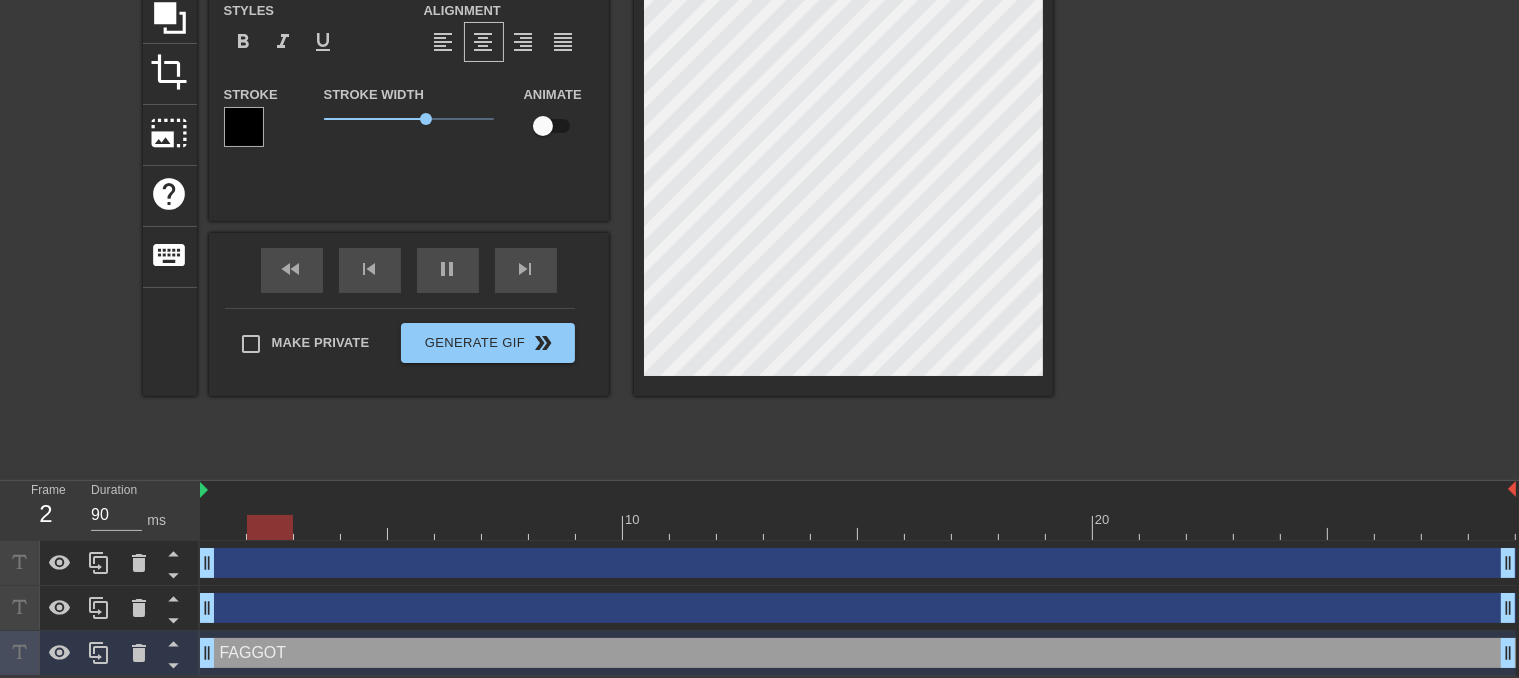 drag, startPoint x: 253, startPoint y: 654, endPoint x: 217, endPoint y: 655, distance: 36.013885 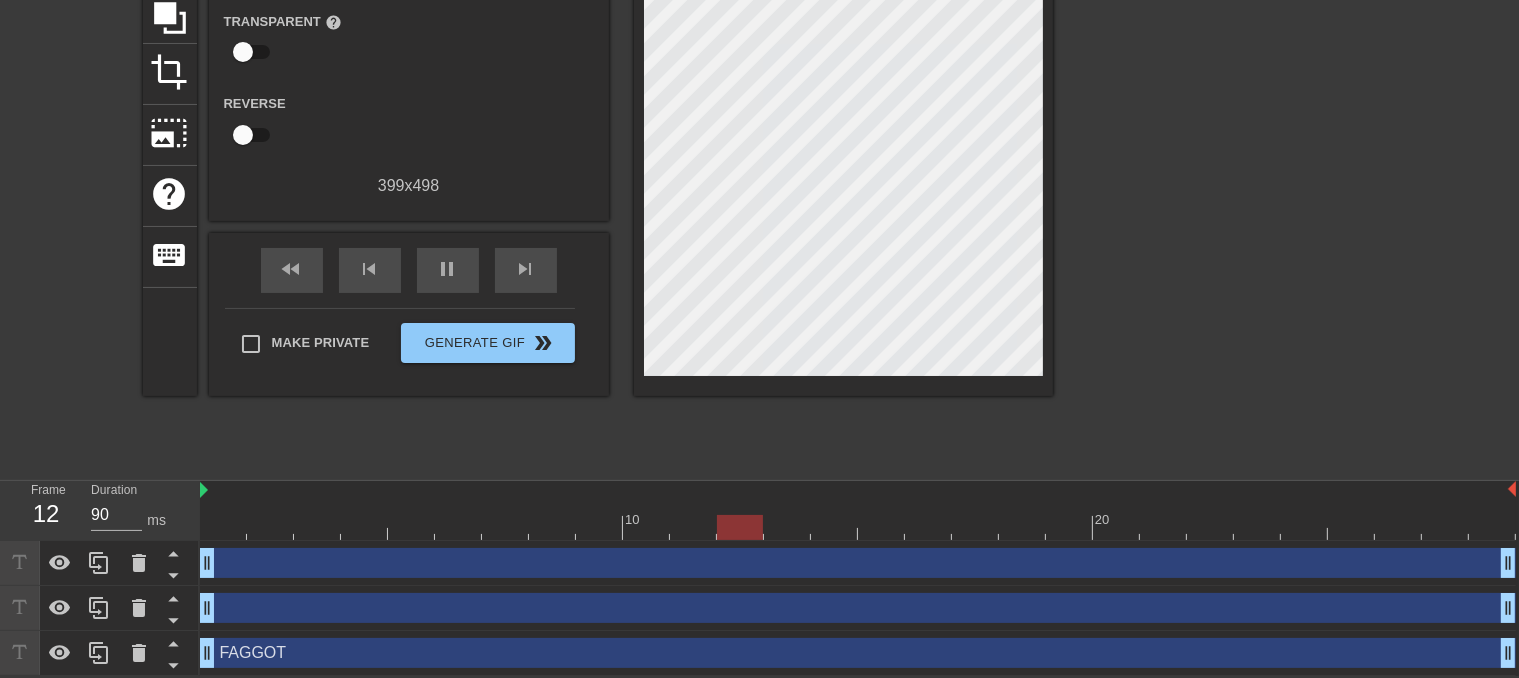 click at bounding box center [1227, 168] 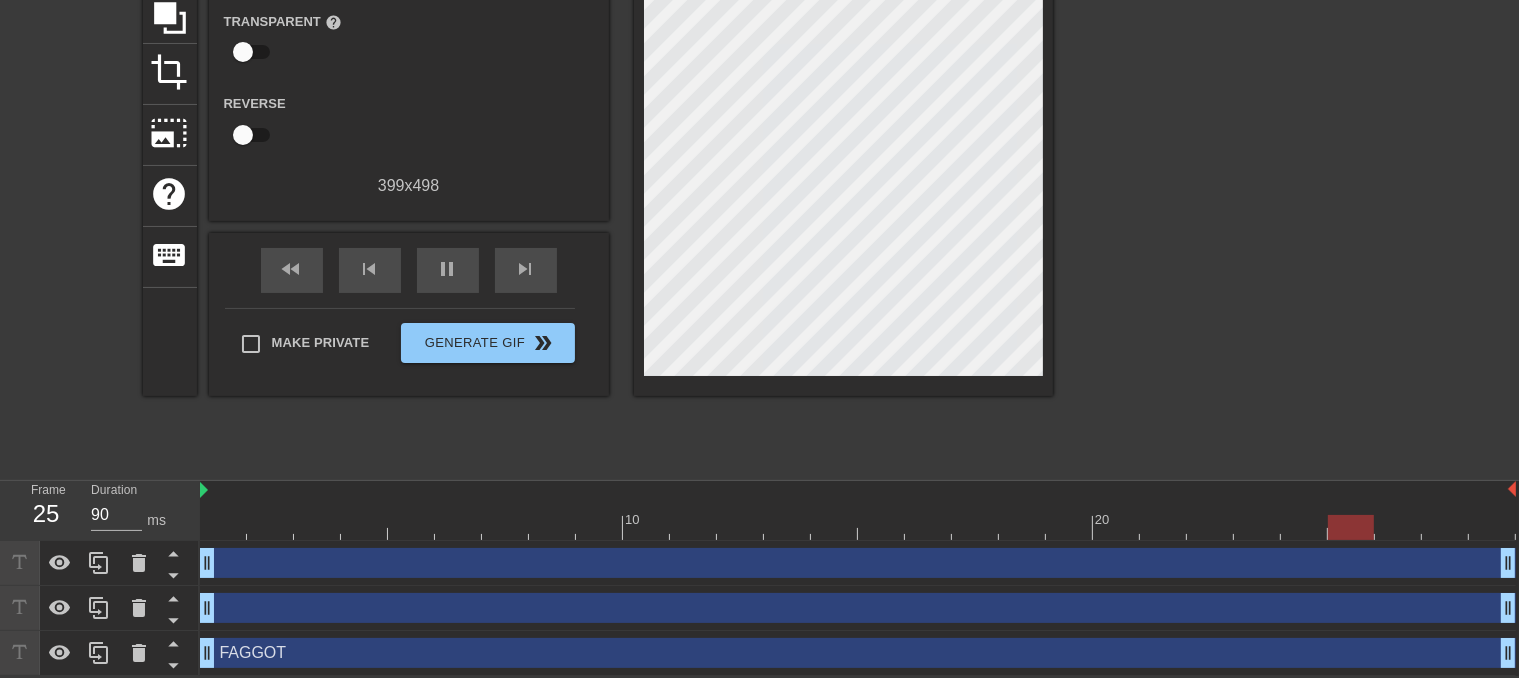 click on "drag_handle drag_handle" at bounding box center [858, 563] 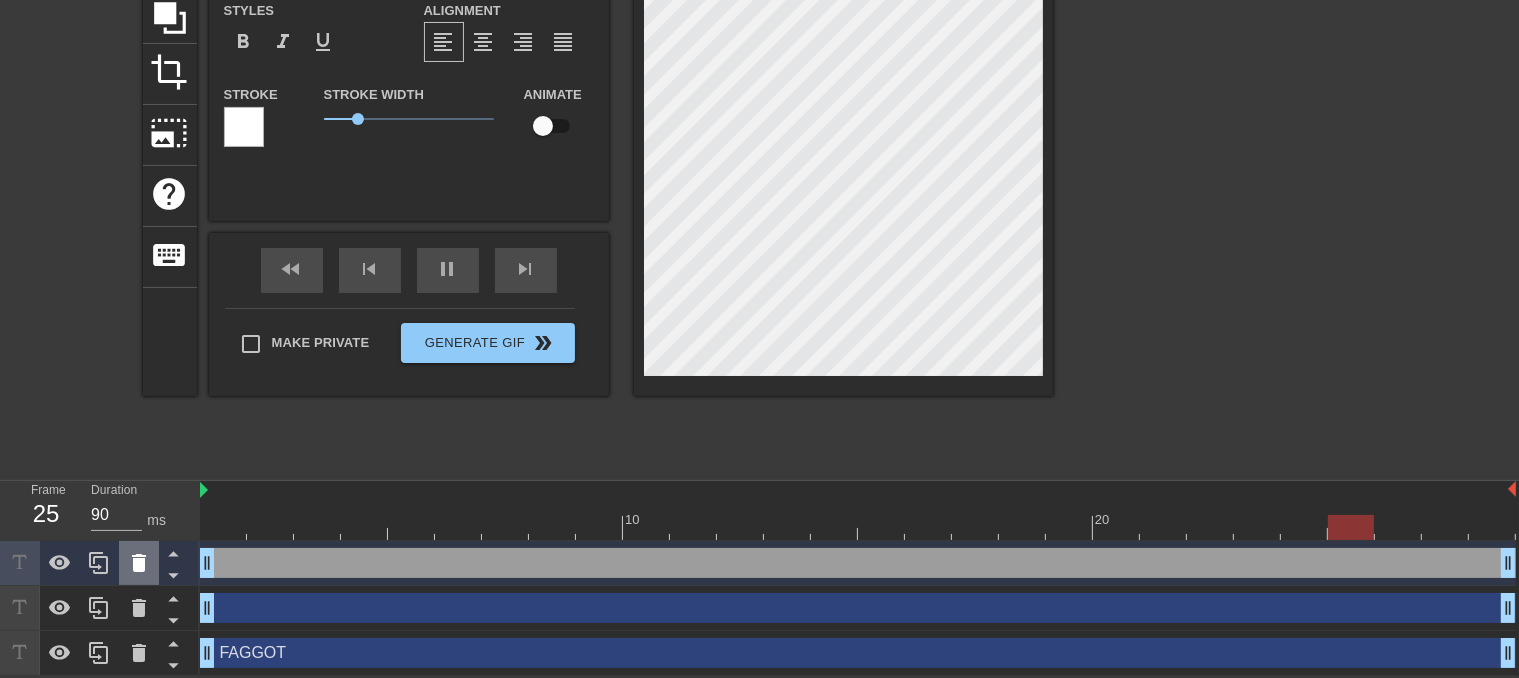 drag, startPoint x: 812, startPoint y: 555, endPoint x: 140, endPoint y: 569, distance: 672.1458 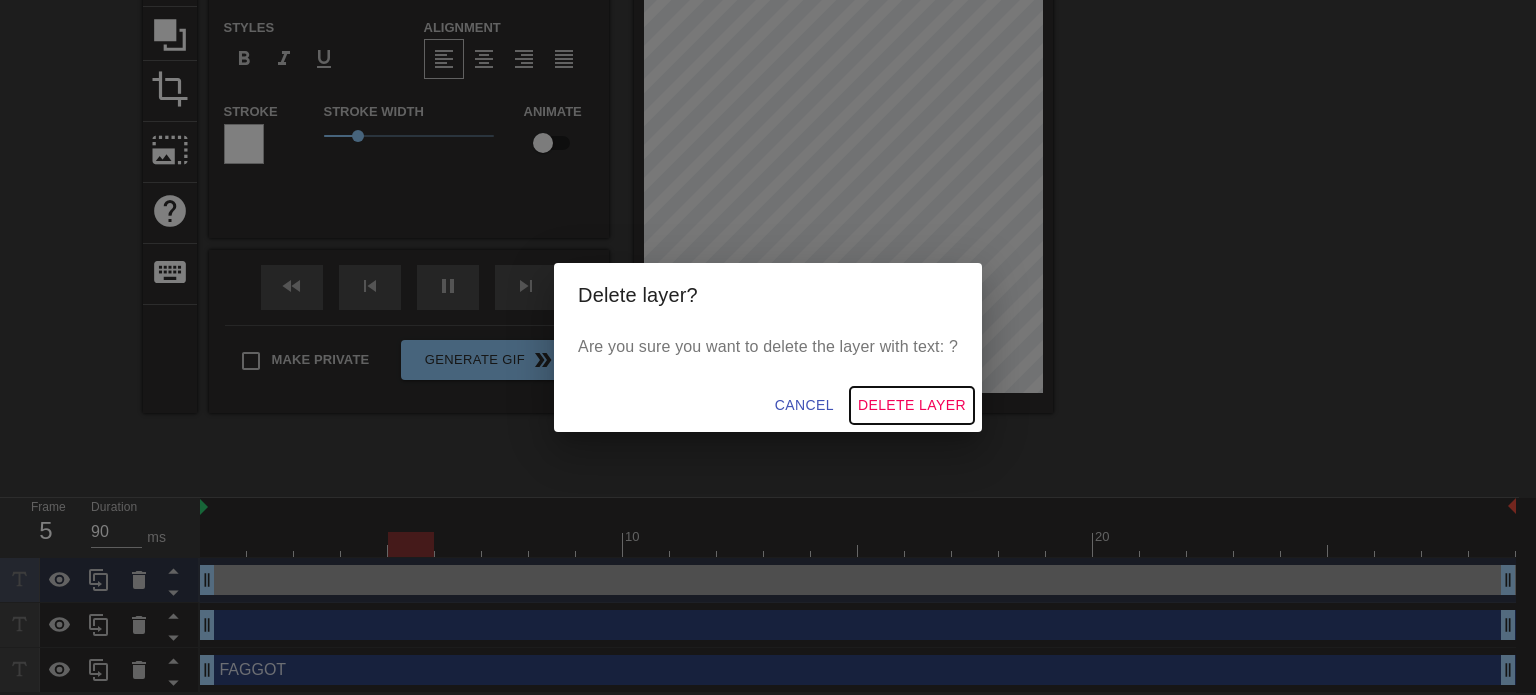 click on "Delete Layer" at bounding box center (912, 405) 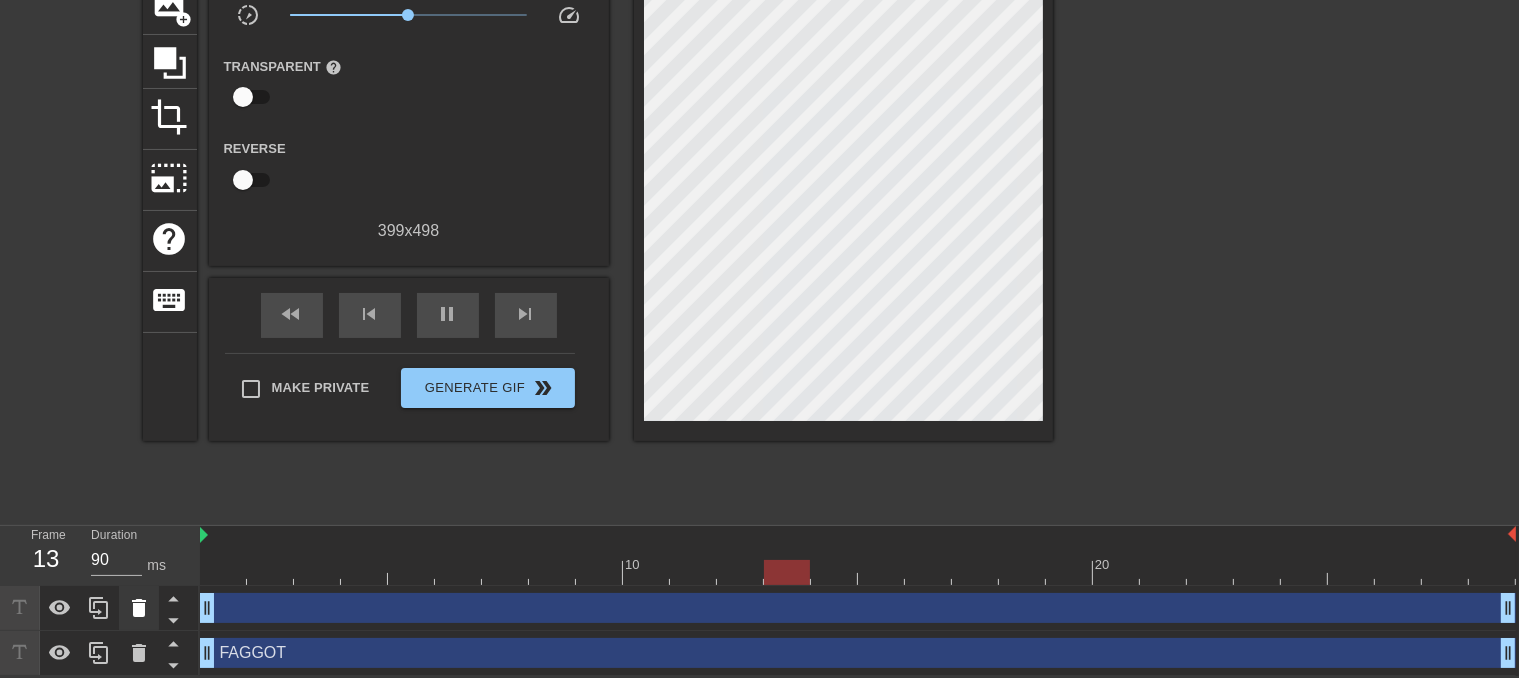 click 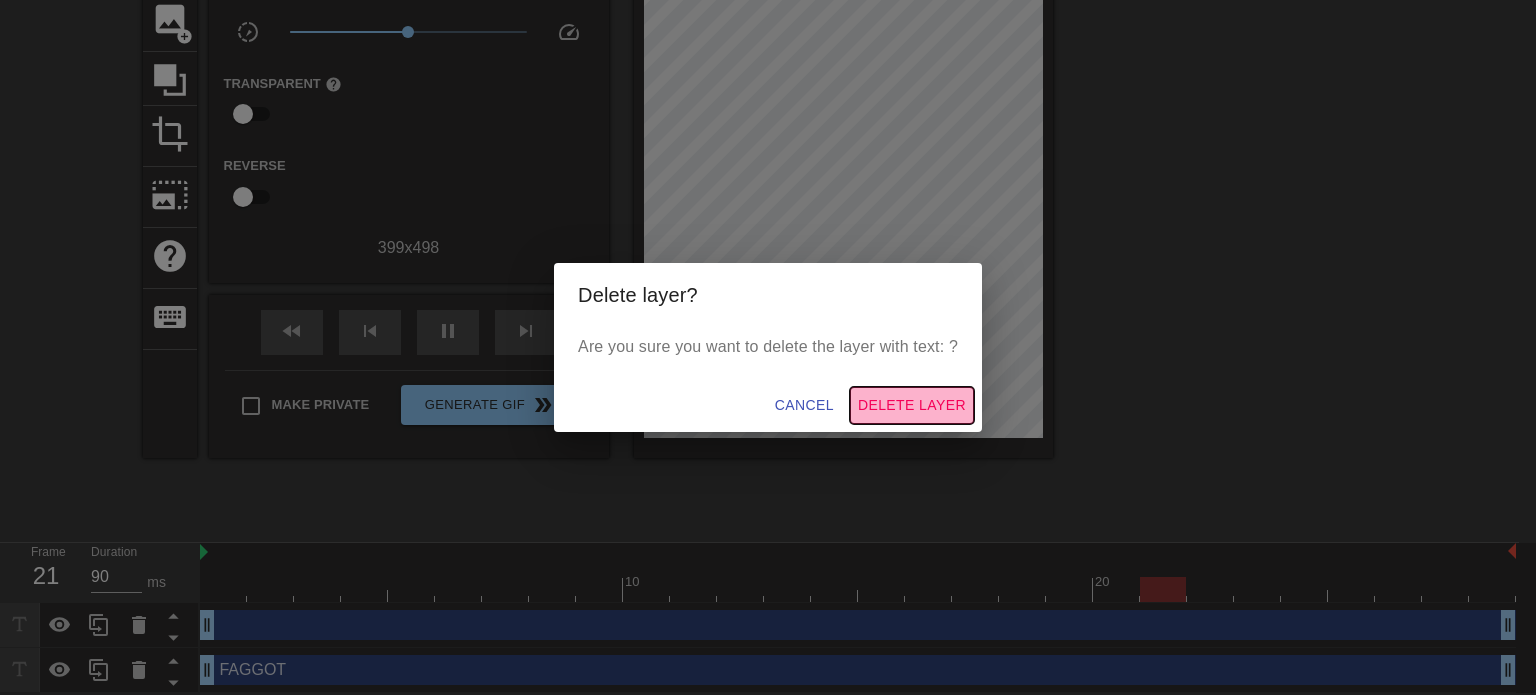 click on "Delete Layer" at bounding box center [912, 405] 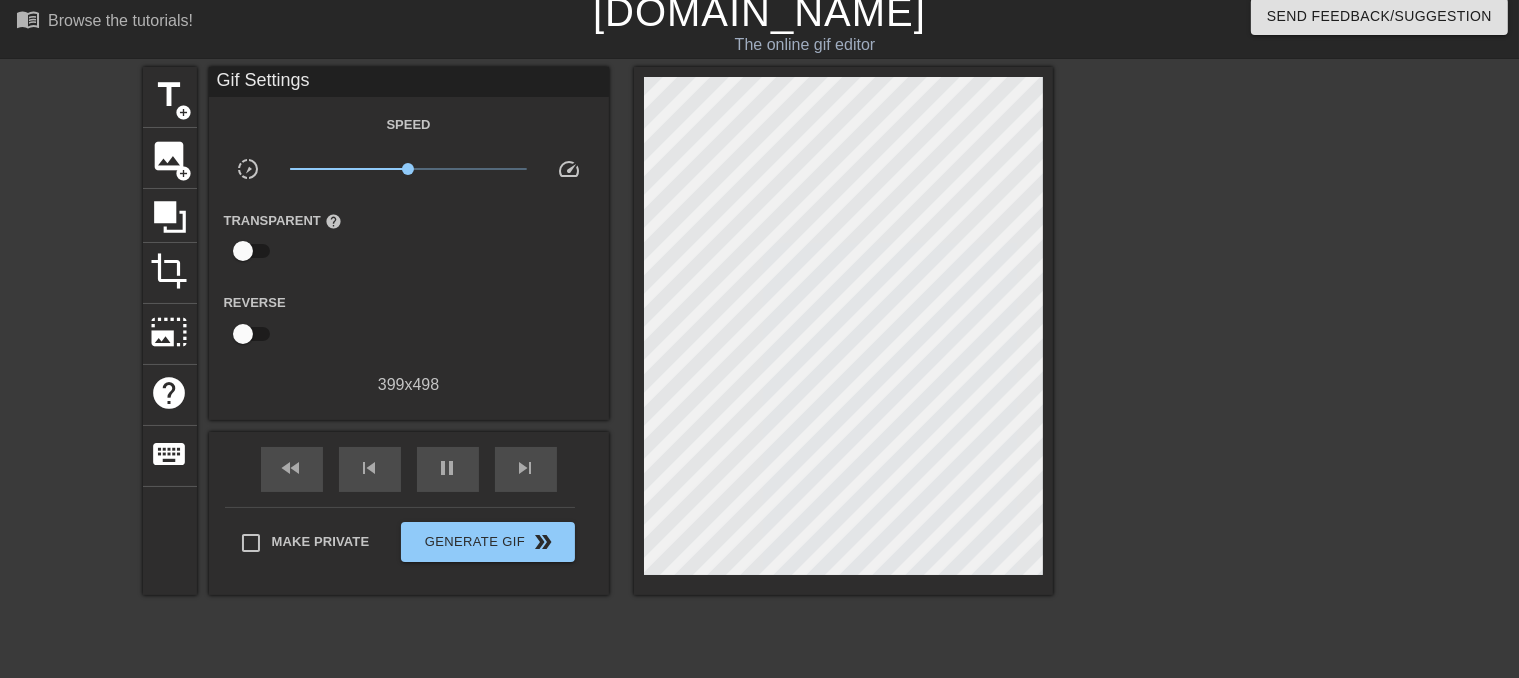 scroll, scrollTop: 0, scrollLeft: 0, axis: both 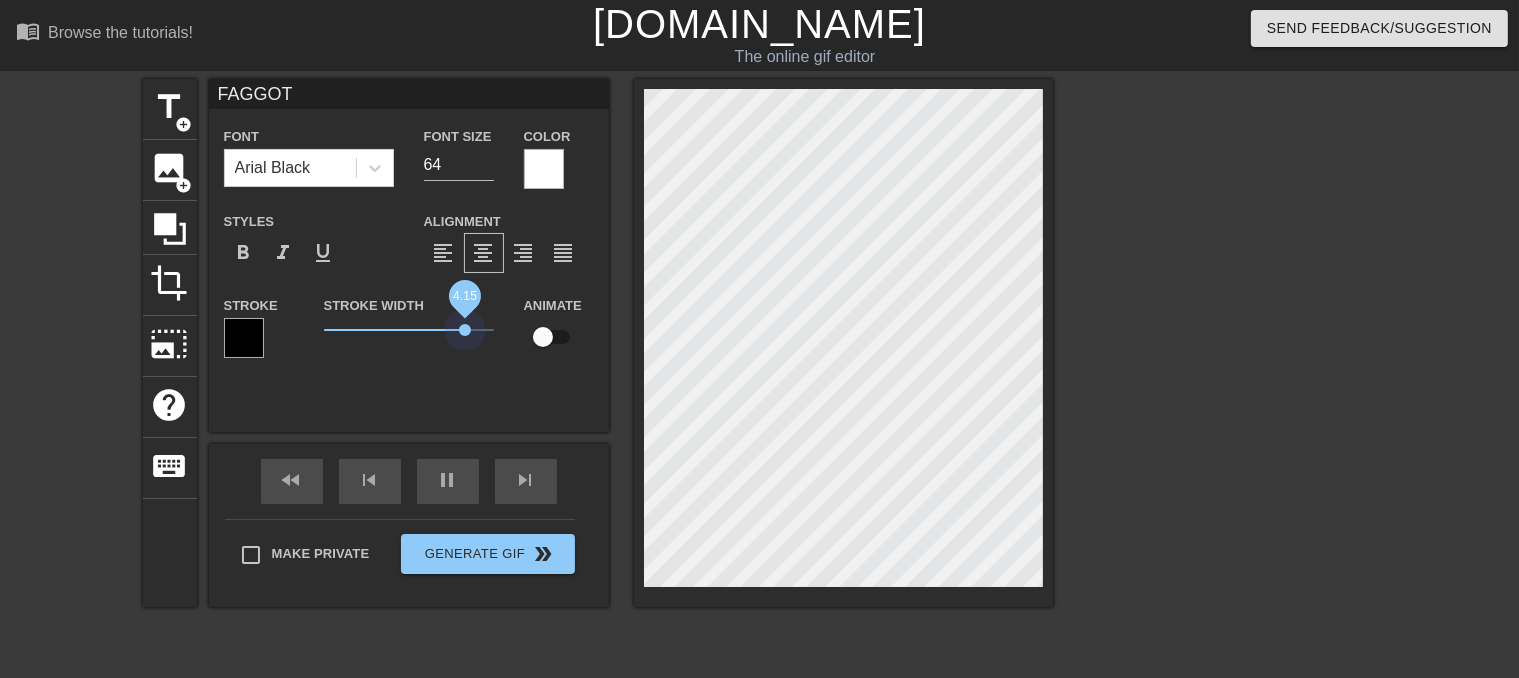 drag, startPoint x: 428, startPoint y: 336, endPoint x: 457, endPoint y: 321, distance: 32.649654 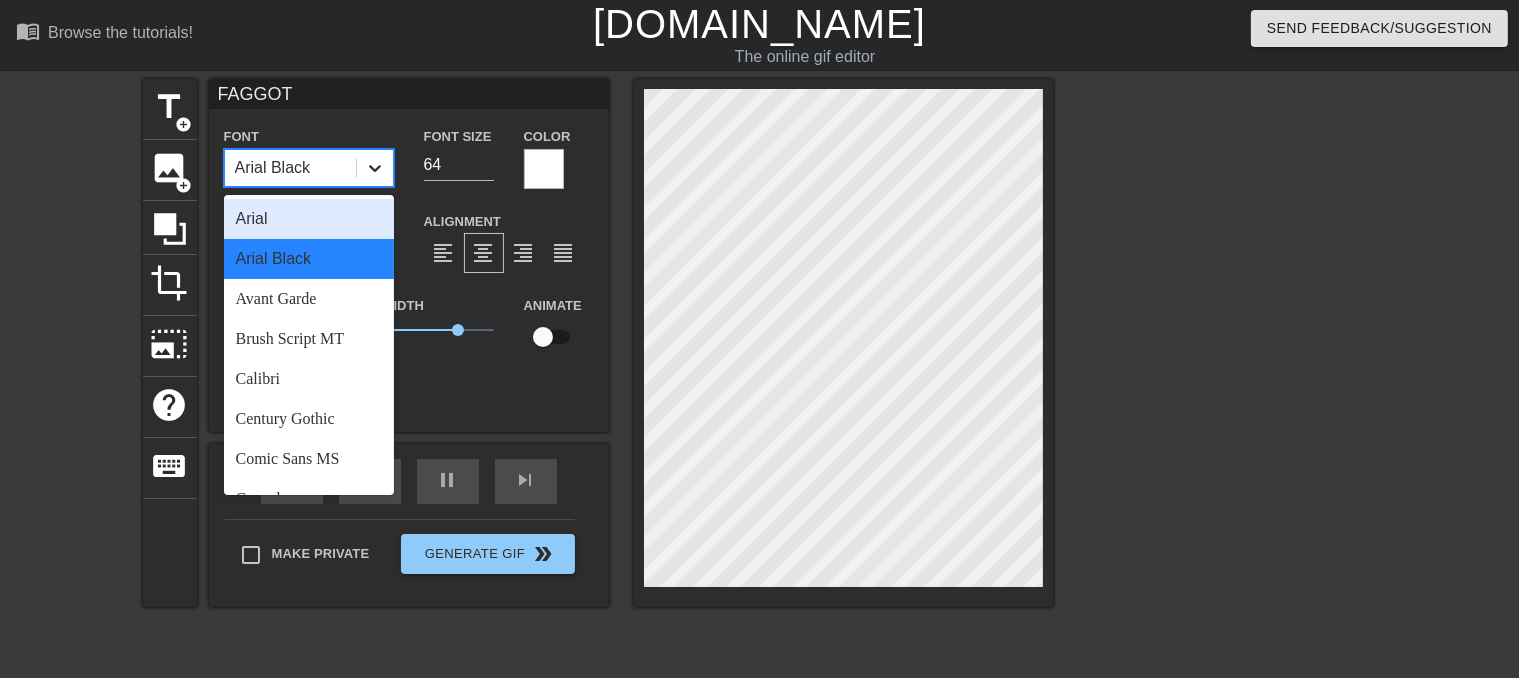 click at bounding box center [375, 168] 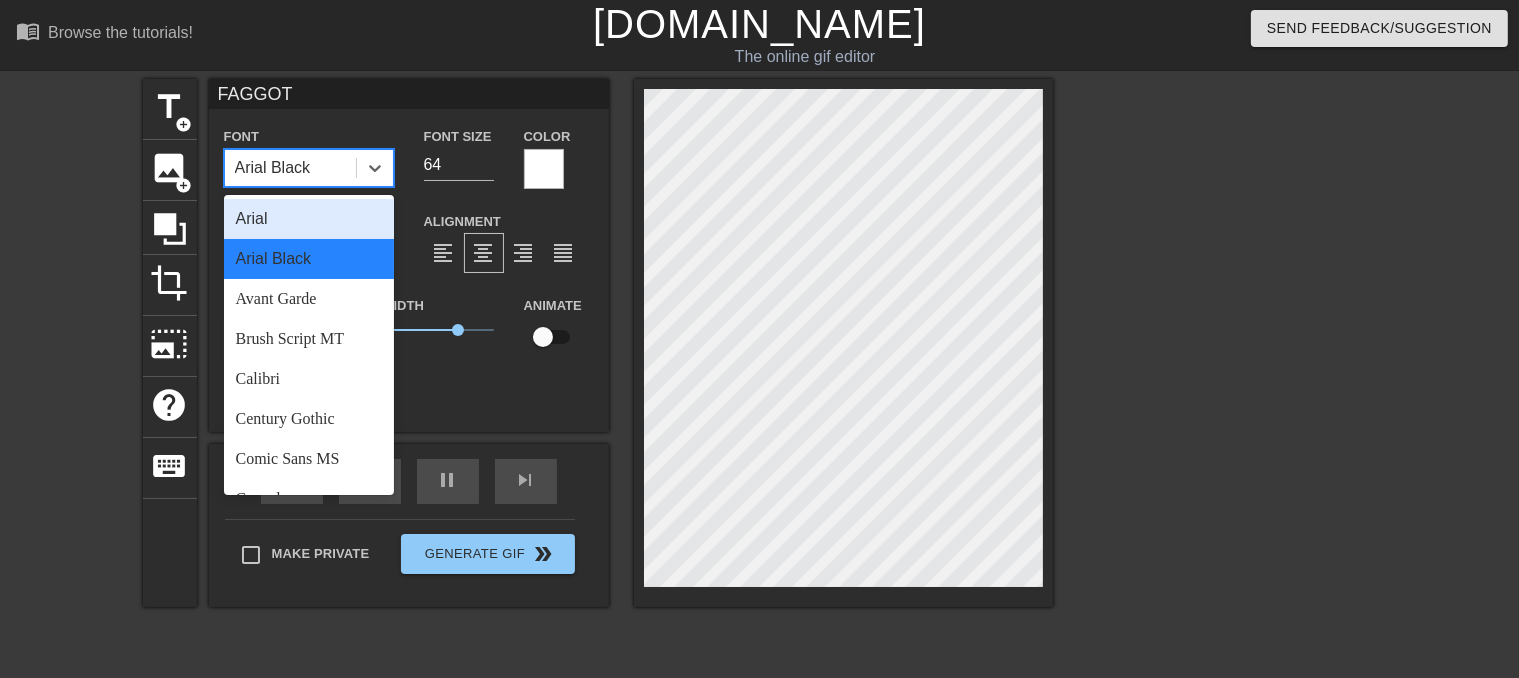 click on "Arial" at bounding box center [309, 219] 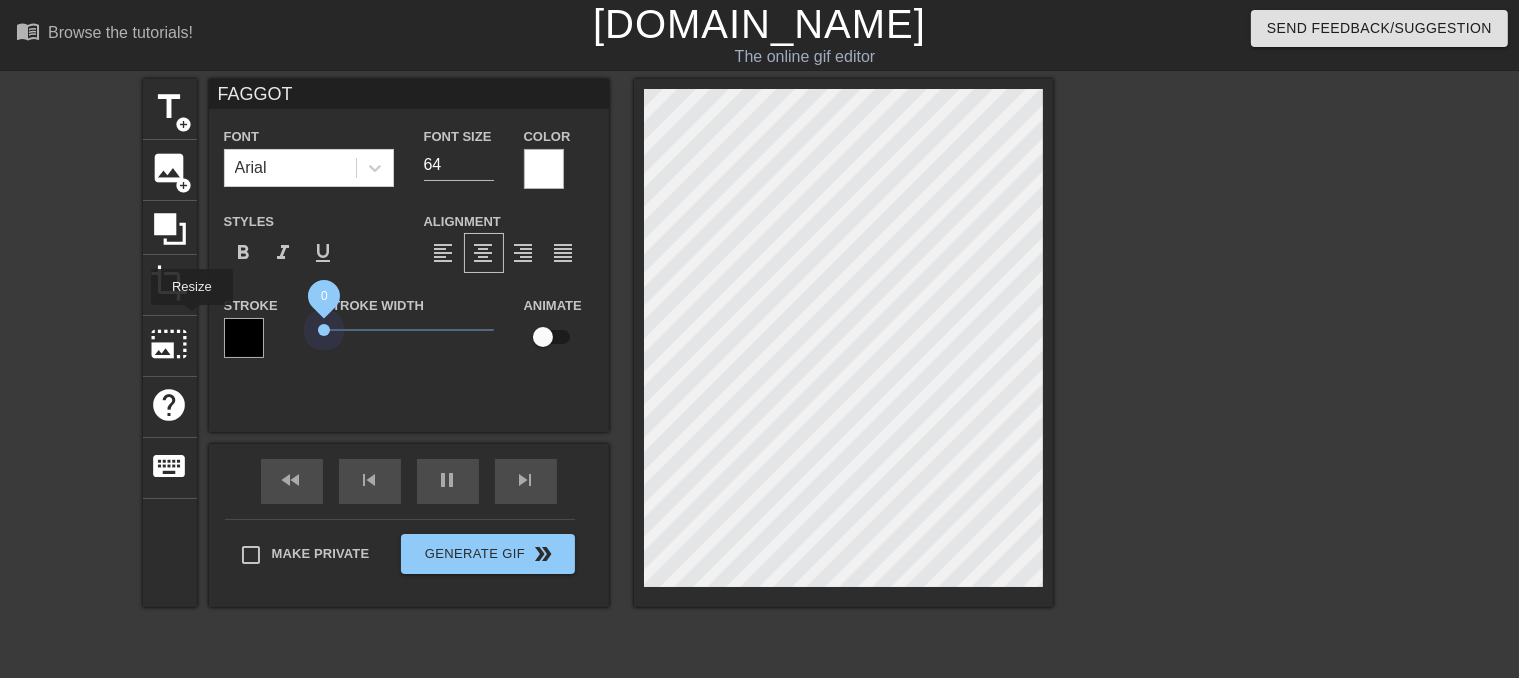 click on "title add_circle image add_circle crop photo_size_select_large help keyboard FAGGOT Font Arial Font Size 64 Color Styles format_bold format_italic format_underline Alignment format_align_left format_align_center format_align_right format_align_justify Stroke Stroke Width 0 Animate fast_rewind skip_previous pause skip_next Make Private Generate Gif double_arrow" at bounding box center (598, 343) 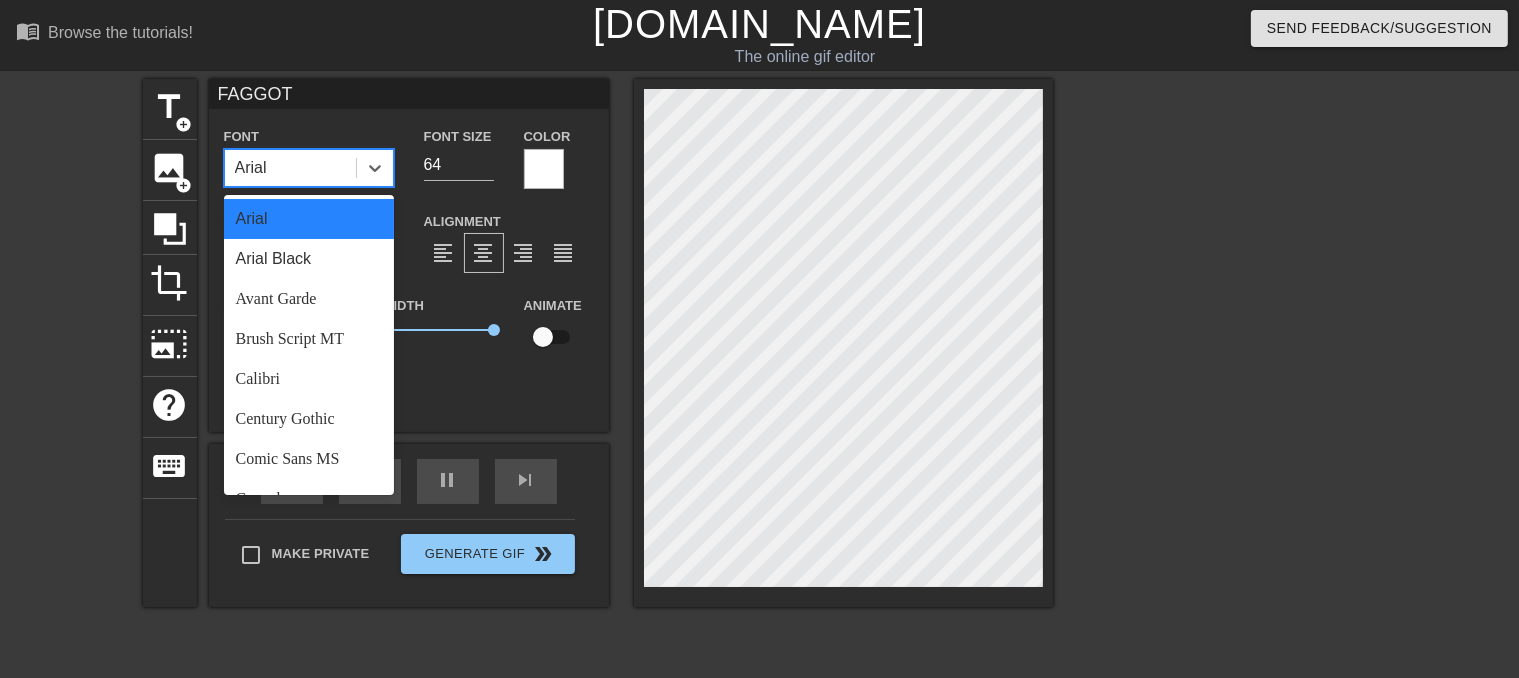 click on "Arial" at bounding box center [290, 168] 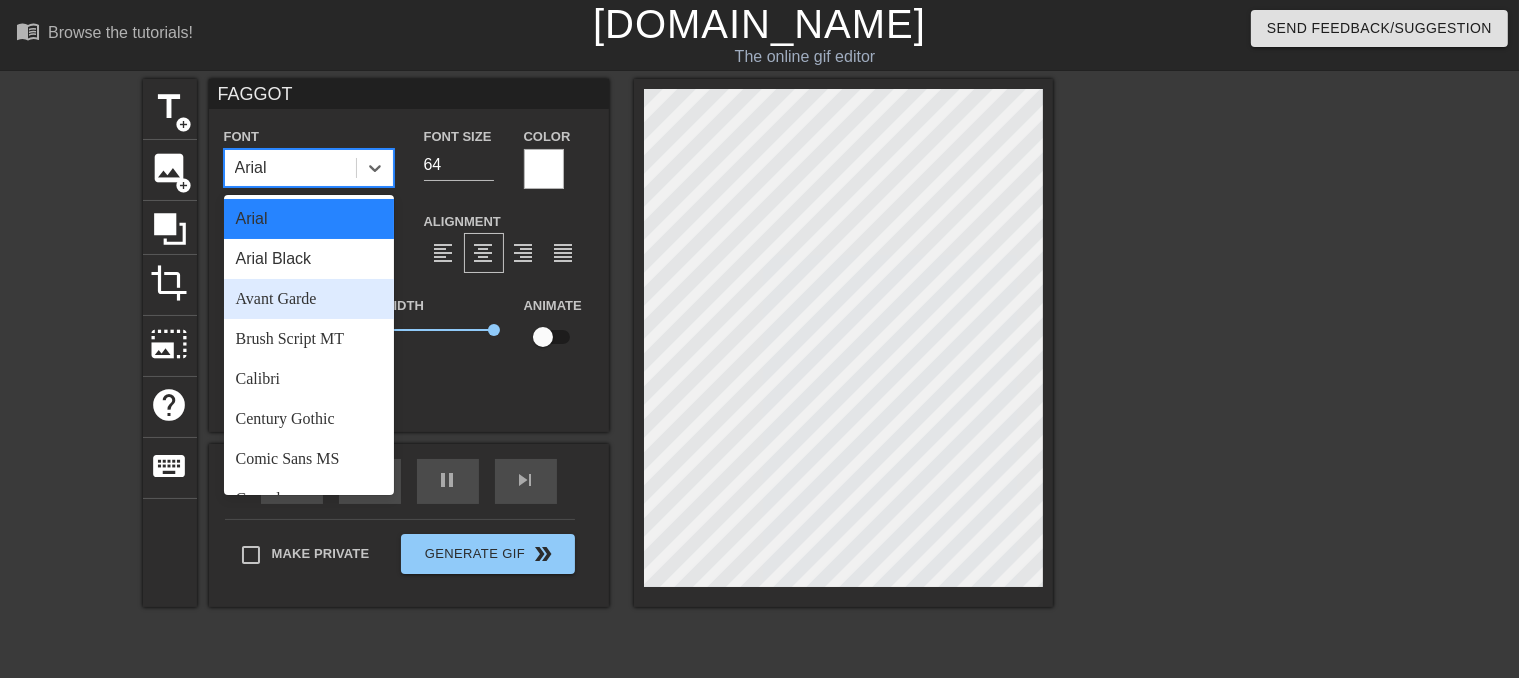 click on "Avant Garde" at bounding box center [309, 299] 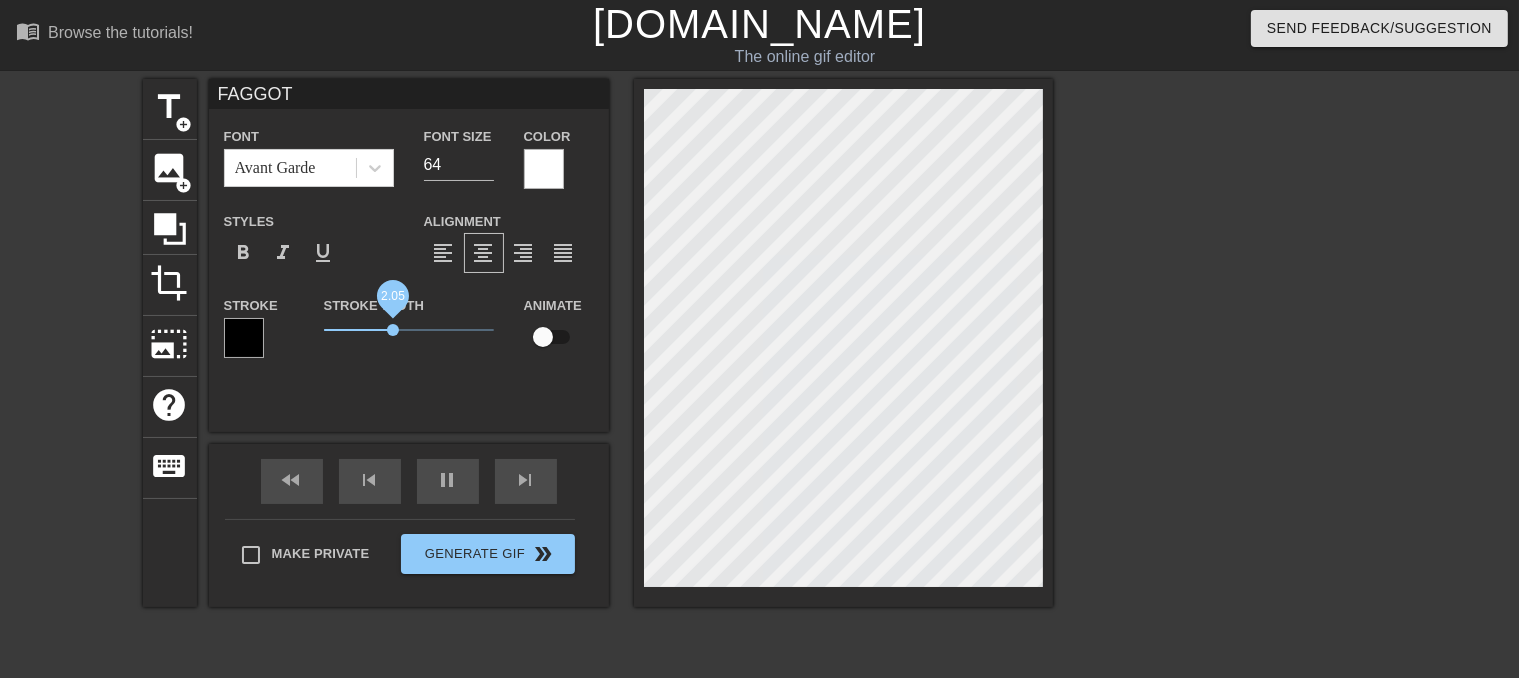 drag, startPoint x: 445, startPoint y: 327, endPoint x: 393, endPoint y: 331, distance: 52.153618 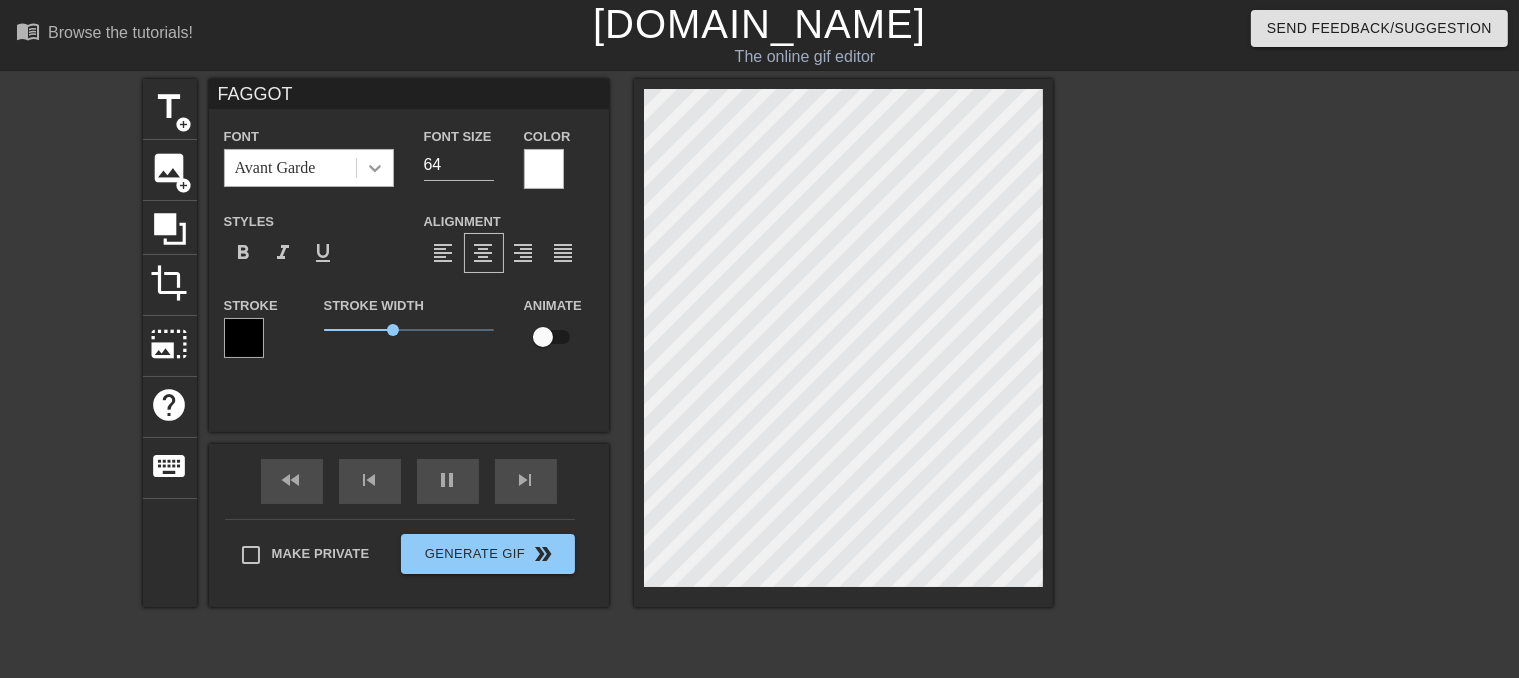 click at bounding box center (375, 168) 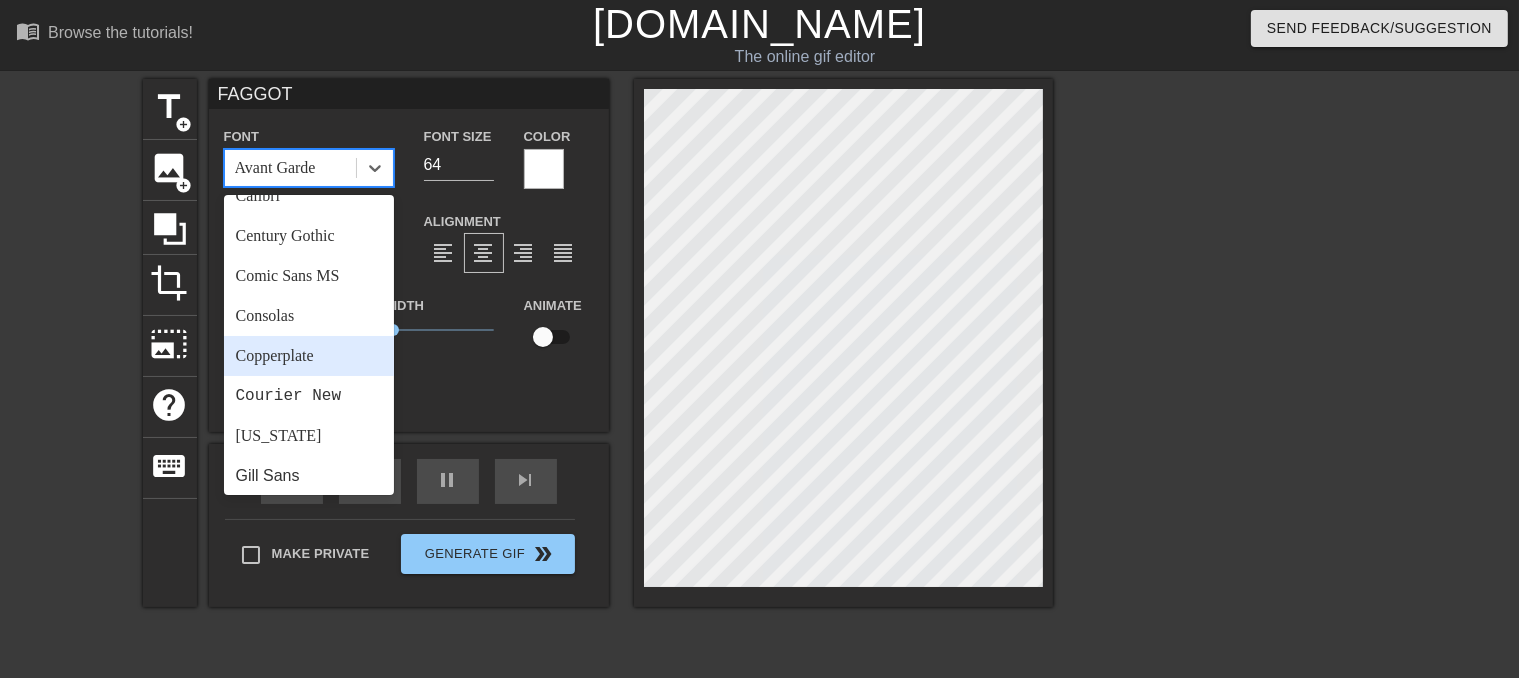 scroll, scrollTop: 200, scrollLeft: 0, axis: vertical 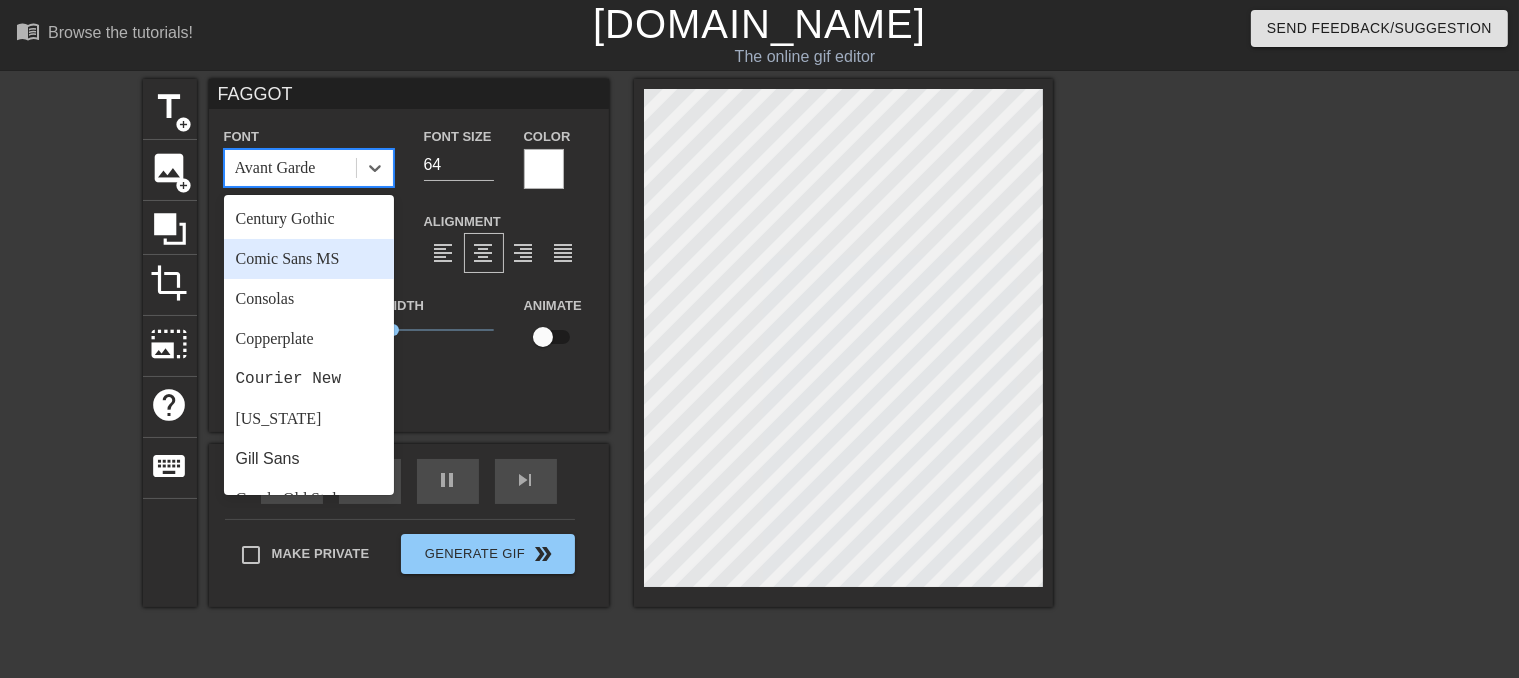 click on "Comic Sans MS" at bounding box center [309, 259] 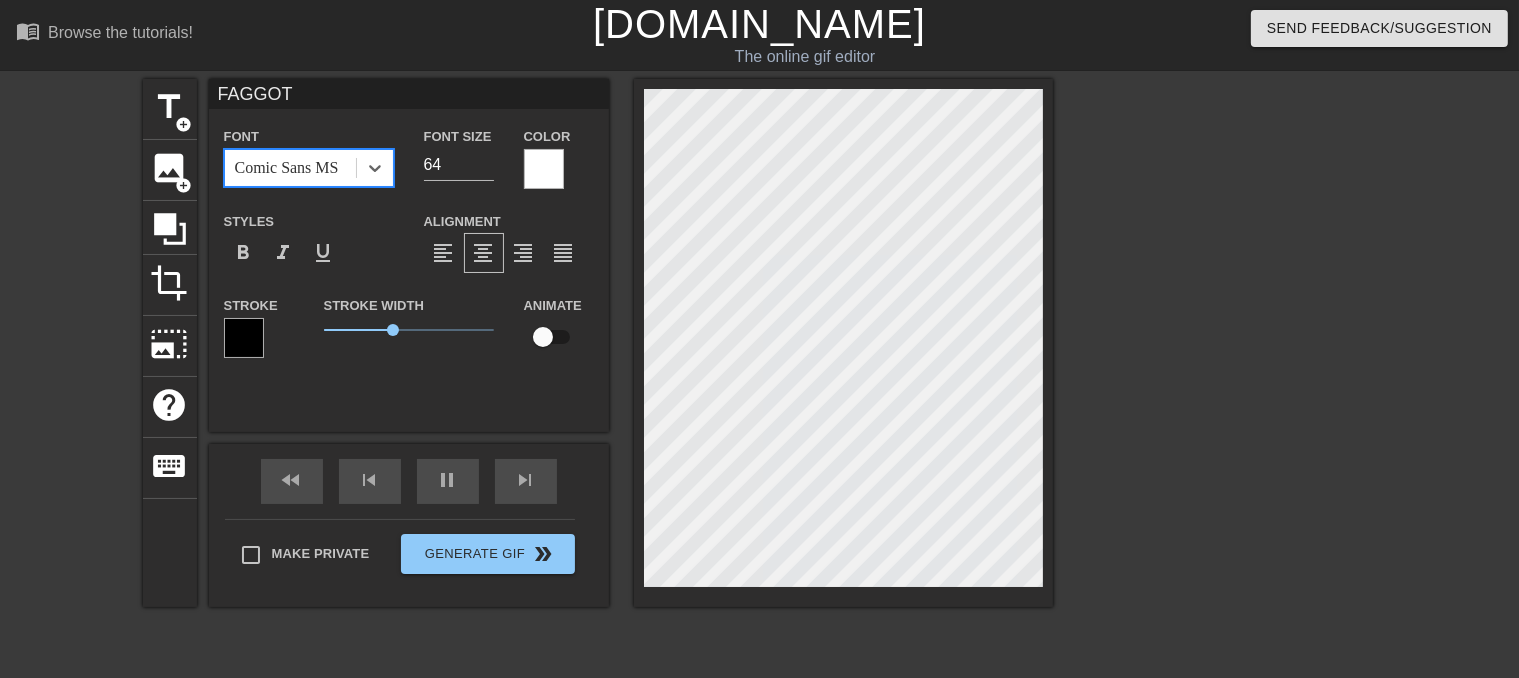 click on "Comic Sans MS" at bounding box center (290, 168) 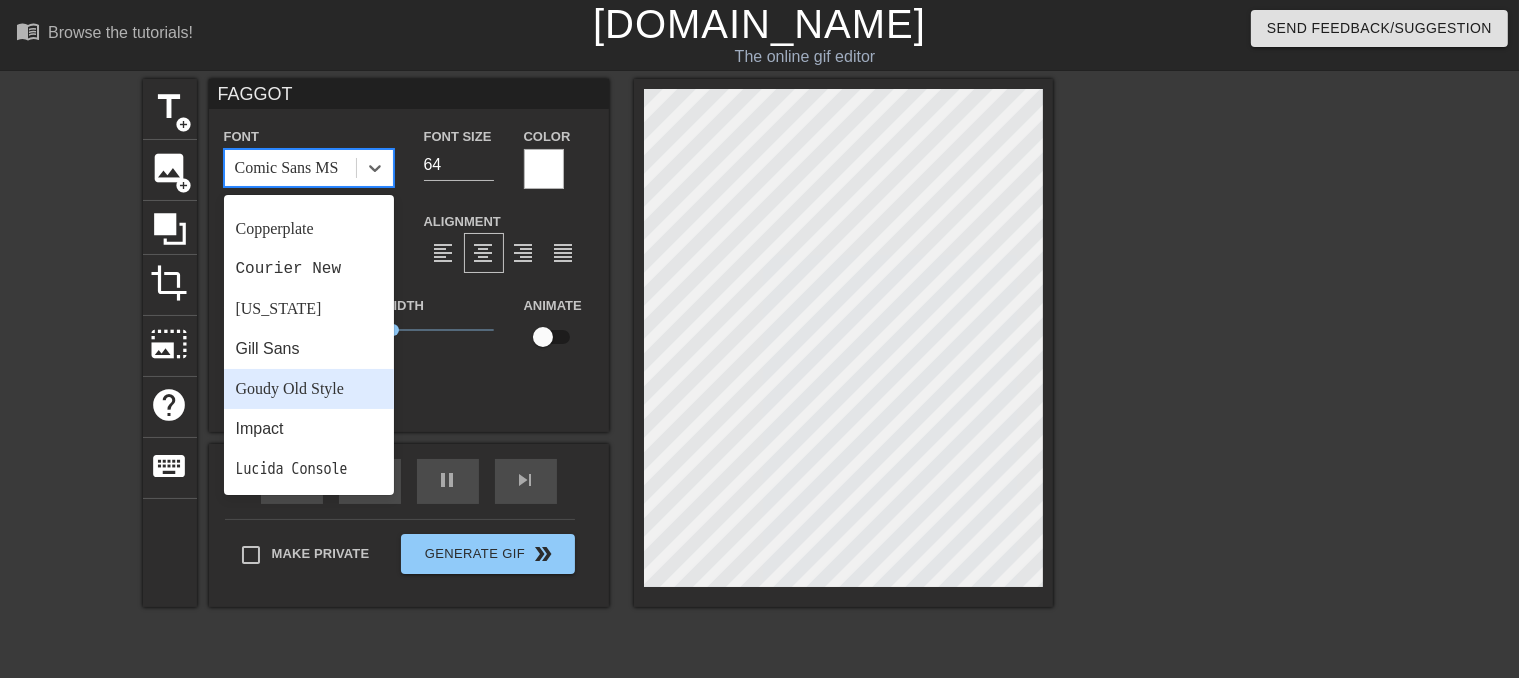 scroll, scrollTop: 300, scrollLeft: 0, axis: vertical 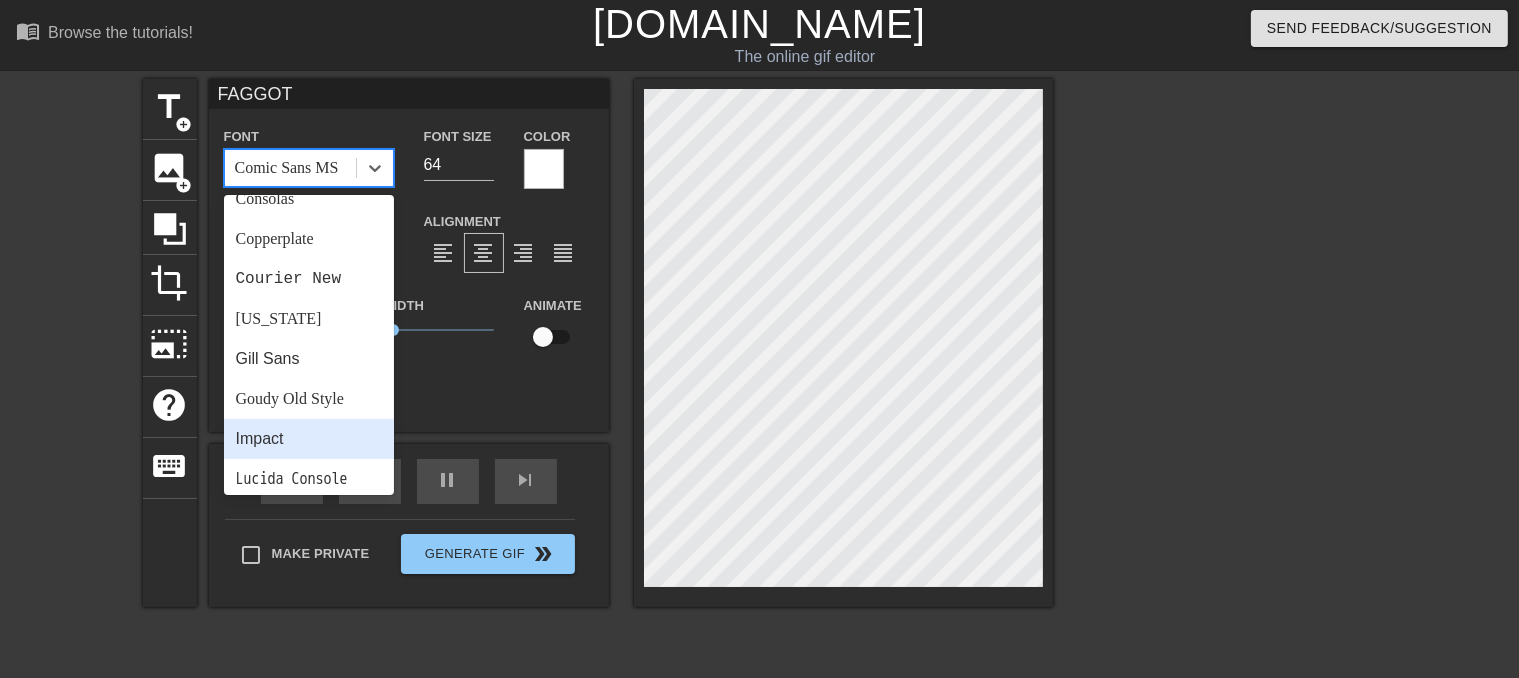 click on "Impact" at bounding box center [309, 439] 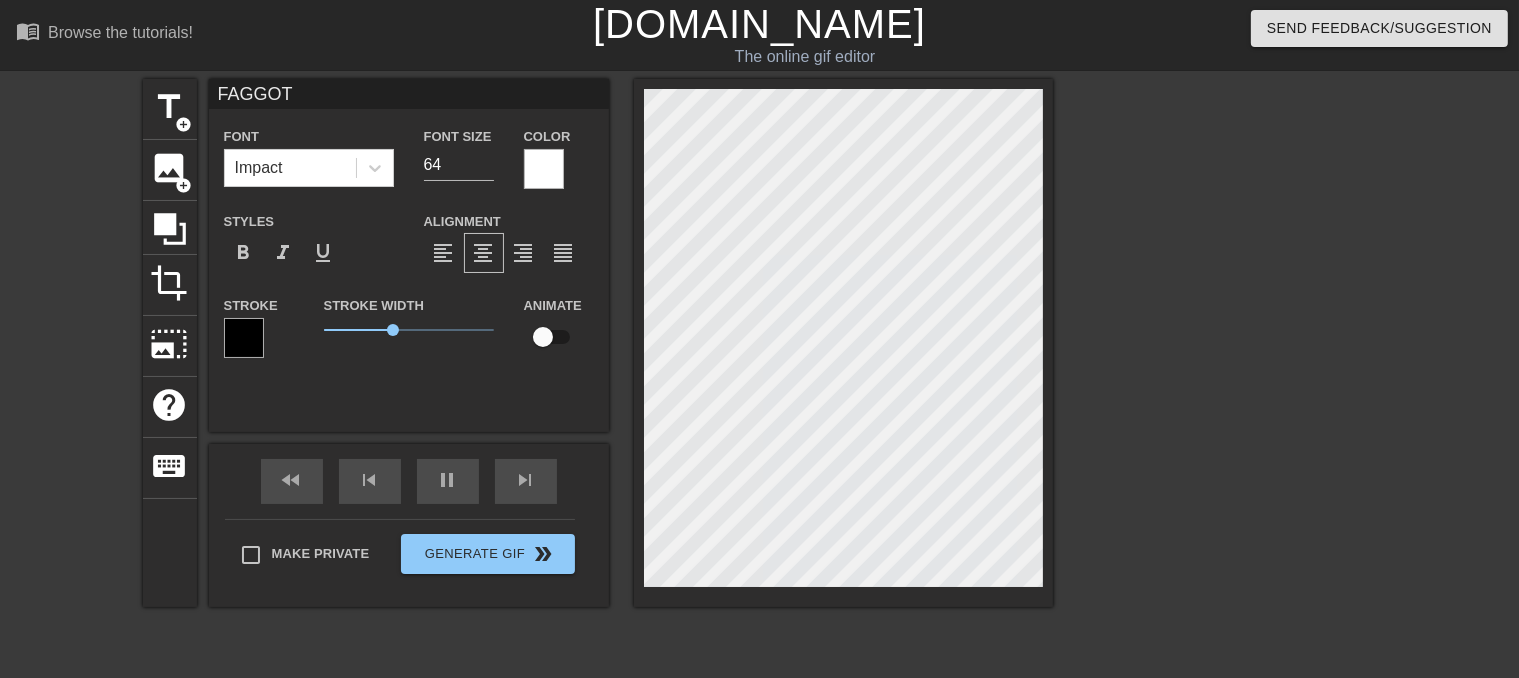 click at bounding box center (1227, 379) 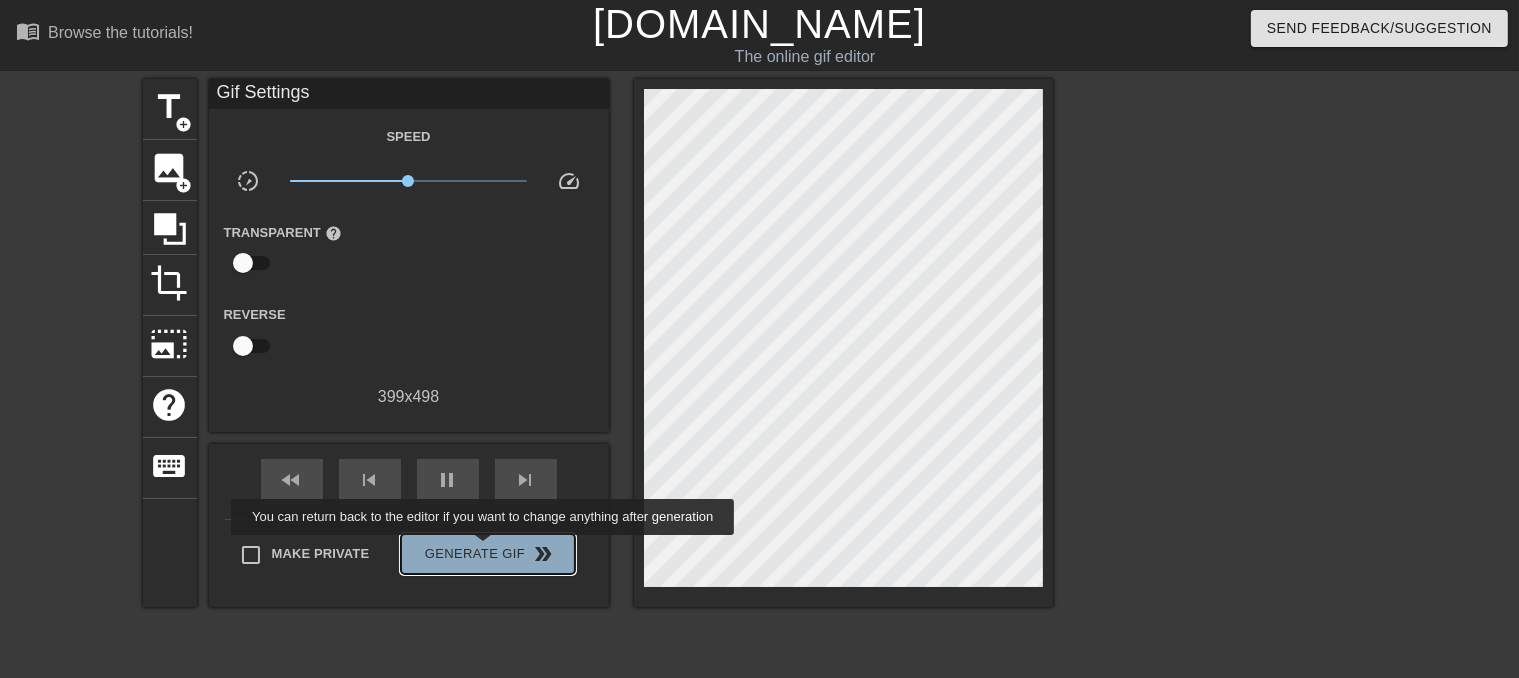 click on "Generate Gif double_arrow" at bounding box center (487, 554) 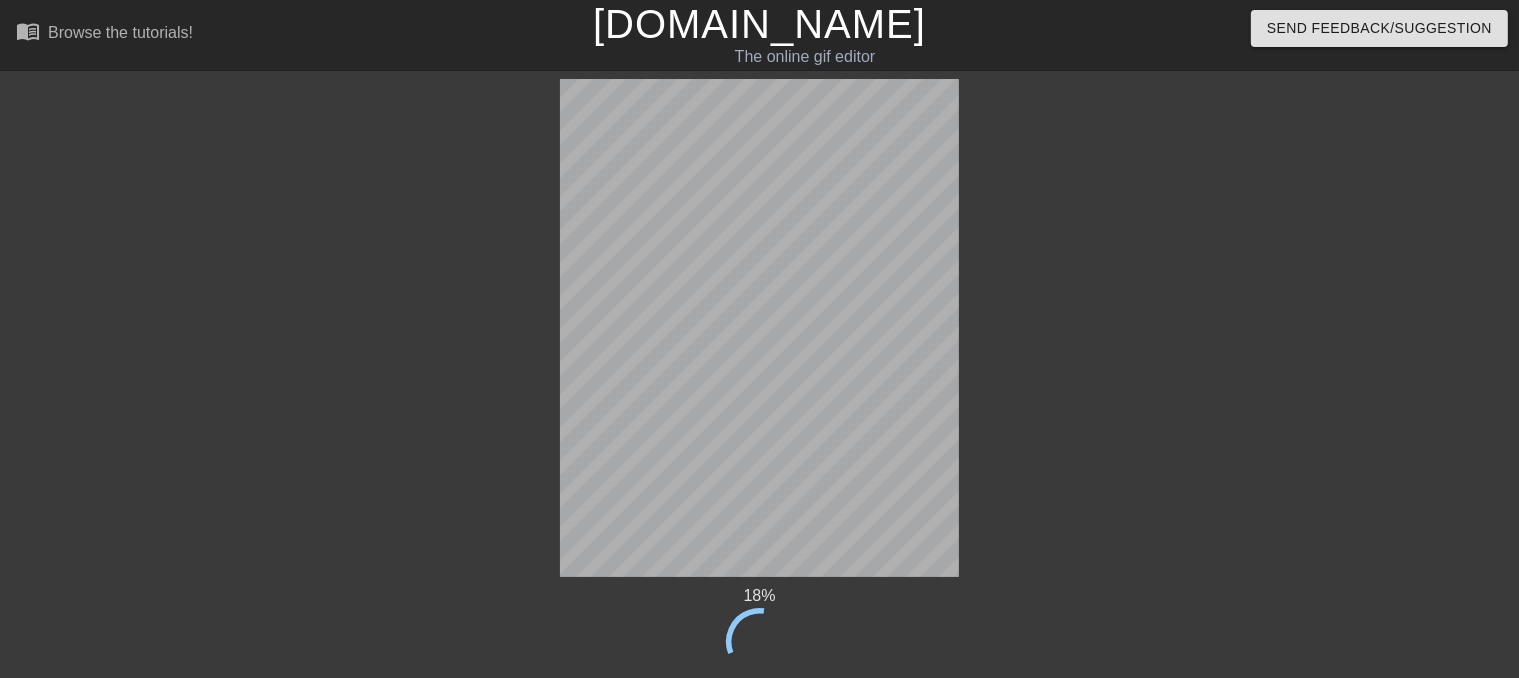 drag, startPoint x: 636, startPoint y: 583, endPoint x: 1272, endPoint y: 323, distance: 687.0924 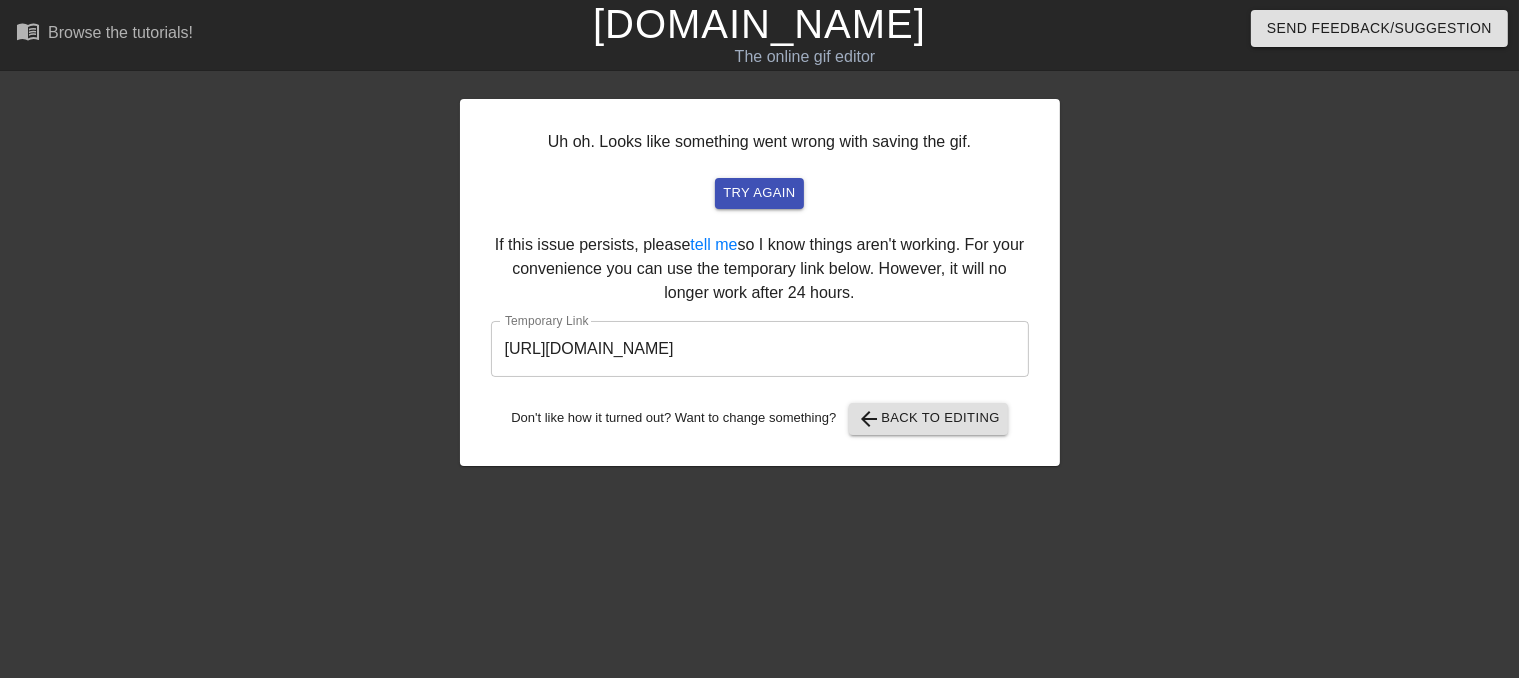 click on "https://www.gifntext.com/temp_generations/ORaLQm0N.gif" at bounding box center [760, 349] 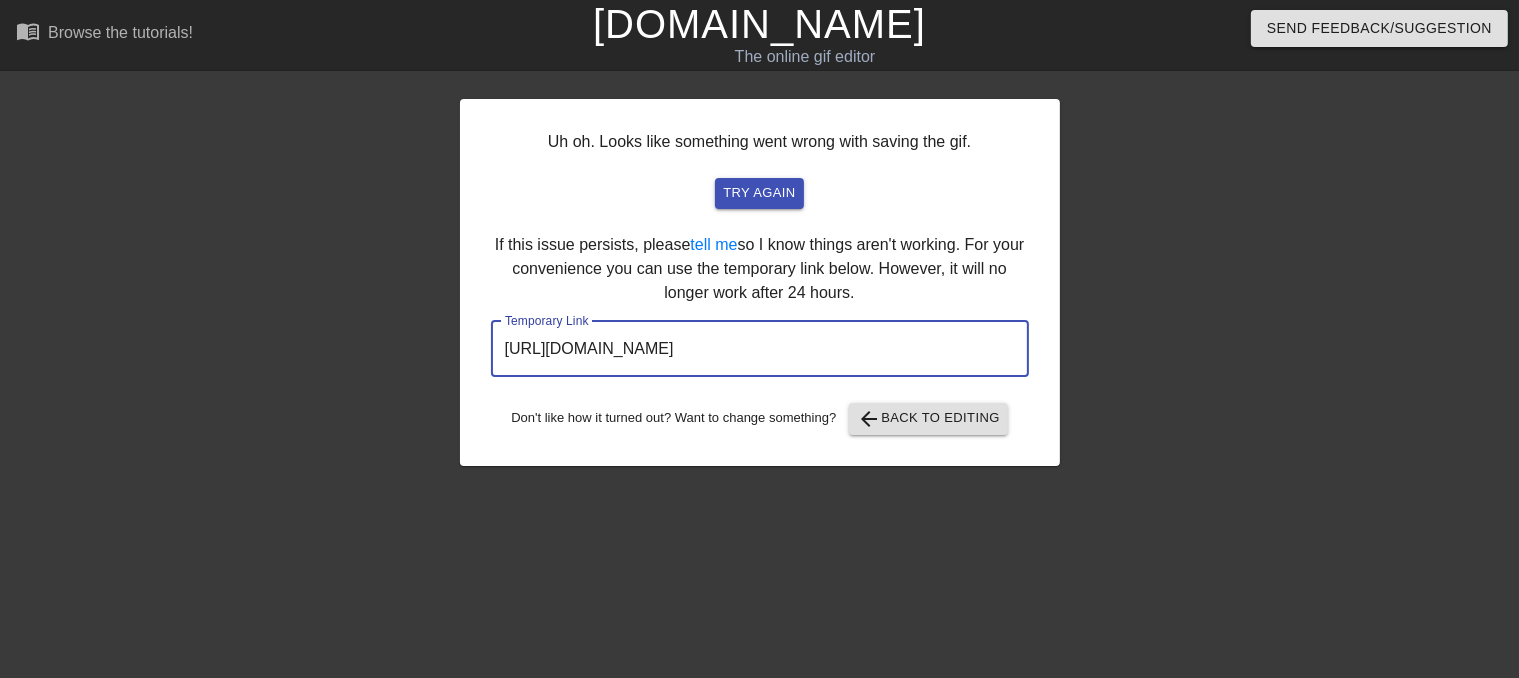 drag, startPoint x: 936, startPoint y: 350, endPoint x: 324, endPoint y: 342, distance: 612.0523 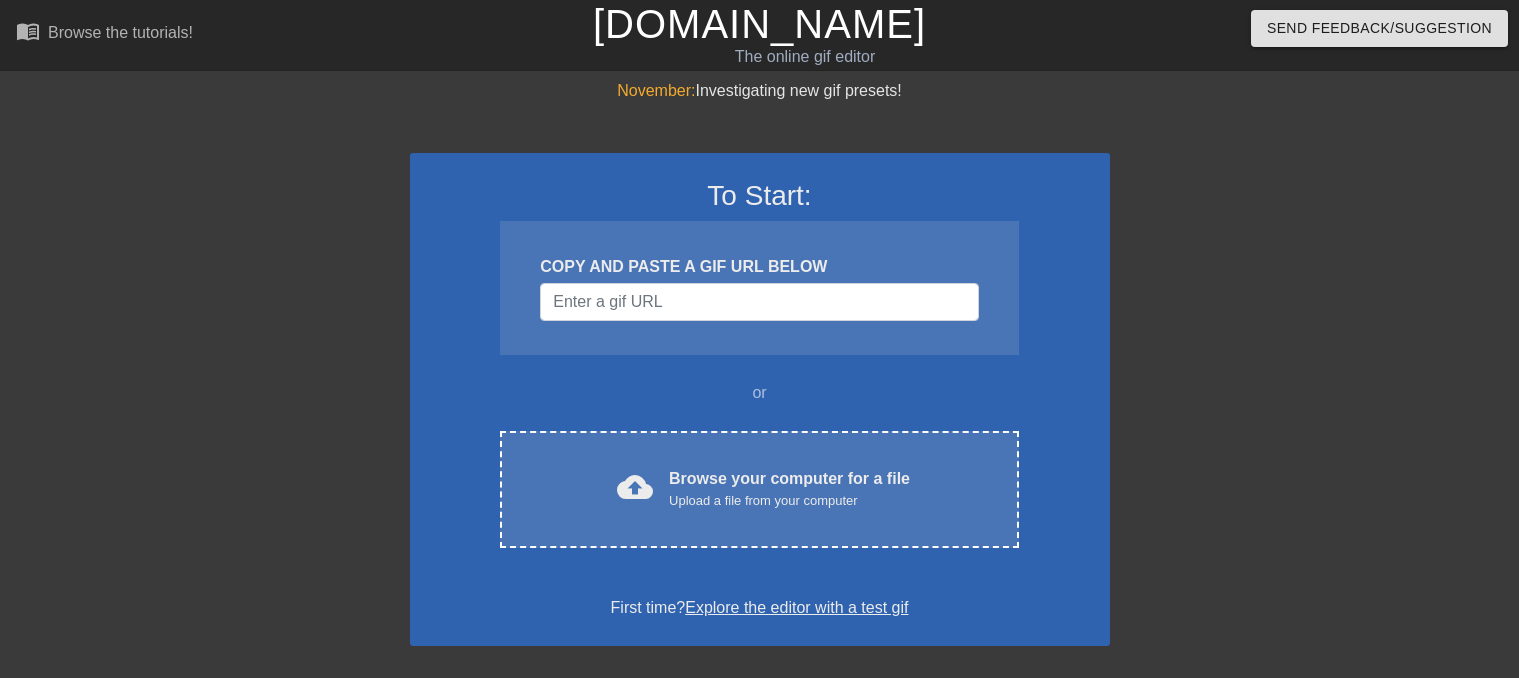 scroll, scrollTop: 0, scrollLeft: 0, axis: both 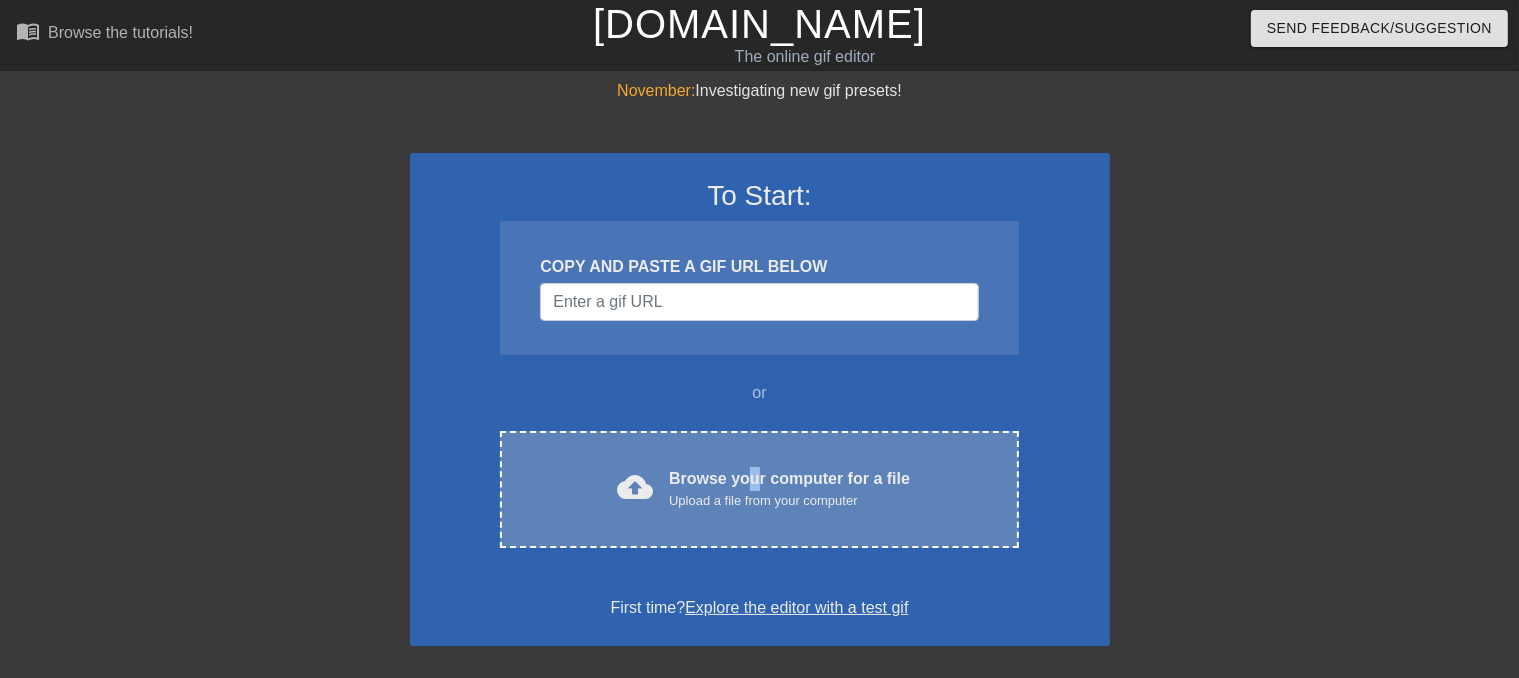 click on "Browse your computer for a file Upload a file from your computer" at bounding box center (789, 489) 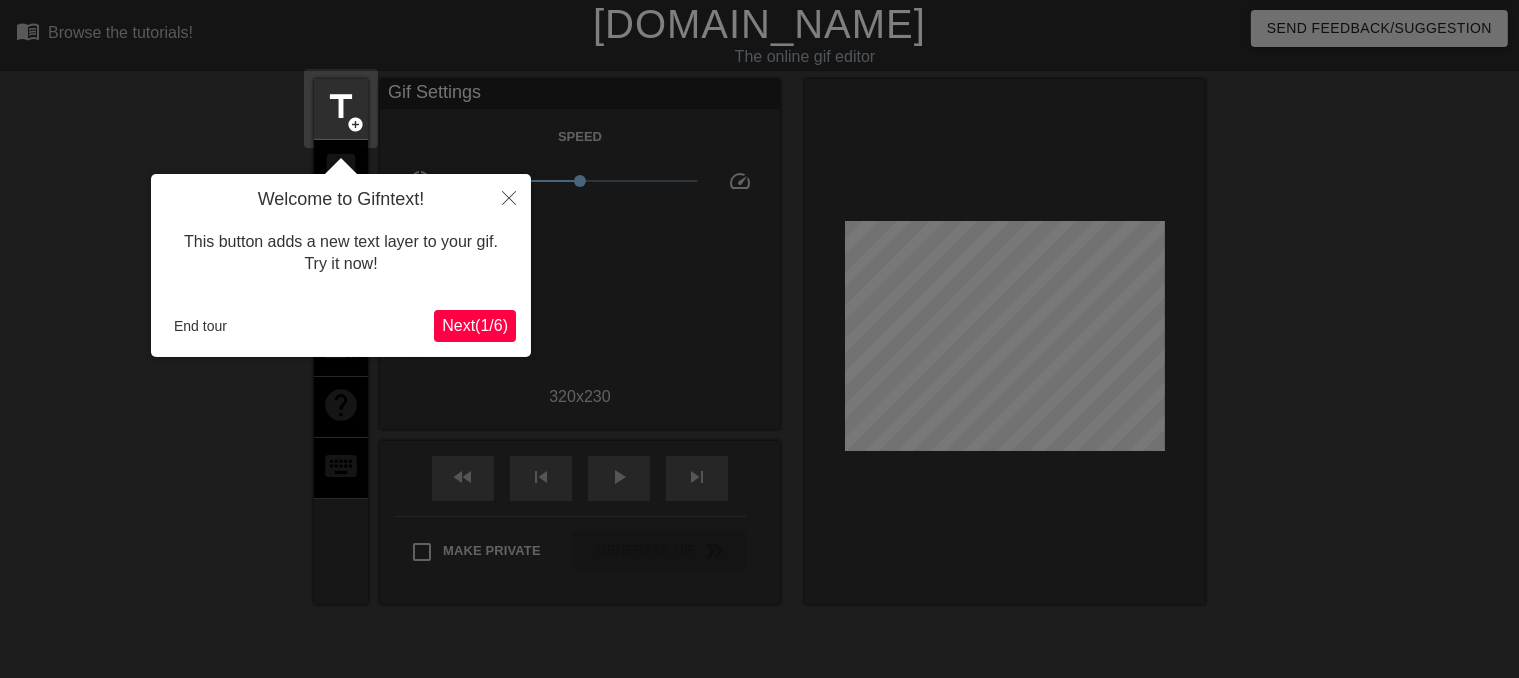 scroll, scrollTop: 48, scrollLeft: 0, axis: vertical 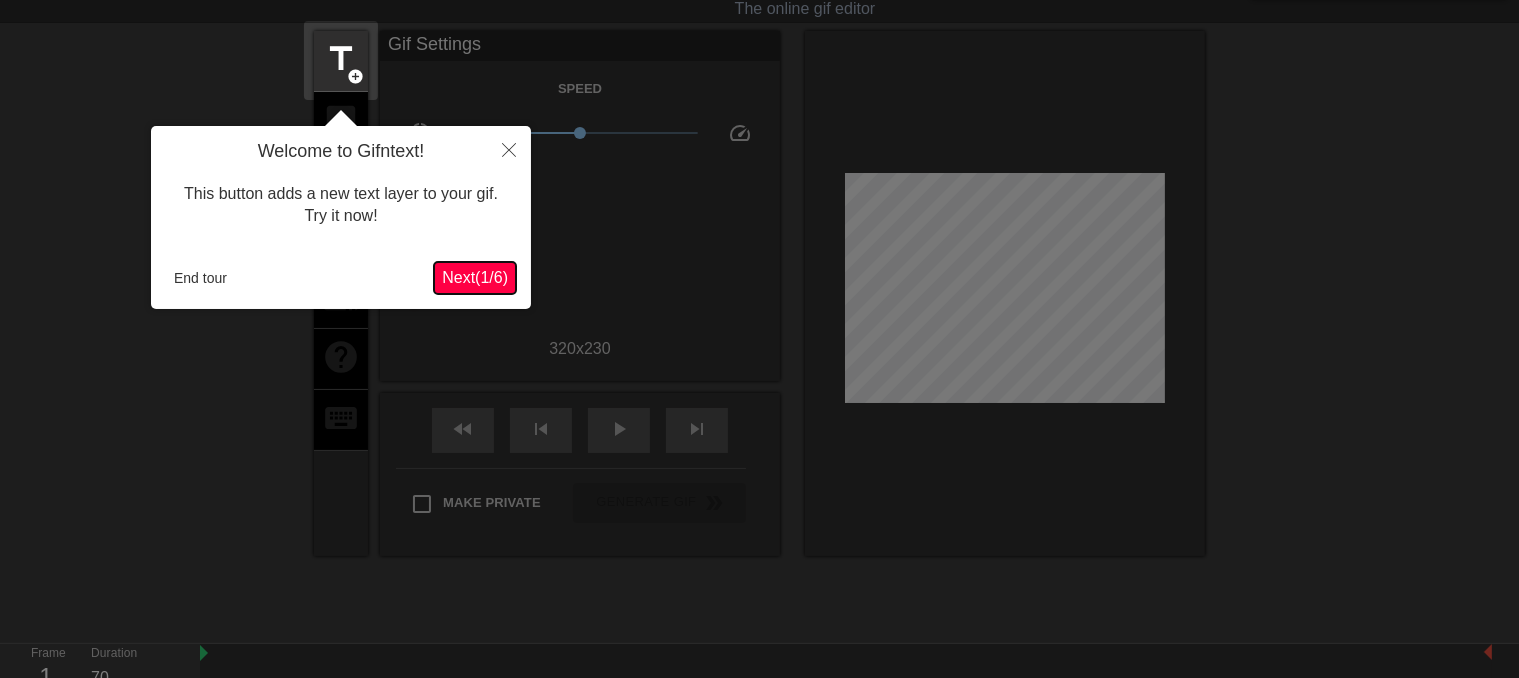 click on "Next  ( 1 / 6 )" at bounding box center [475, 277] 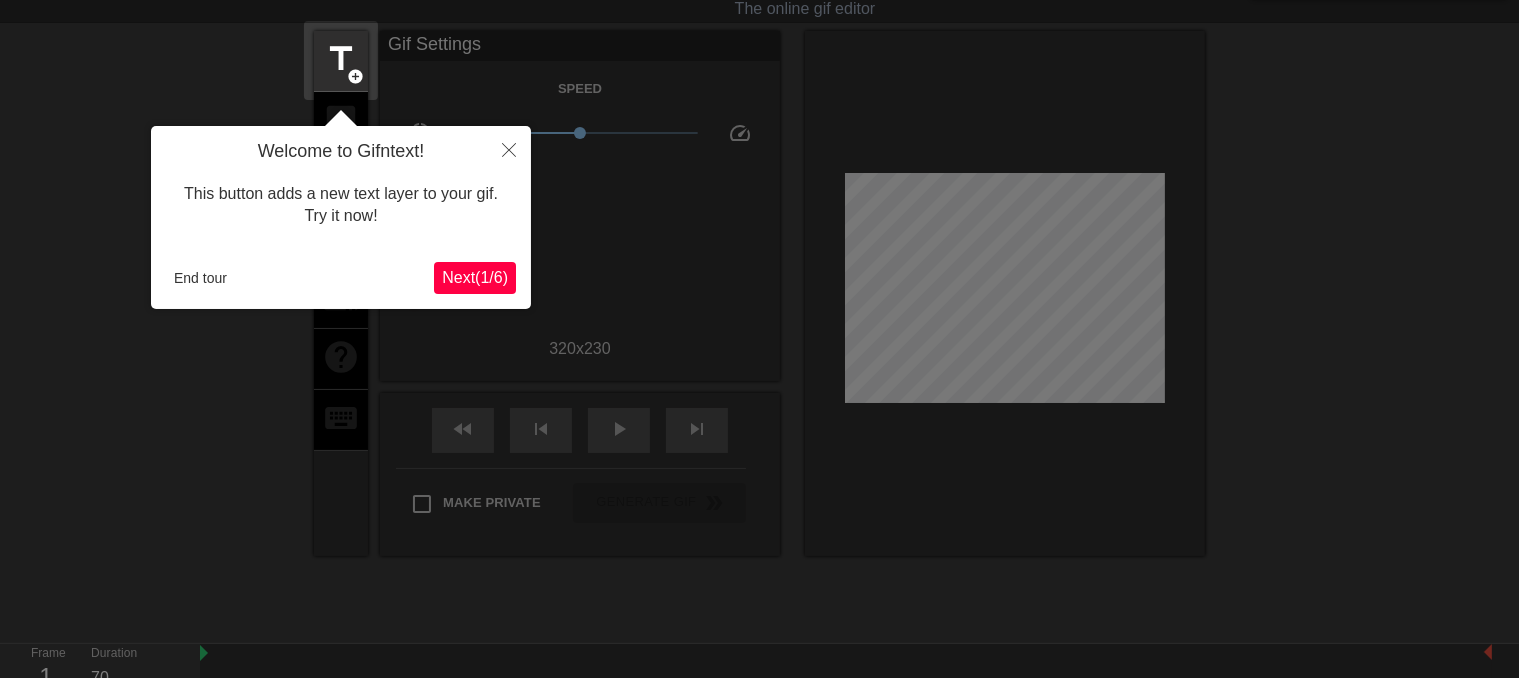 scroll, scrollTop: 0, scrollLeft: 0, axis: both 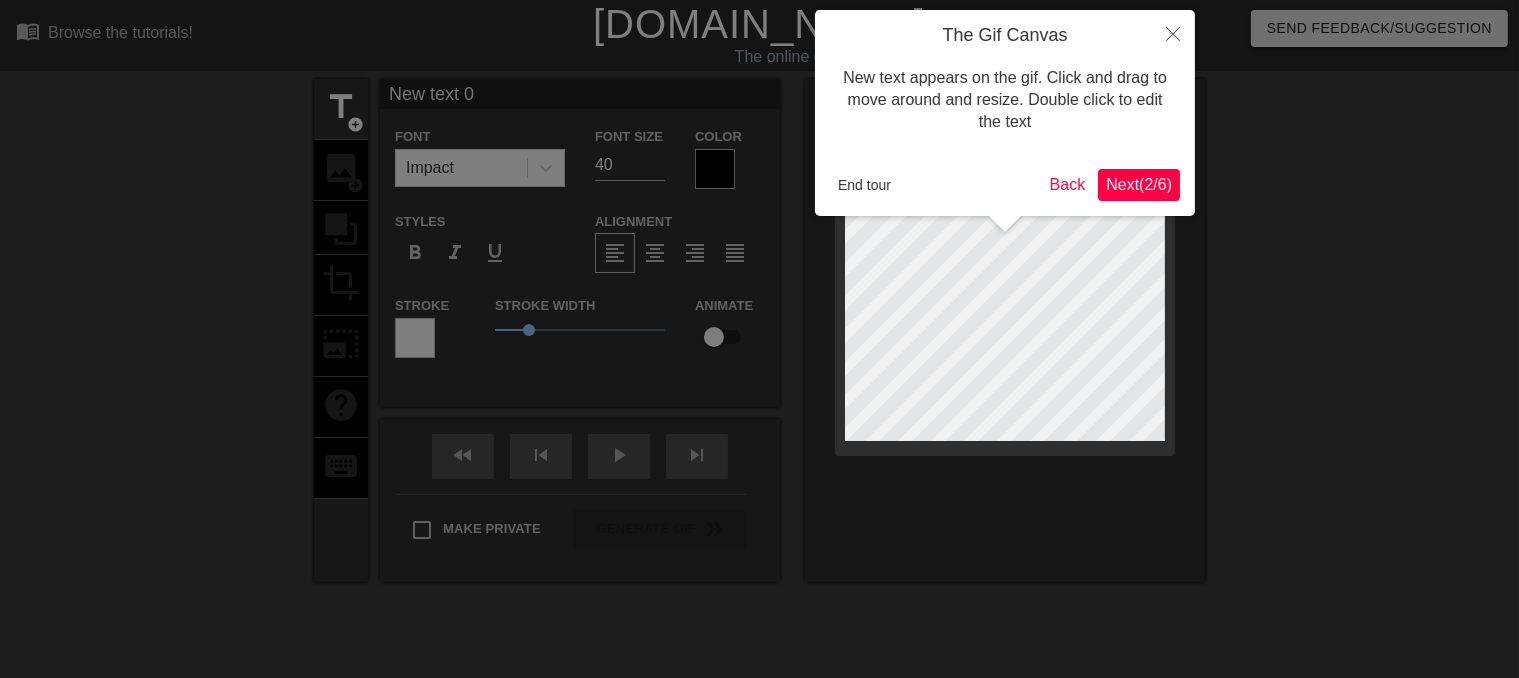 click on "Next  ( 2 / 6 )" at bounding box center (1139, 184) 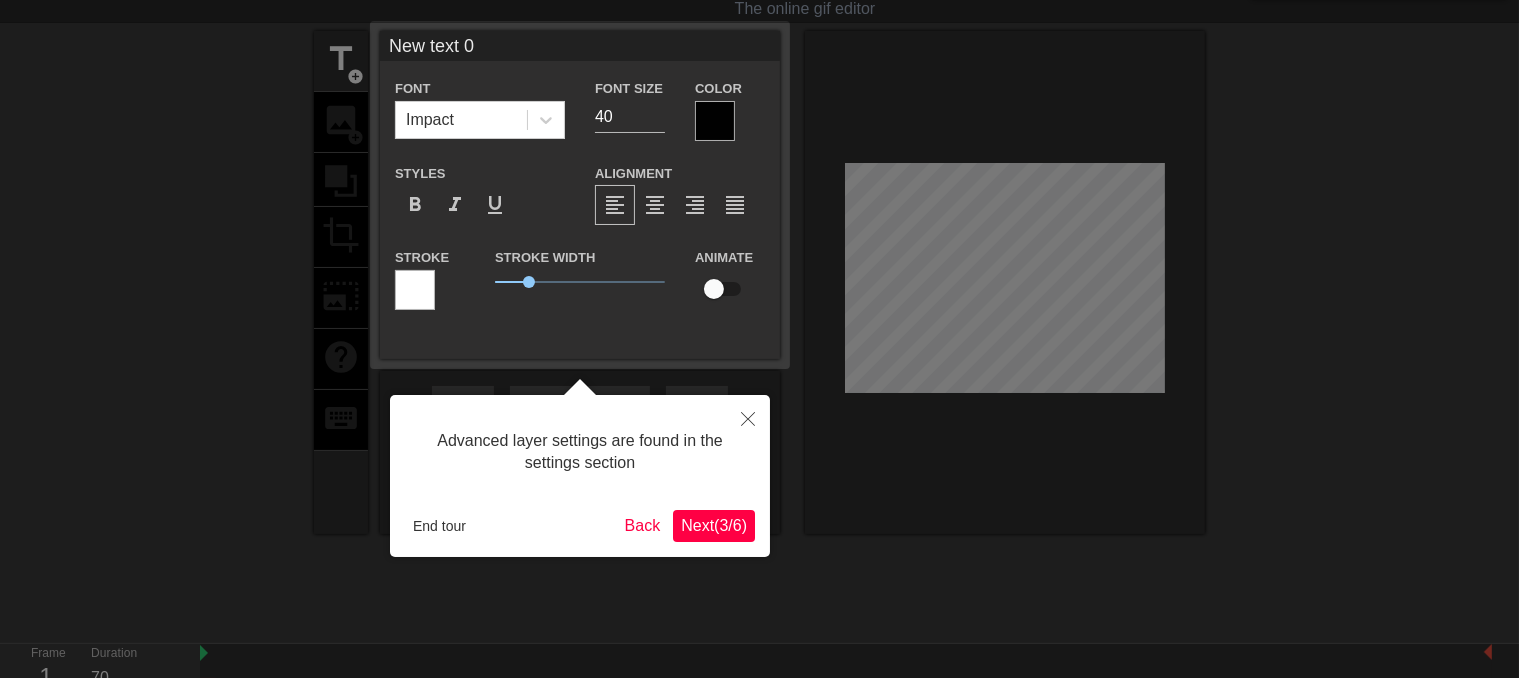 click on "Next  ( 3 / 6 )" at bounding box center (714, 525) 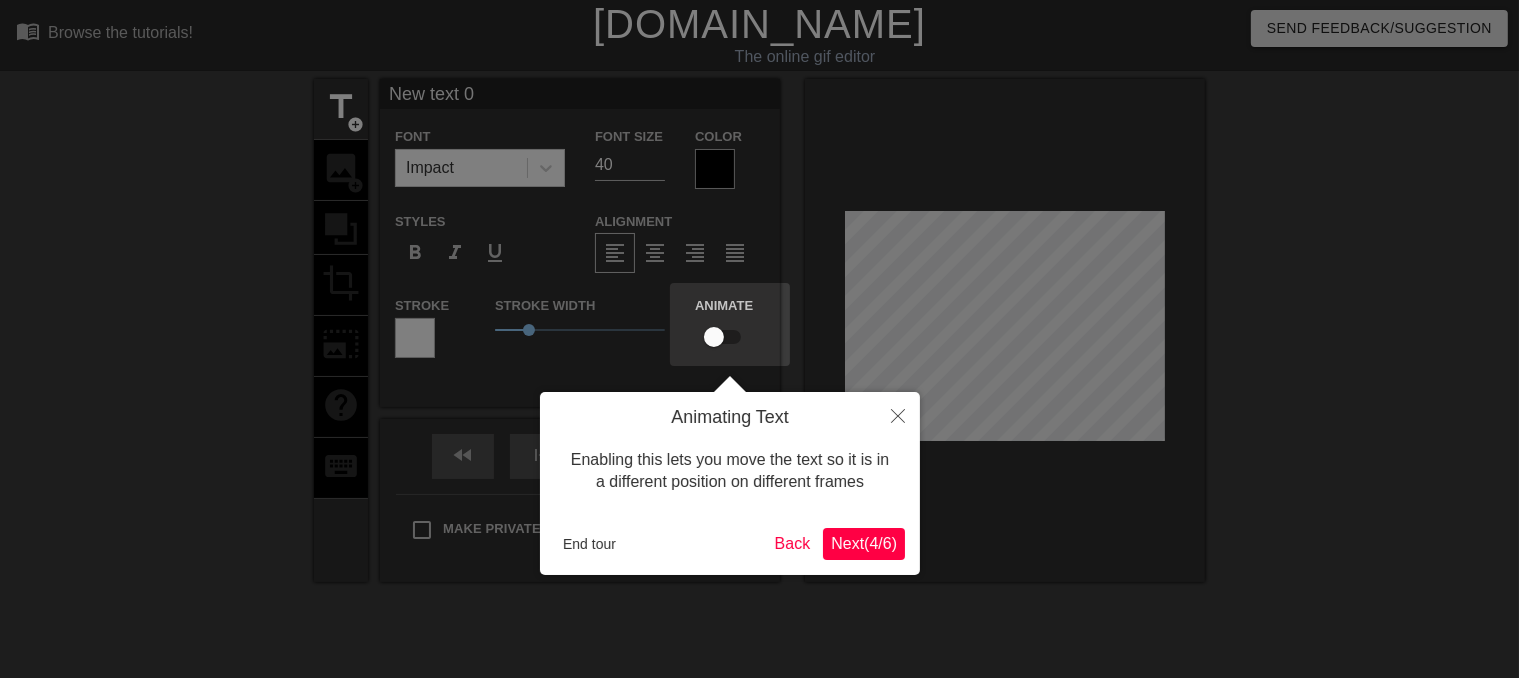 click on "Next  ( 4 / 6 )" at bounding box center [864, 543] 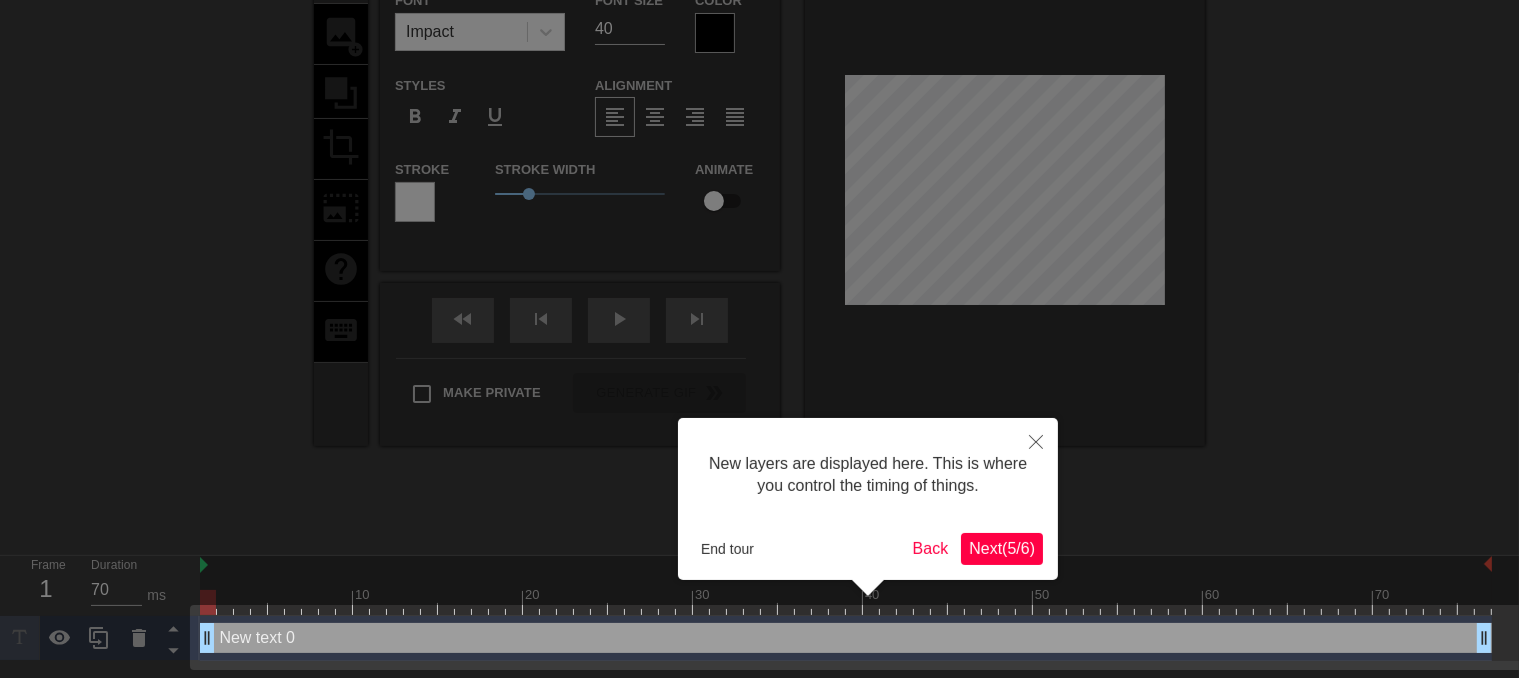 click on "Next  ( 5 / 6 )" at bounding box center (1002, 548) 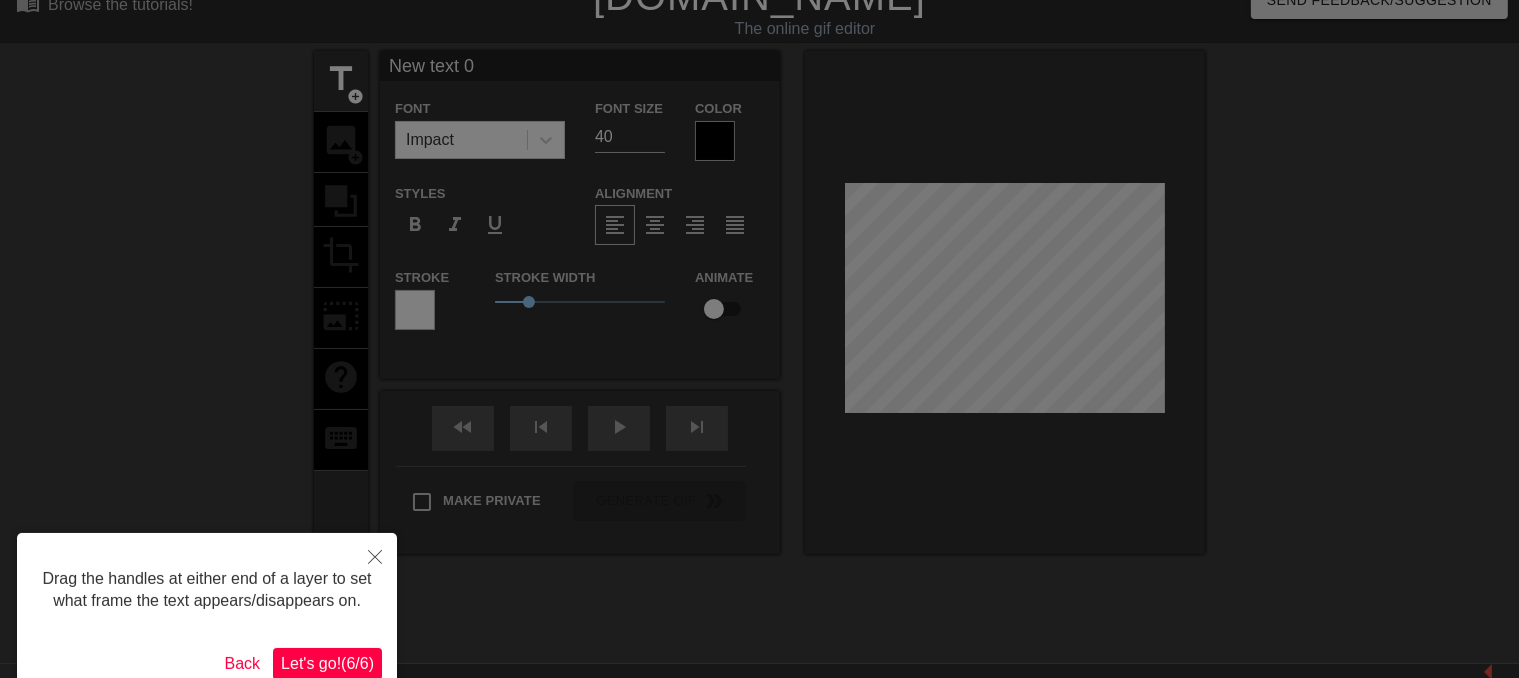scroll, scrollTop: 0, scrollLeft: 0, axis: both 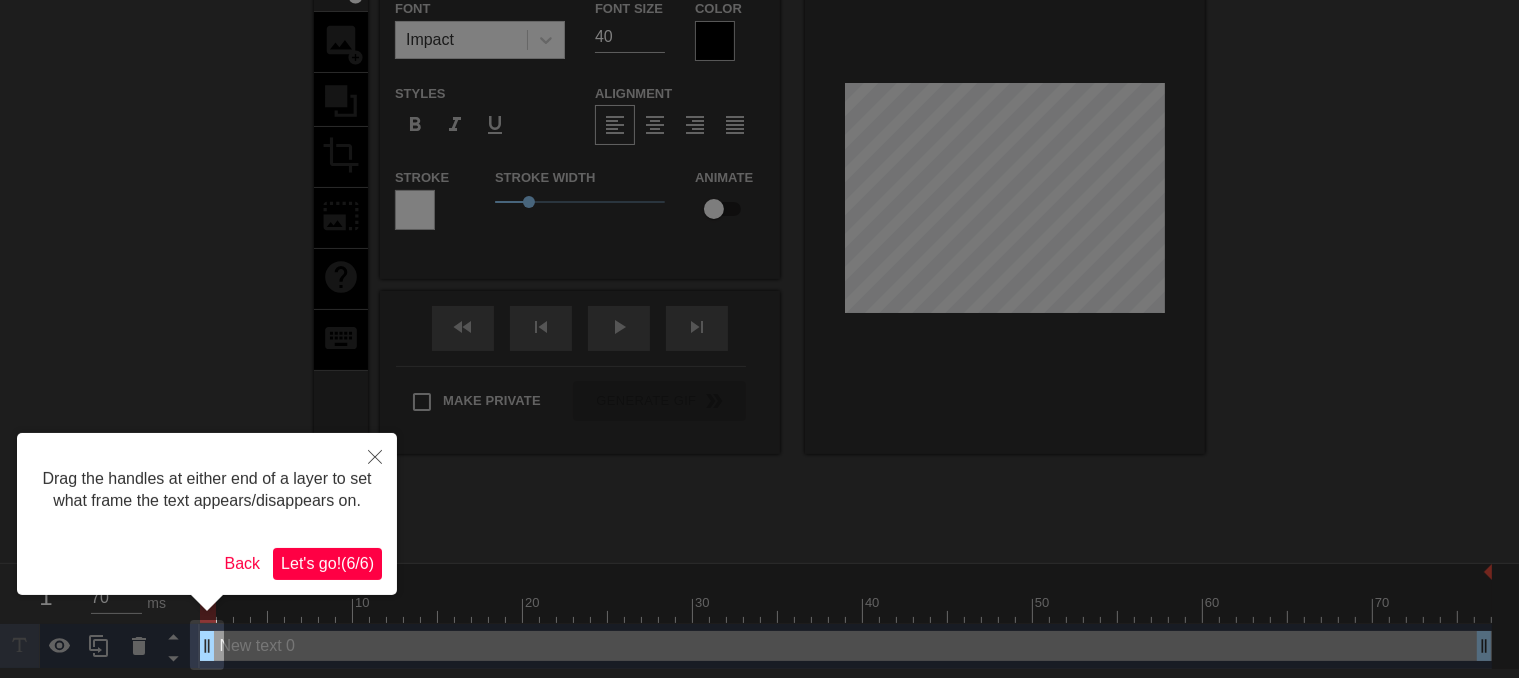 click on "Let's go!  ( 6 / 6 )" at bounding box center [327, 563] 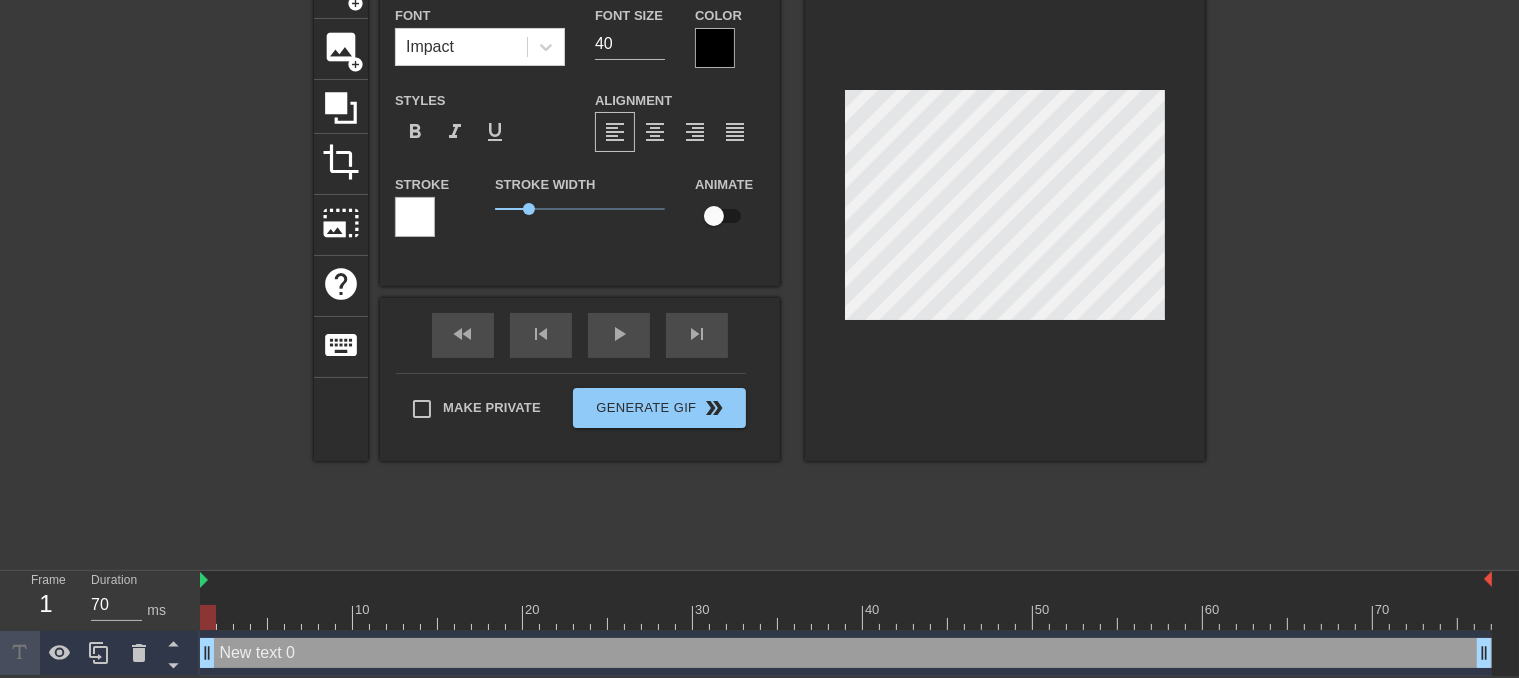 drag, startPoint x: 26, startPoint y: 635, endPoint x: 543, endPoint y: 497, distance: 535.10095 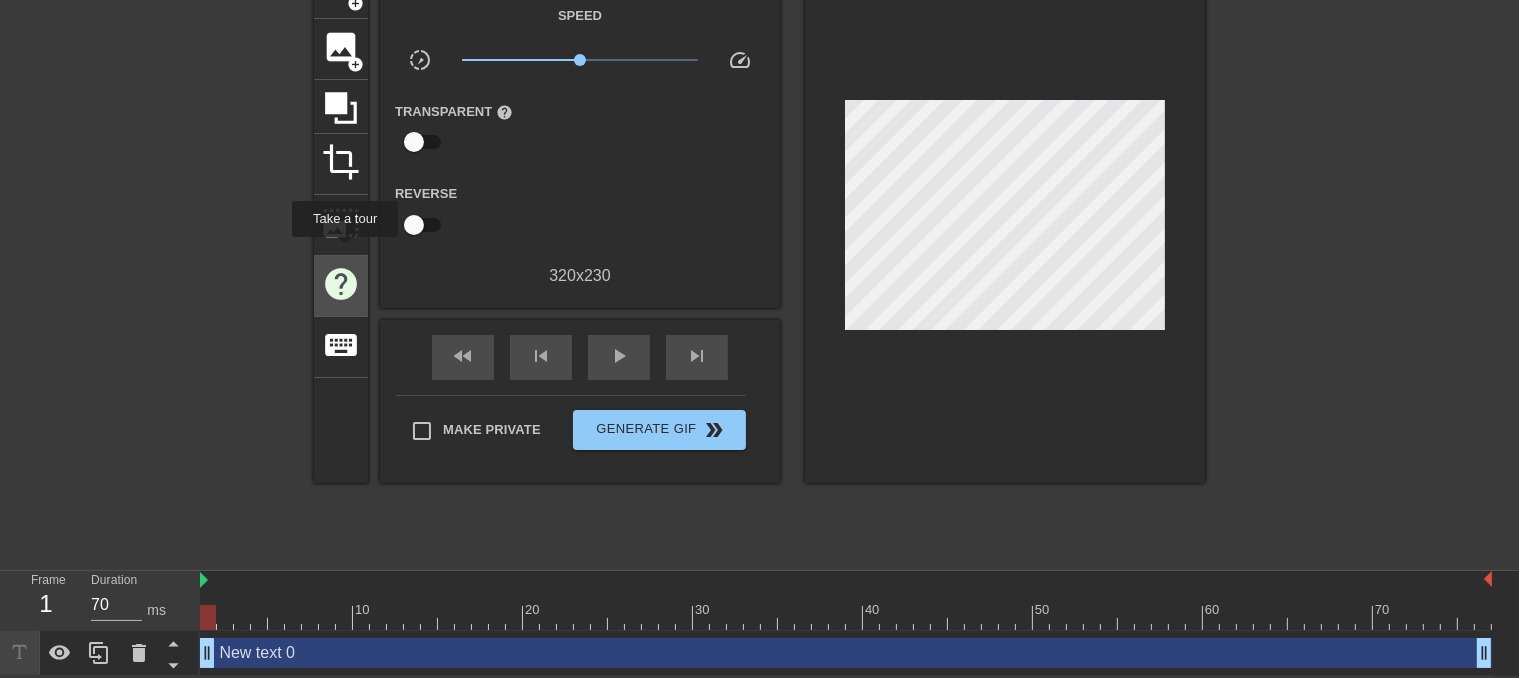 click on "help" at bounding box center [341, 286] 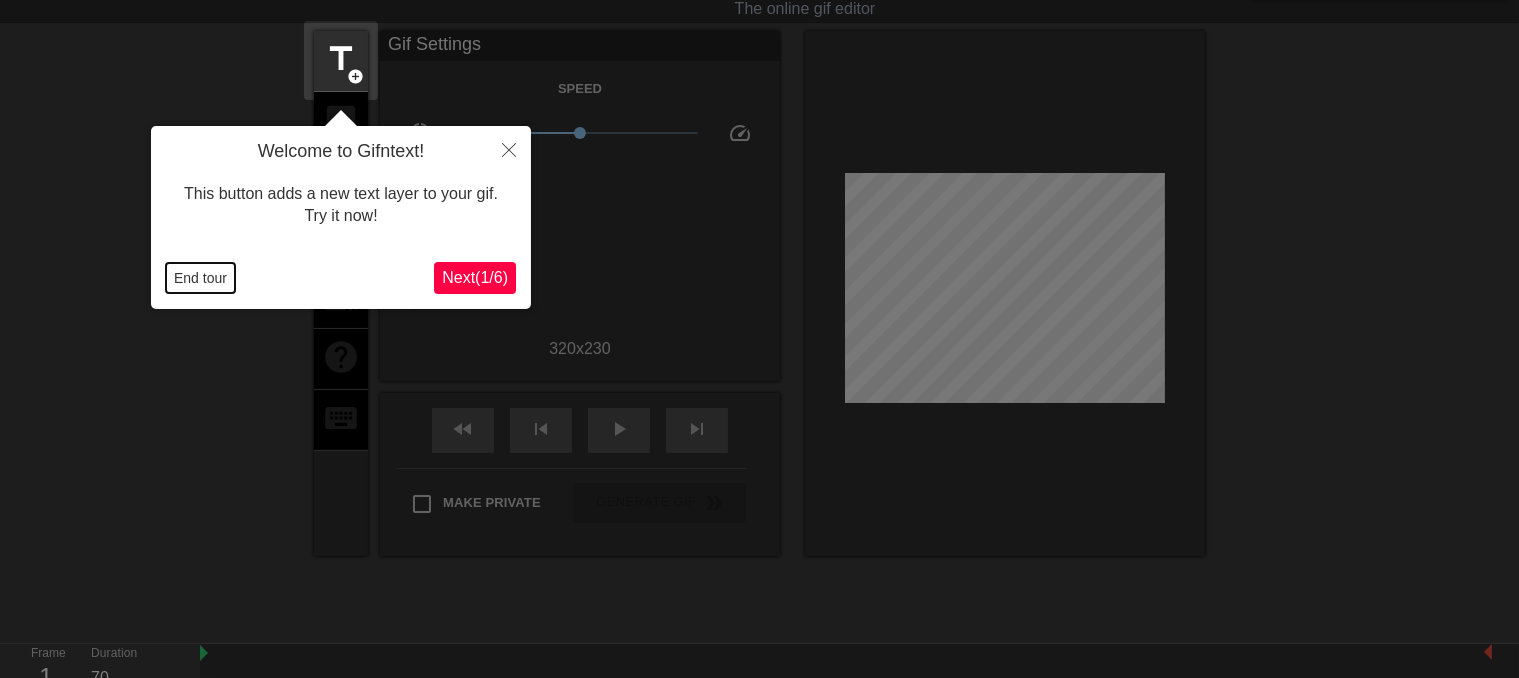 click on "End tour" at bounding box center (200, 278) 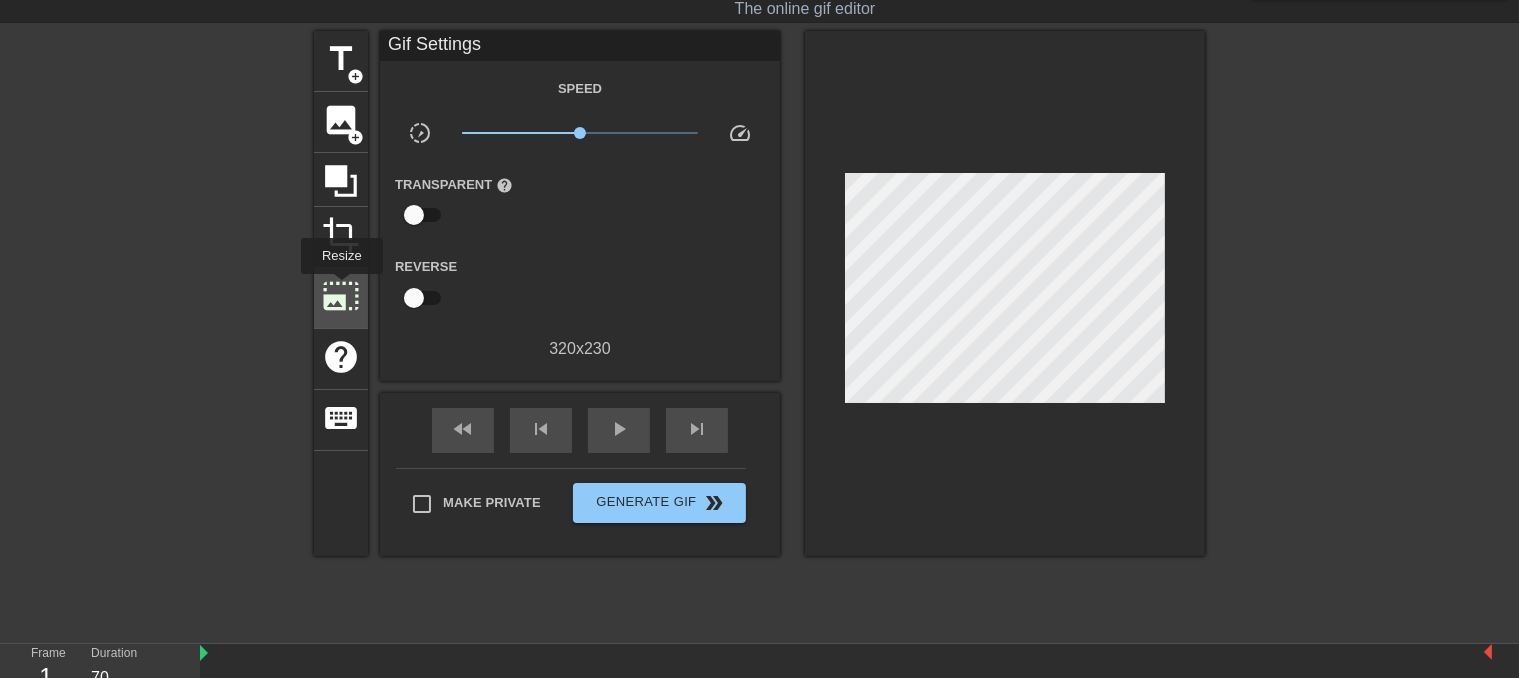 click on "photo_size_select_large" at bounding box center [341, 296] 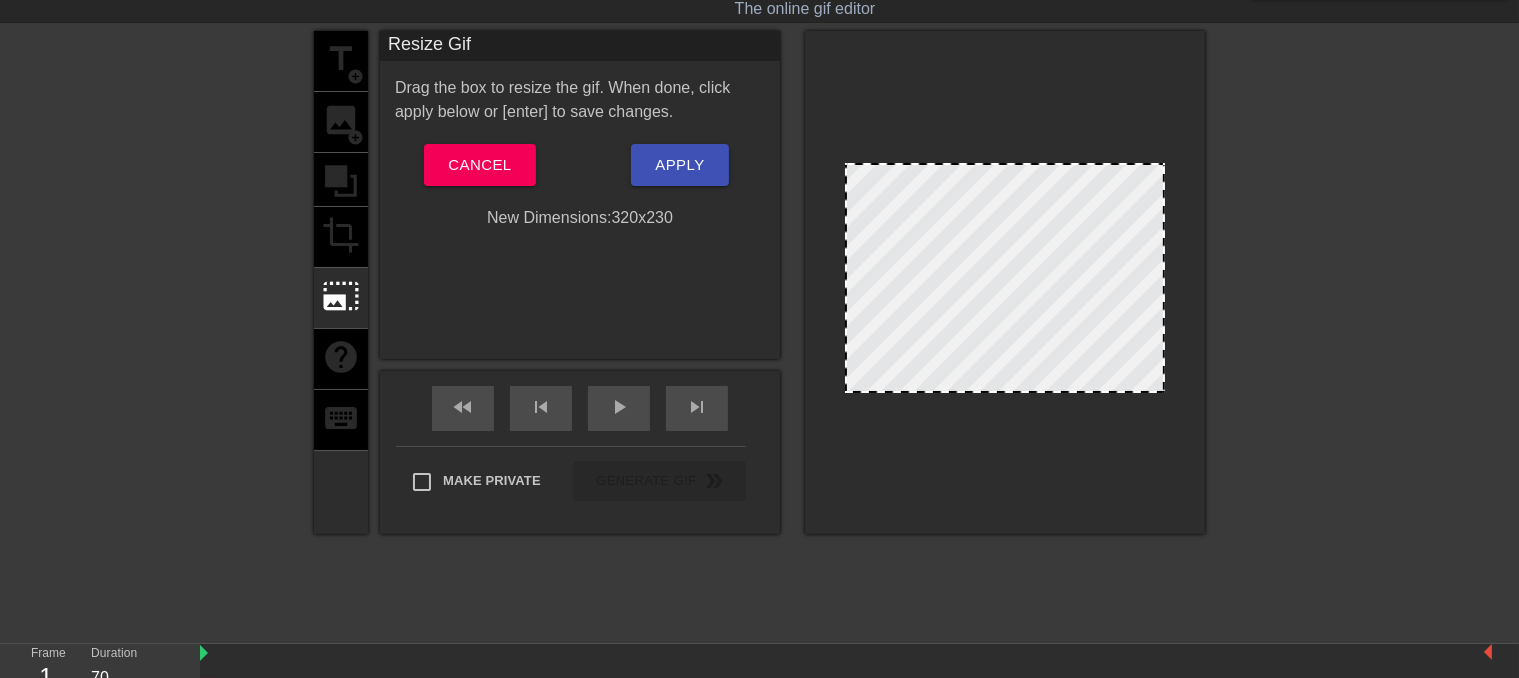 click on "title add_circle image add_circle crop photo_size_select_large help keyboard" at bounding box center (341, 282) 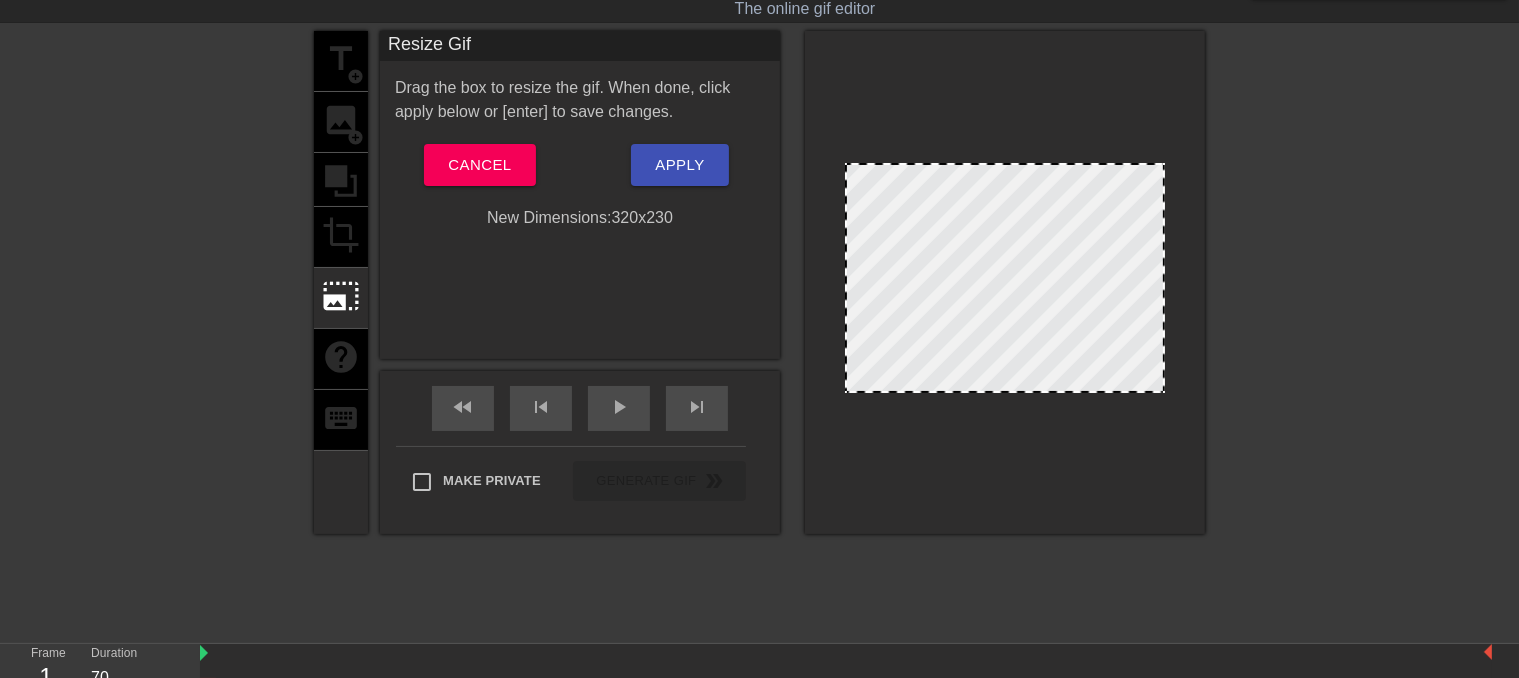 click on "title add_circle image add_circle crop photo_size_select_large help keyboard" at bounding box center [341, 282] 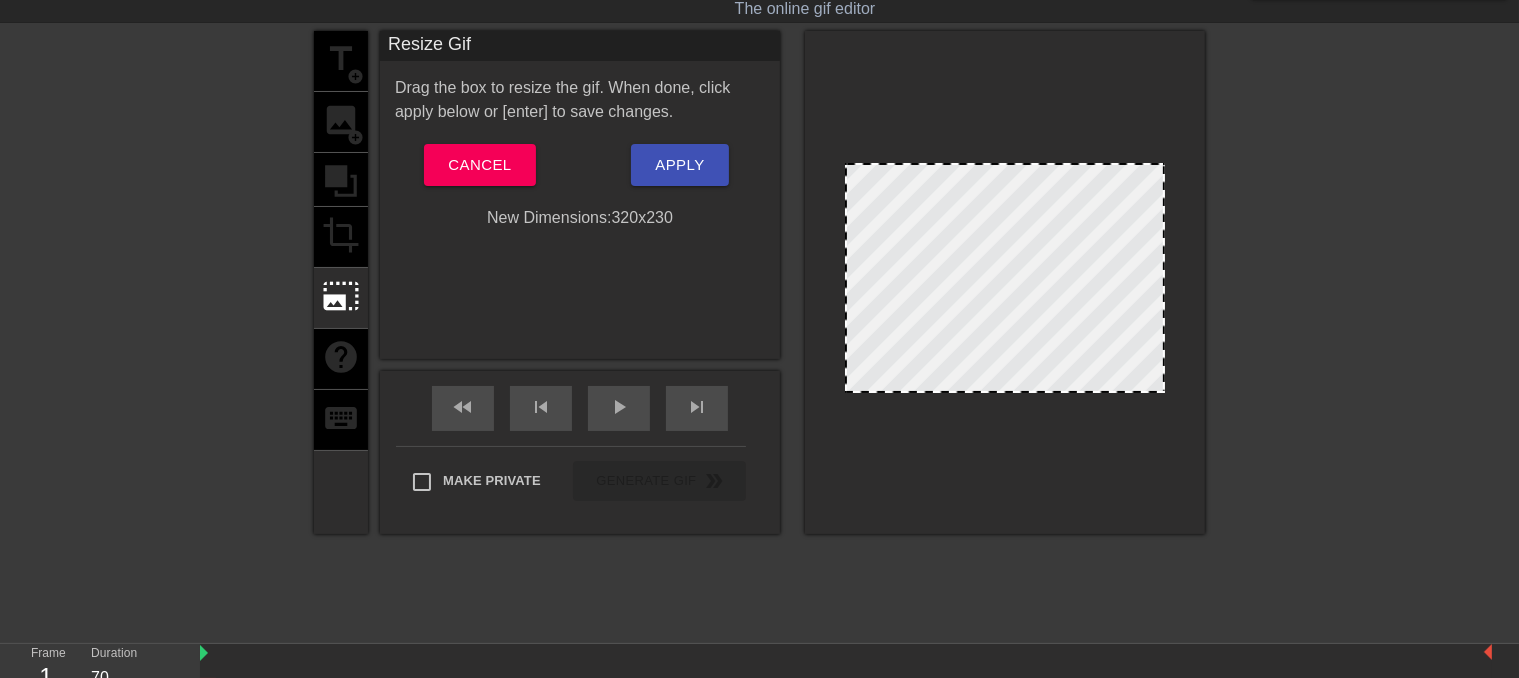 click on "title add_circle image add_circle crop photo_size_select_large help keyboard" at bounding box center (341, 282) 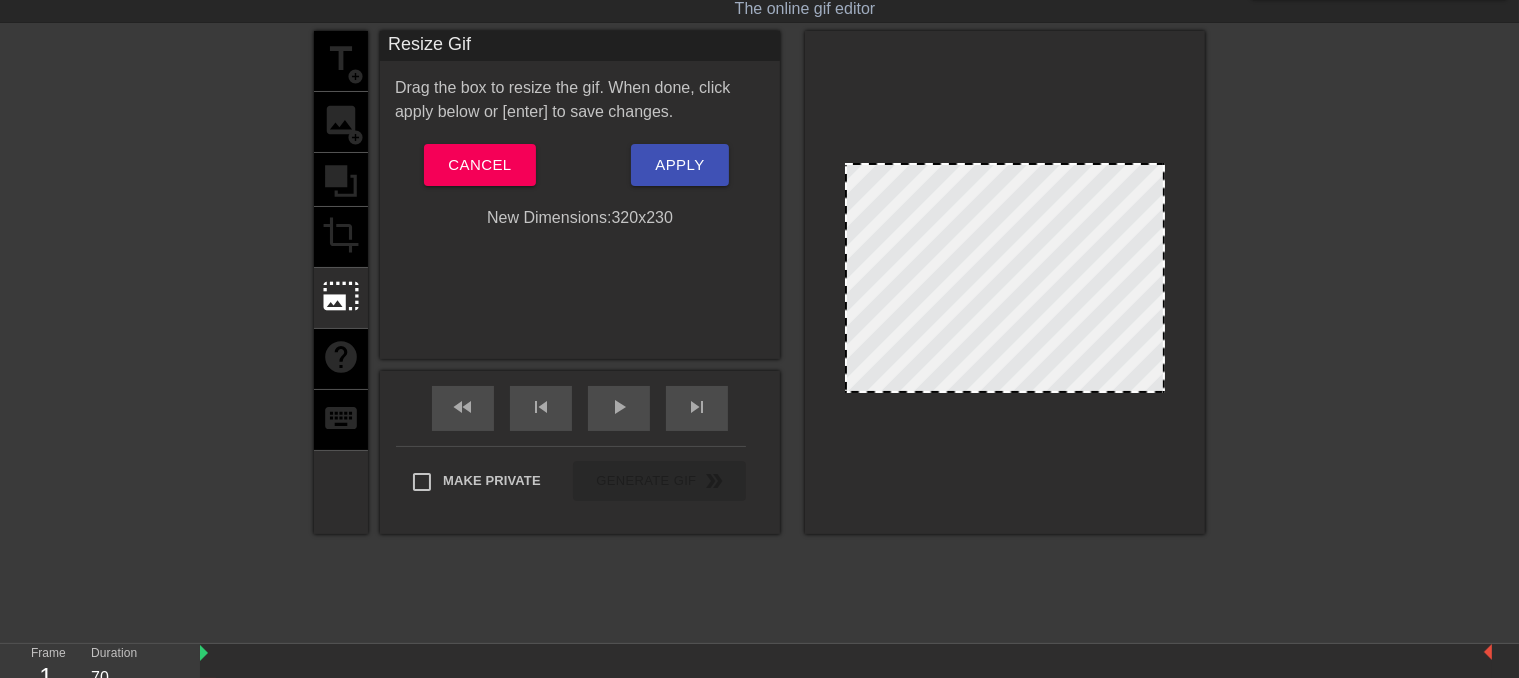 click on "title add_circle image add_circle crop photo_size_select_large help keyboard" at bounding box center (341, 282) 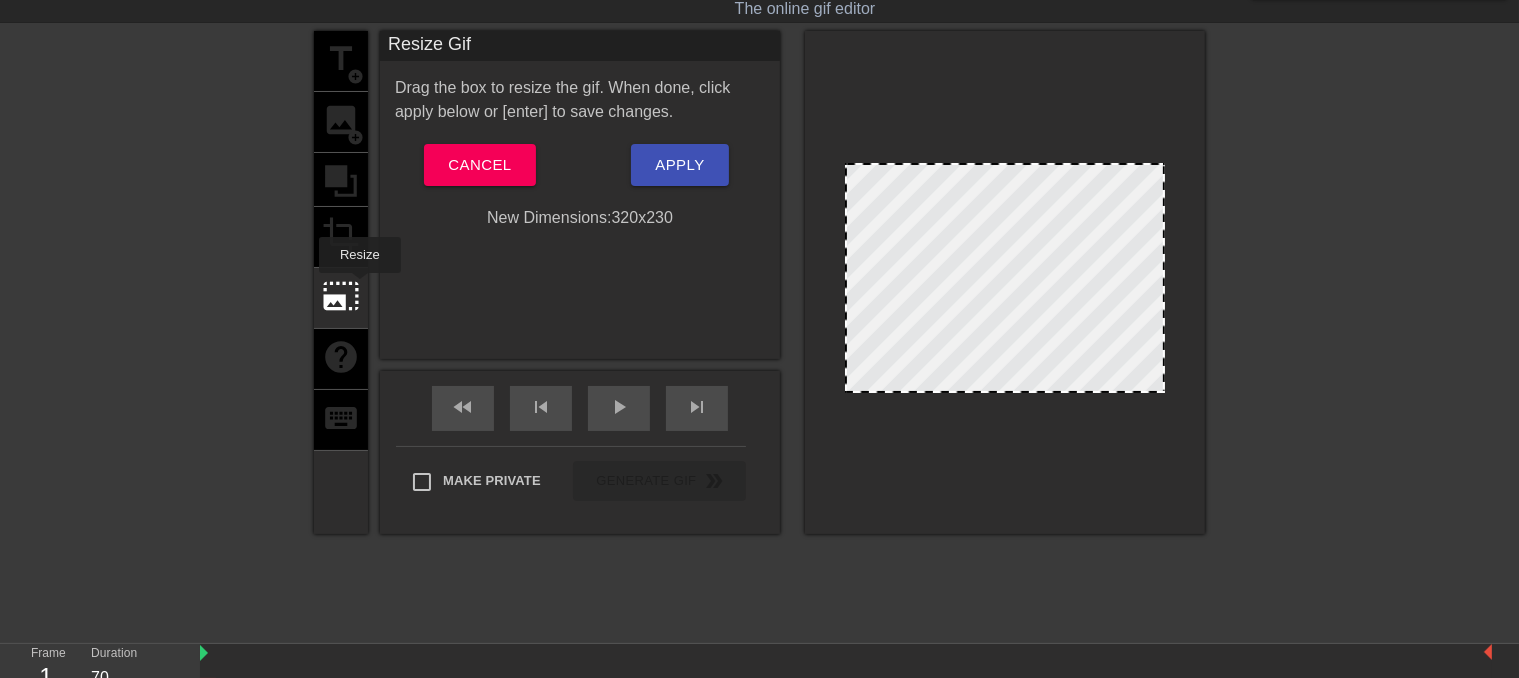click on "title add_circle image add_circle crop photo_size_select_large help keyboard" at bounding box center [341, 282] 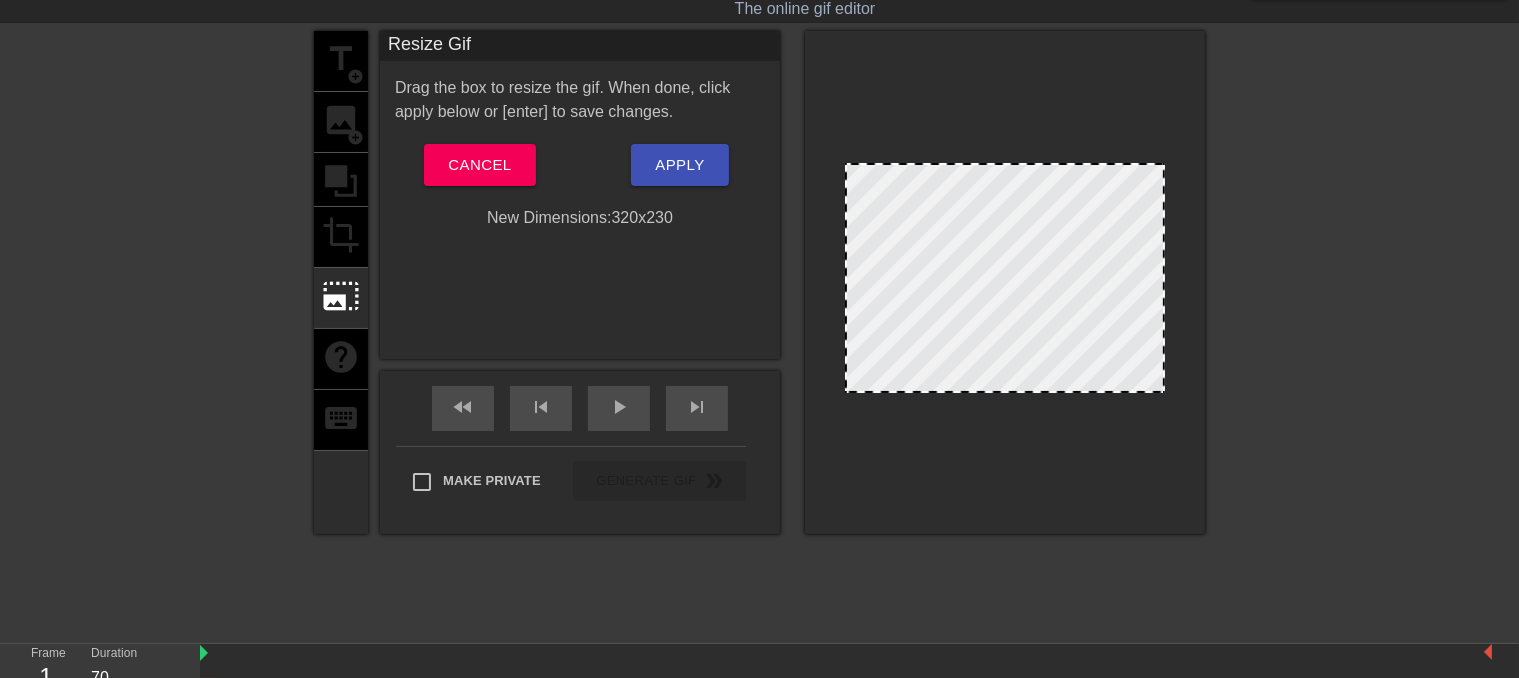 click on "title add_circle image add_circle crop photo_size_select_large help keyboard" at bounding box center [341, 282] 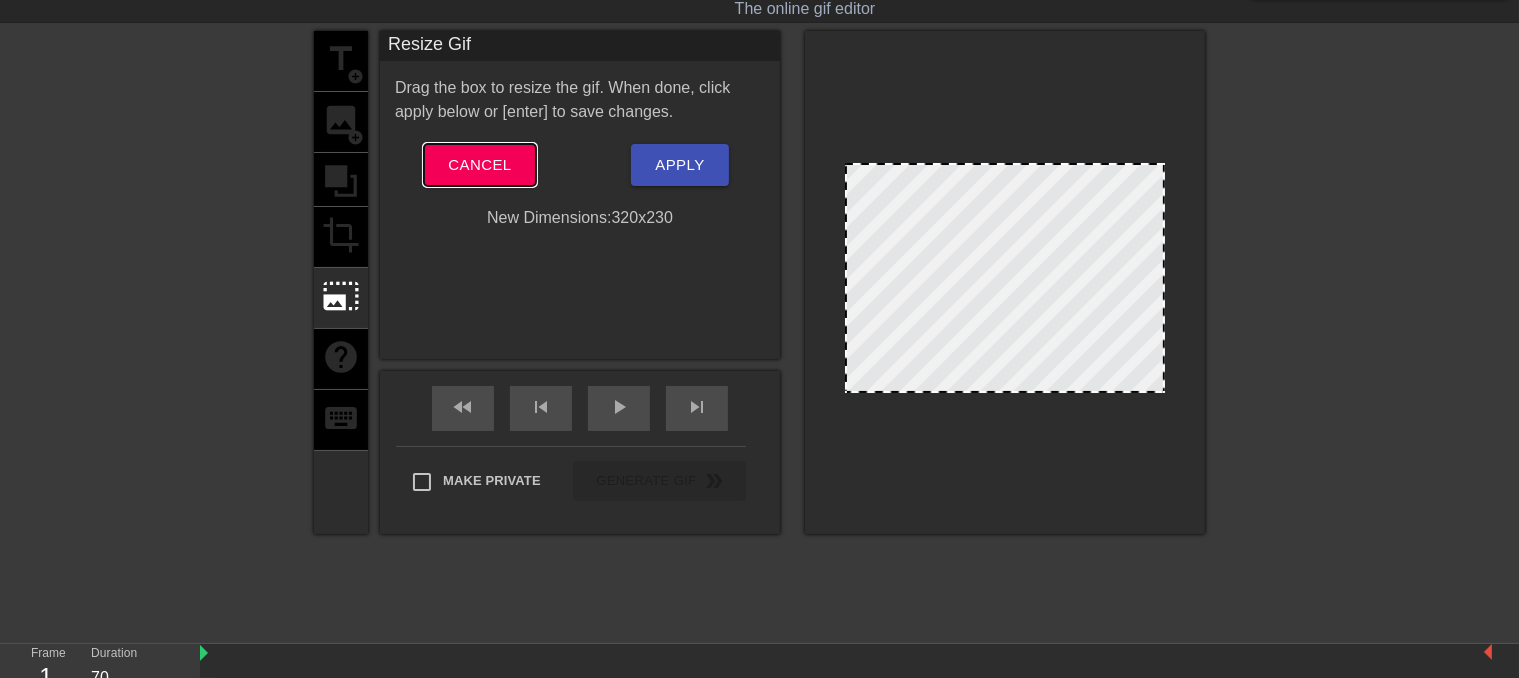 click on "Cancel" at bounding box center (479, 165) 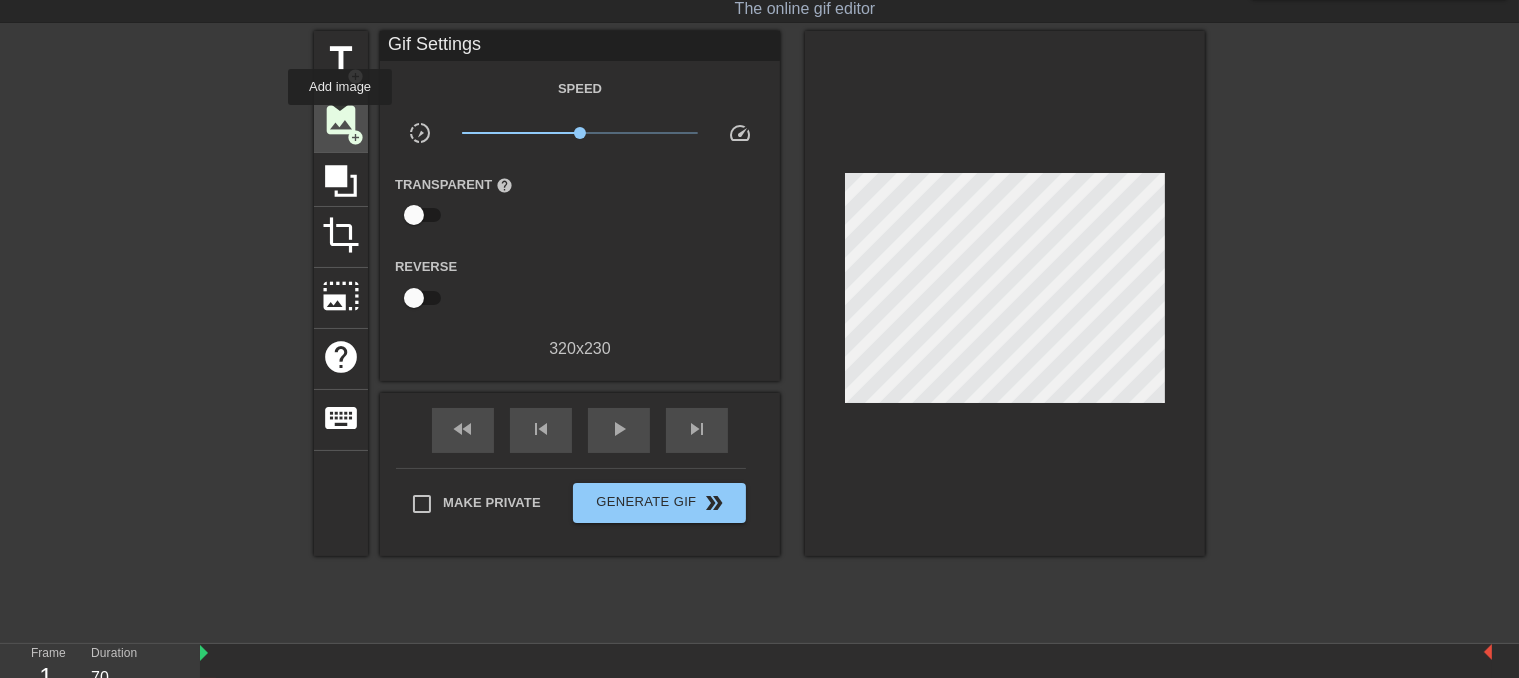 click on "image" at bounding box center [341, 120] 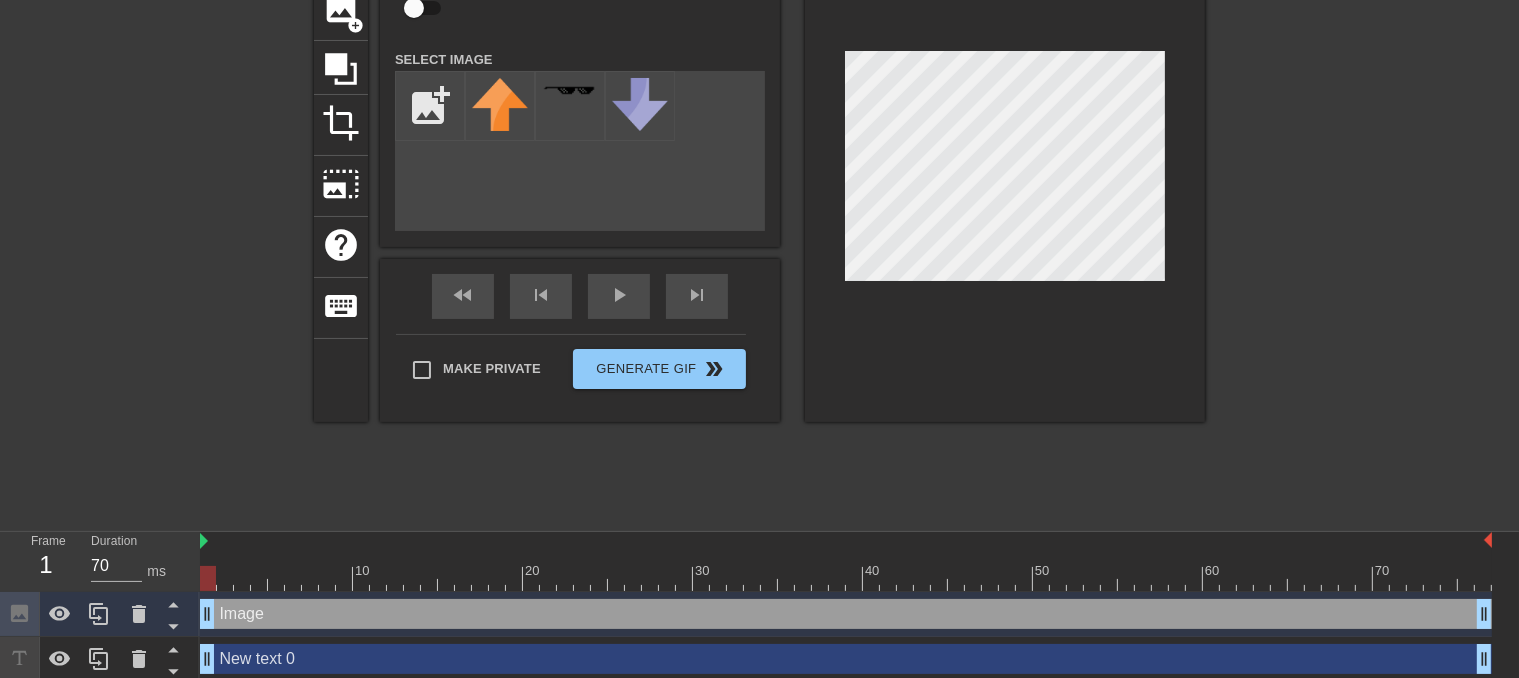 scroll, scrollTop: 167, scrollLeft: 0, axis: vertical 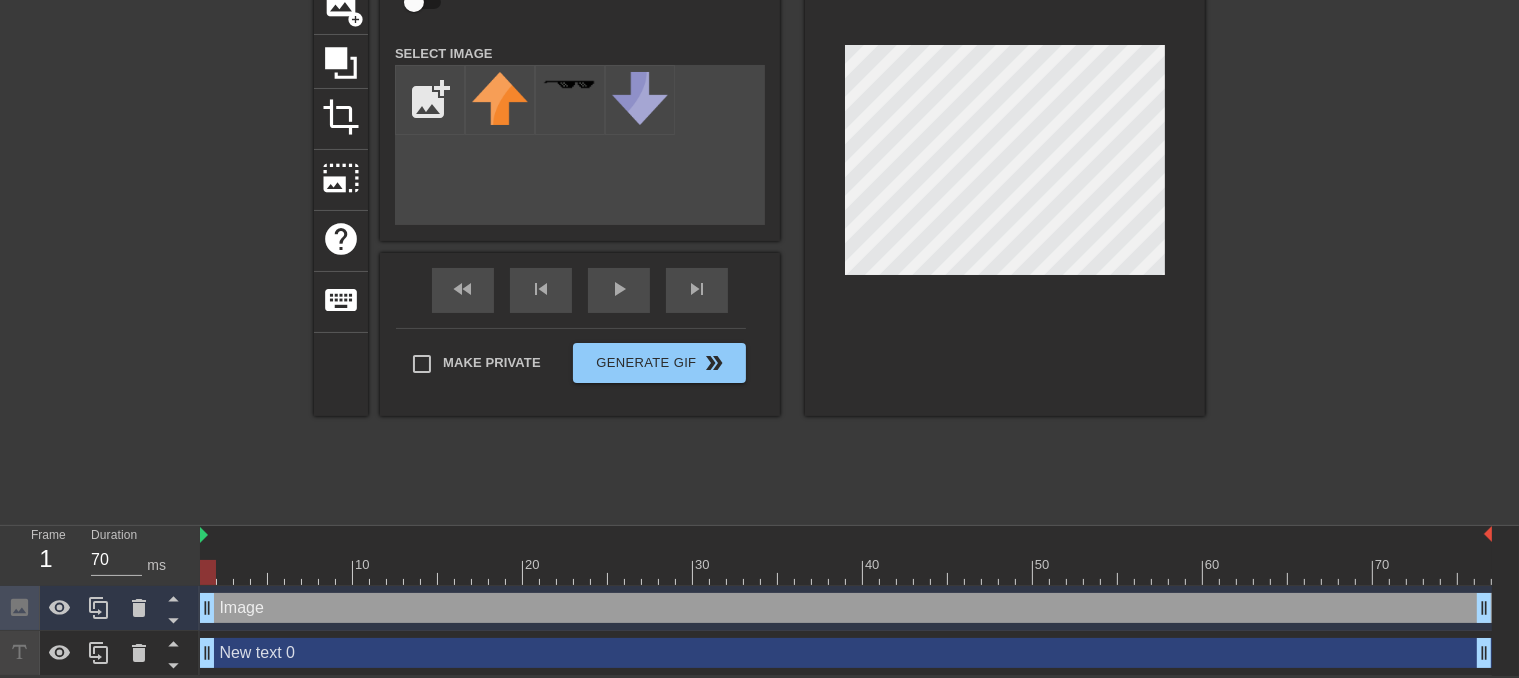 drag, startPoint x: 310, startPoint y: 600, endPoint x: 277, endPoint y: 611, distance: 34.785053 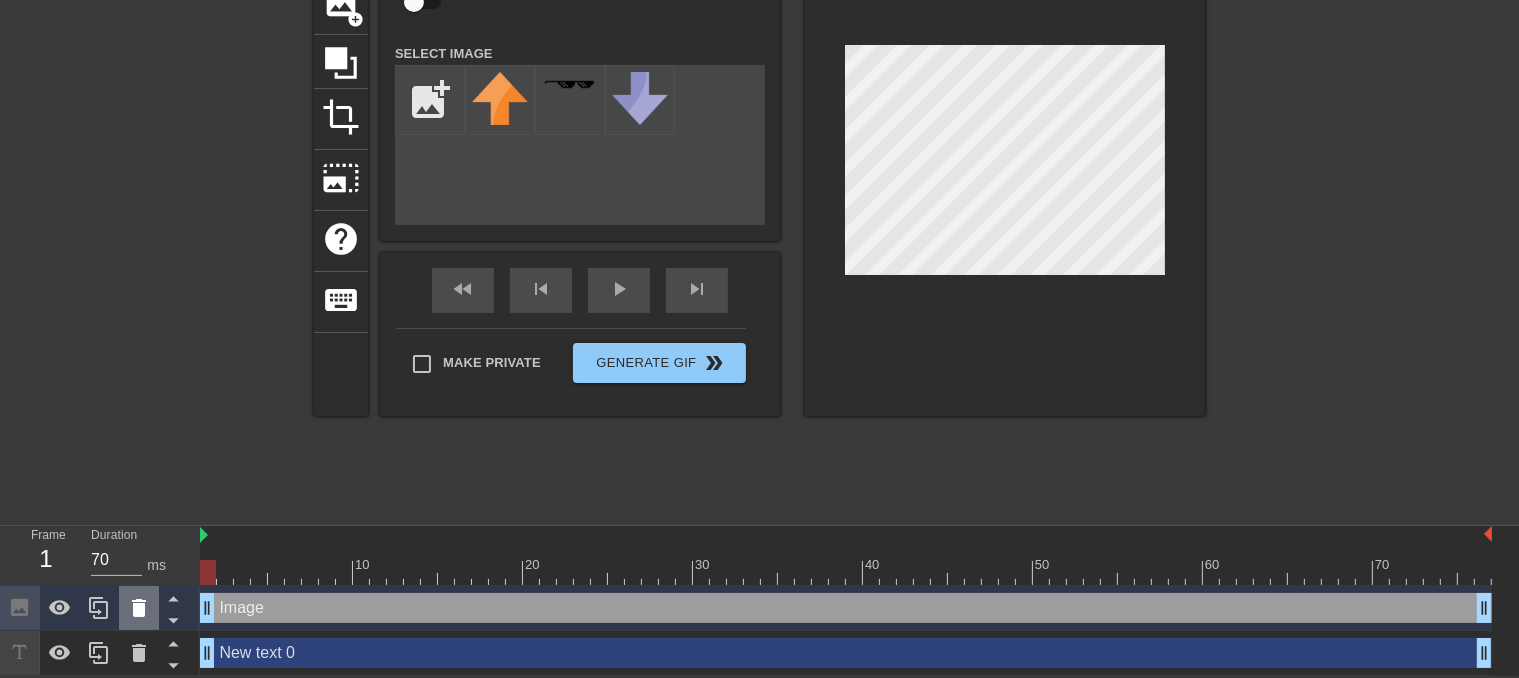click 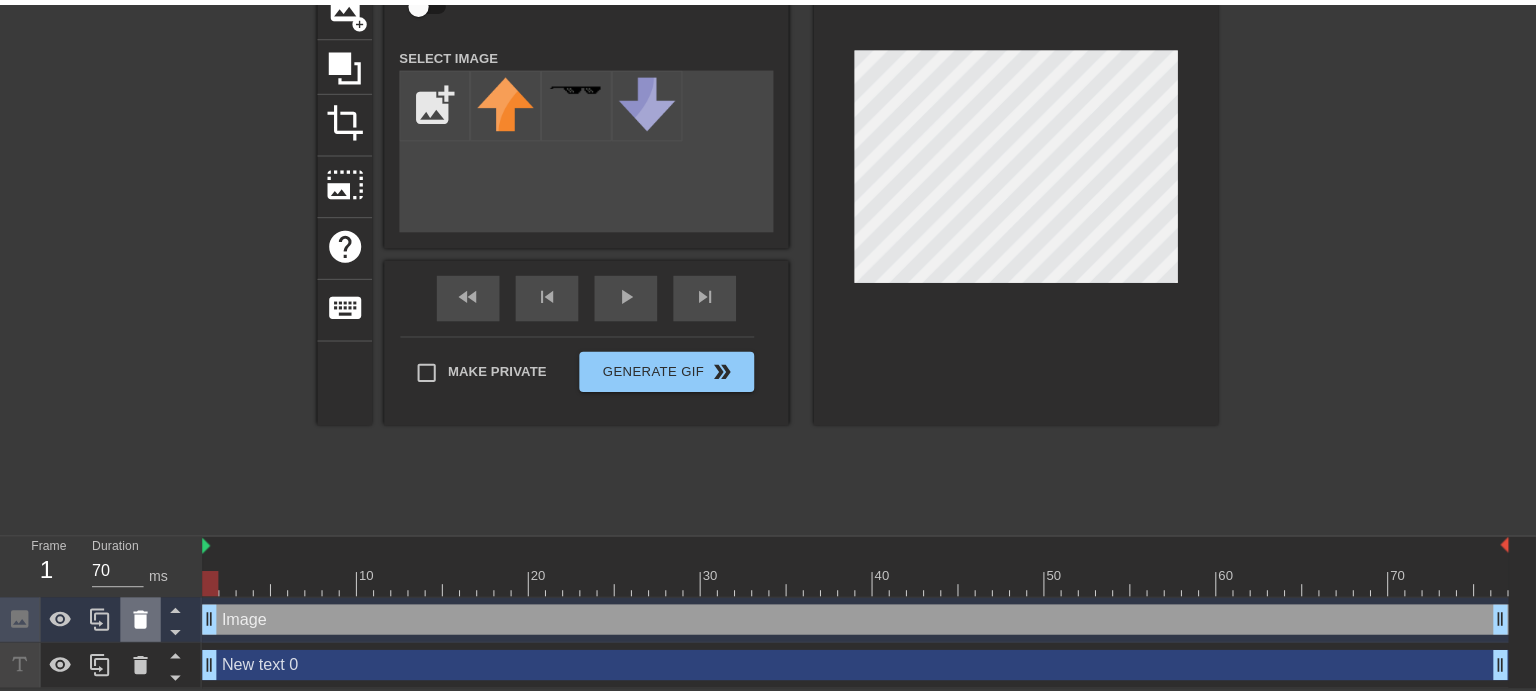 scroll, scrollTop: 150, scrollLeft: 0, axis: vertical 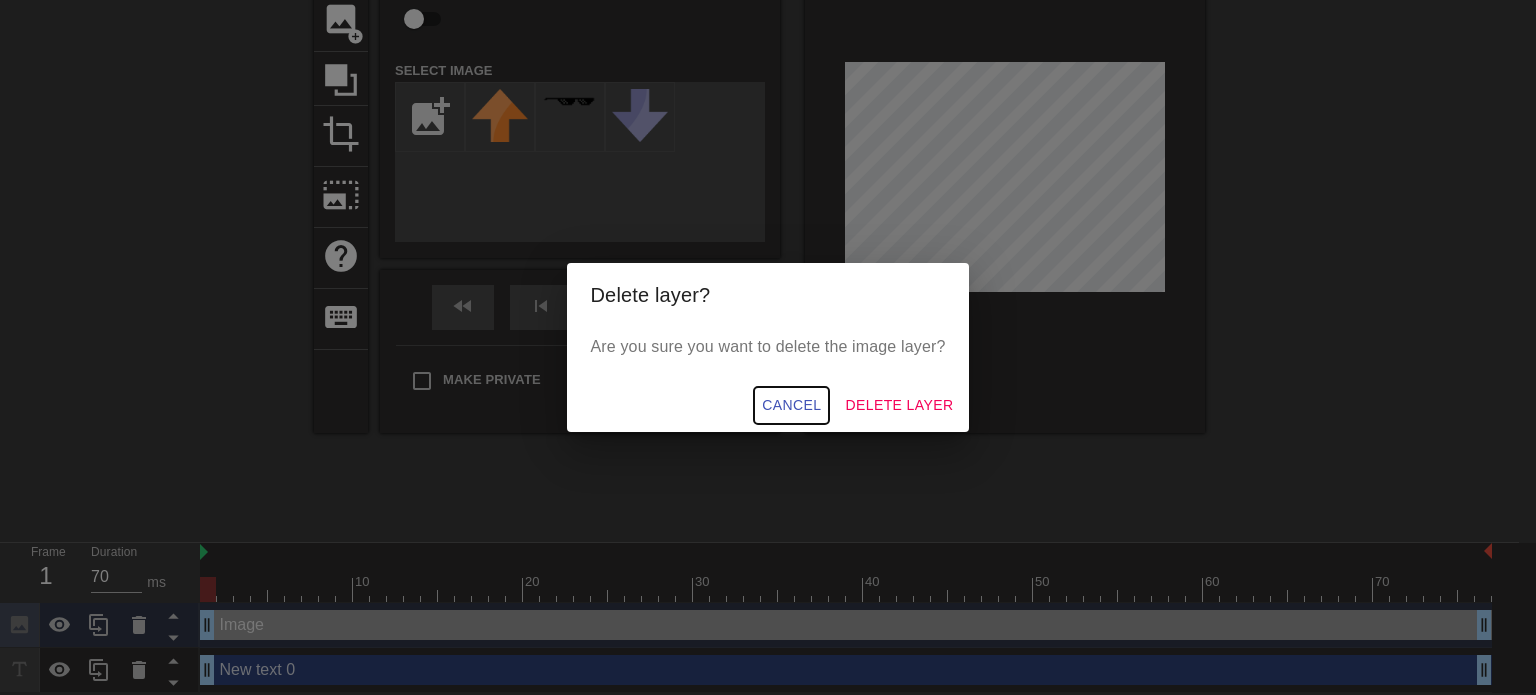 click on "Cancel" at bounding box center (791, 405) 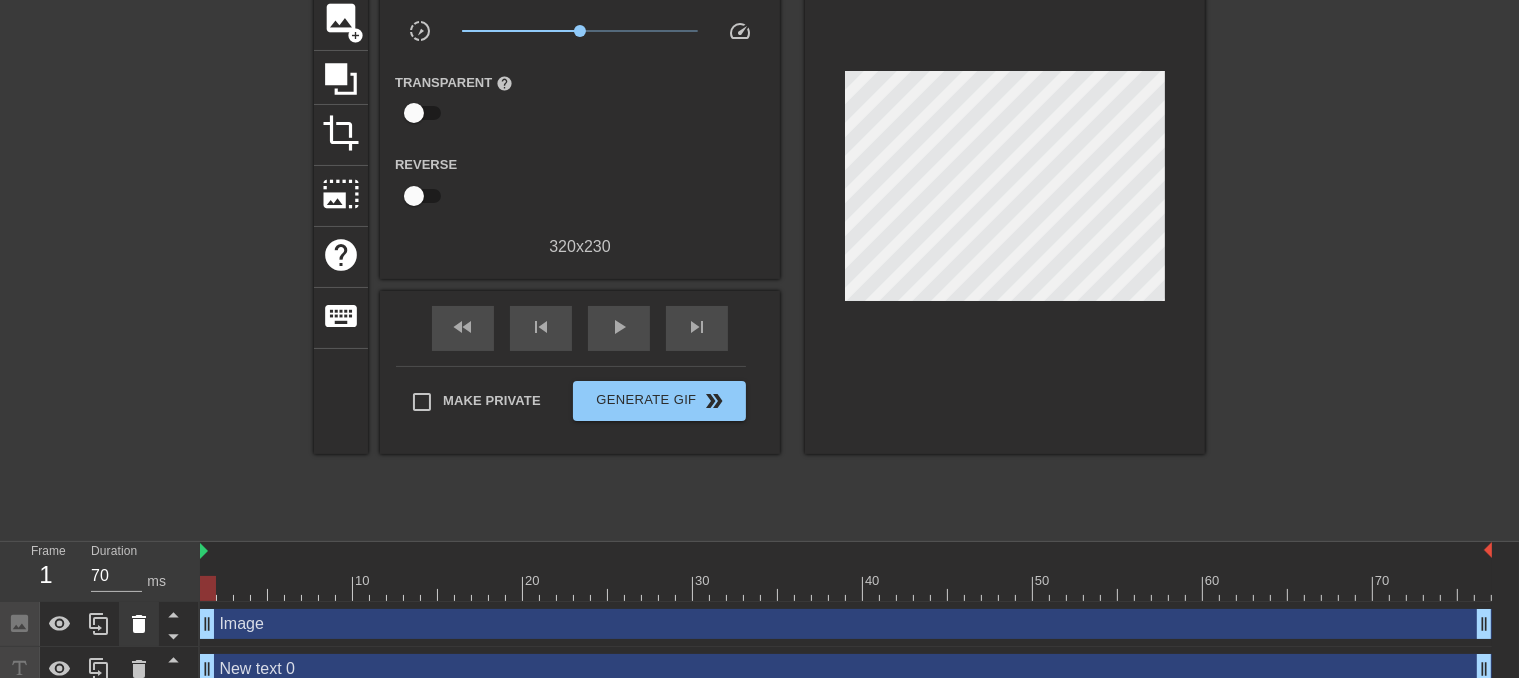 click 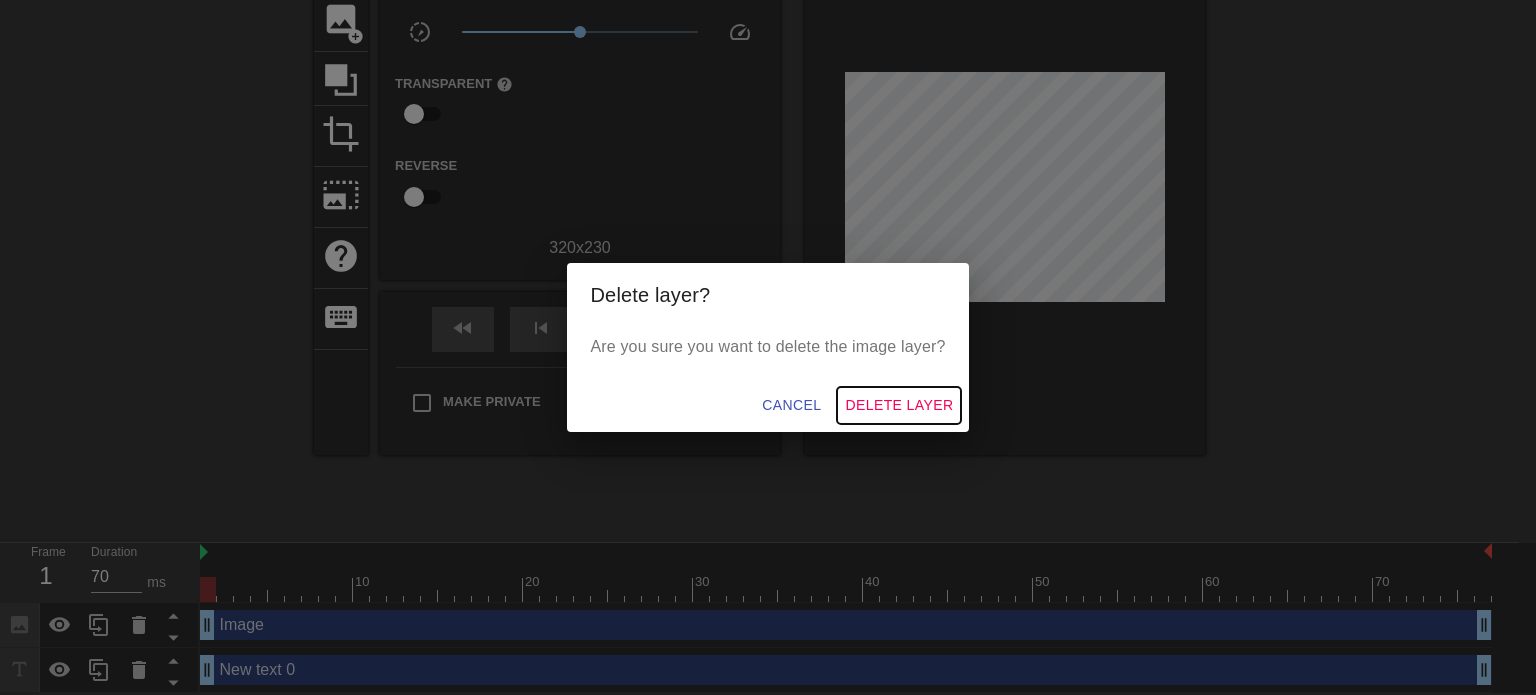 click on "Delete Layer" at bounding box center (899, 405) 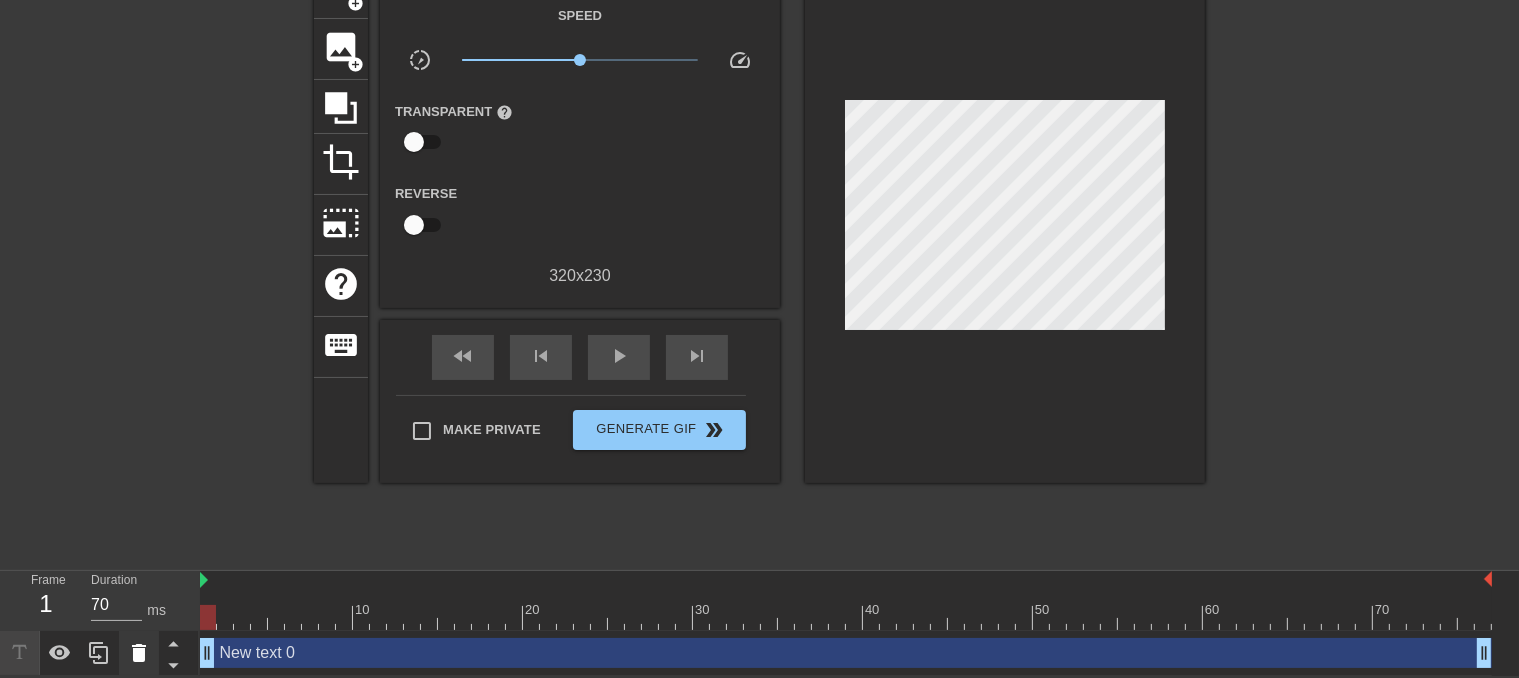 click 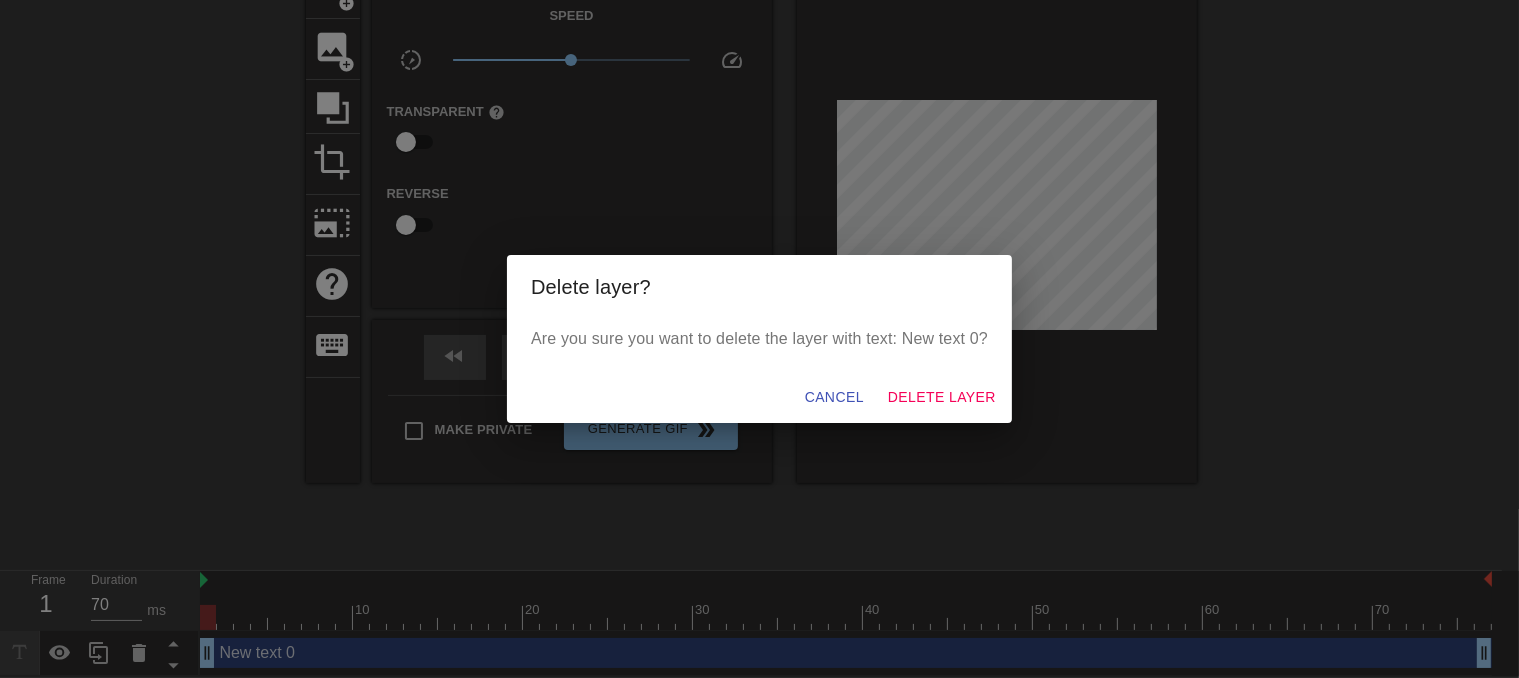 scroll, scrollTop: 105, scrollLeft: 0, axis: vertical 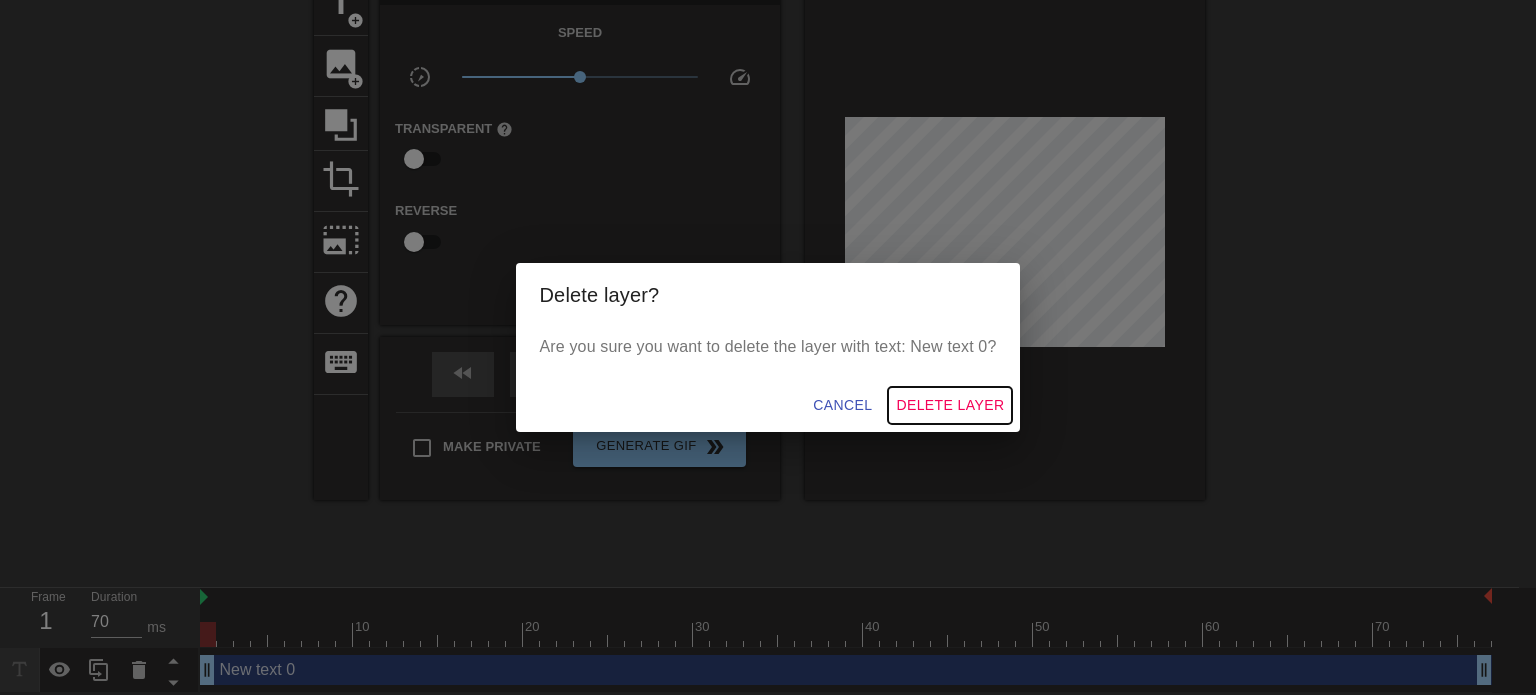 click on "Delete Layer" at bounding box center (950, 405) 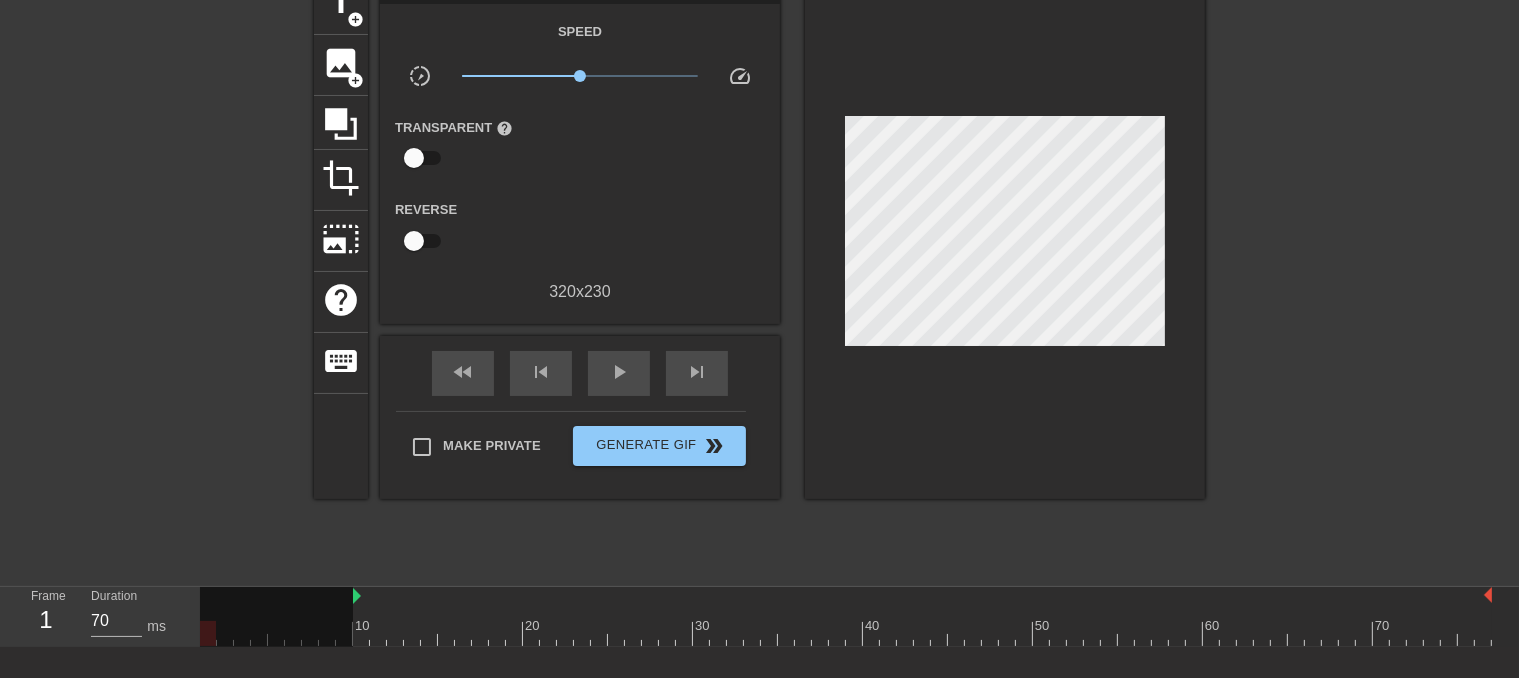 drag, startPoint x: 203, startPoint y: 602, endPoint x: 370, endPoint y: 615, distance: 167.50522 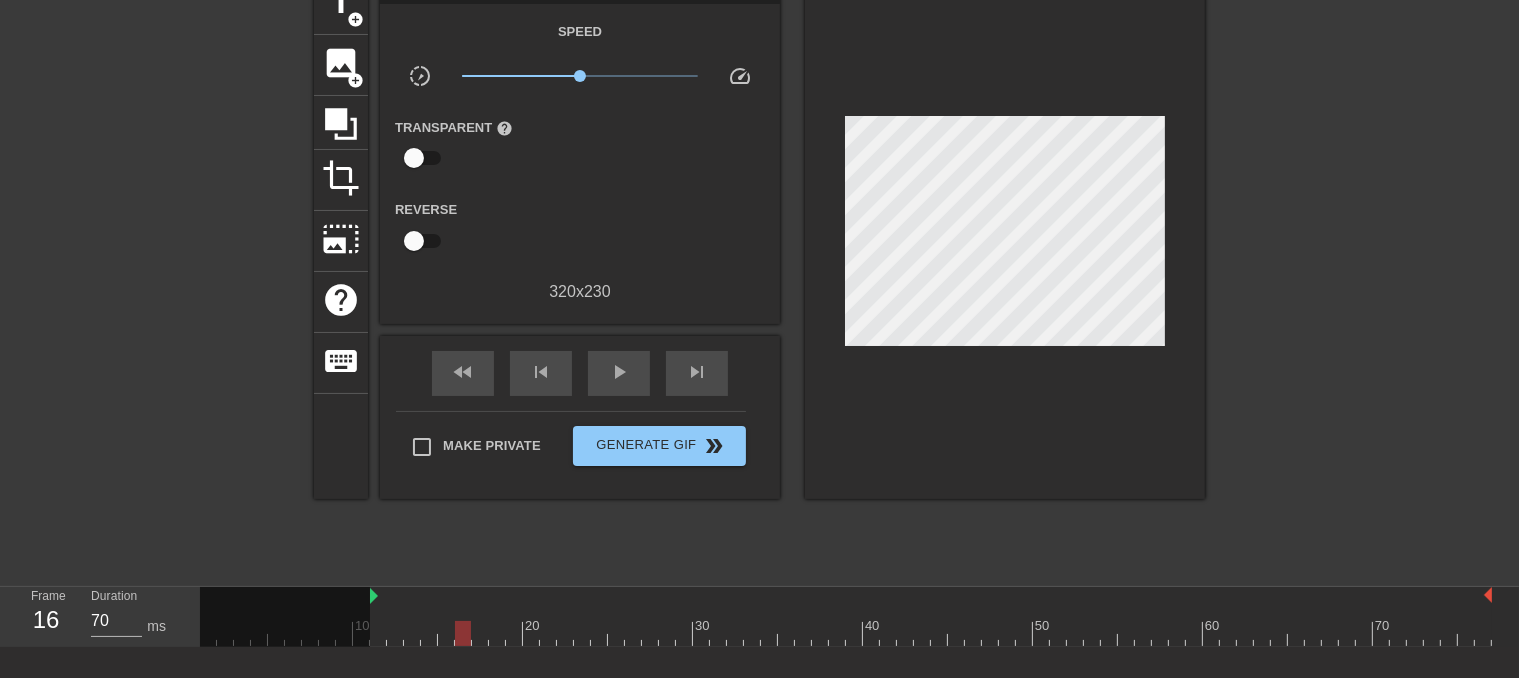 click at bounding box center (463, 619) 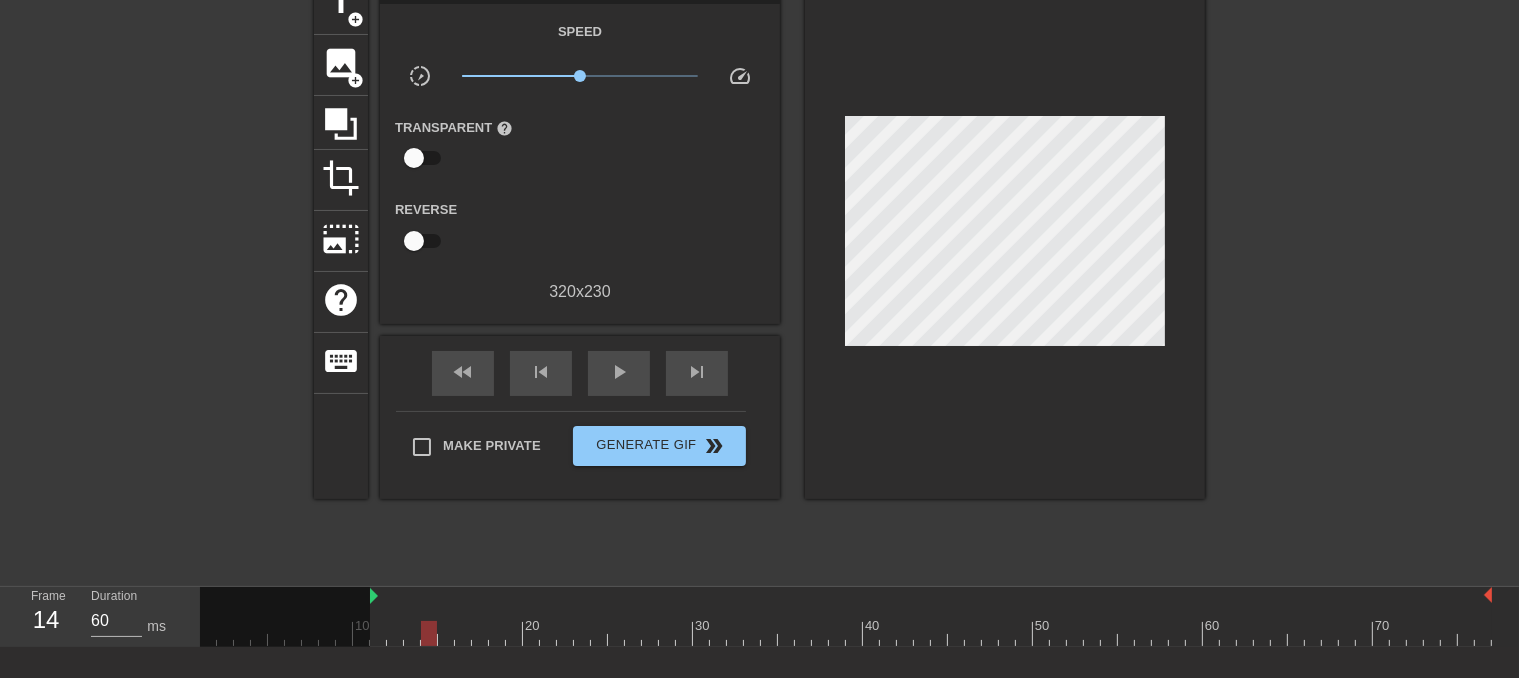 drag, startPoint x: 436, startPoint y: 620, endPoint x: 408, endPoint y: 622, distance: 28.071337 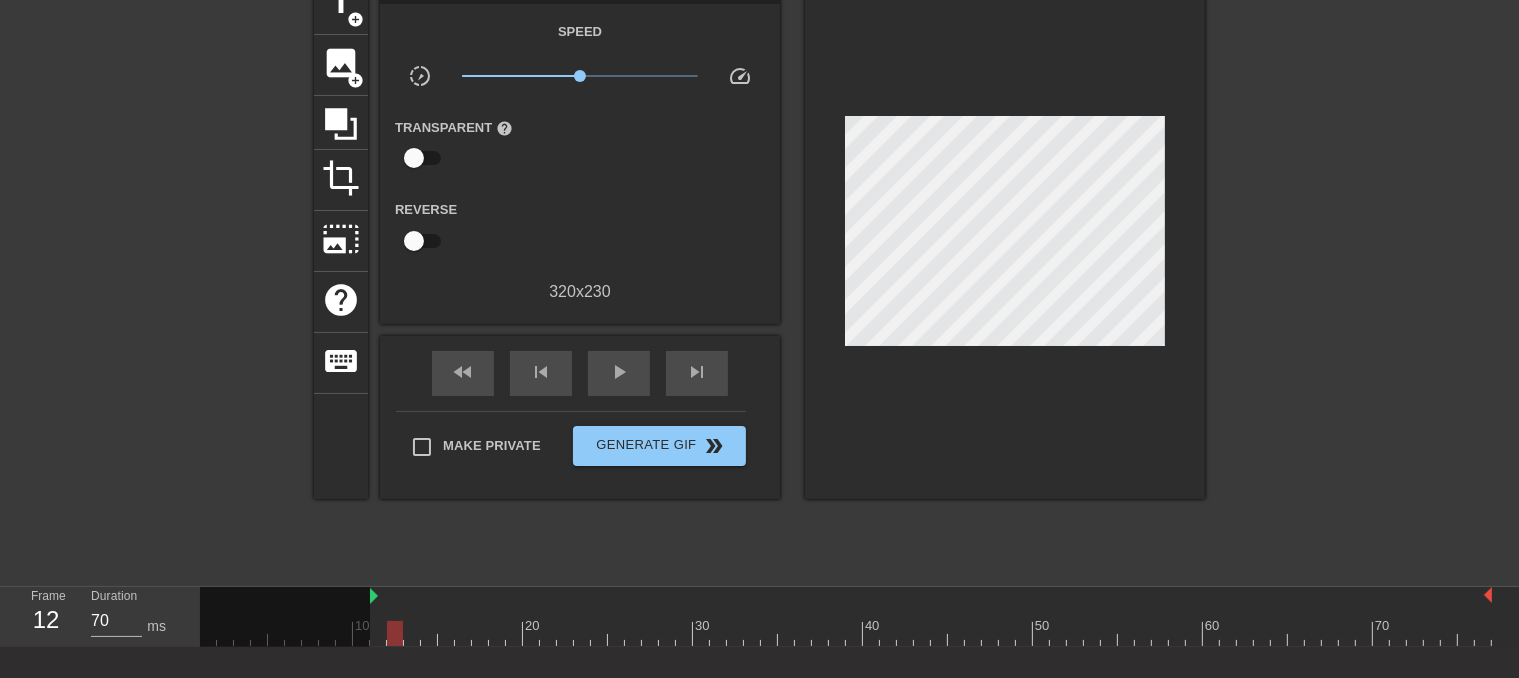 click at bounding box center (846, 633) 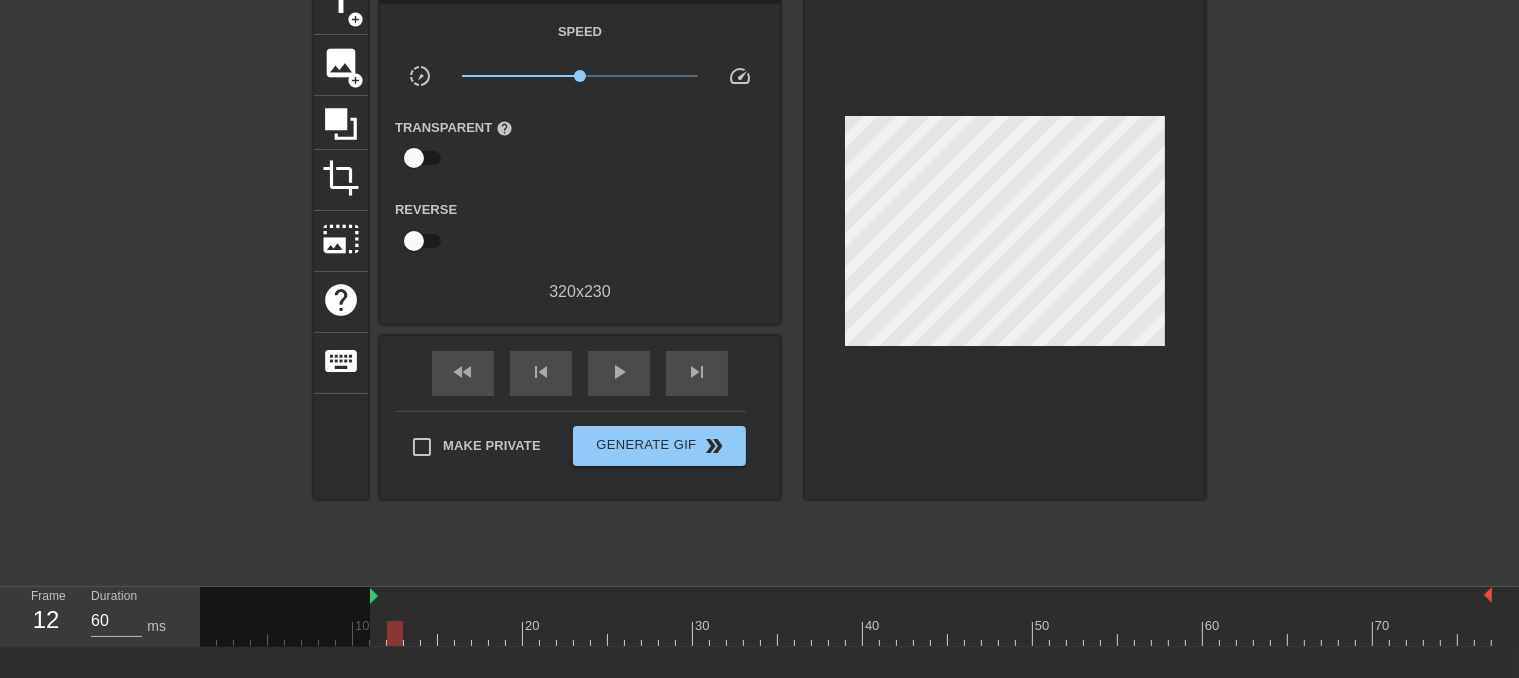 click at bounding box center [846, 633] 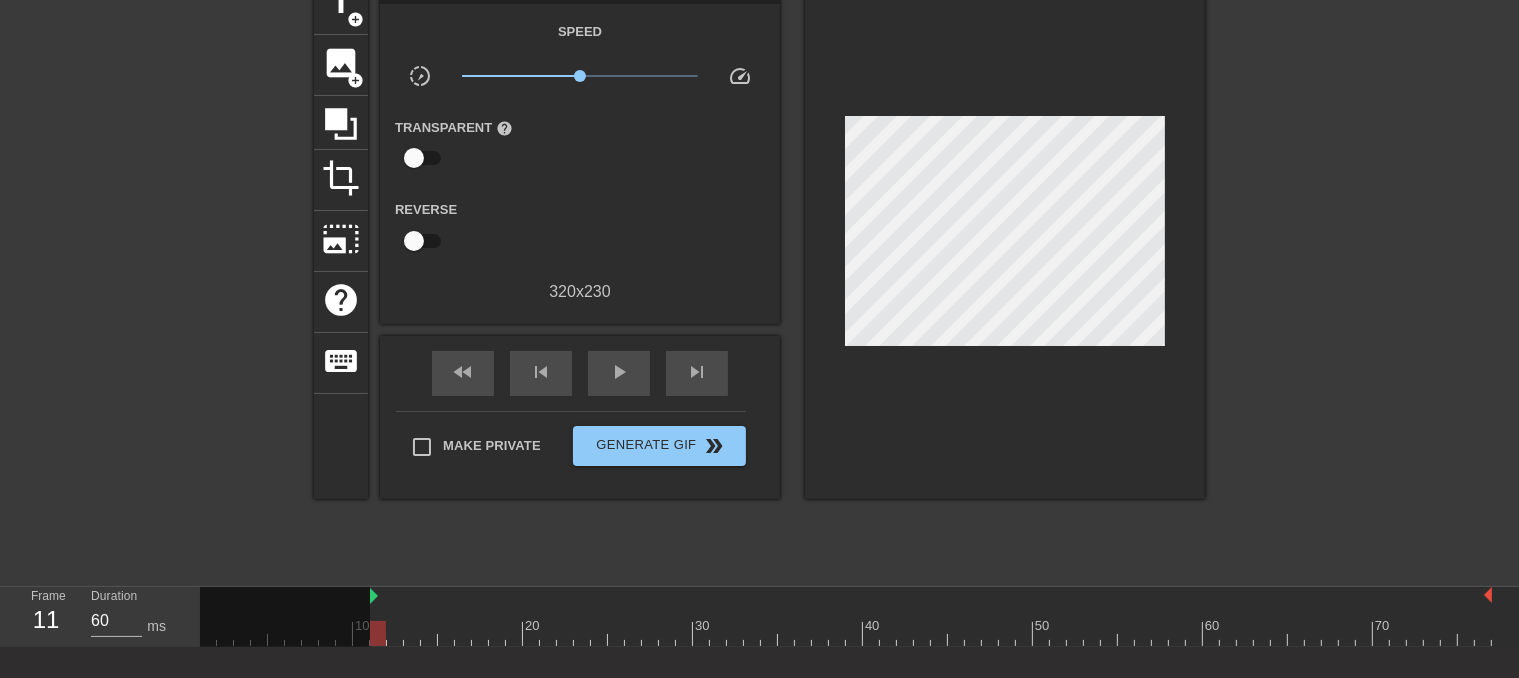 click at bounding box center (285, 617) 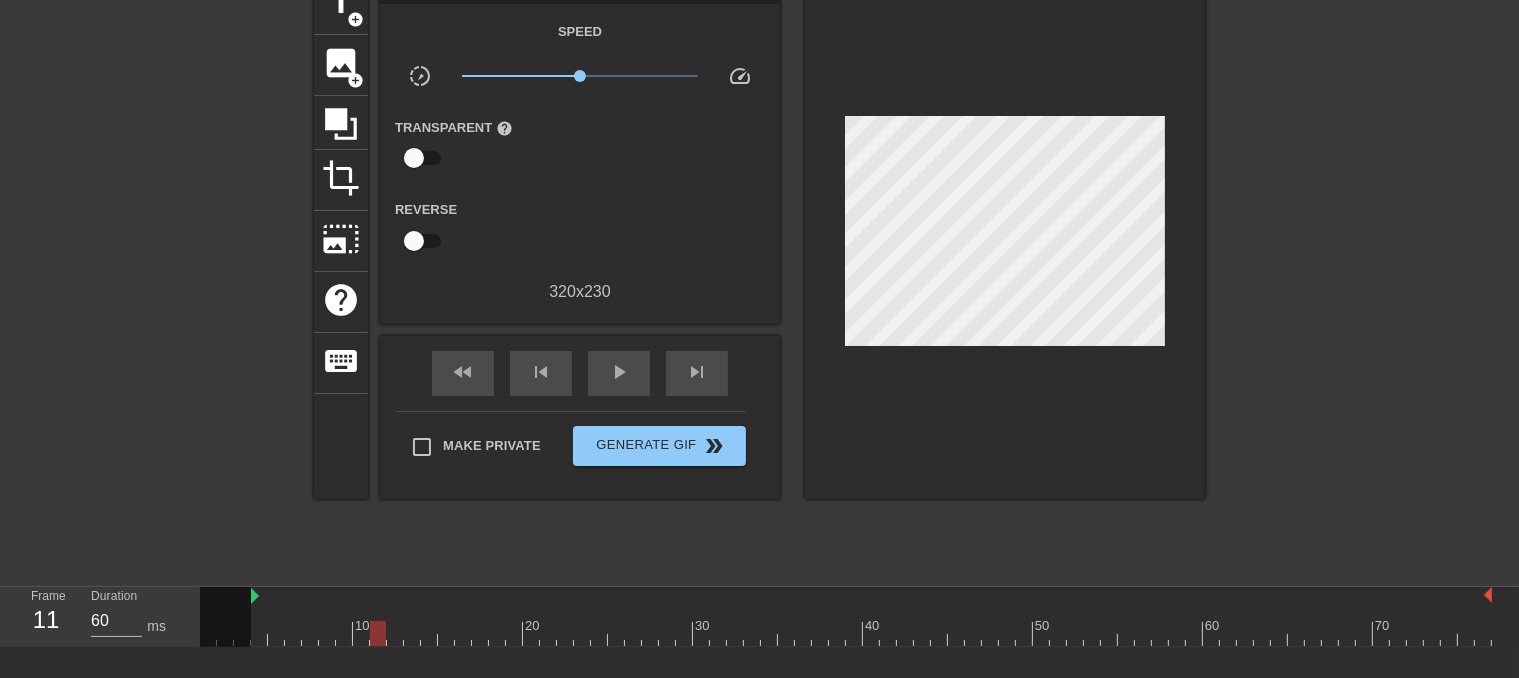 drag, startPoint x: 373, startPoint y: 595, endPoint x: 220, endPoint y: 601, distance: 153.1176 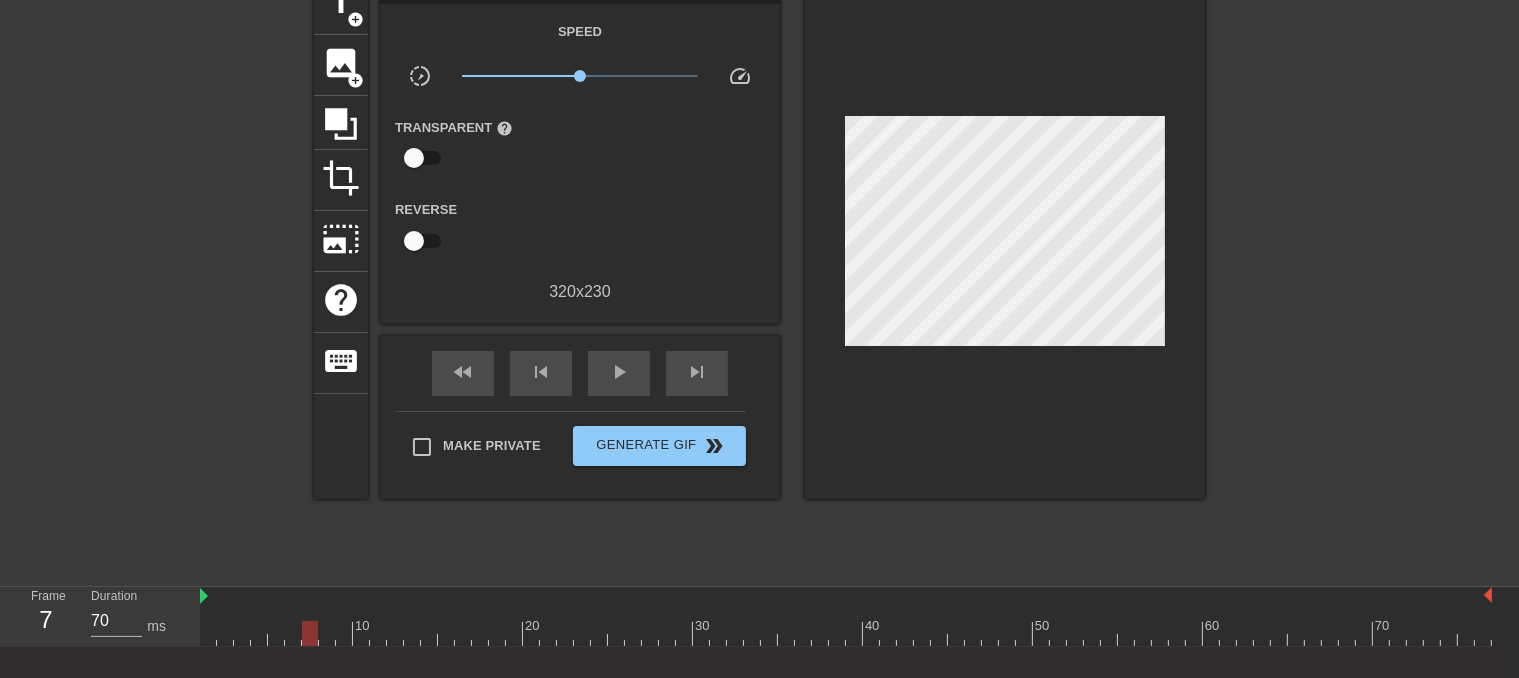 click at bounding box center (846, 633) 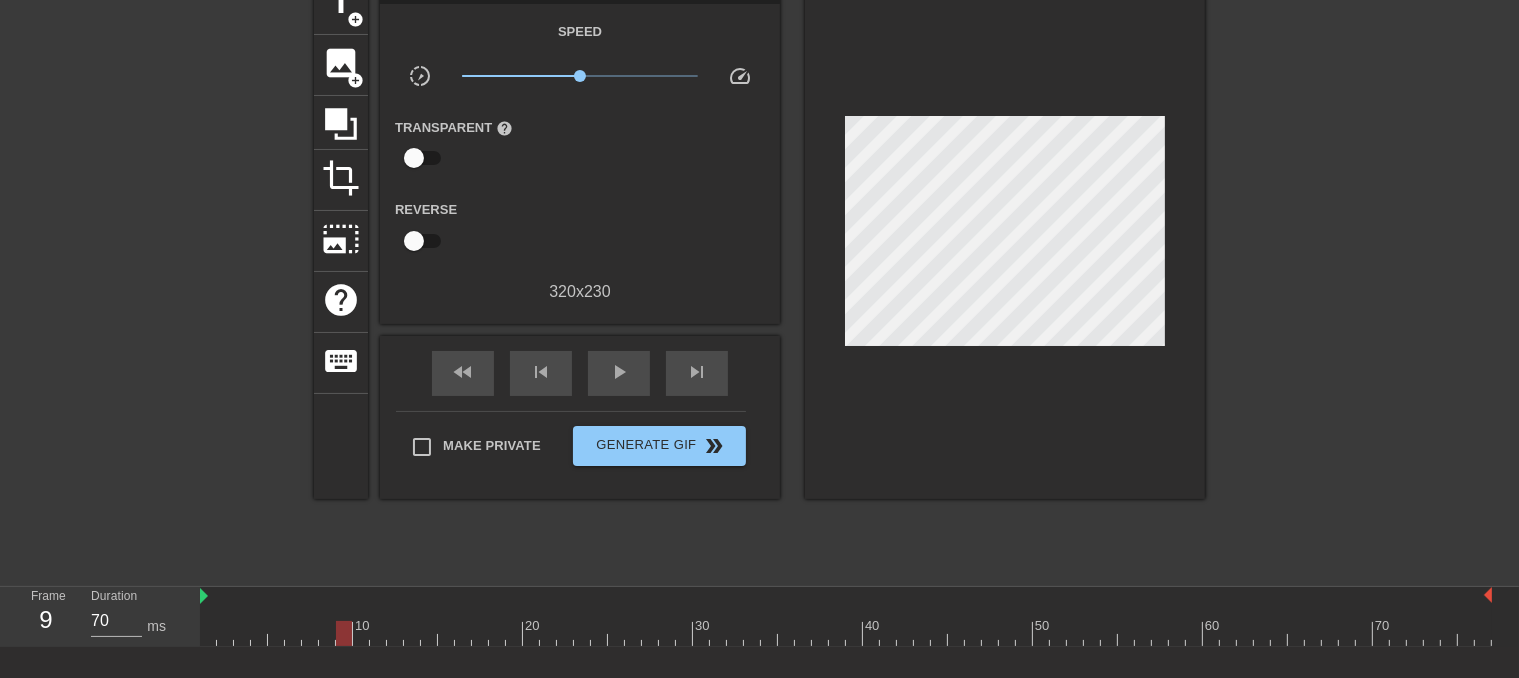 click at bounding box center [846, 633] 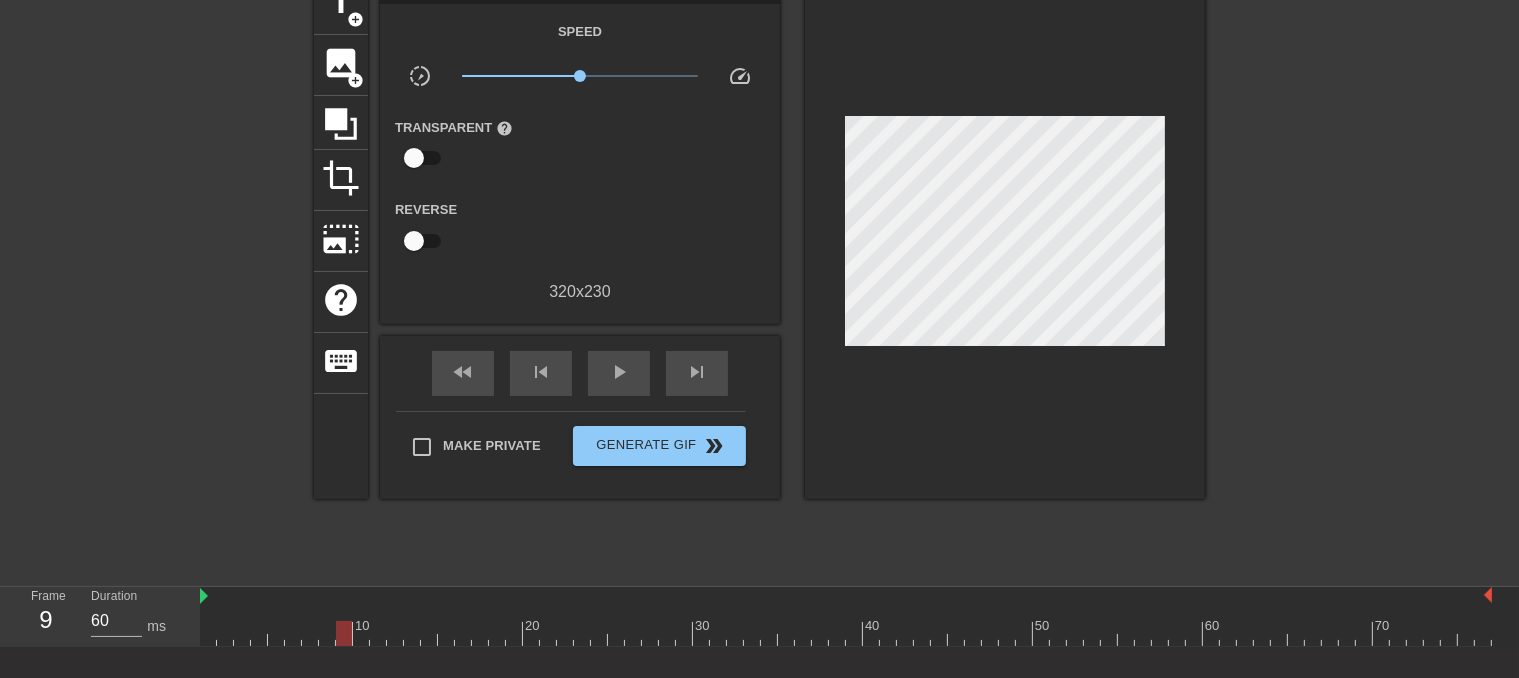 click at bounding box center [846, 633] 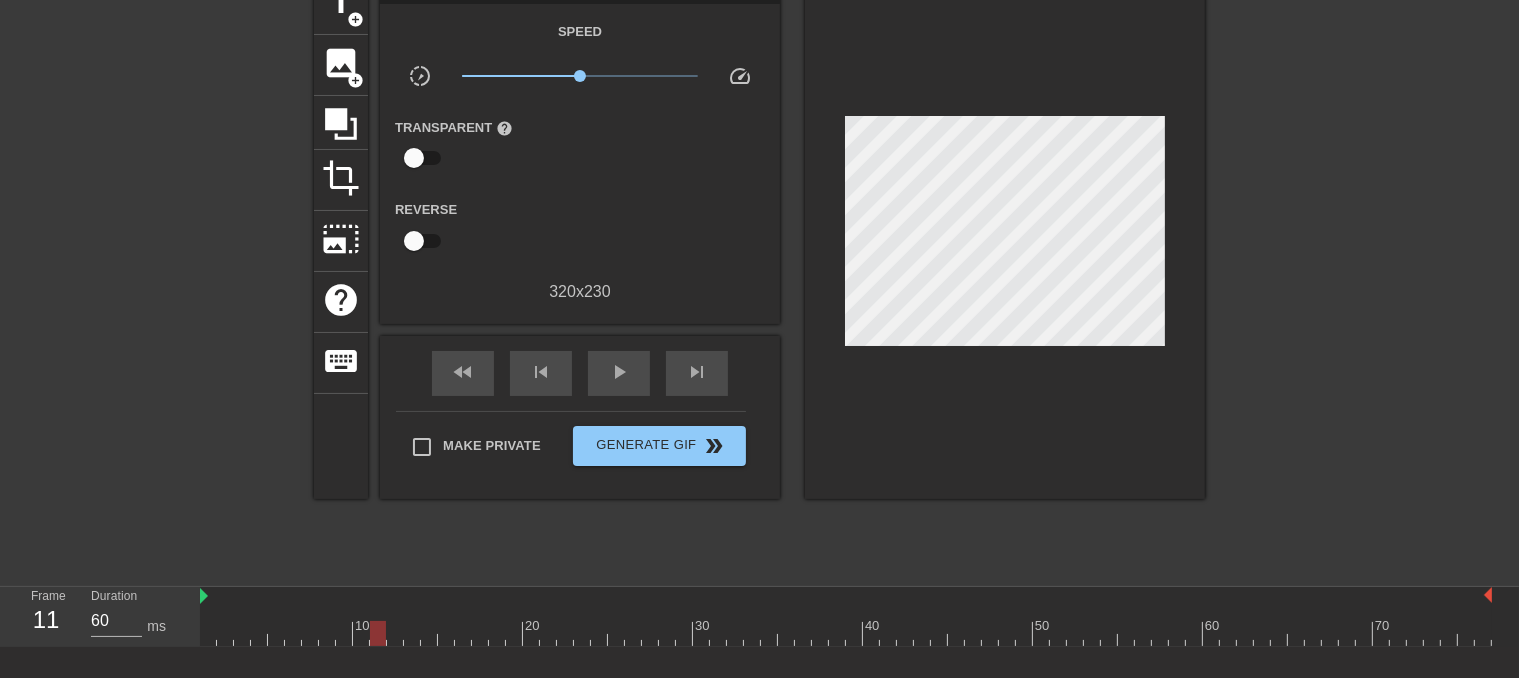 type on "70" 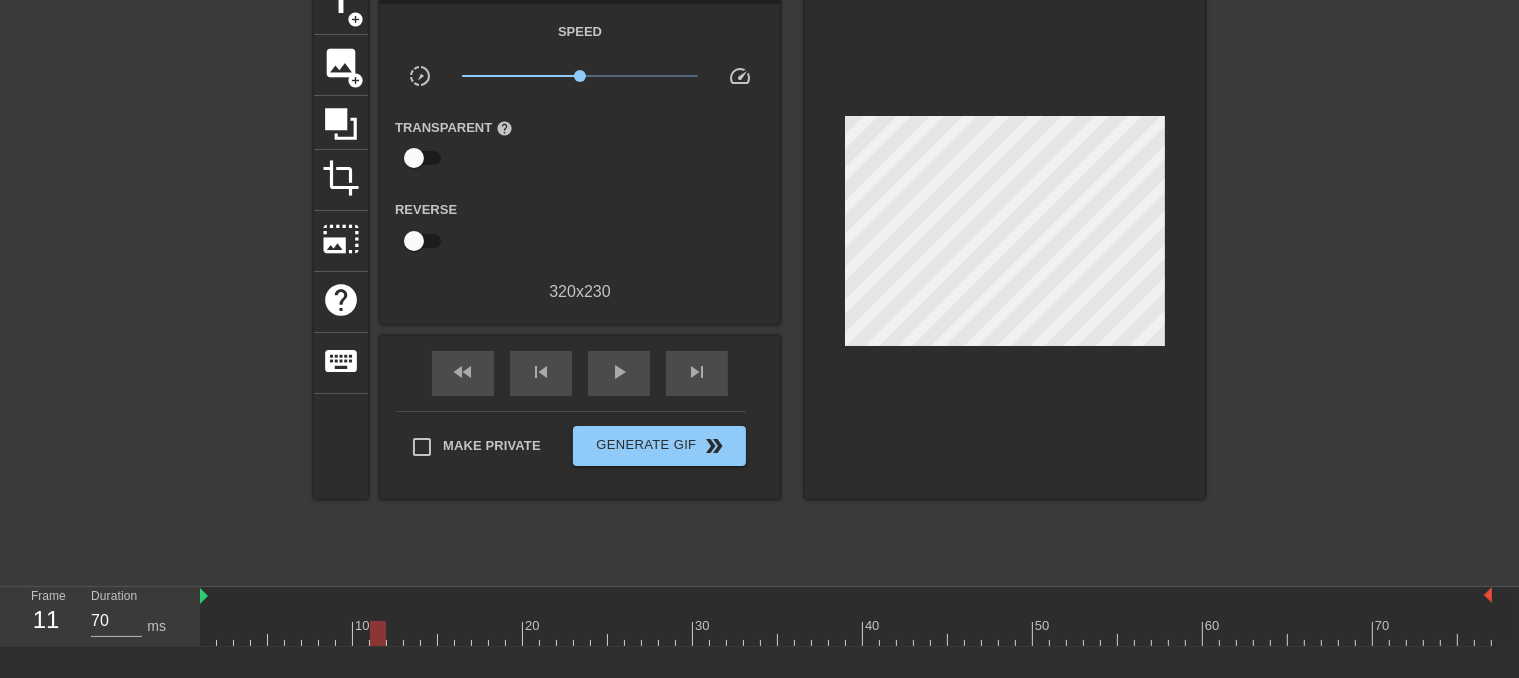 click at bounding box center [846, 633] 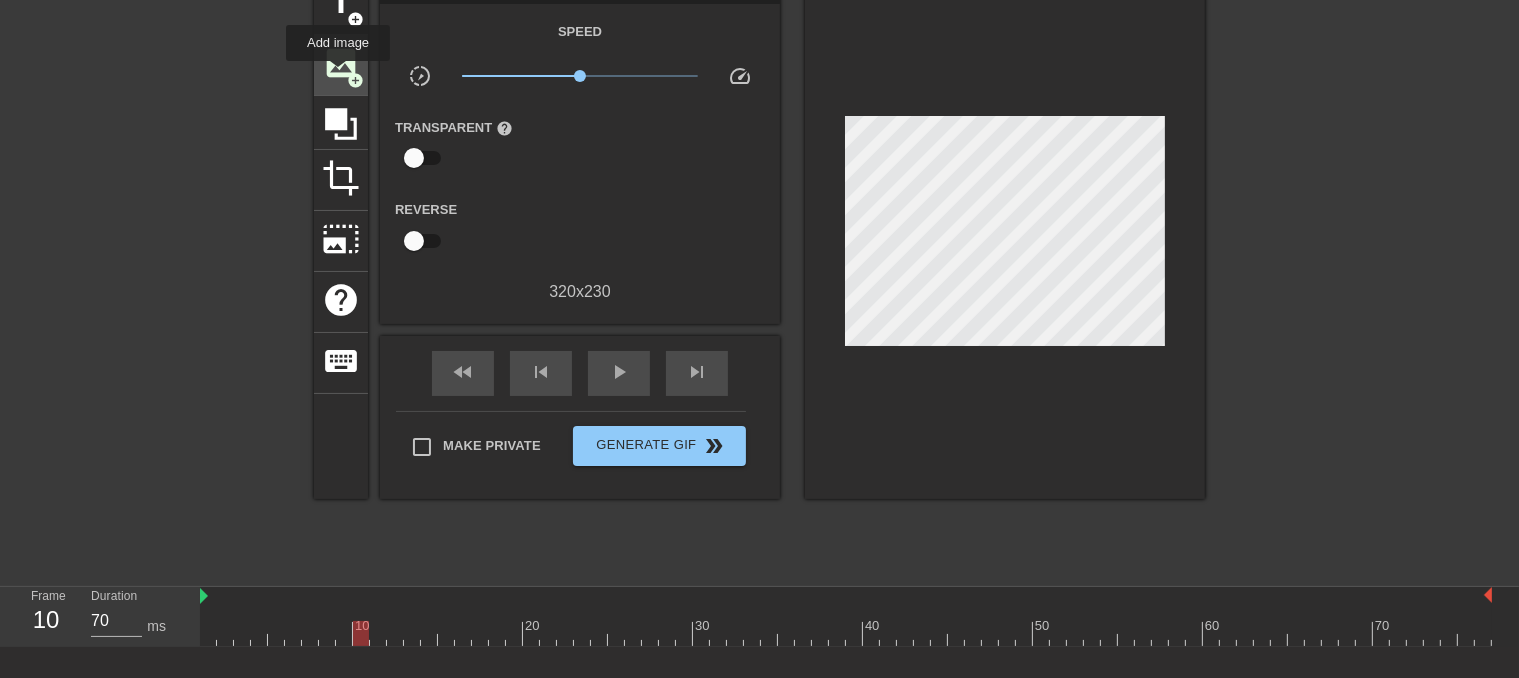 click on "image" at bounding box center (341, 63) 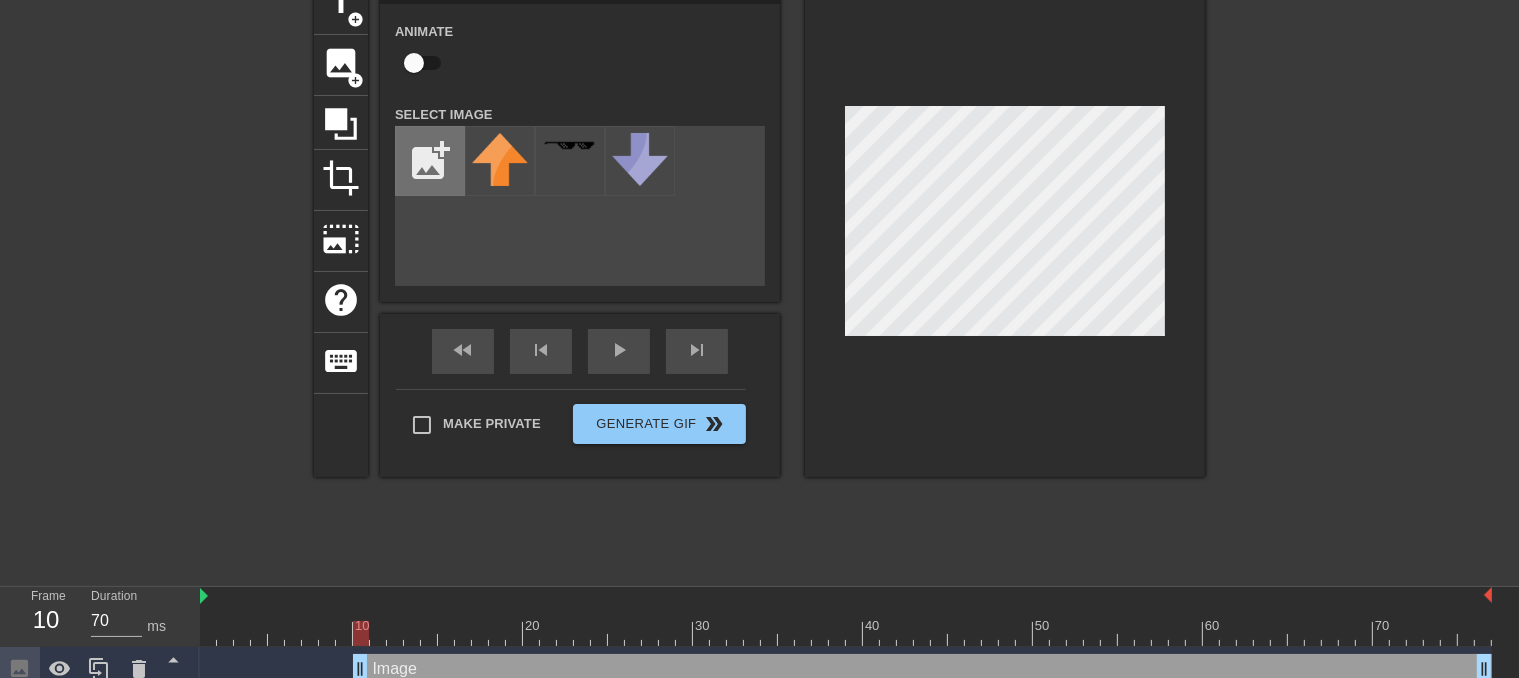 click at bounding box center (430, 161) 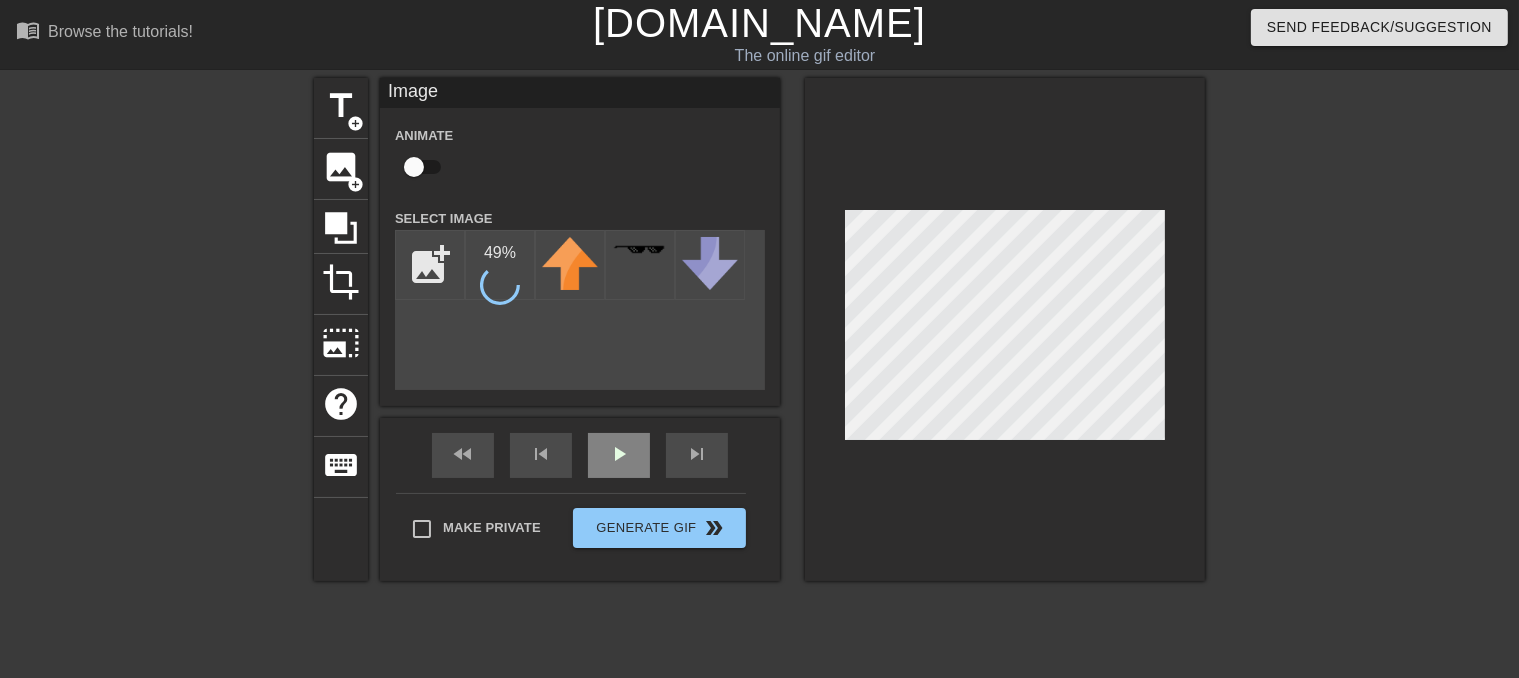 scroll, scrollTop: 0, scrollLeft: 0, axis: both 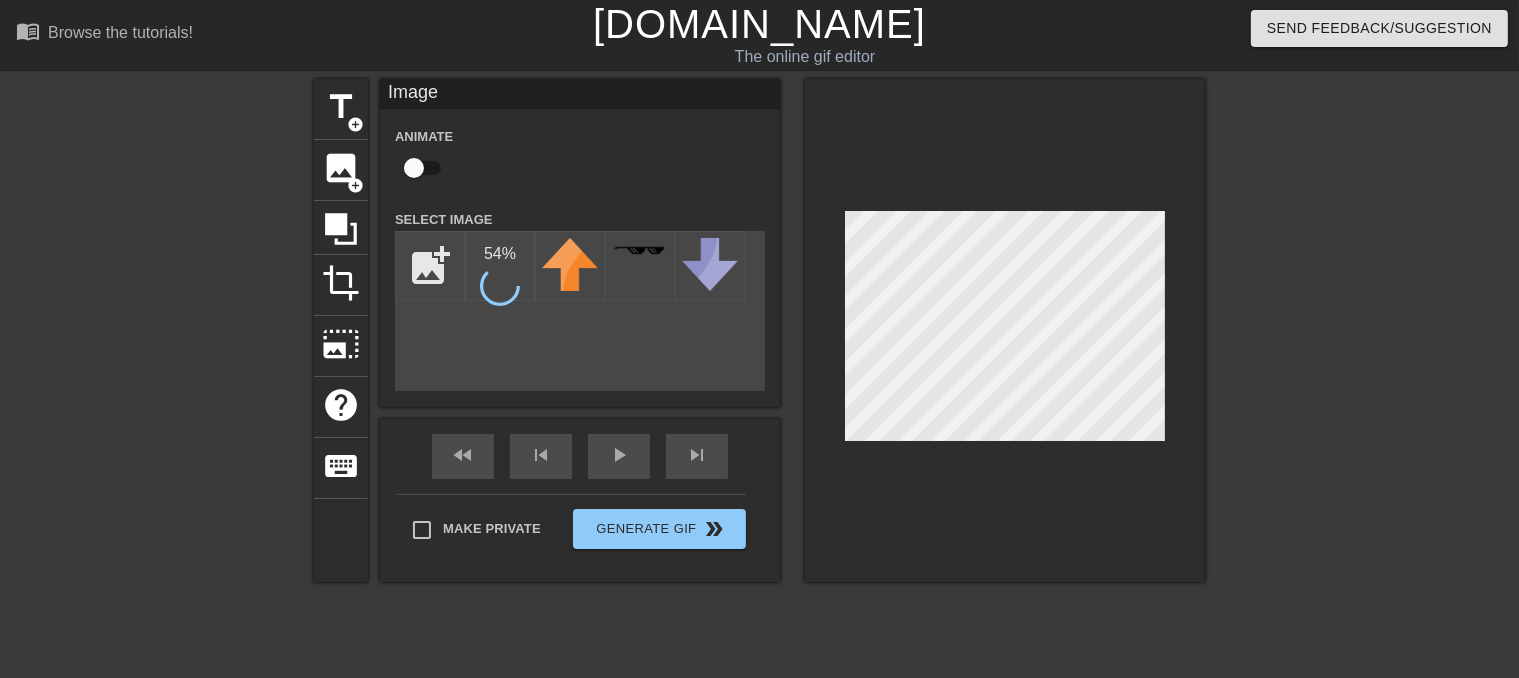 click at bounding box center (414, 168) 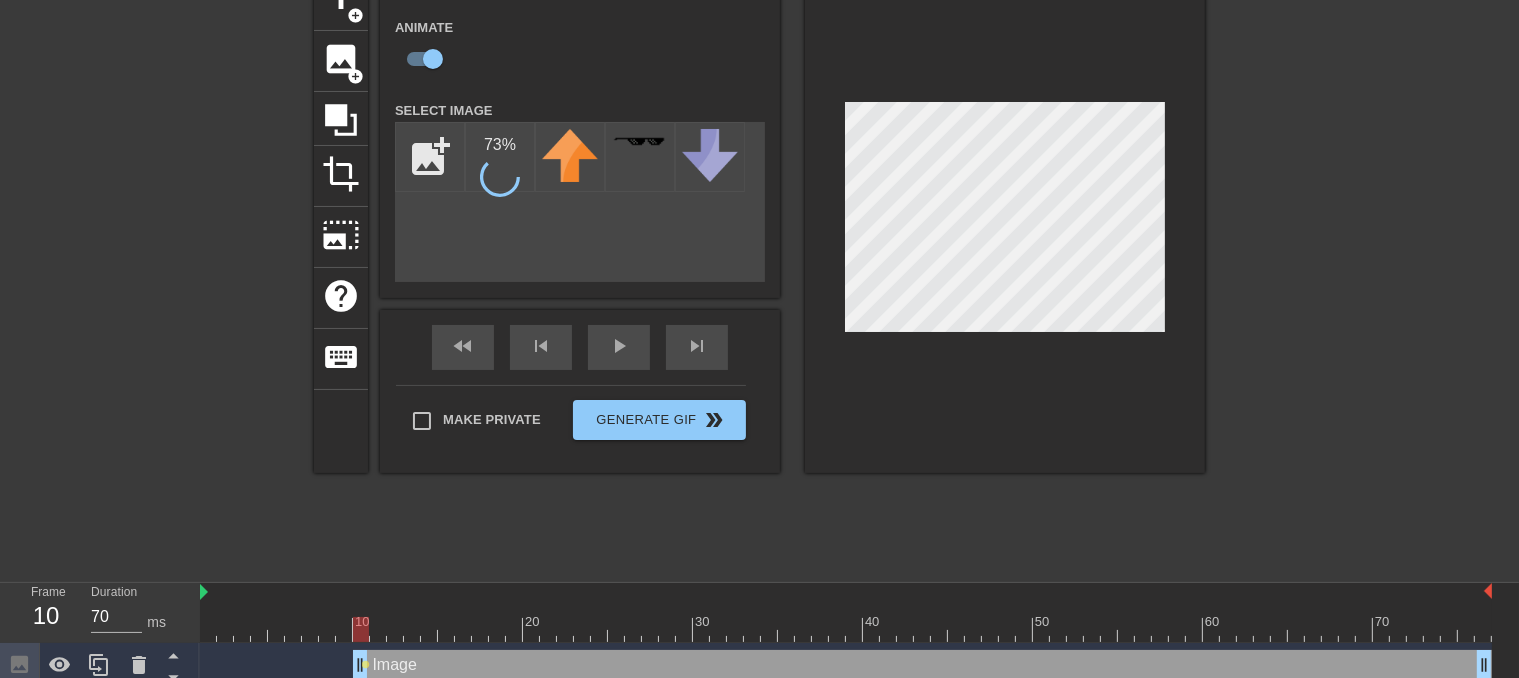scroll, scrollTop: 122, scrollLeft: 0, axis: vertical 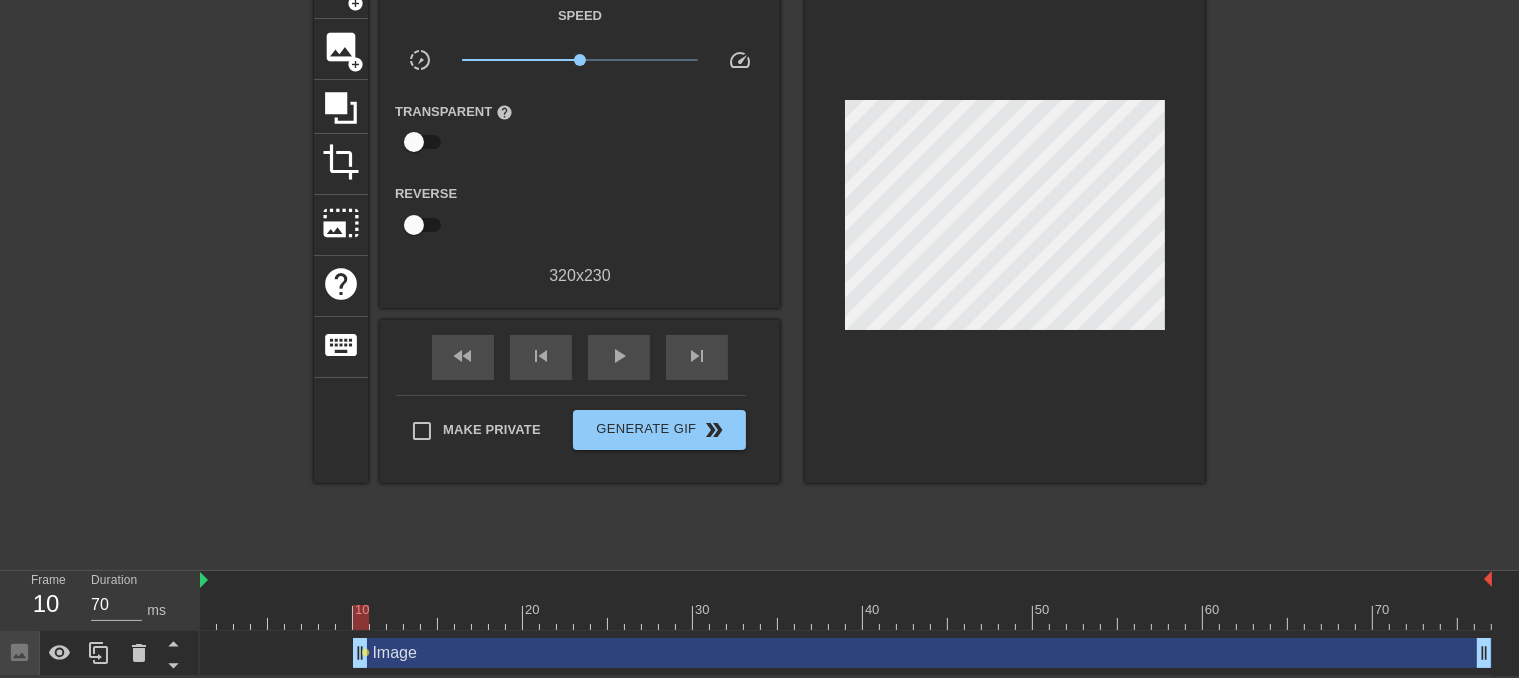 drag, startPoint x: 384, startPoint y: 642, endPoint x: 348, endPoint y: 599, distance: 56.0803 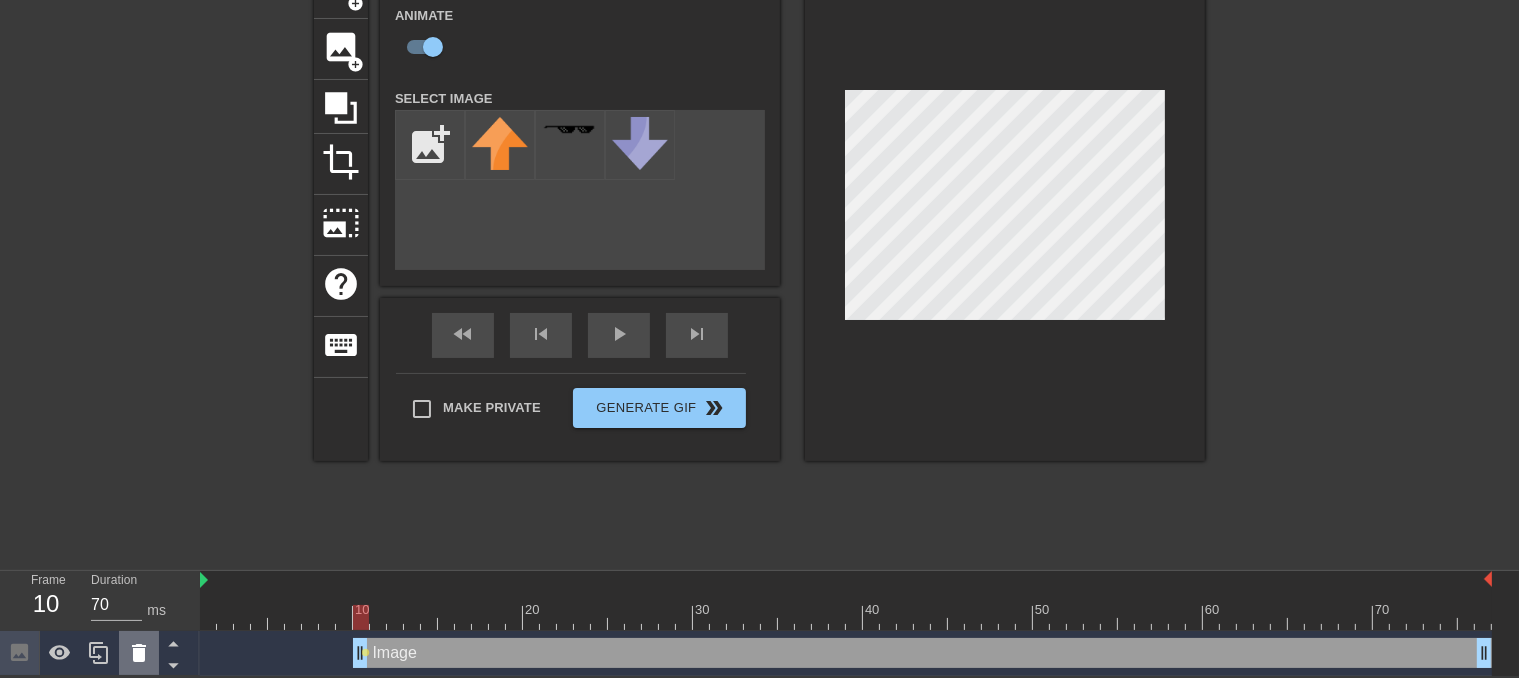 click 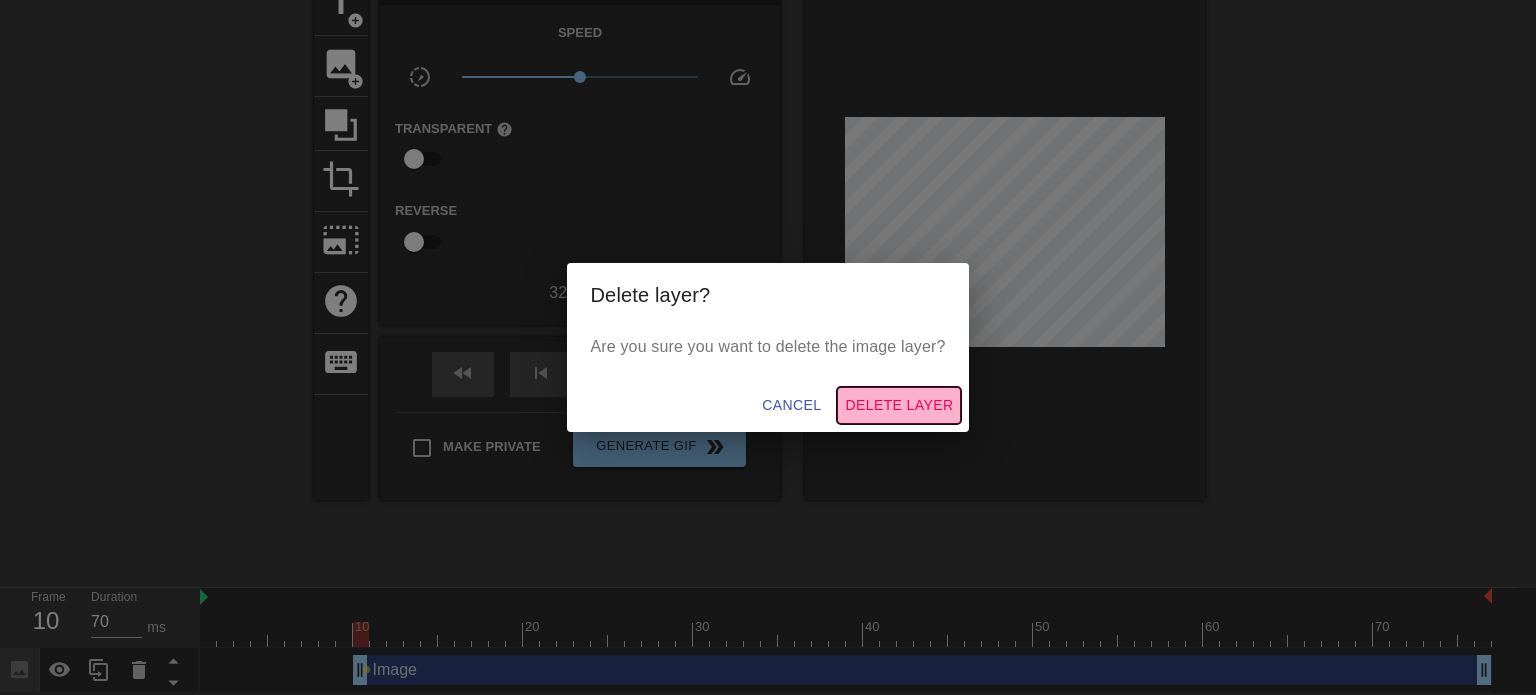 click on "Delete Layer" at bounding box center (899, 405) 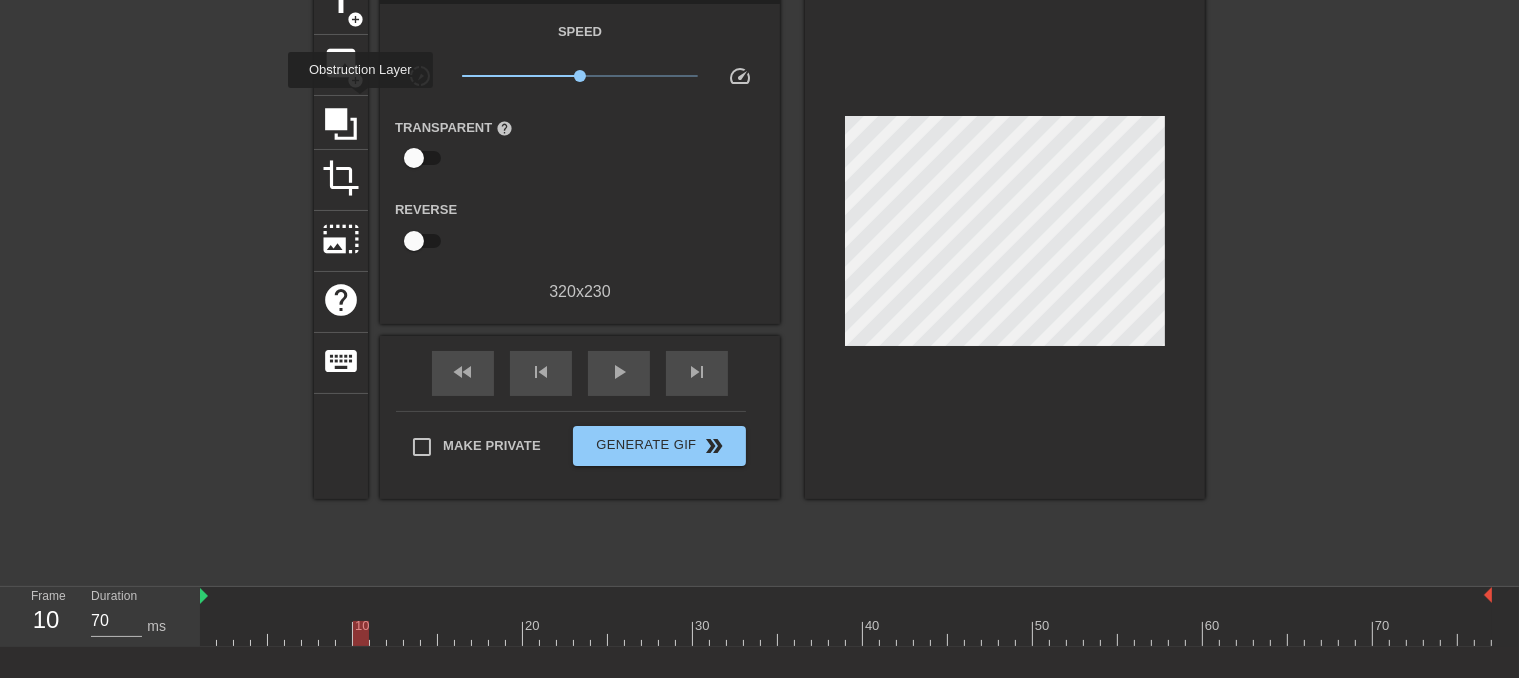 click on "title add_circle image add_circle crop photo_size_select_large help keyboard Gif Settings Speed slow_motion_video x1.00 speed Transparent help Reverse 320  x  230 fast_rewind skip_previous play_arrow skip_next Make Private Generate Gif double_arrow" at bounding box center [759, 236] 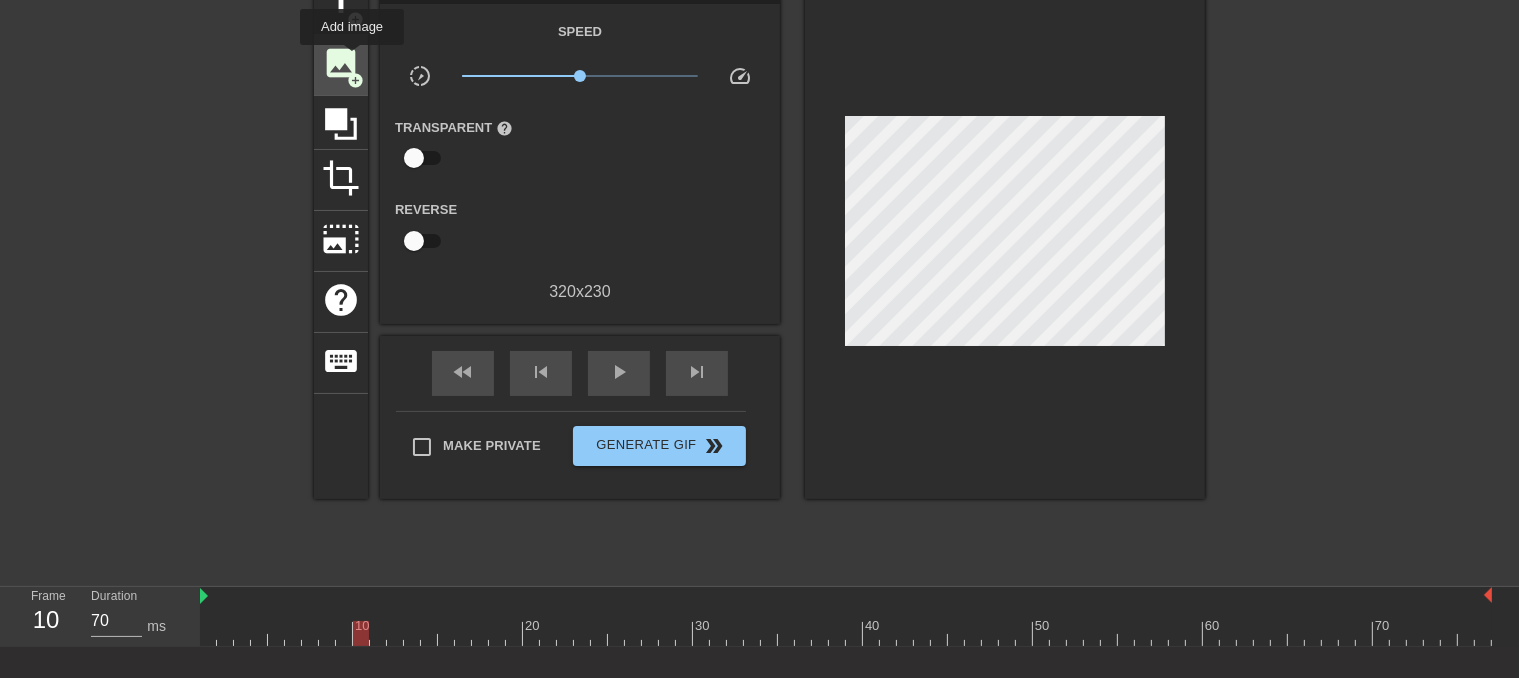 click on "image" at bounding box center [341, 63] 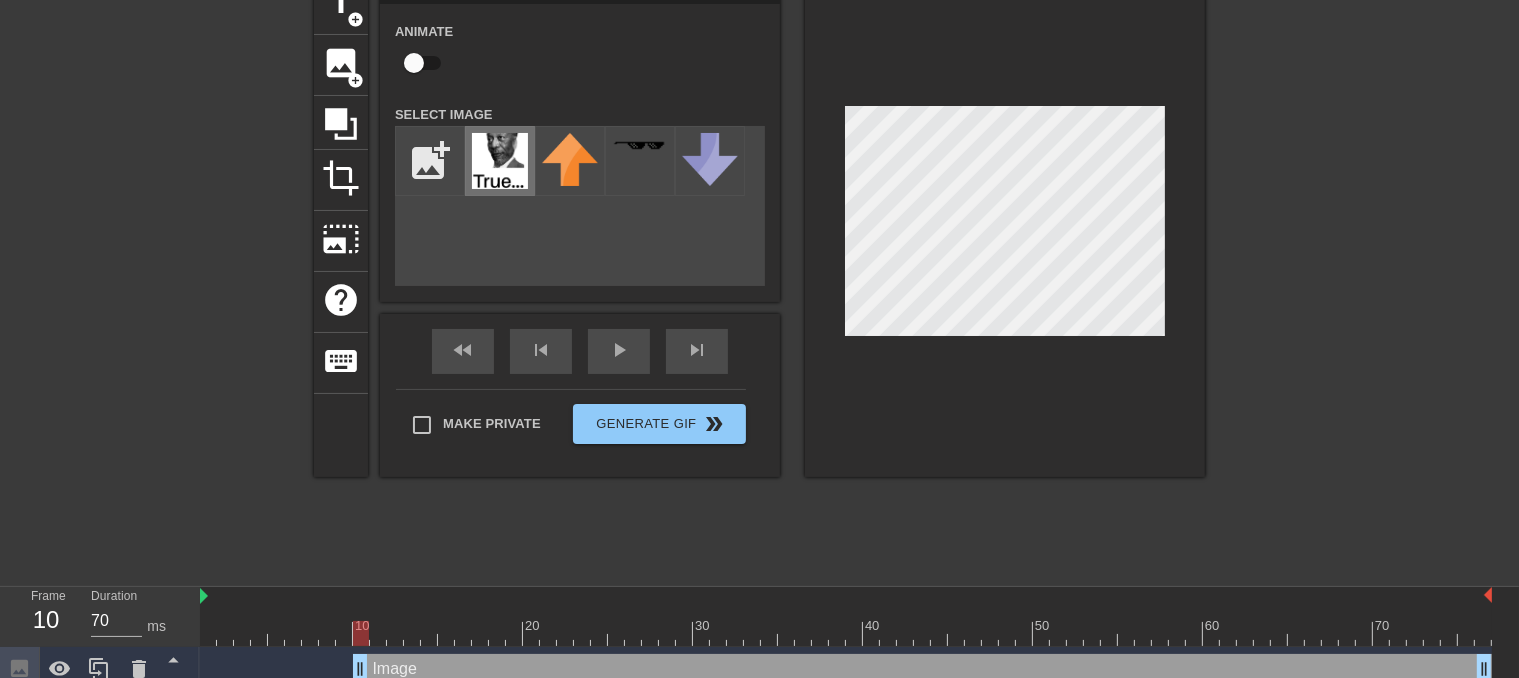 scroll, scrollTop: 122, scrollLeft: 0, axis: vertical 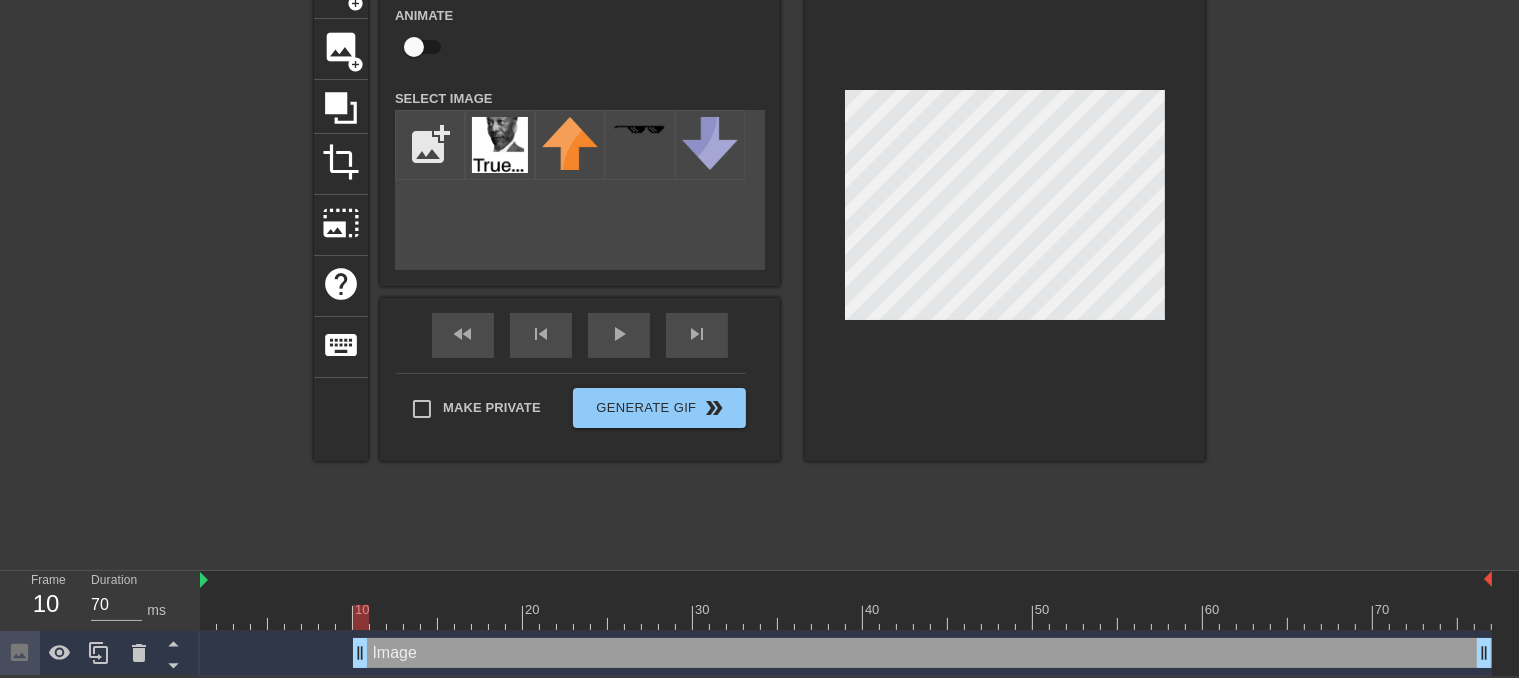 click at bounding box center (344, 603) 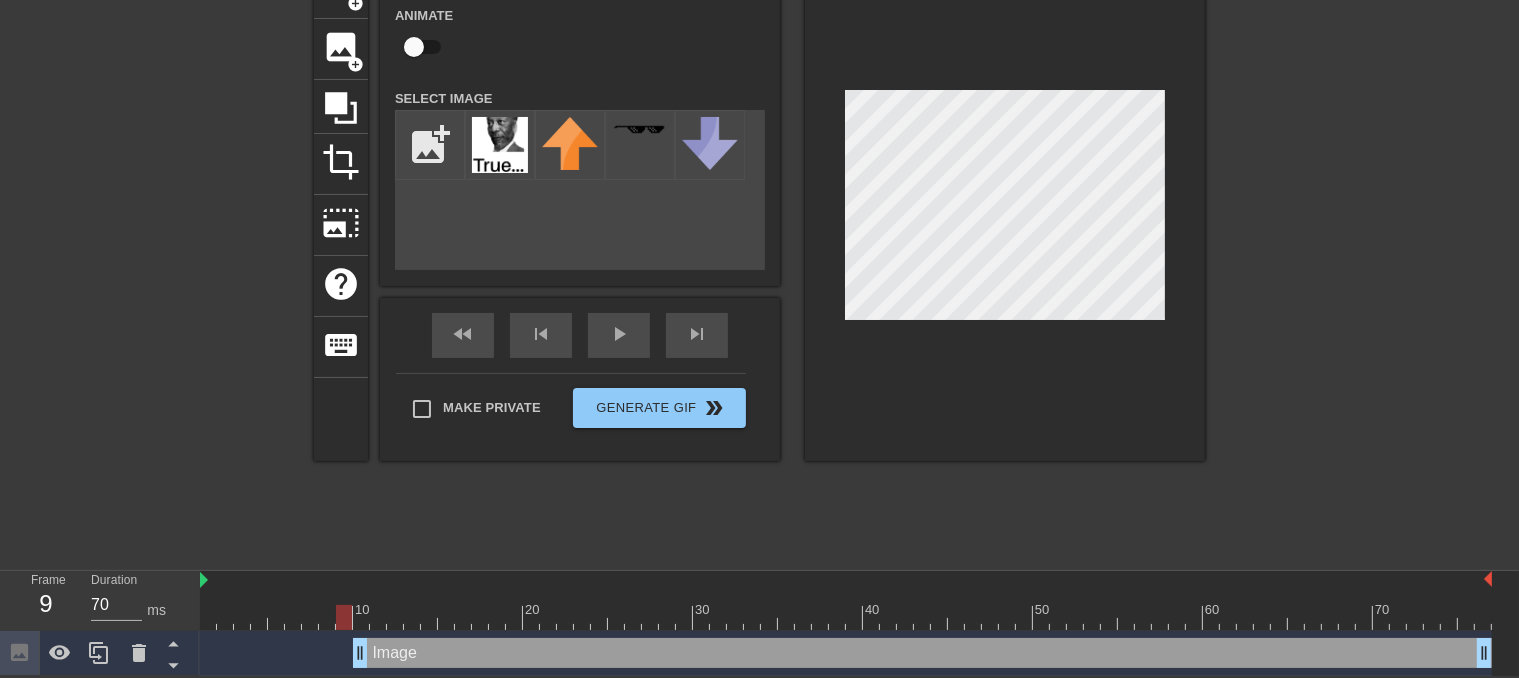 click at bounding box center [846, 617] 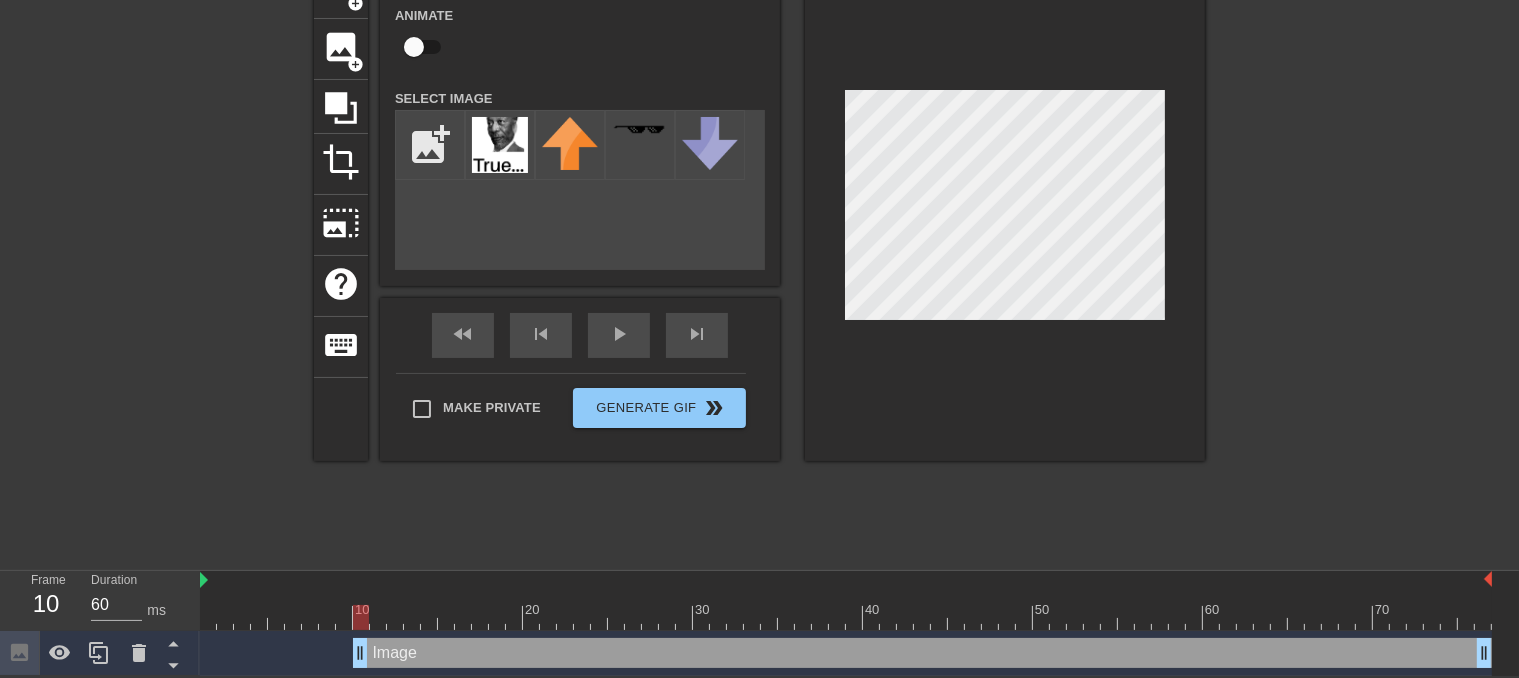 click at bounding box center [361, 617] 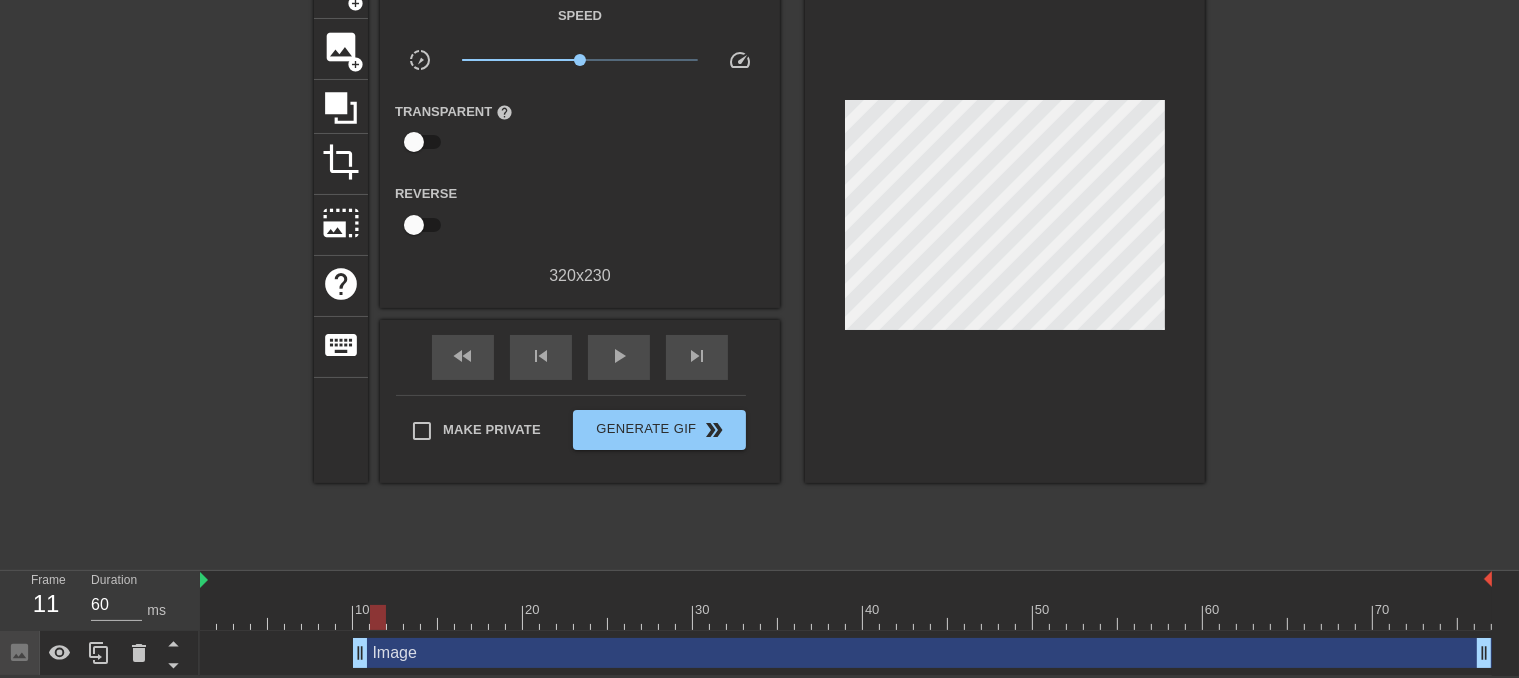 drag, startPoint x: 425, startPoint y: 635, endPoint x: 427, endPoint y: 652, distance: 17.117243 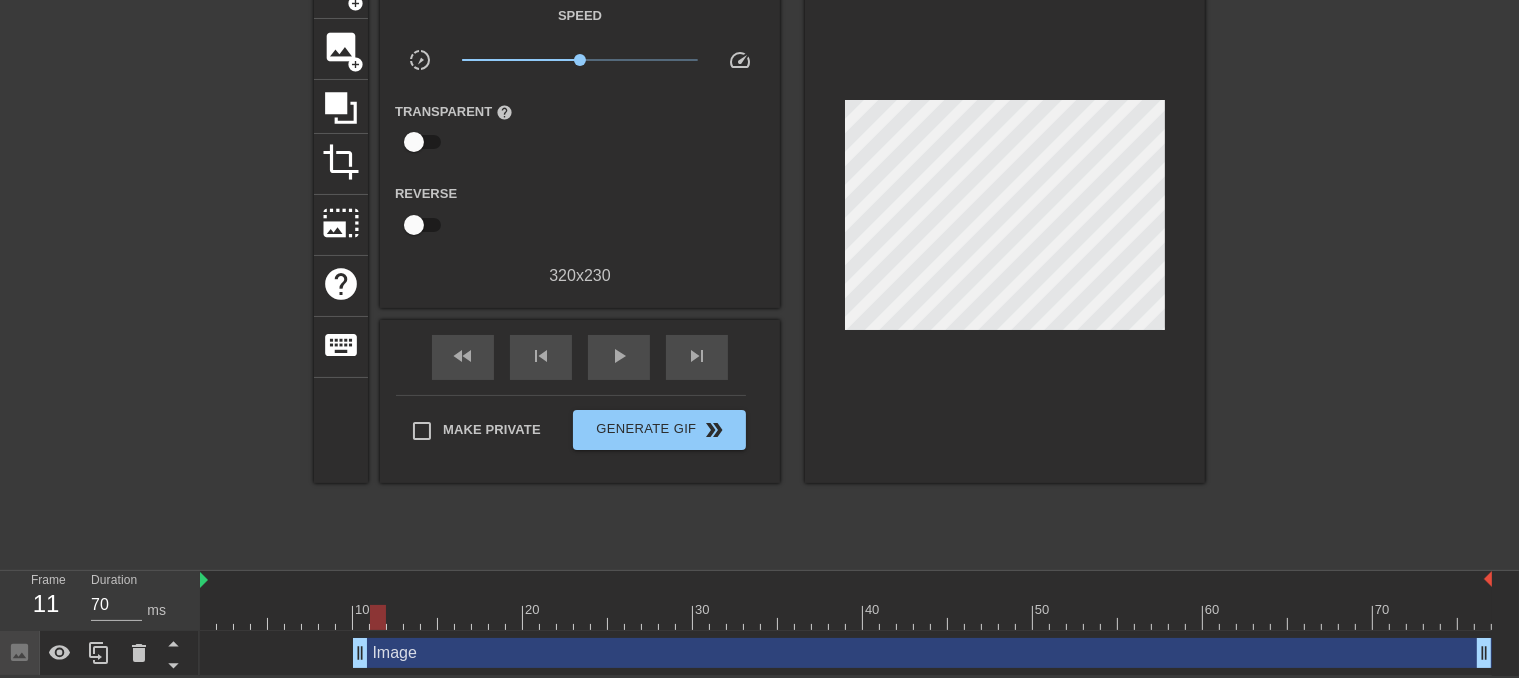 drag, startPoint x: 427, startPoint y: 652, endPoint x: 392, endPoint y: 655, distance: 35.128338 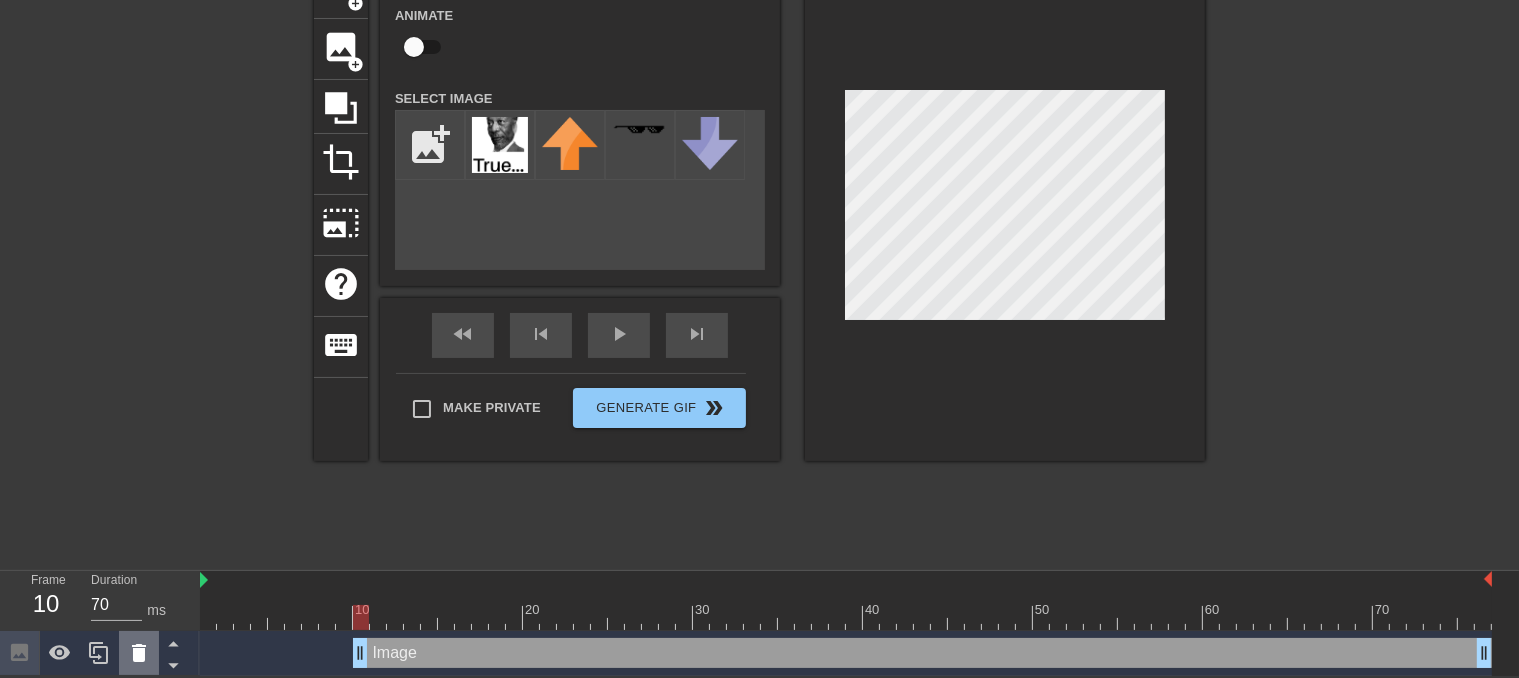 click 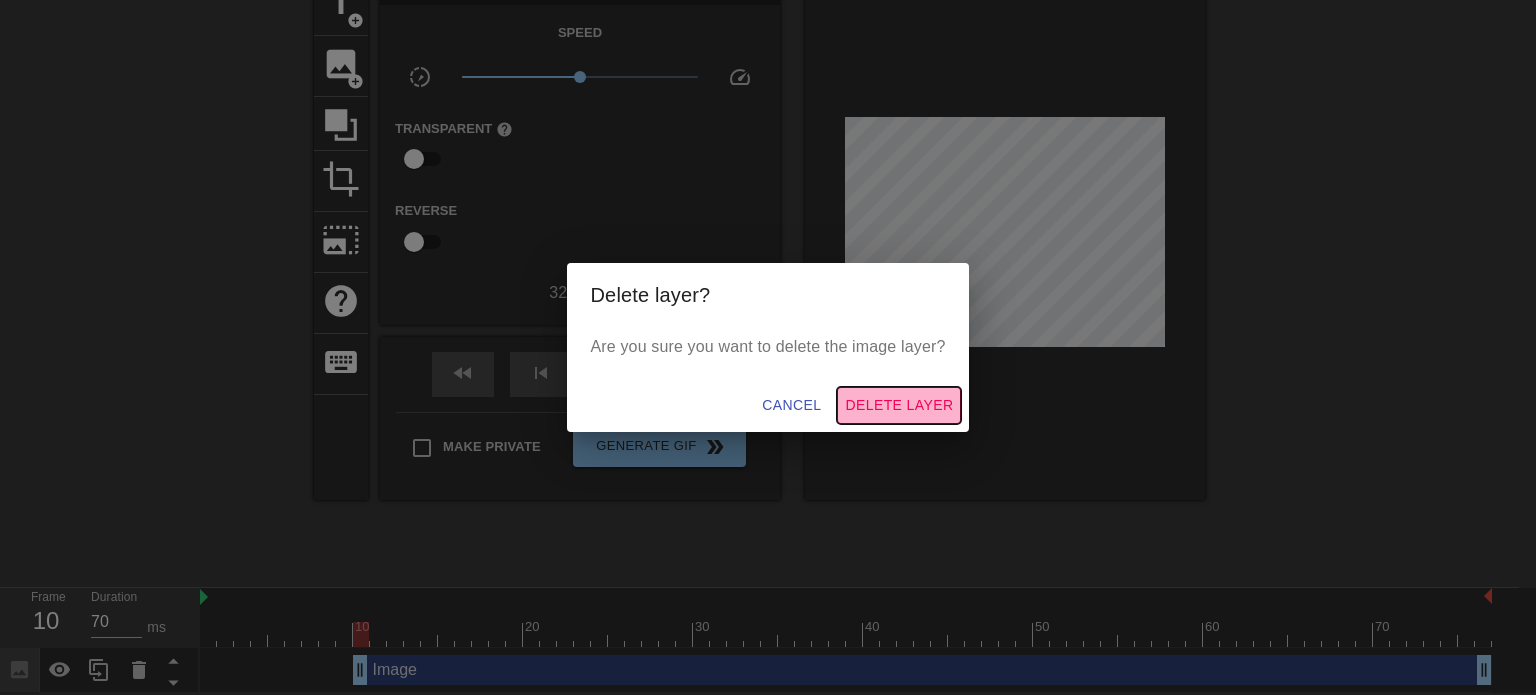 click on "Delete Layer" at bounding box center [899, 405] 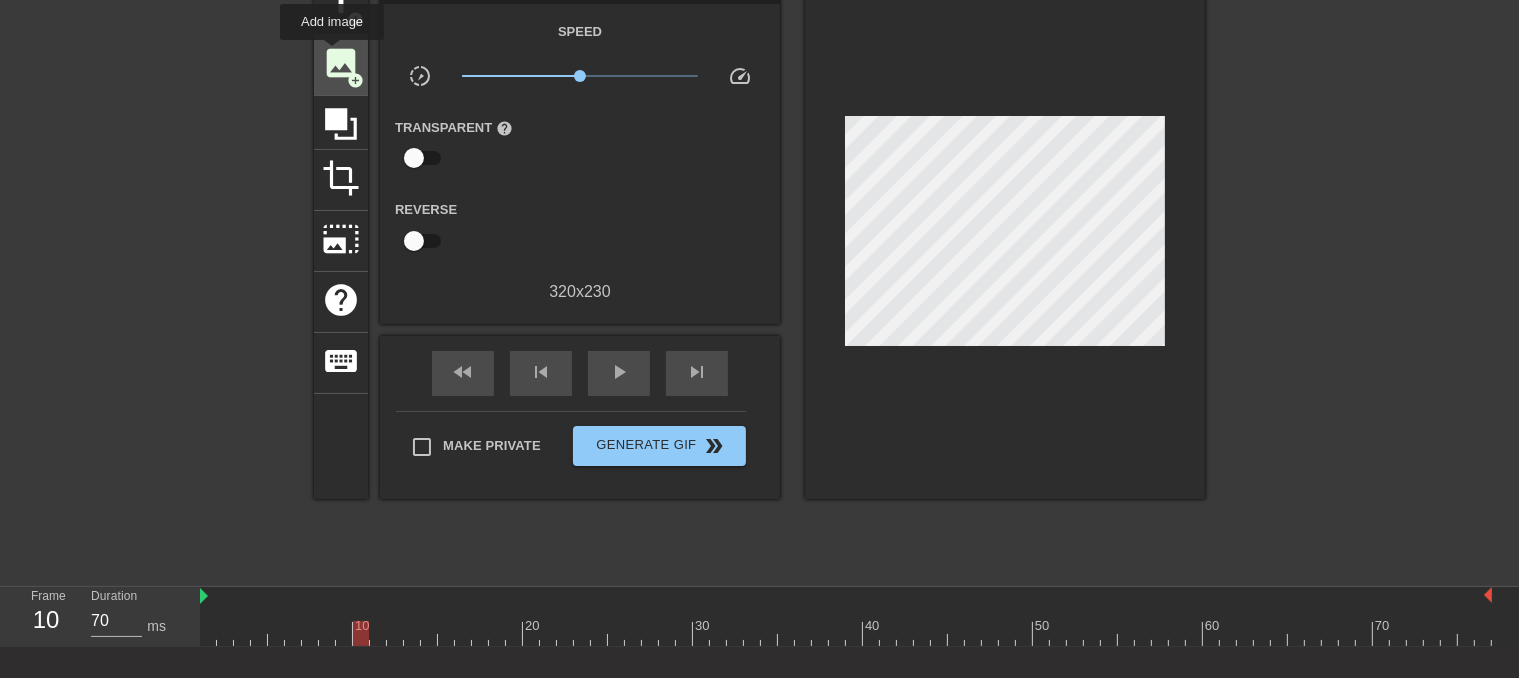 click on "image" at bounding box center [341, 63] 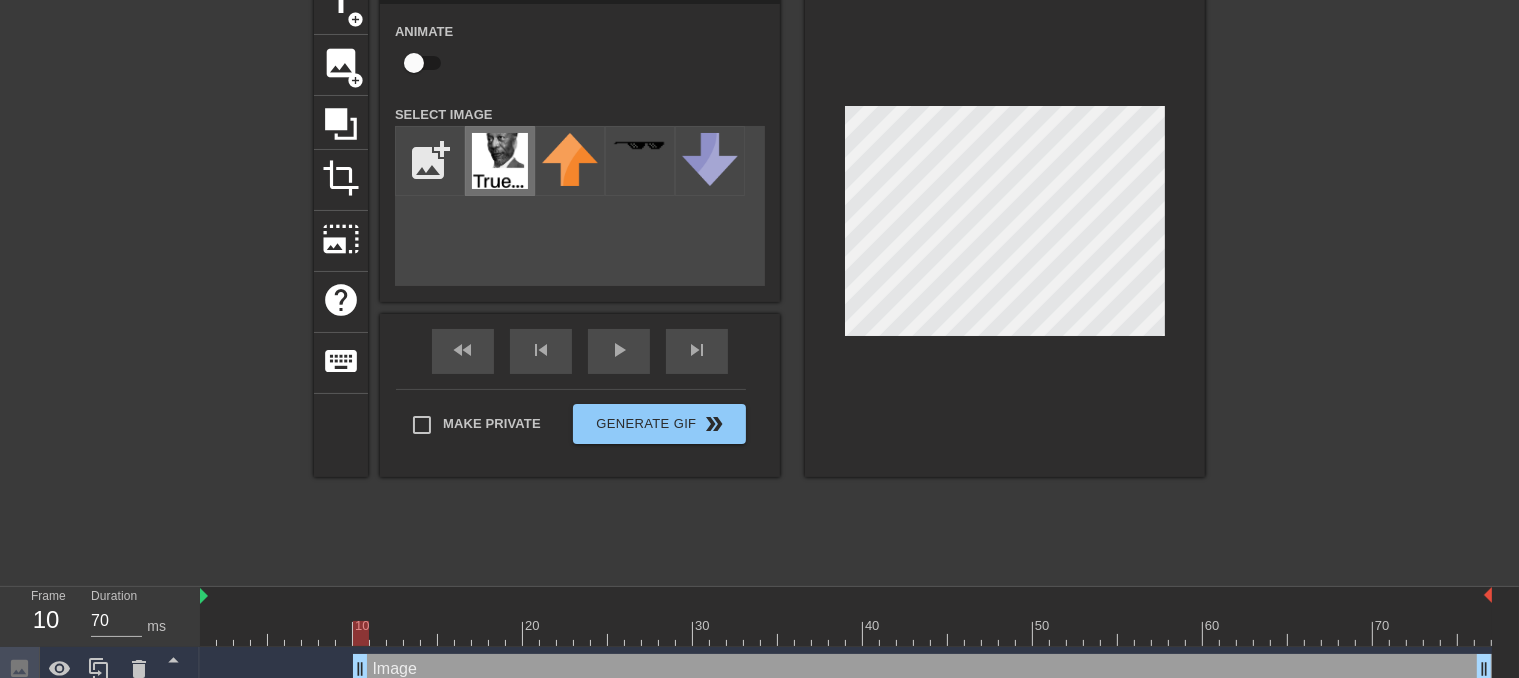 click at bounding box center (500, 161) 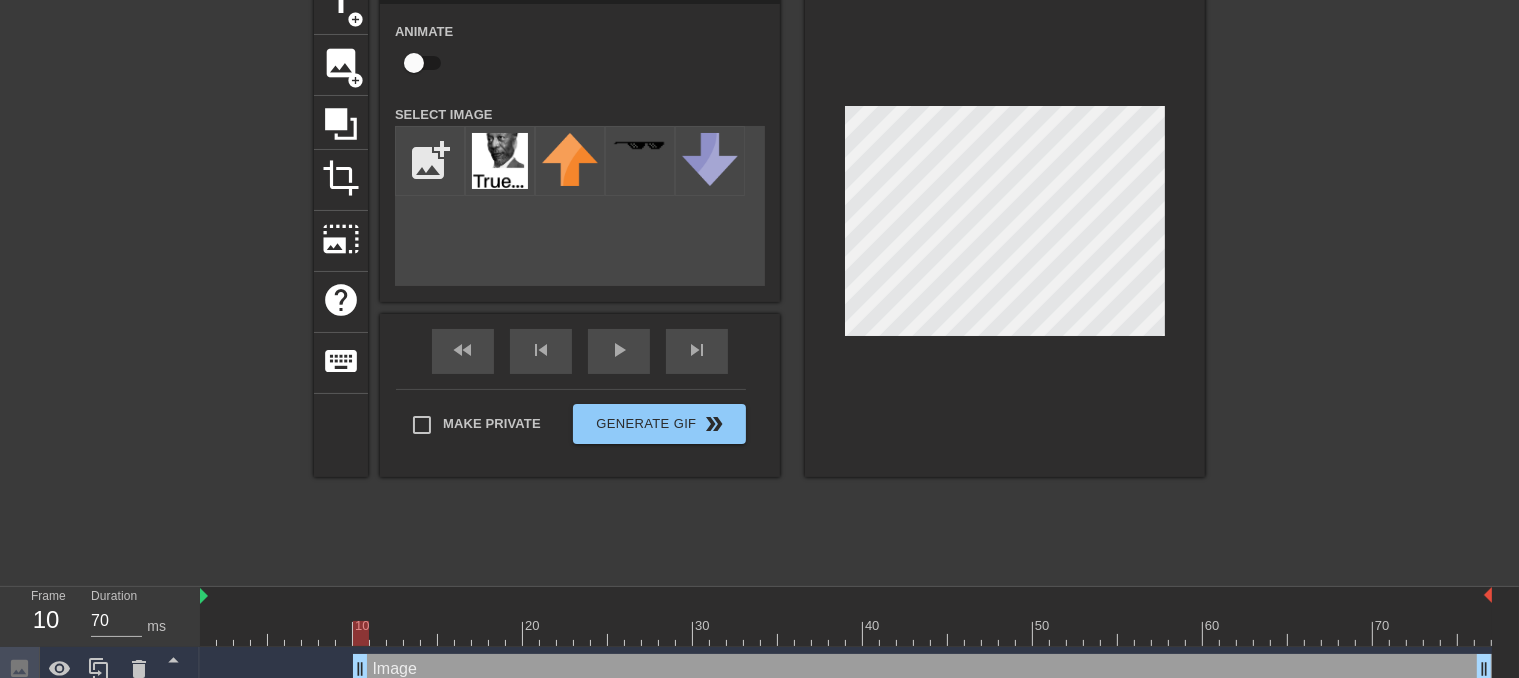 click on "title add_circle image add_circle crop photo_size_select_large help keyboard Image Animate Select Image add_photo_alternate fast_rewind skip_previous play_arrow skip_next Make Private Generate Gif double_arrow" at bounding box center [759, 225] 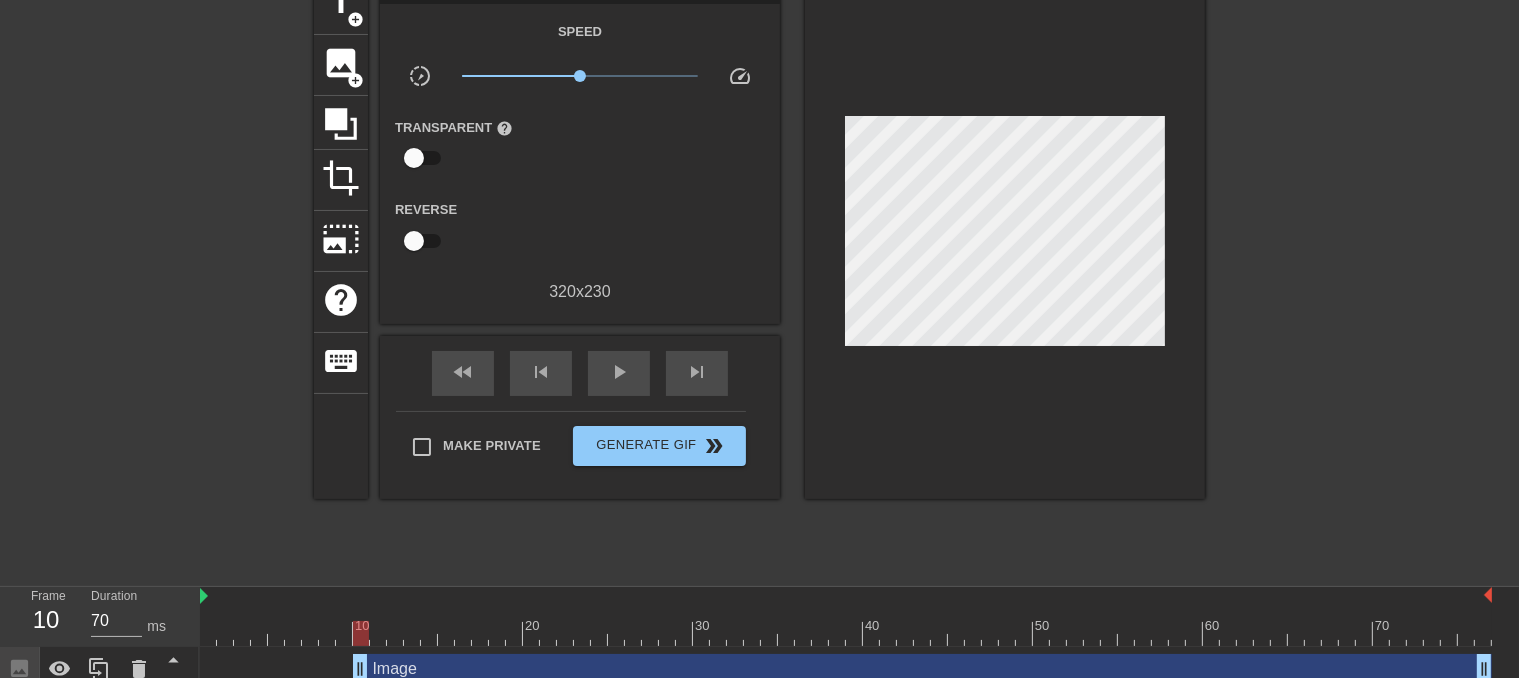 click at bounding box center (1005, 236) 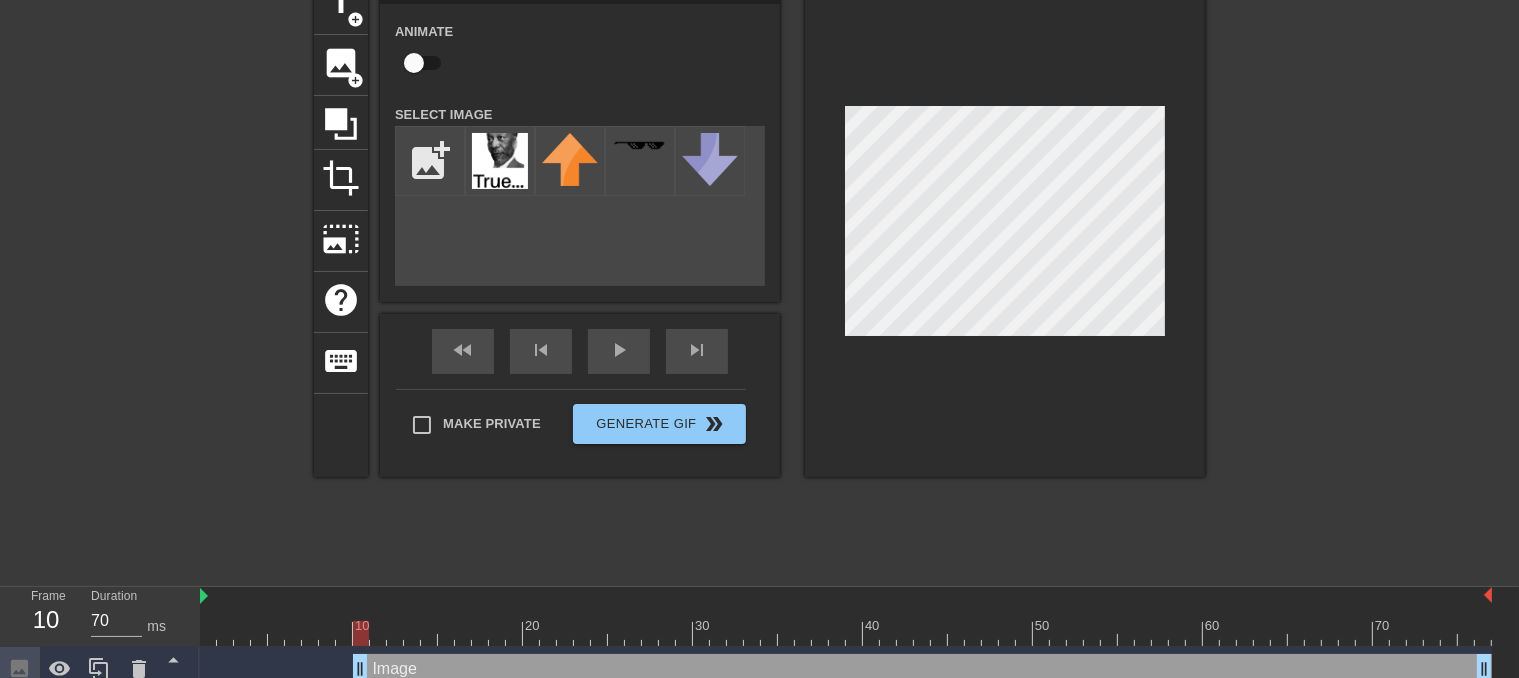 drag, startPoint x: 1035, startPoint y: 347, endPoint x: 1057, endPoint y: 51, distance: 296.81644 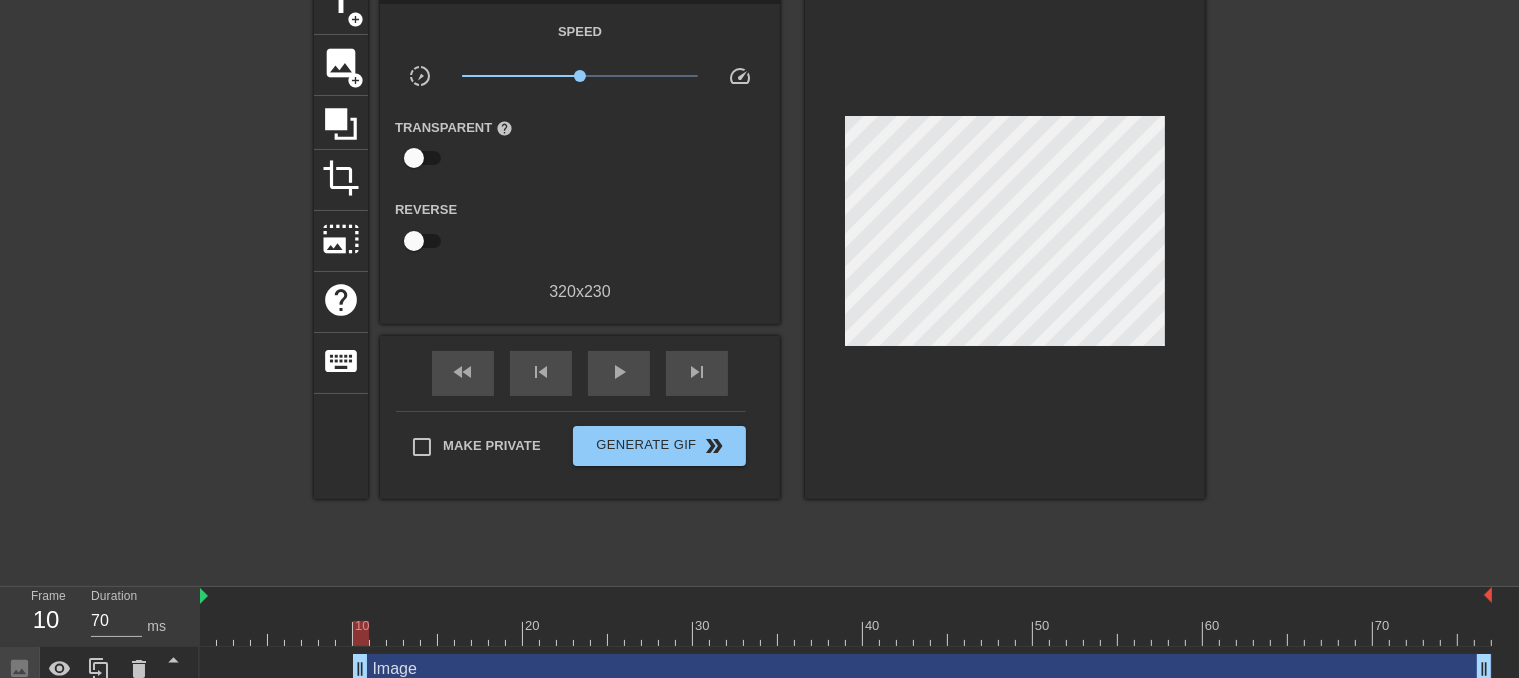 click at bounding box center (1005, 236) 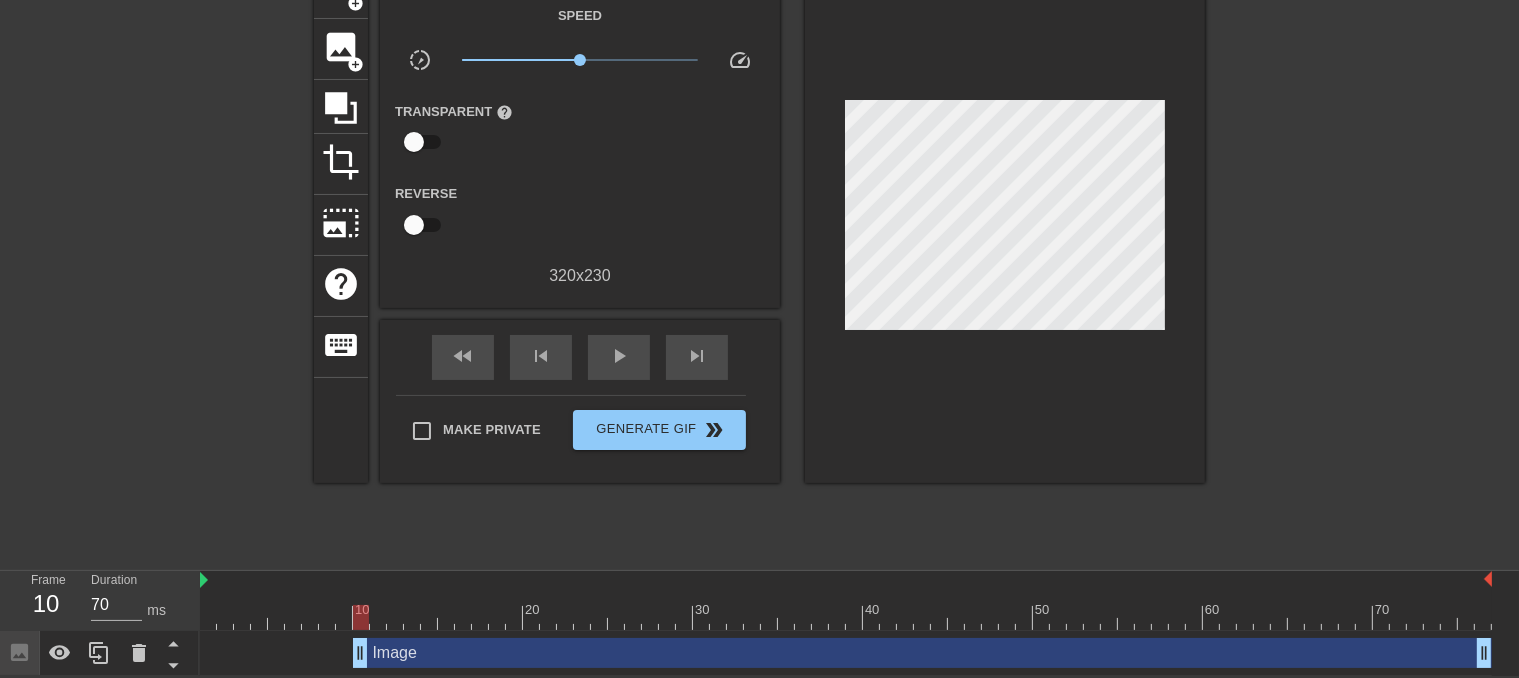 scroll, scrollTop: 122, scrollLeft: 0, axis: vertical 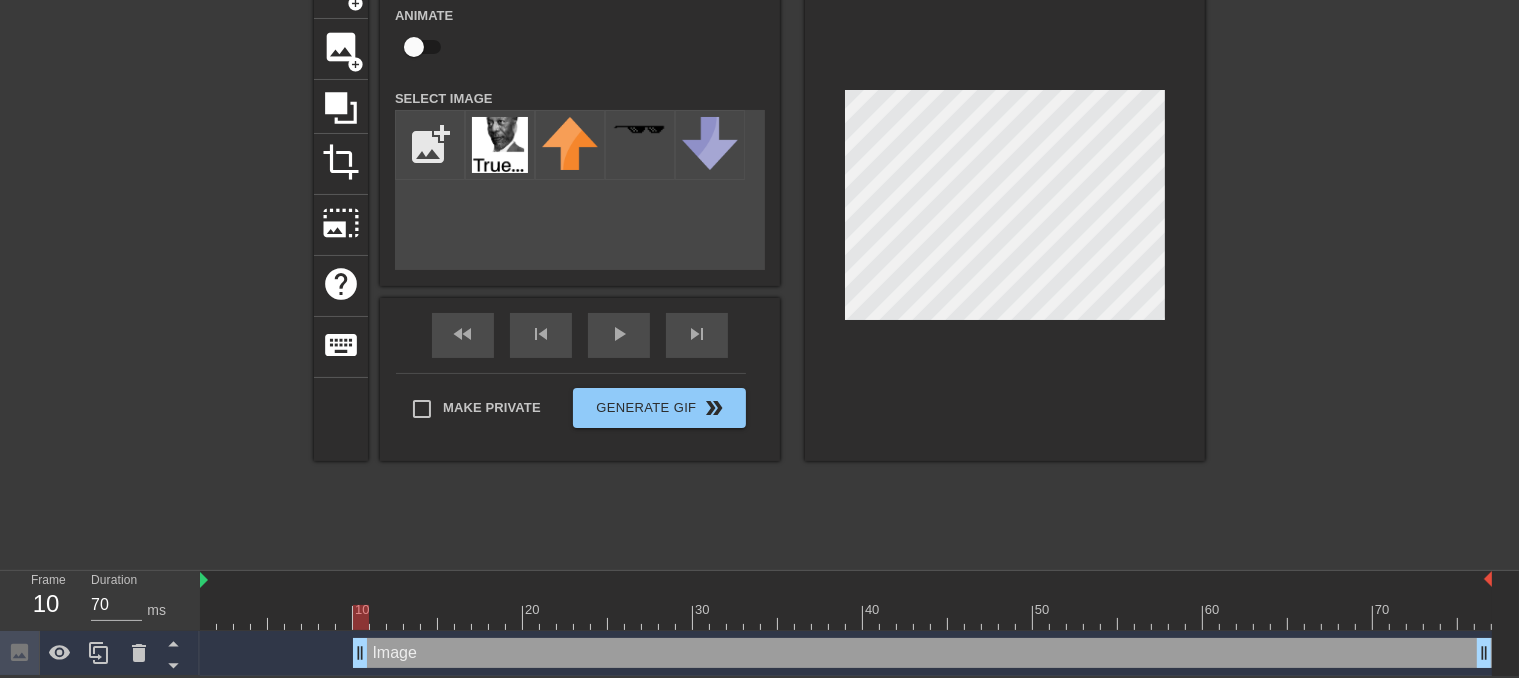 drag, startPoint x: 462, startPoint y: 643, endPoint x: 448, endPoint y: 657, distance: 19.79899 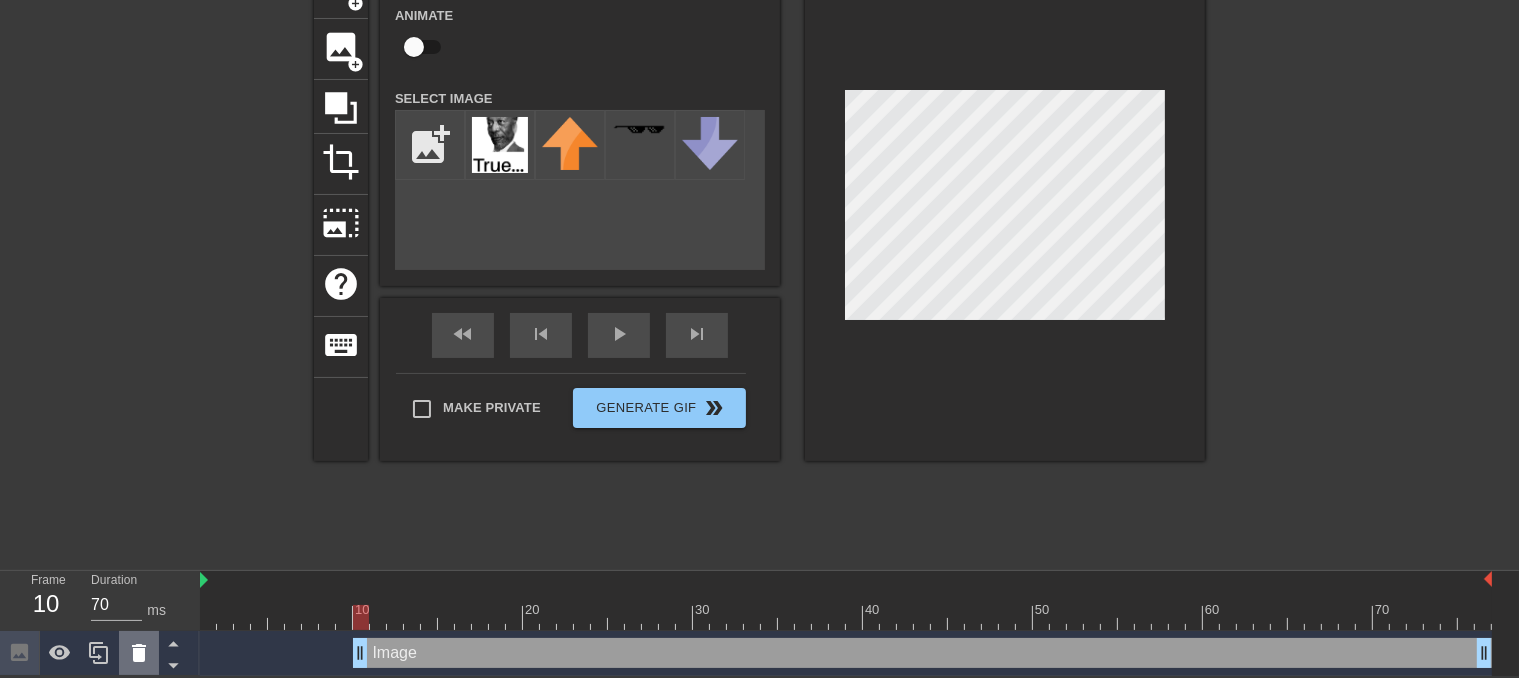 click 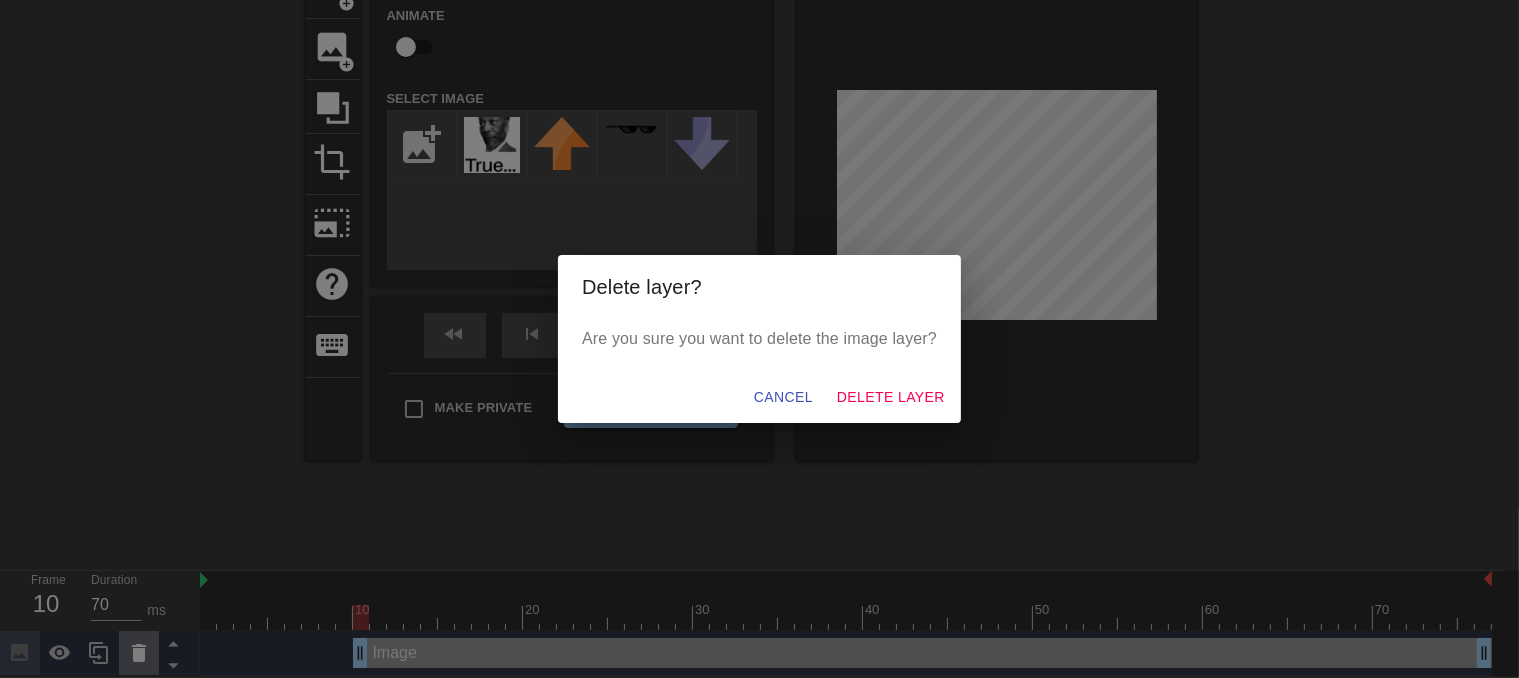 scroll, scrollTop: 105, scrollLeft: 0, axis: vertical 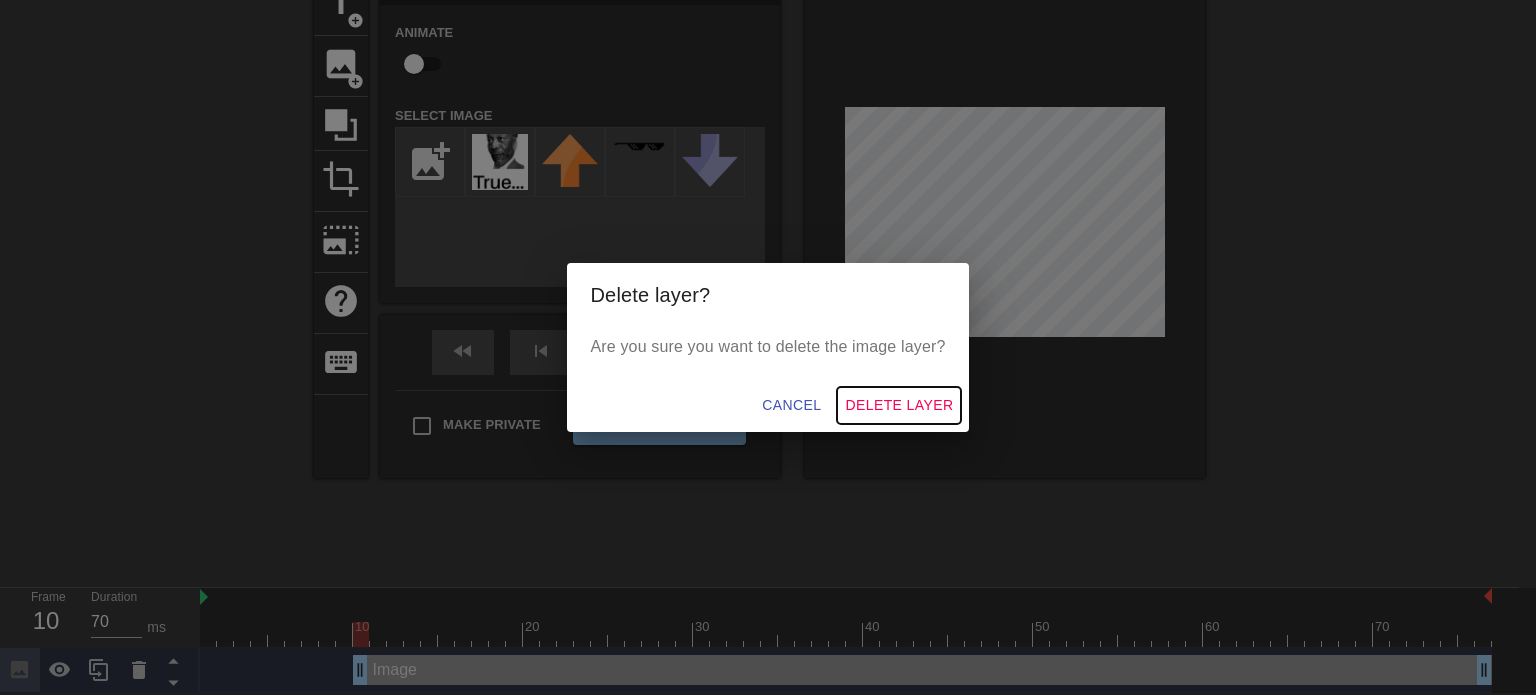 drag, startPoint x: 863, startPoint y: 402, endPoint x: 835, endPoint y: 475, distance: 78.18568 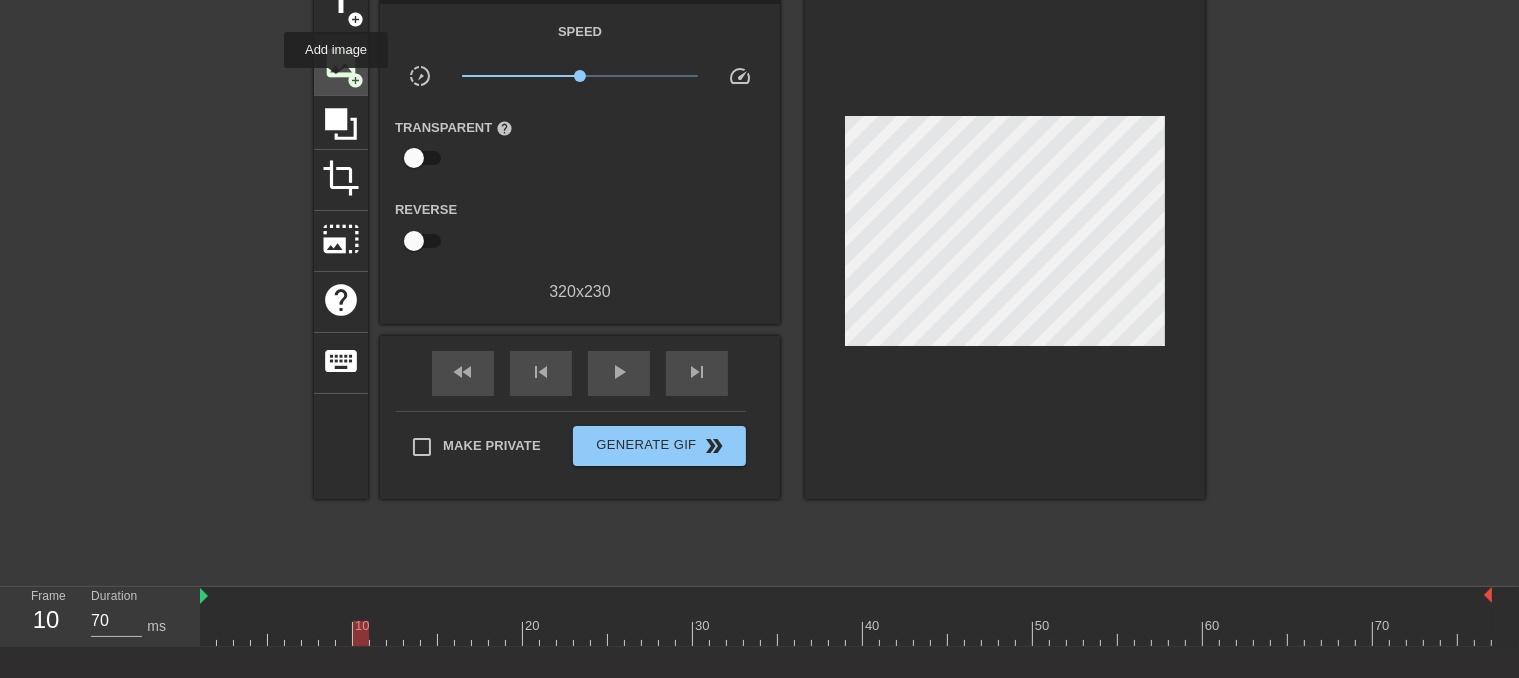 click on "image add_circle" at bounding box center (341, 65) 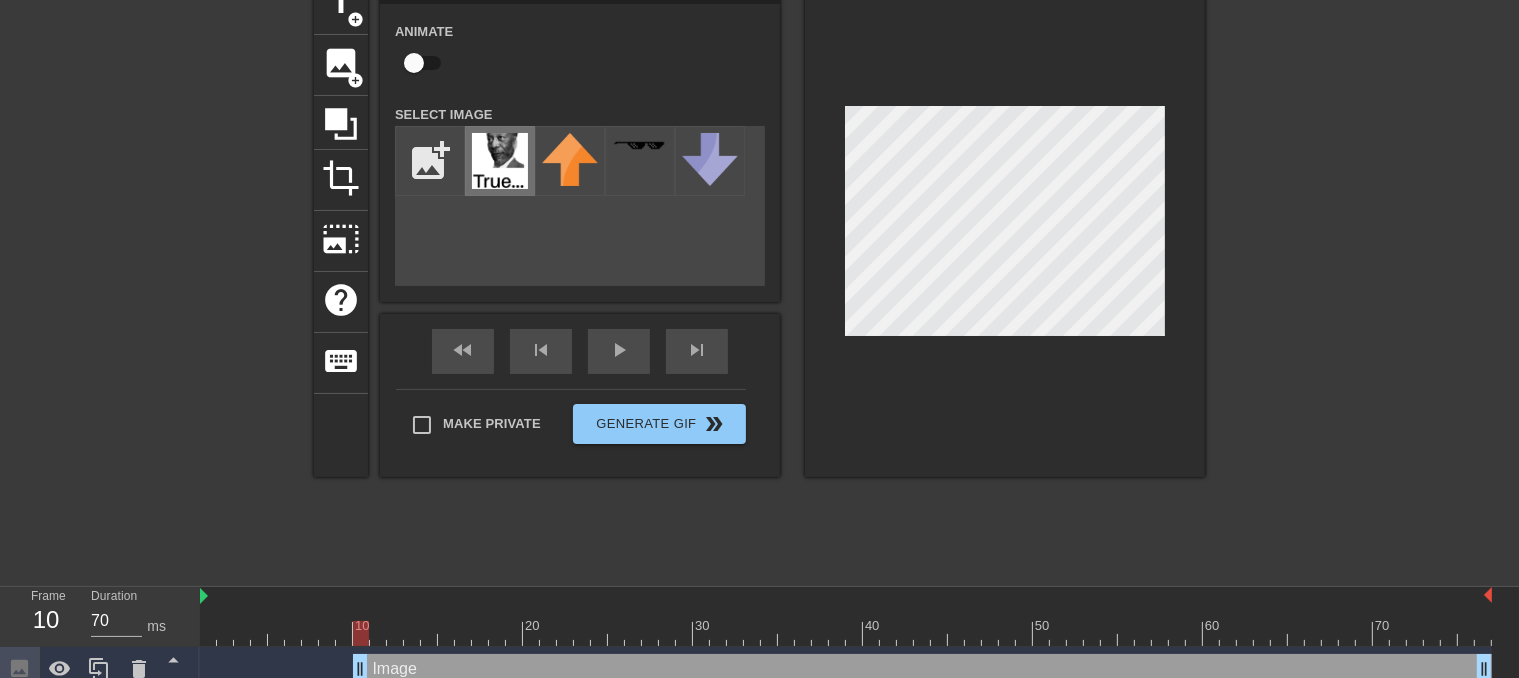 click at bounding box center (500, 161) 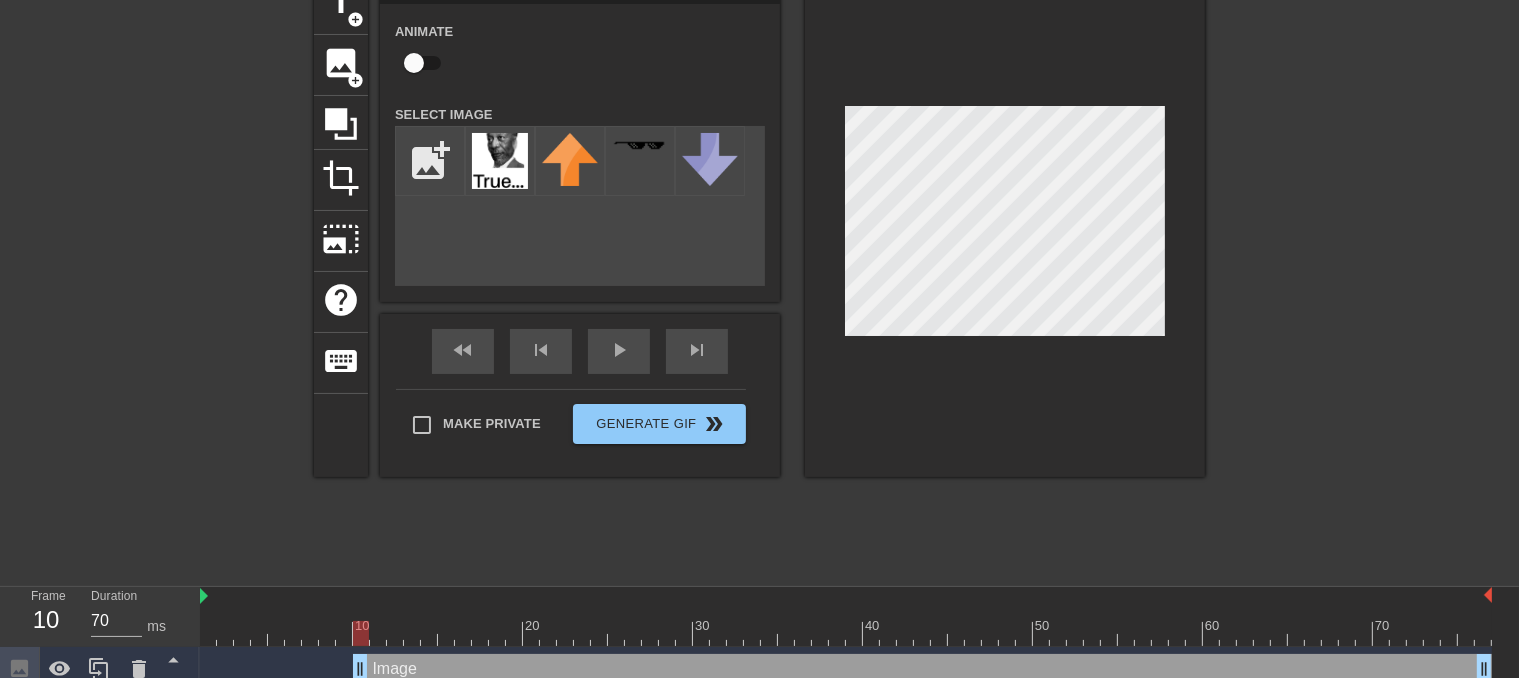 click at bounding box center (1005, 225) 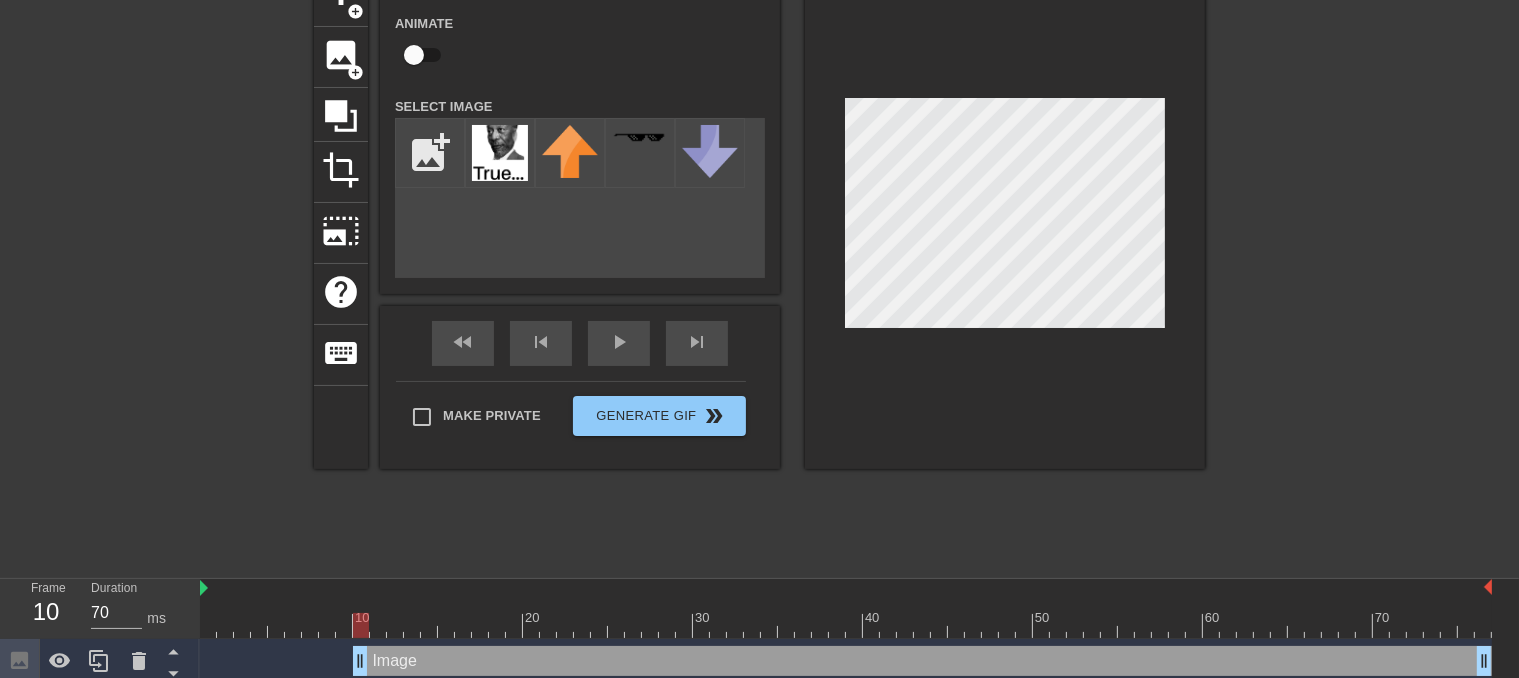 scroll, scrollTop: 122, scrollLeft: 0, axis: vertical 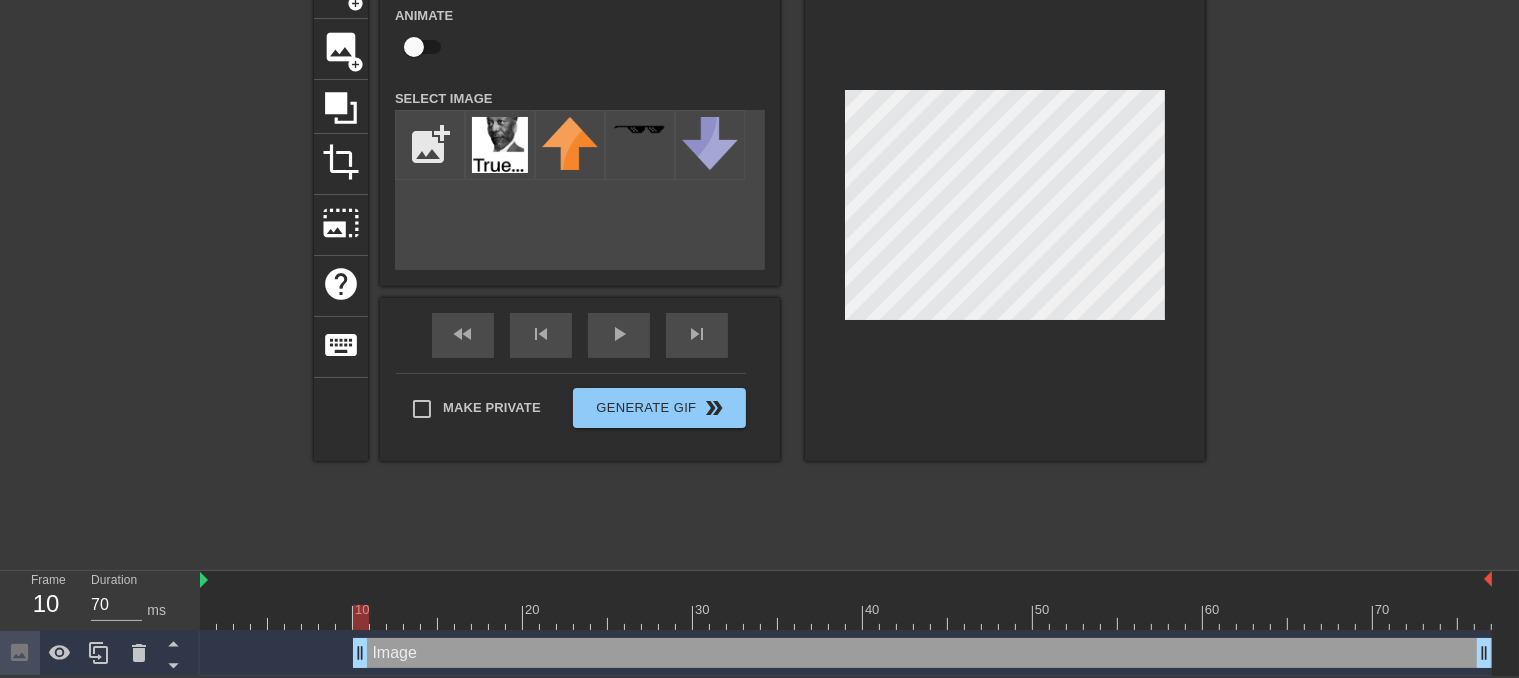 click on "title add_circle image add_circle crop photo_size_select_large help keyboard Image Animate Select Image add_photo_alternate fast_rewind skip_previous play_arrow skip_next Make Private Generate Gif double_arrow" at bounding box center [759, 258] 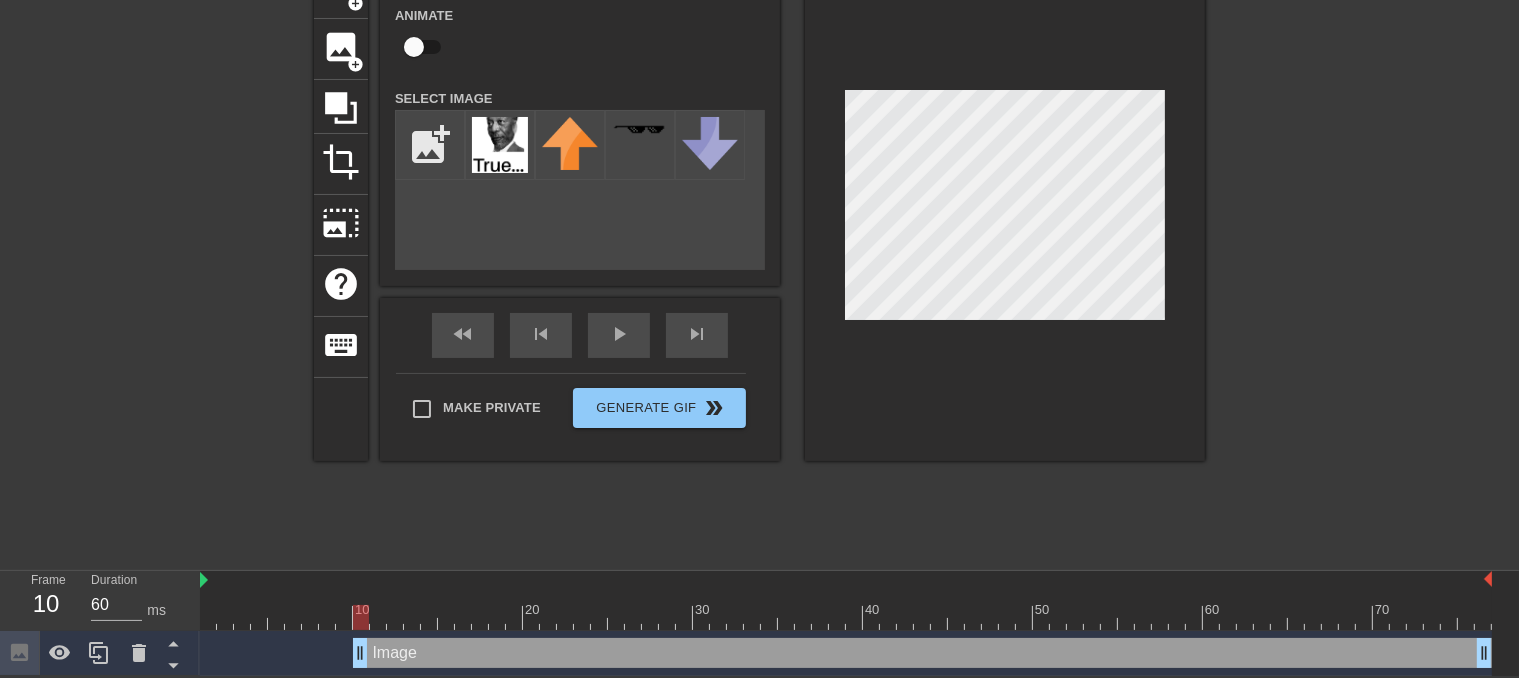 click at bounding box center (846, 617) 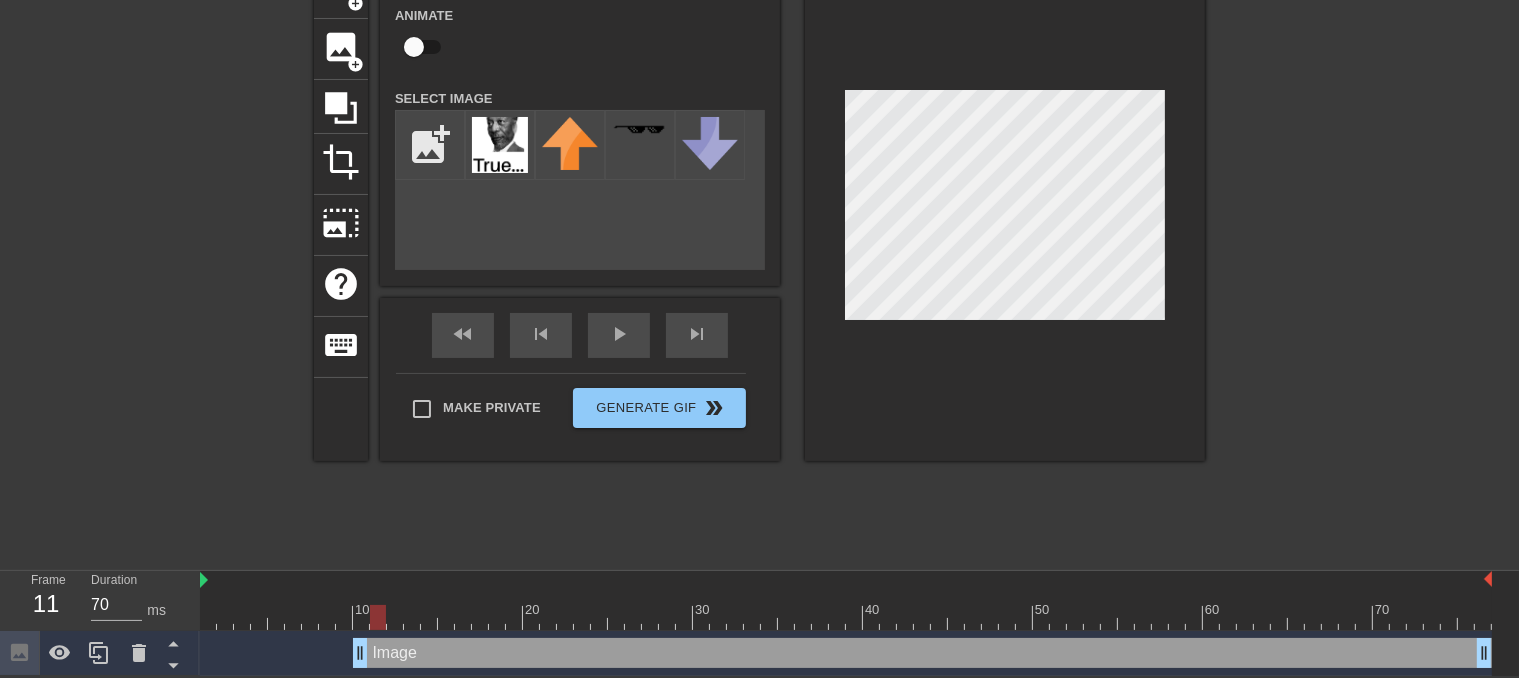 click at bounding box center (846, 617) 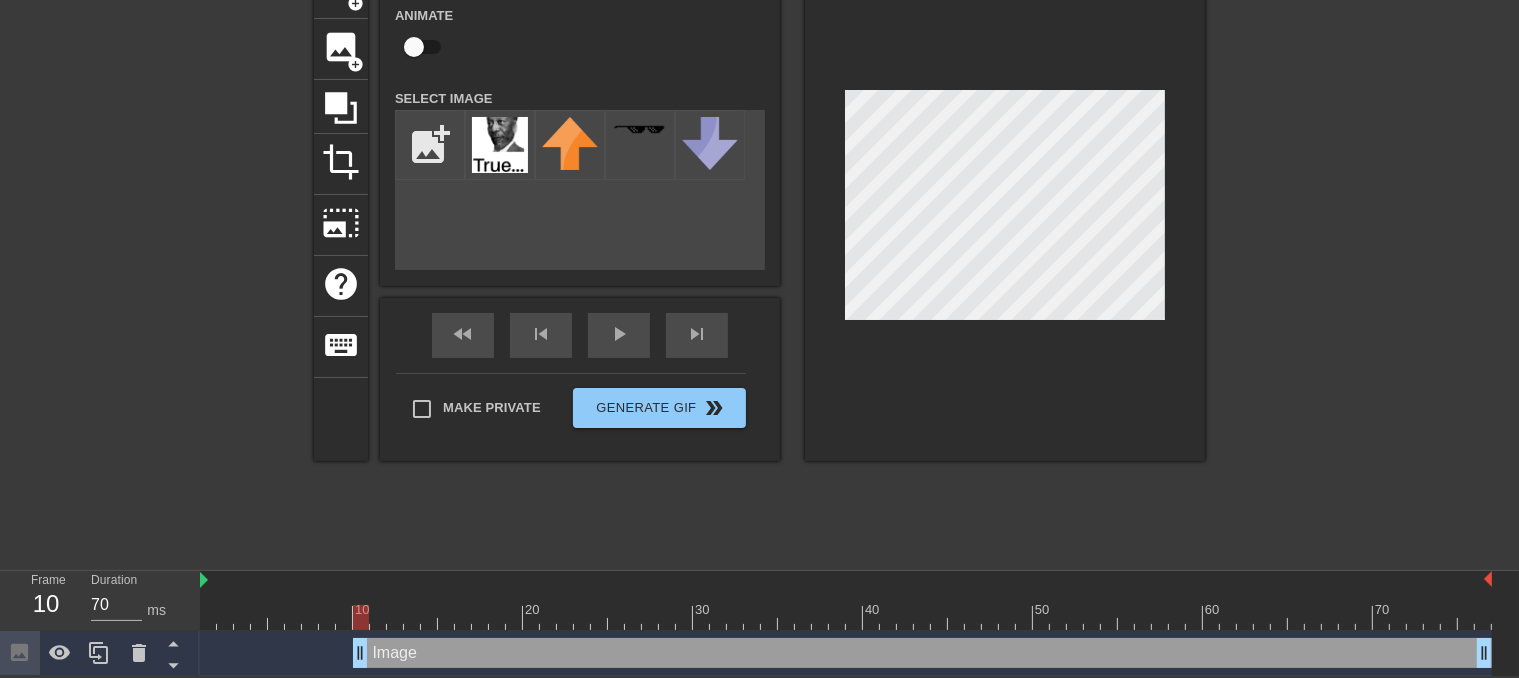 click on "Image drag_handle drag_handle" at bounding box center (922, 653) 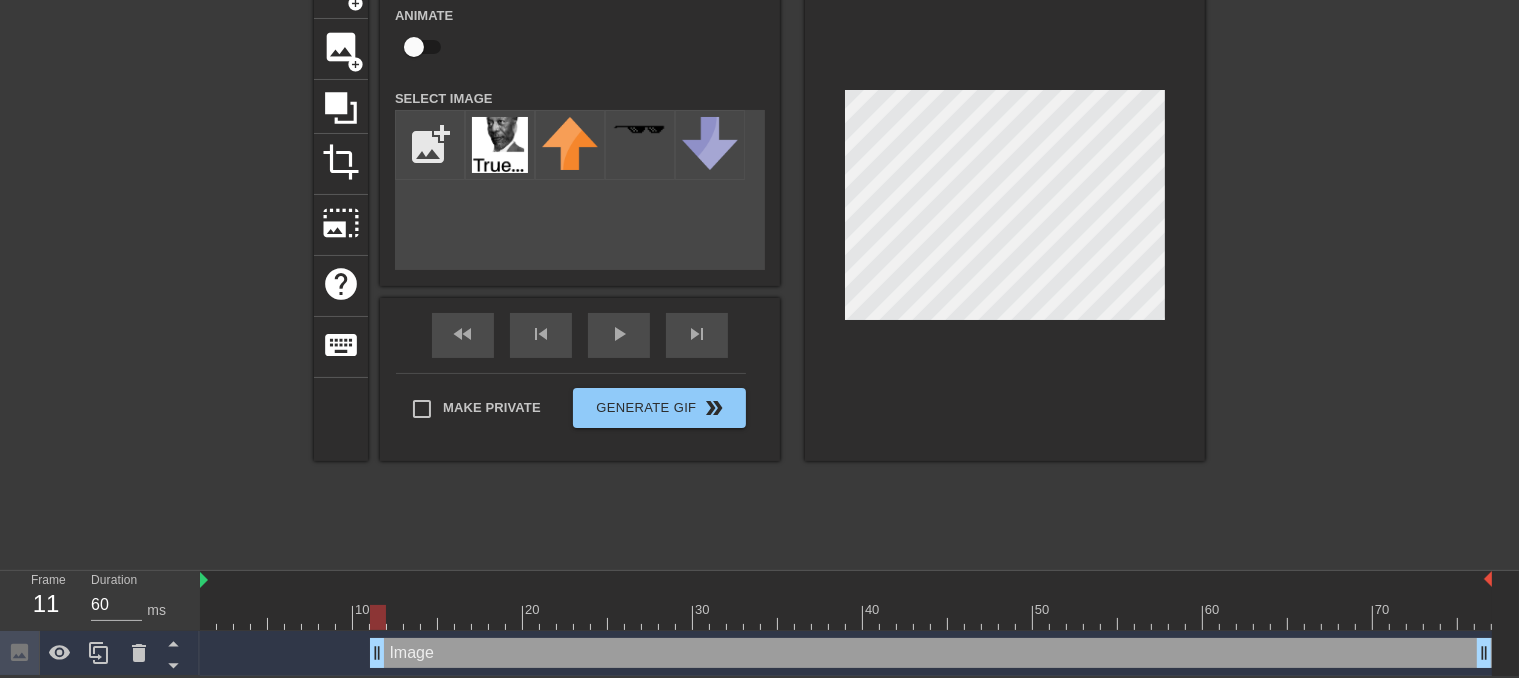 drag, startPoint x: 360, startPoint y: 652, endPoint x: 370, endPoint y: 635, distance: 19.723083 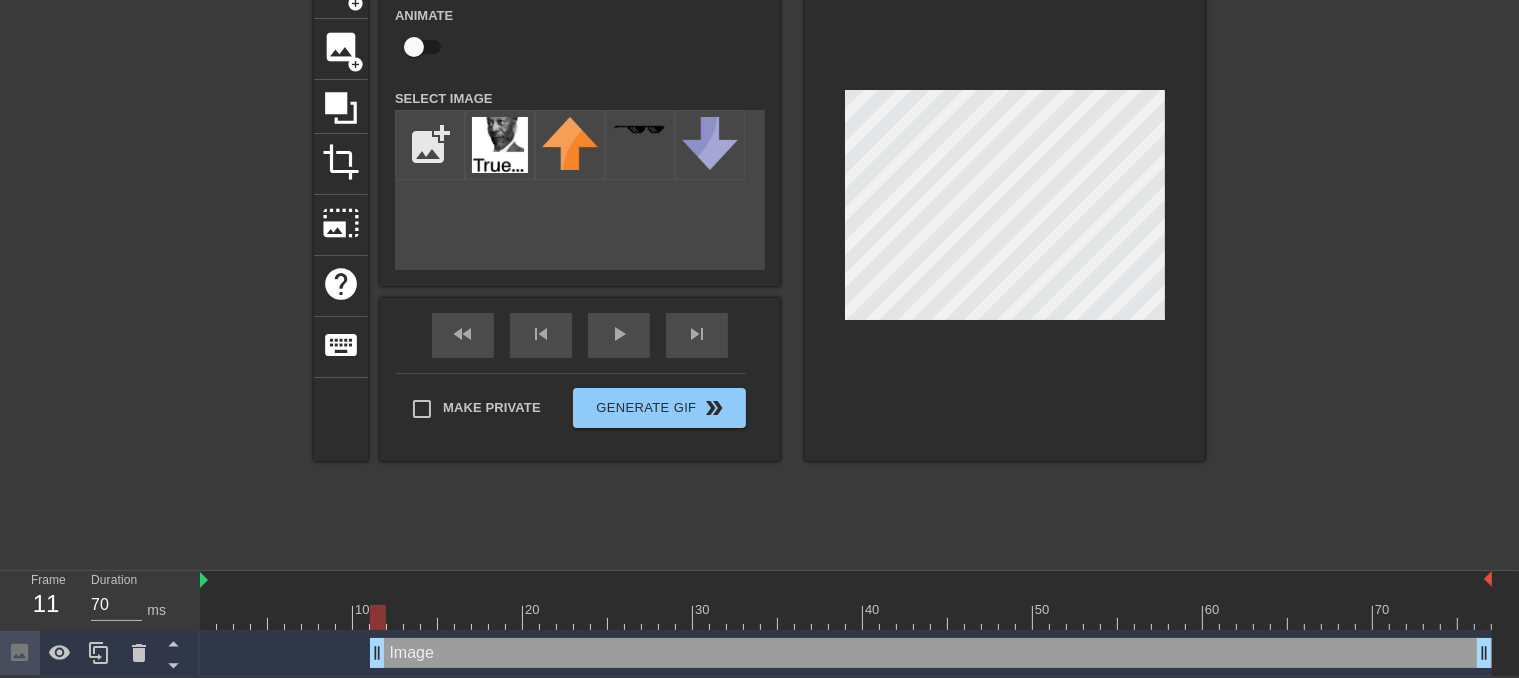 click at bounding box center (846, 617) 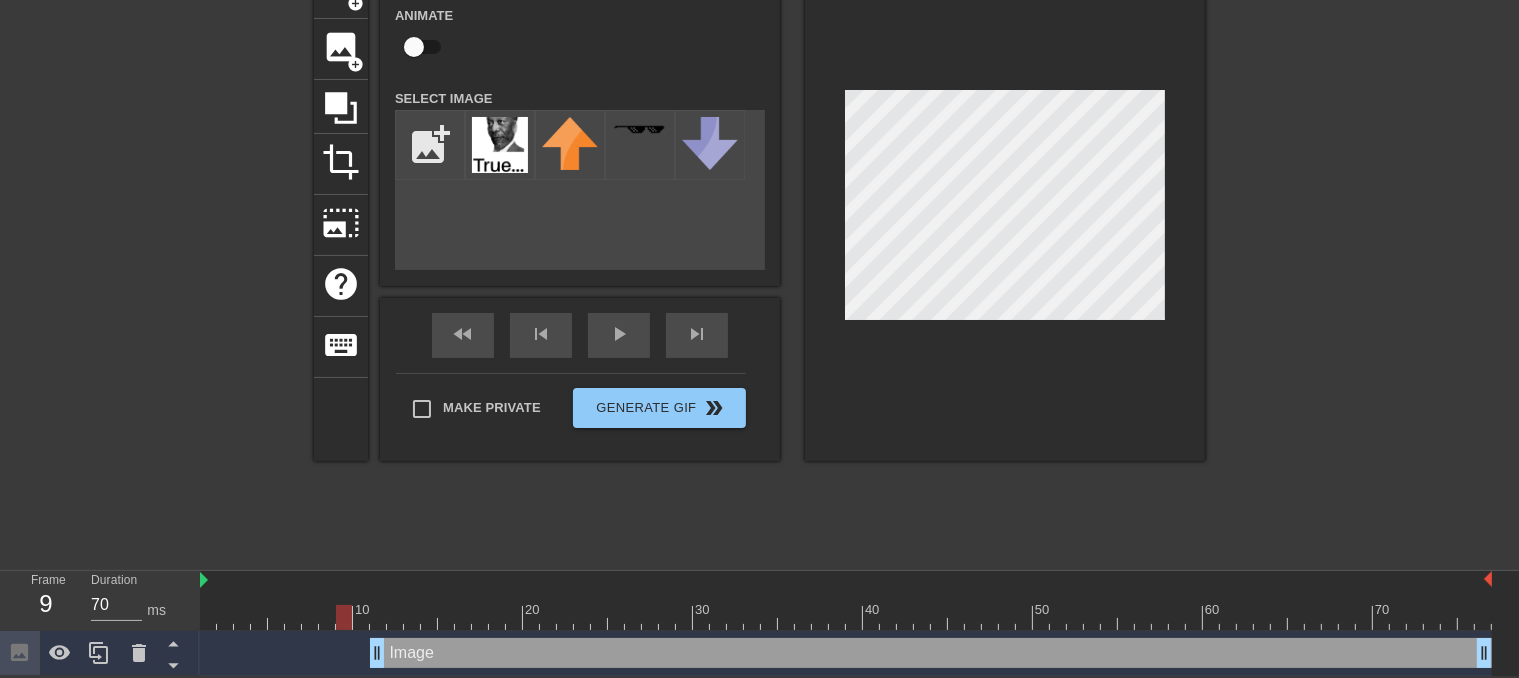 click at bounding box center [846, 617] 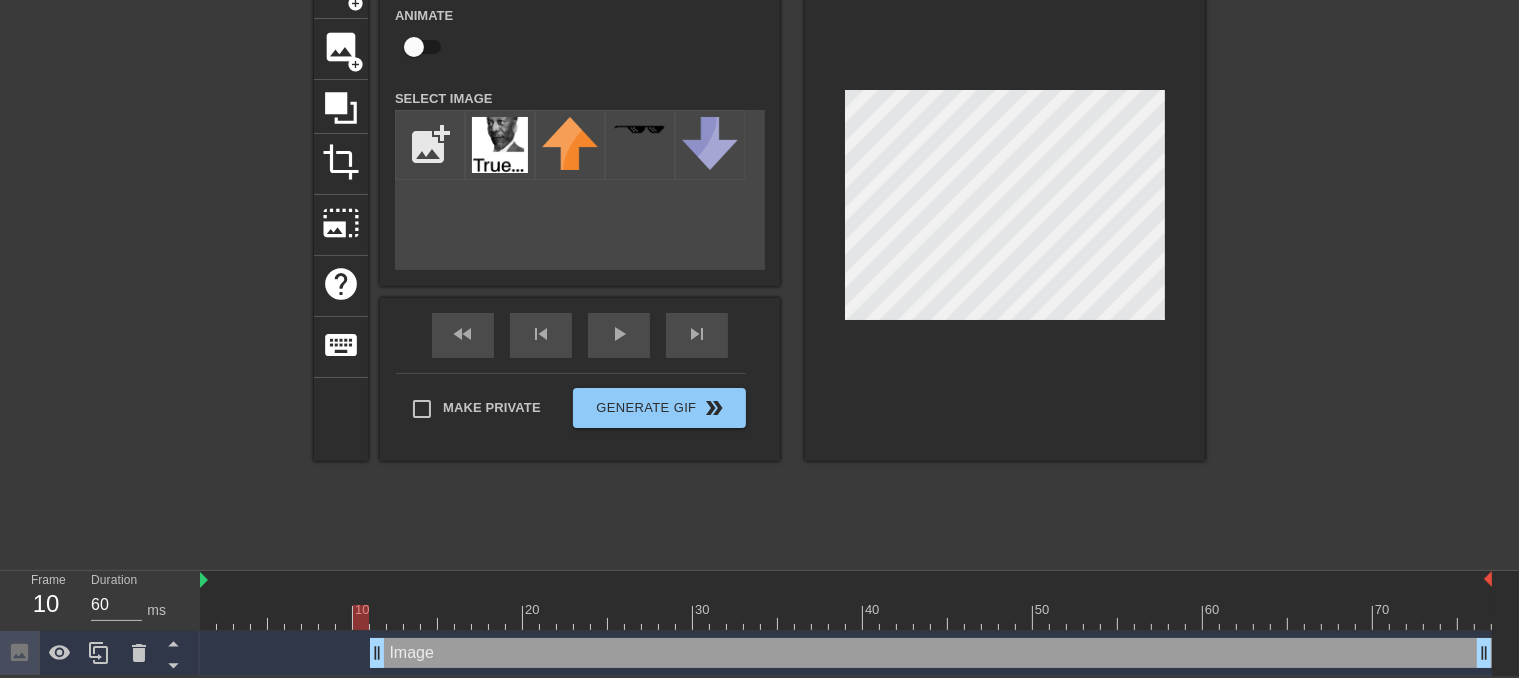 click at bounding box center [846, 617] 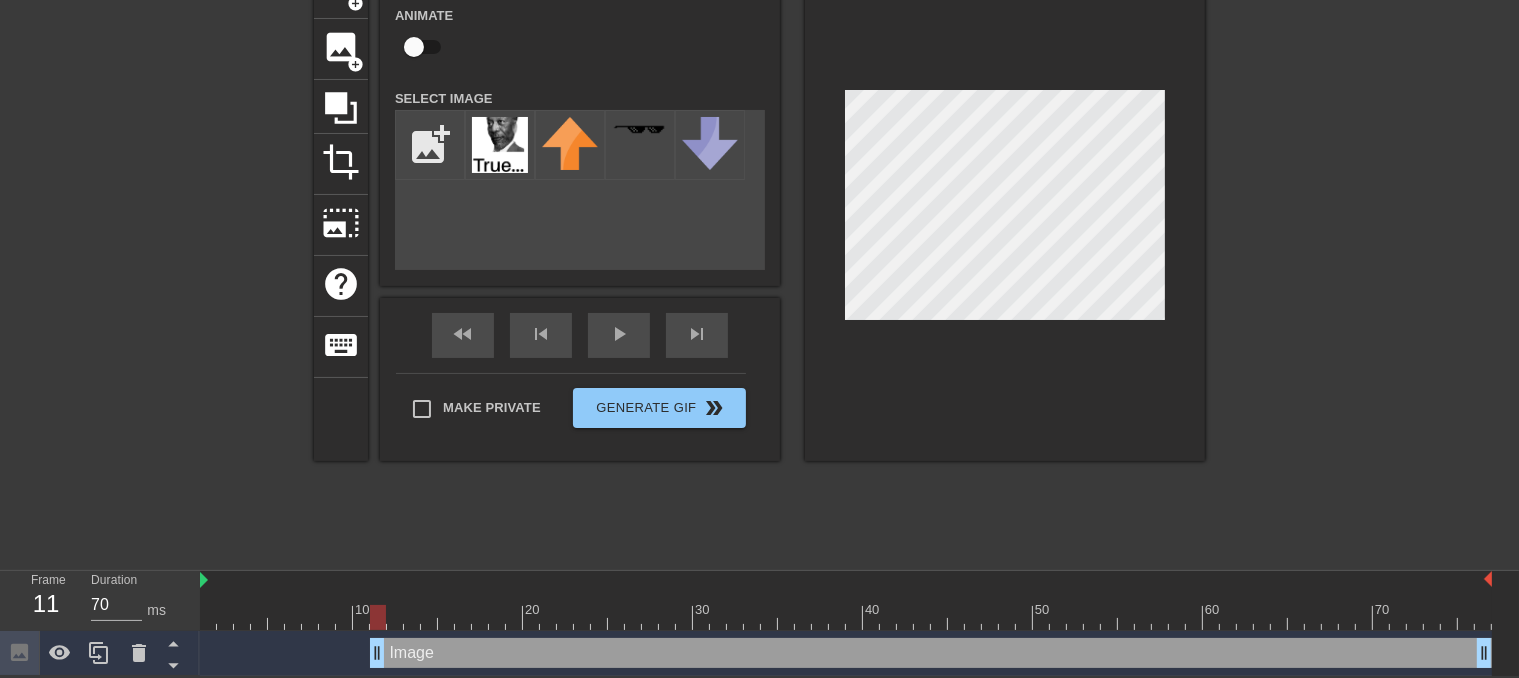 drag, startPoint x: 404, startPoint y: 608, endPoint x: 415, endPoint y: 614, distance: 12.529964 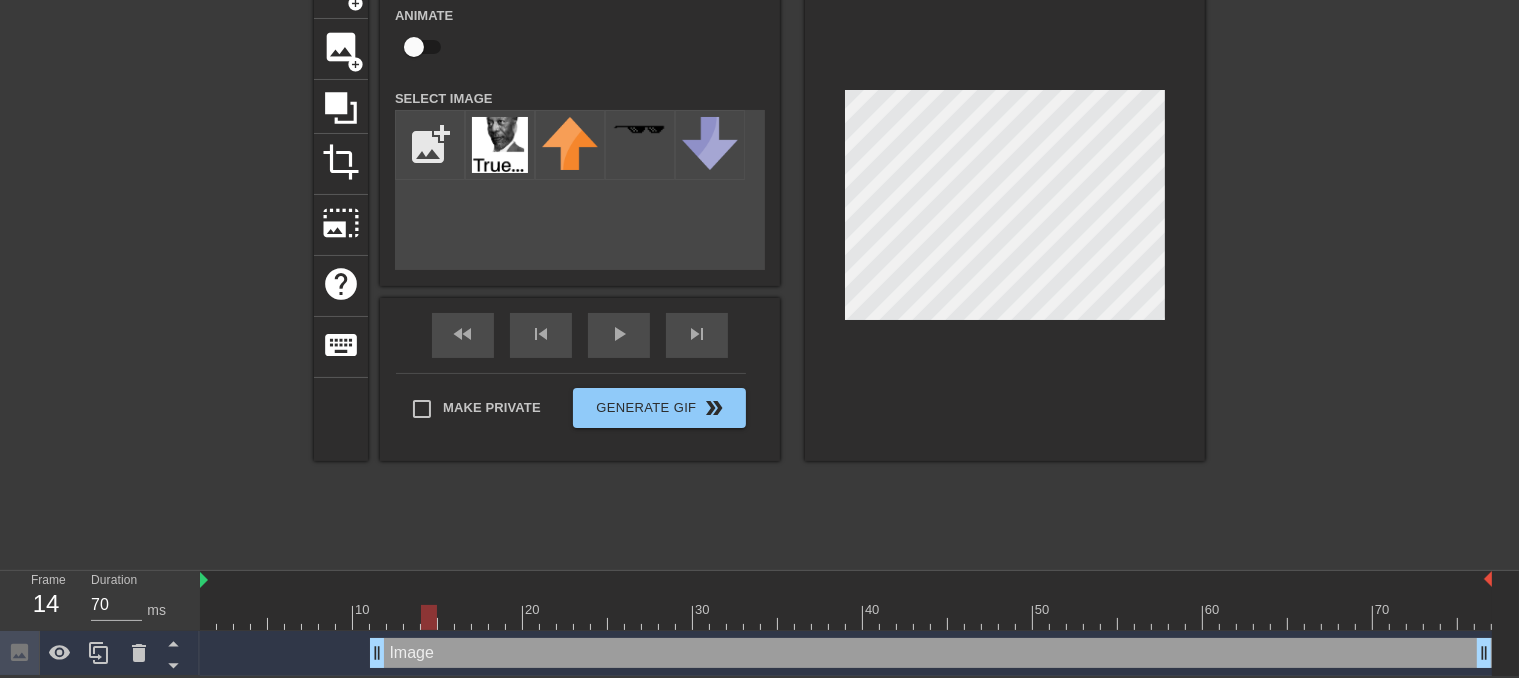 drag, startPoint x: 425, startPoint y: 616, endPoint x: 421, endPoint y: 651, distance: 35.22783 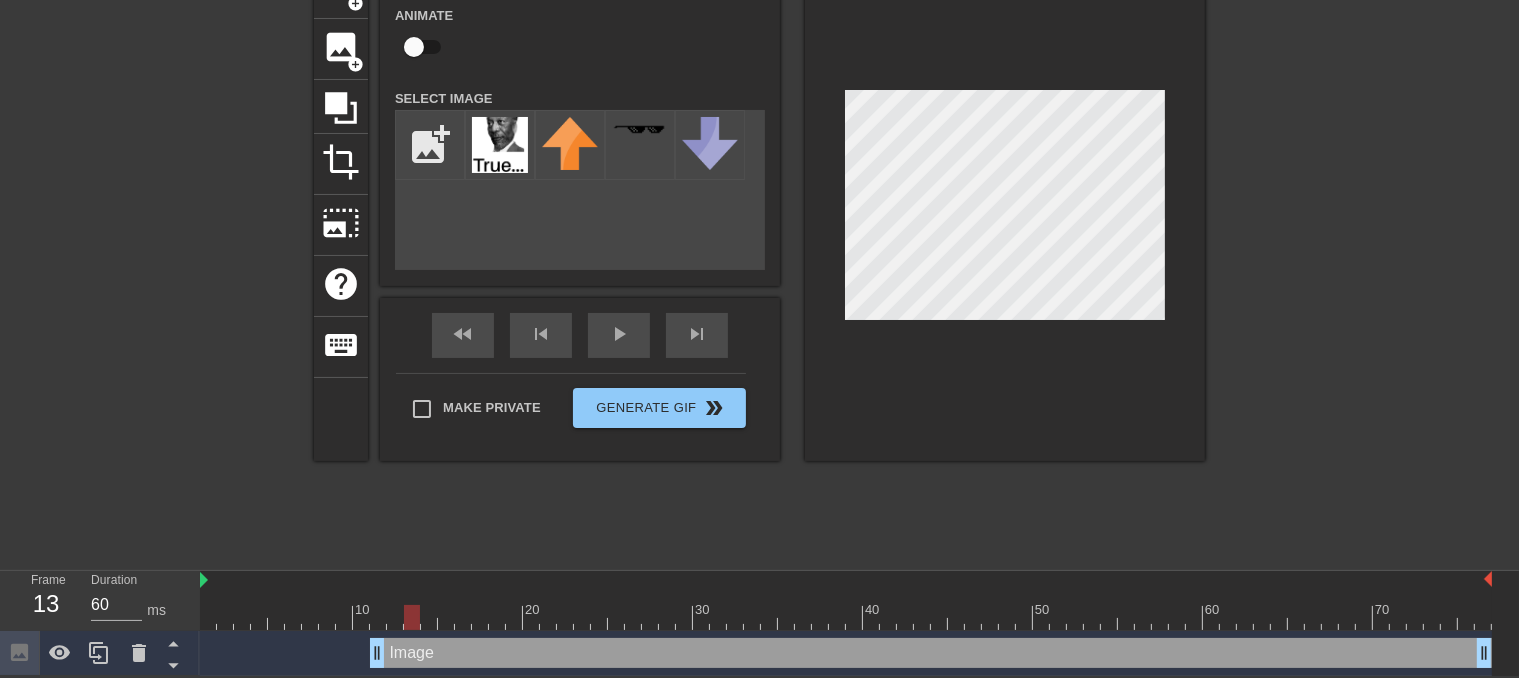 drag, startPoint x: 424, startPoint y: 661, endPoint x: 405, endPoint y: 665, distance: 19.416489 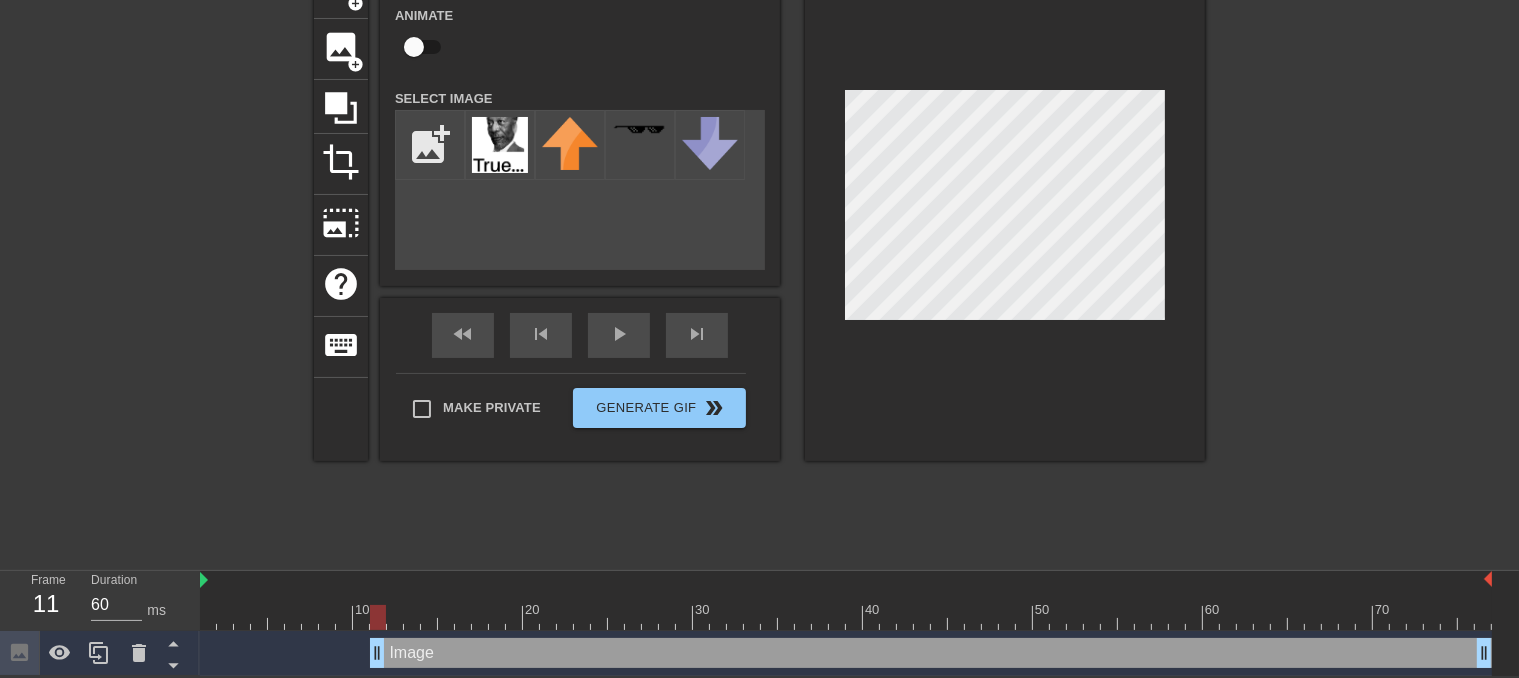 click on "Image drag_handle drag_handle" at bounding box center [931, 653] 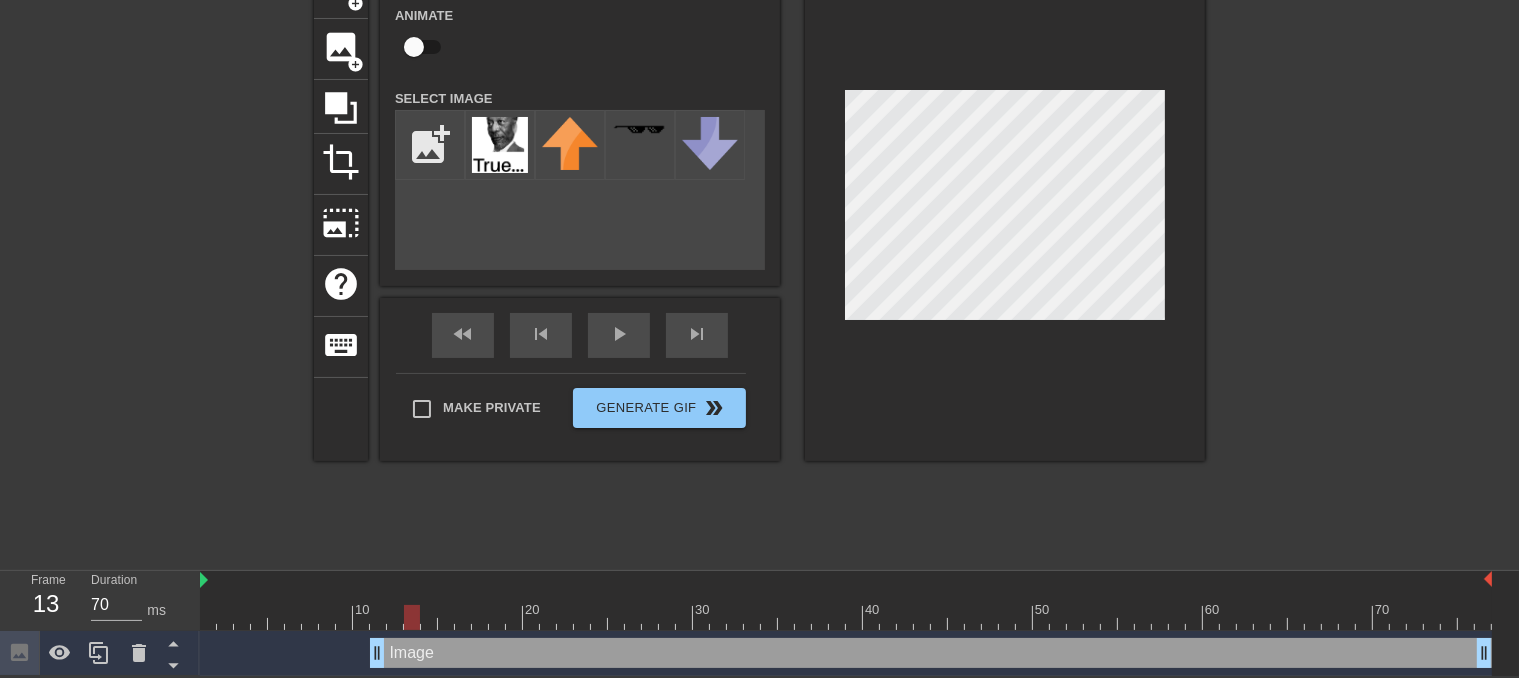 click at bounding box center [846, 617] 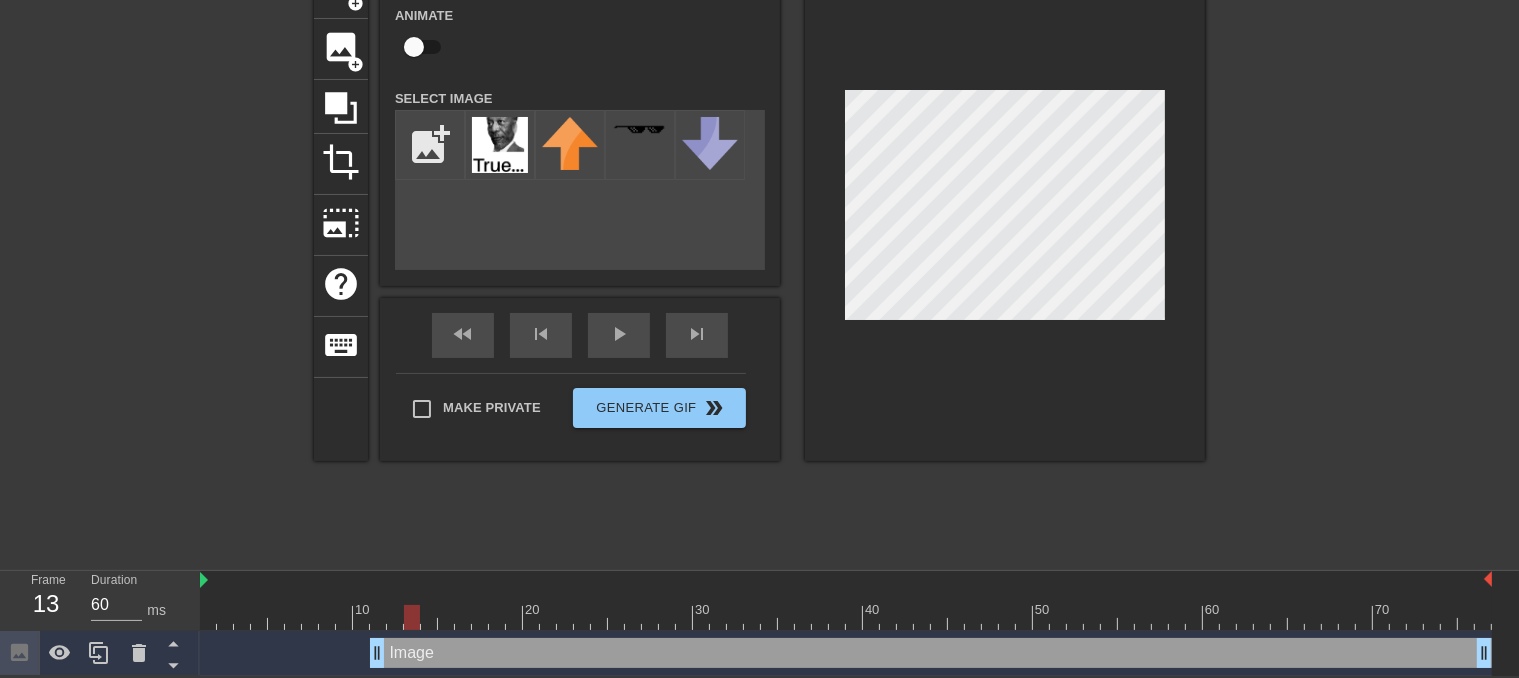 click at bounding box center [412, 617] 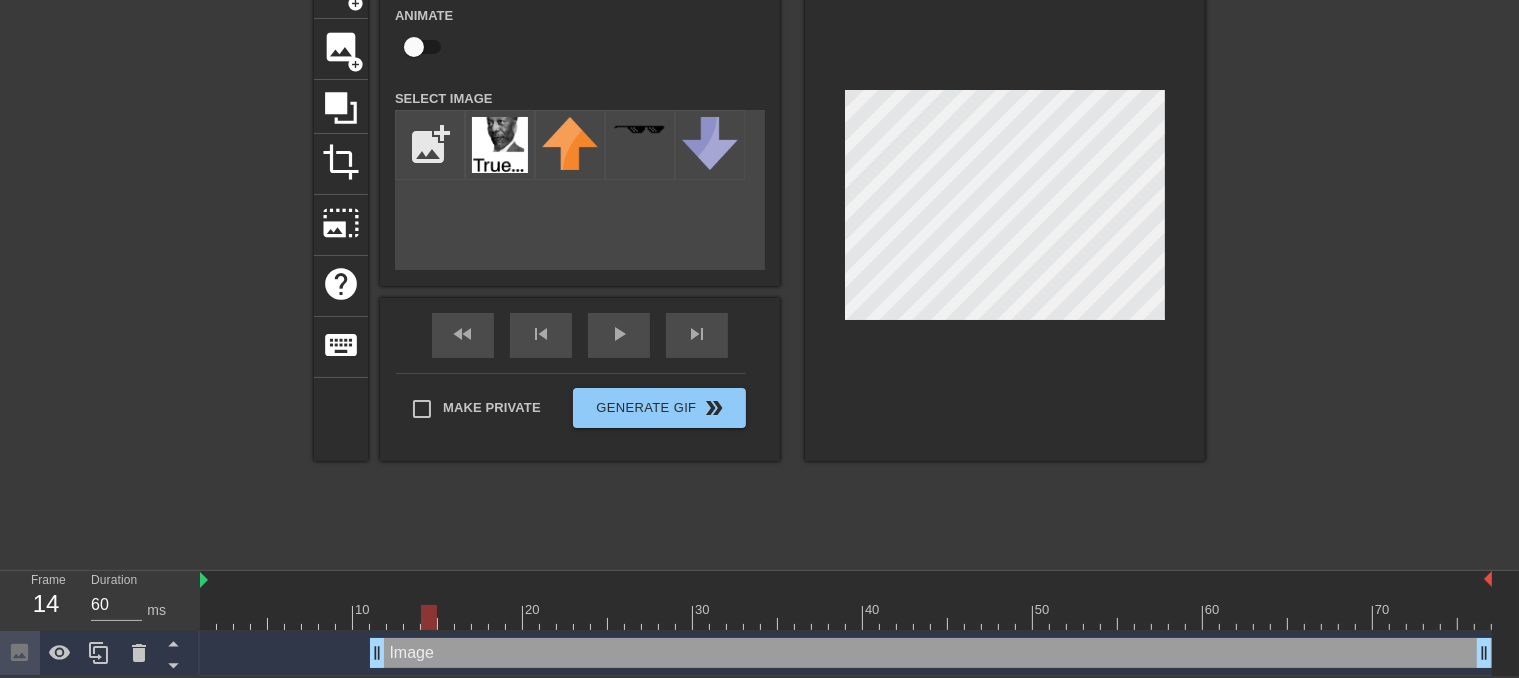 click at bounding box center [429, 617] 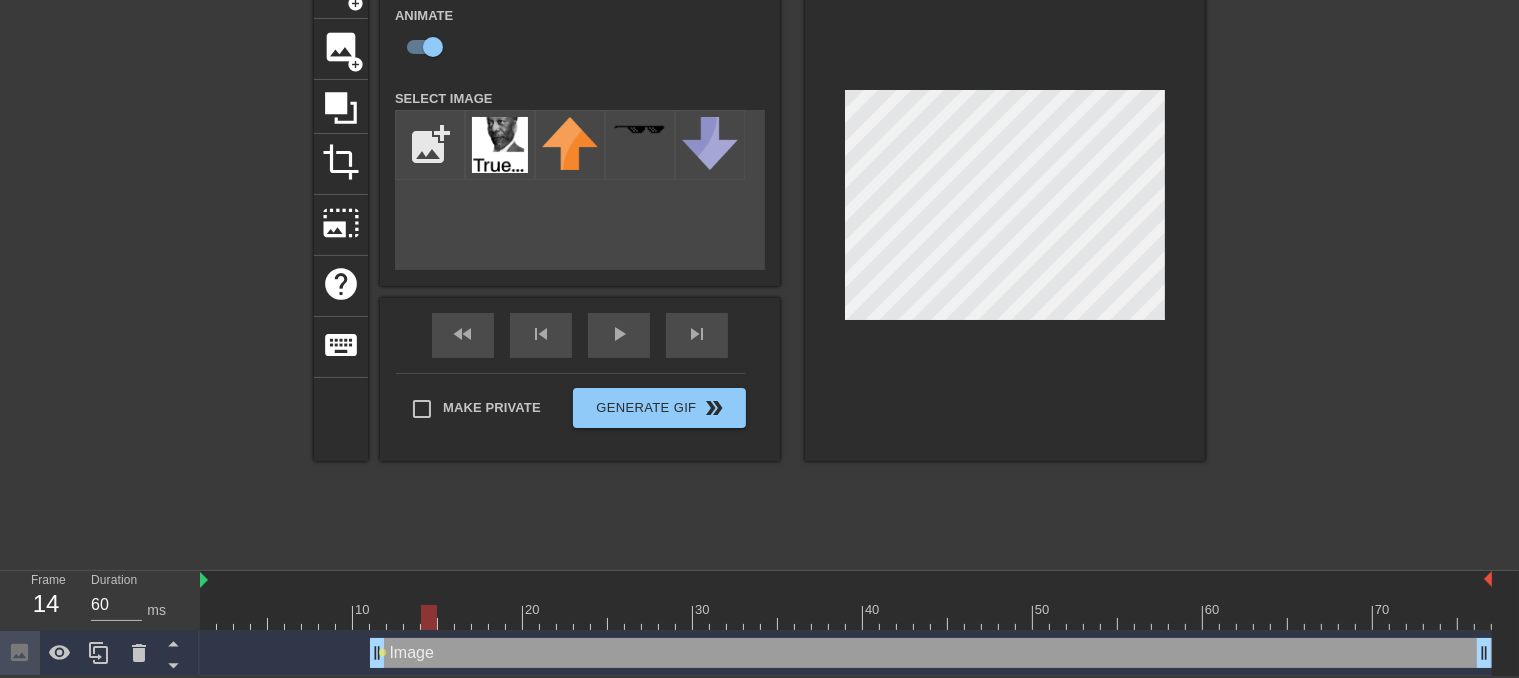 click on "Image drag_handle drag_handle" at bounding box center (931, 653) 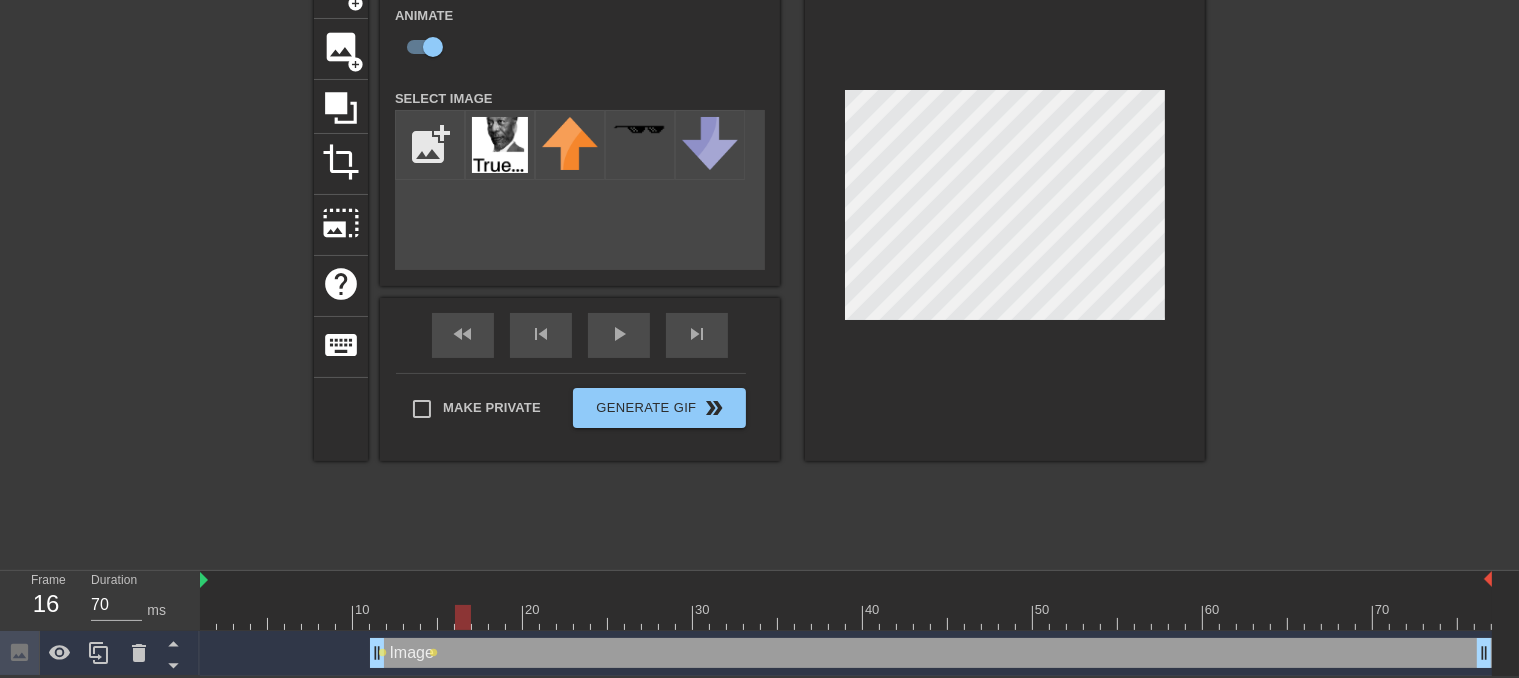 click at bounding box center [846, 617] 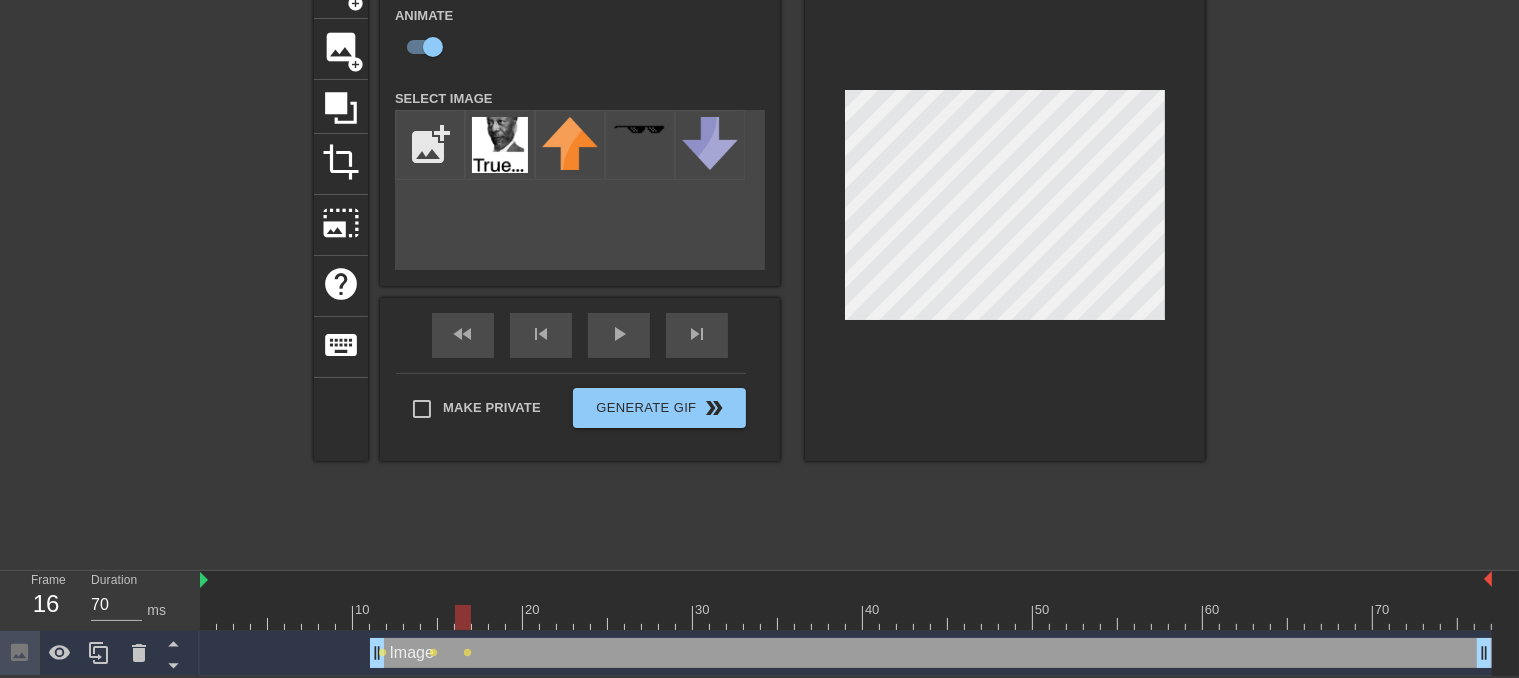 click at bounding box center (1005, 209) 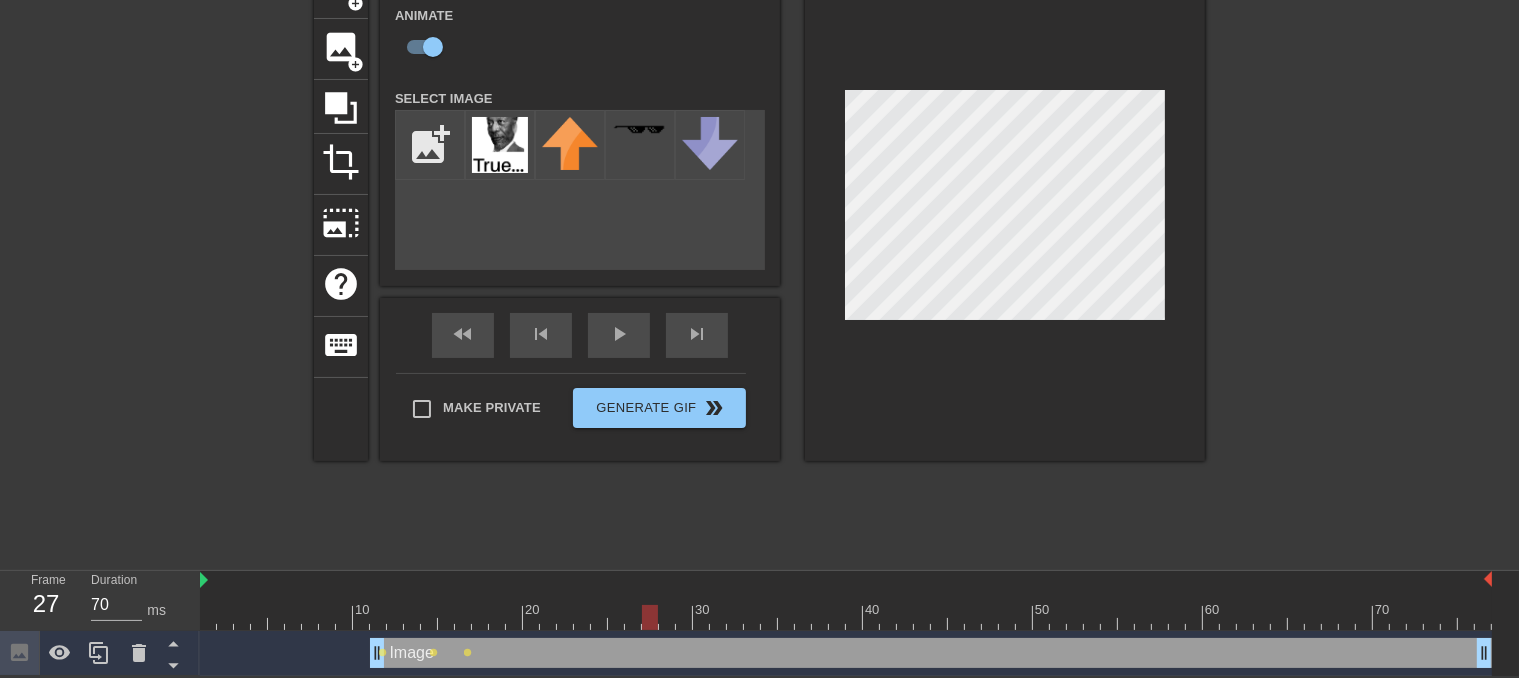 drag, startPoint x: 492, startPoint y: 619, endPoint x: 625, endPoint y: 637, distance: 134.21252 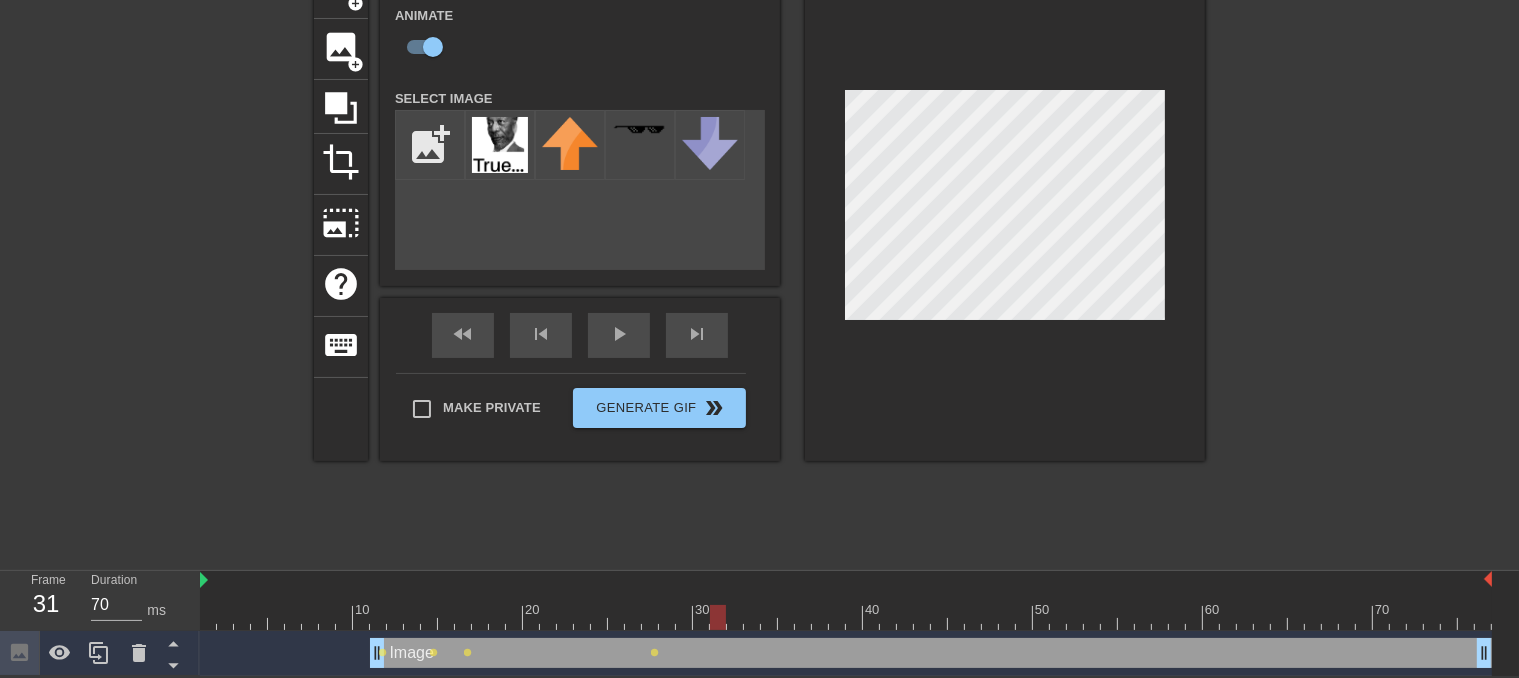 drag, startPoint x: 667, startPoint y: 613, endPoint x: 710, endPoint y: 613, distance: 43 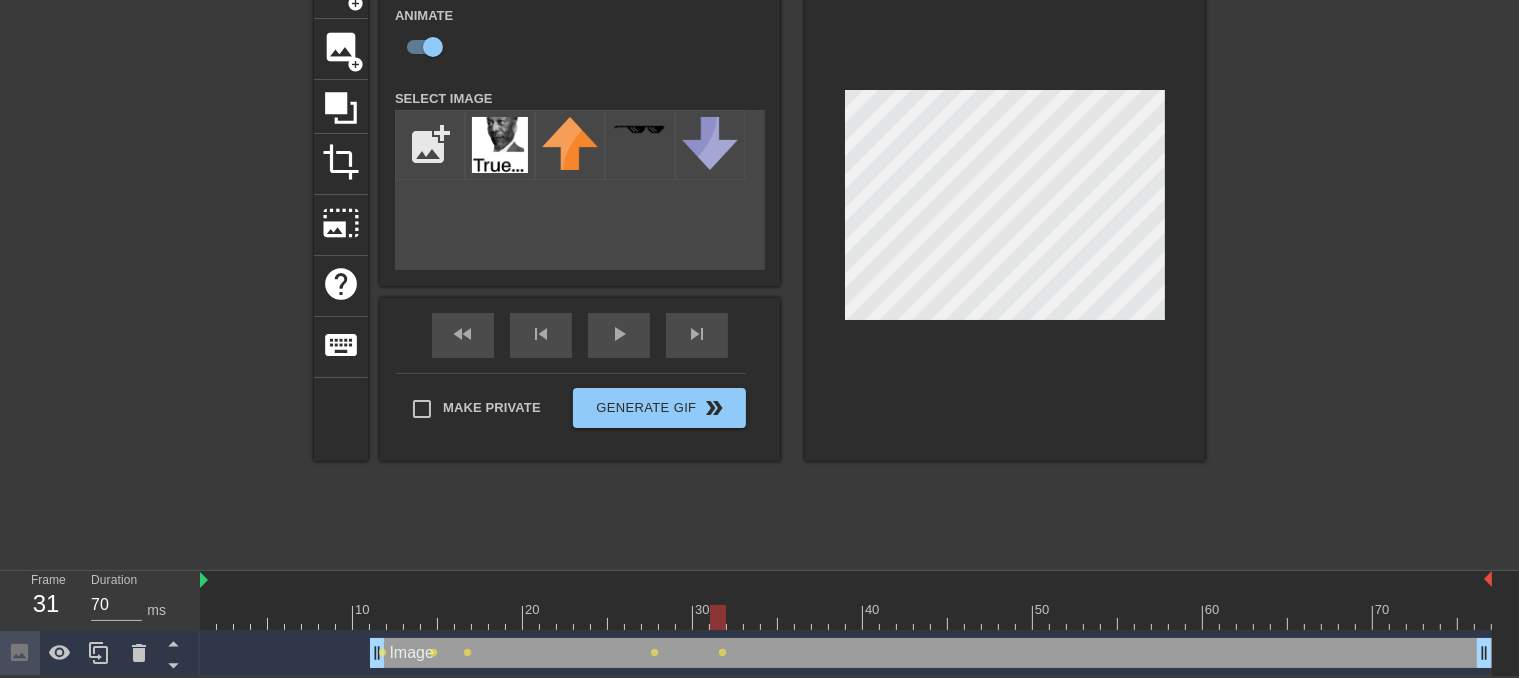 click at bounding box center (1005, 209) 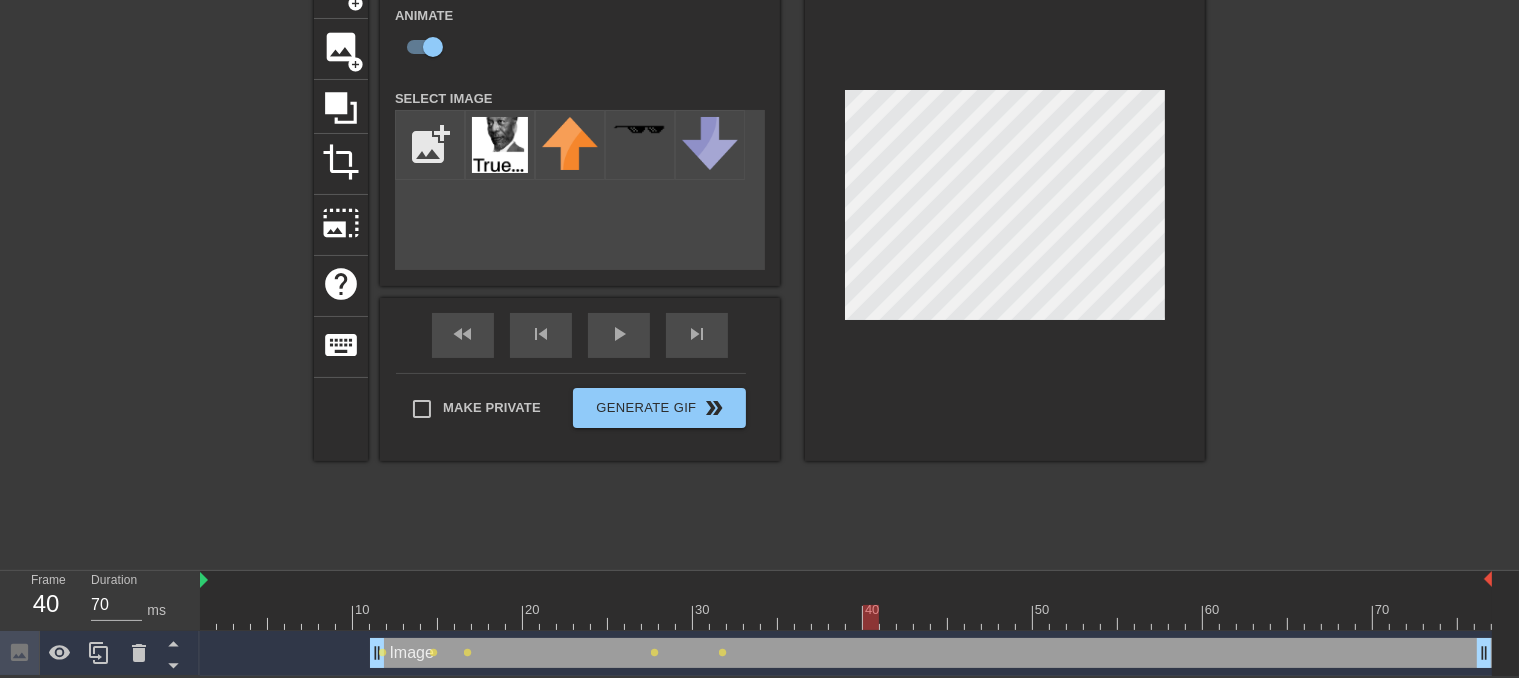 drag, startPoint x: 737, startPoint y: 610, endPoint x: 868, endPoint y: 611, distance: 131.00381 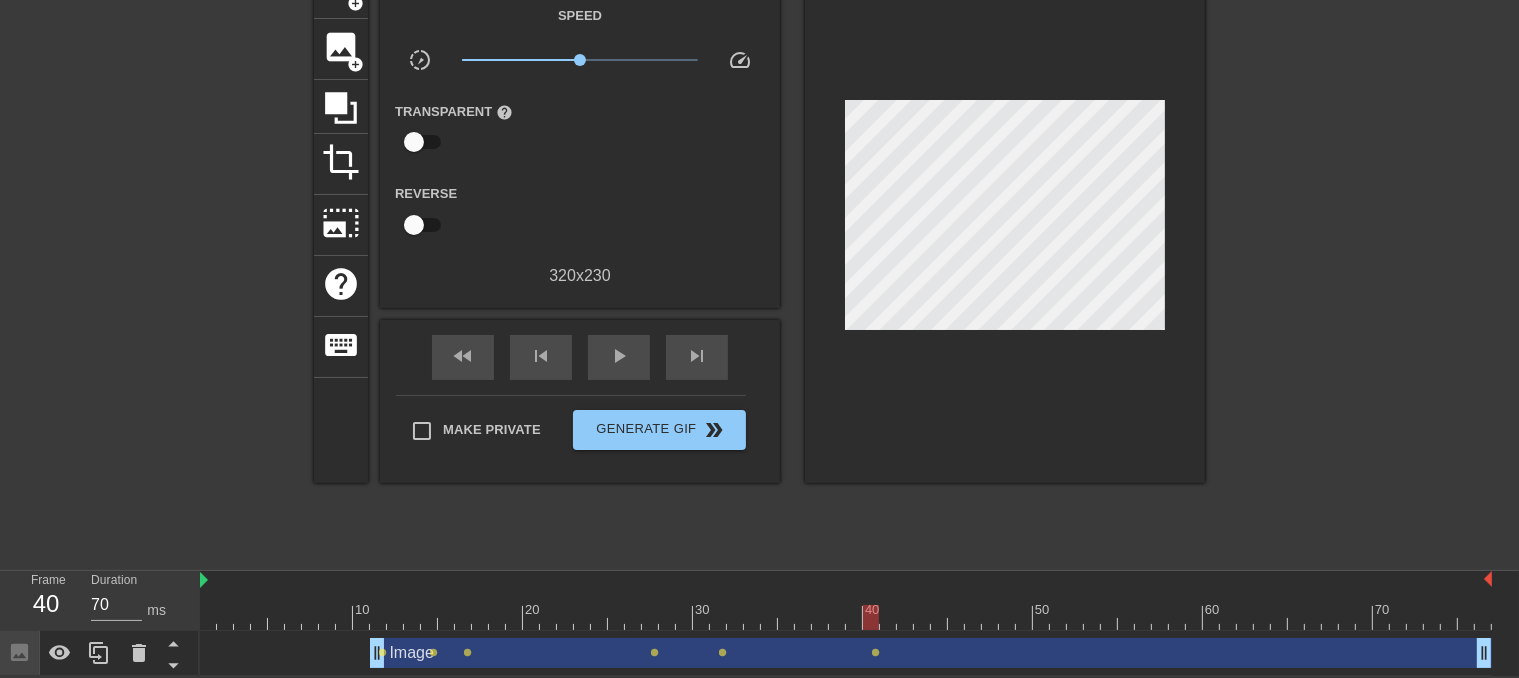 drag, startPoint x: 875, startPoint y: 649, endPoint x: 840, endPoint y: 650, distance: 35.014282 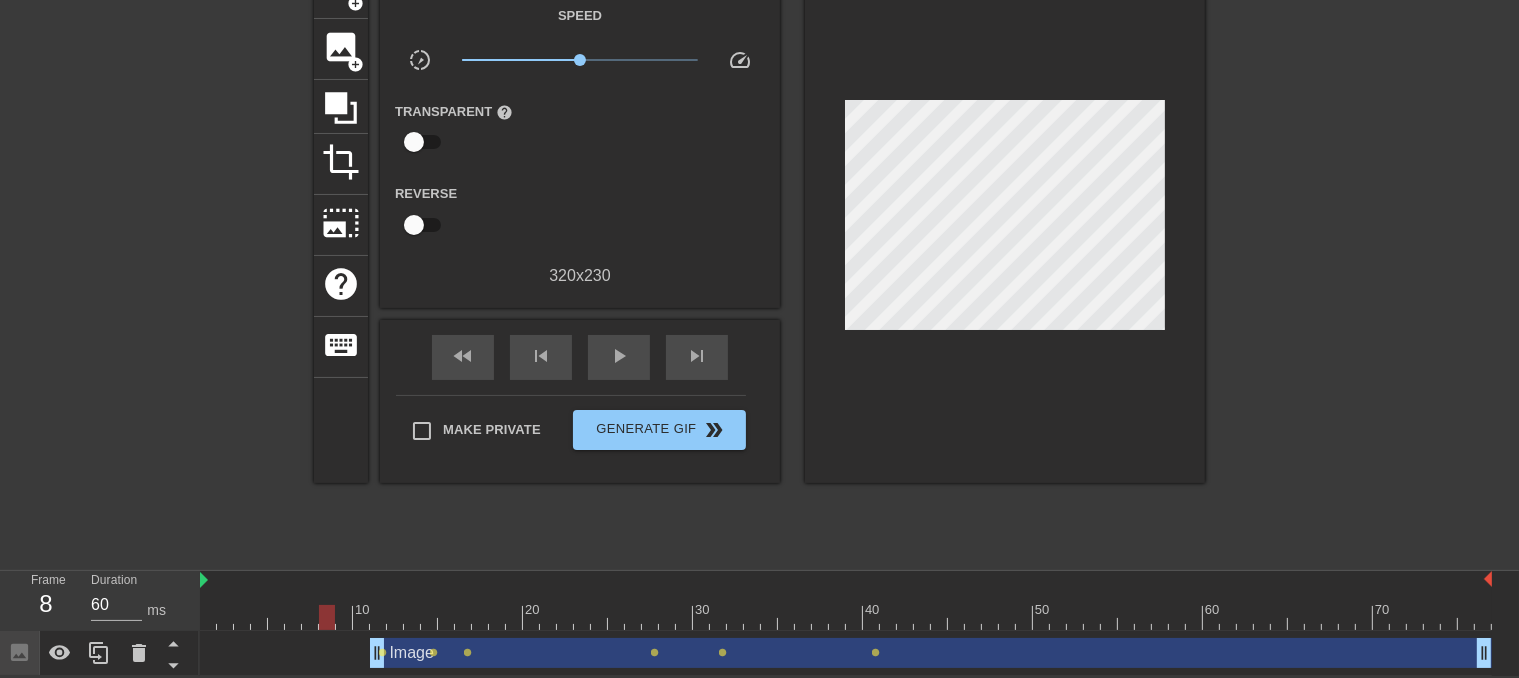 click at bounding box center [846, 617] 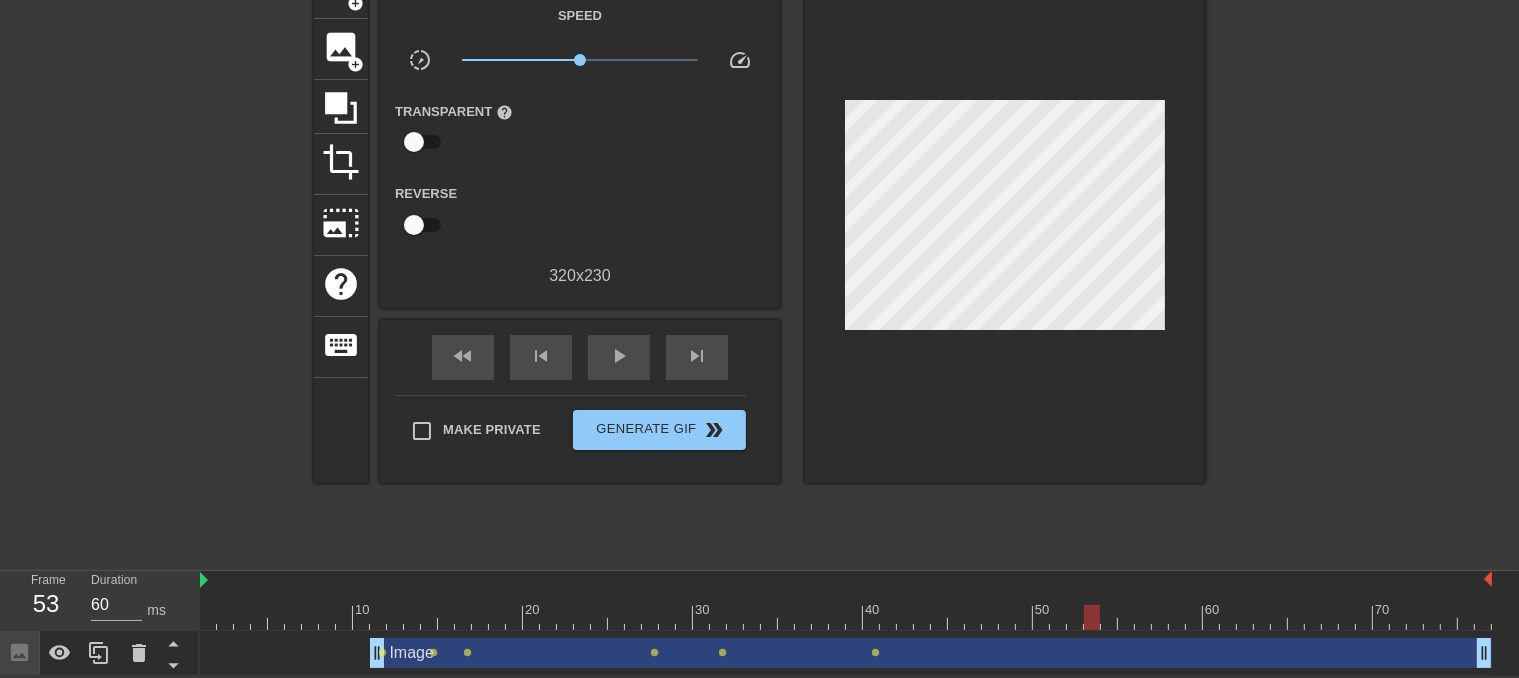 click on "Image drag_handle drag_handle" at bounding box center [931, 653] 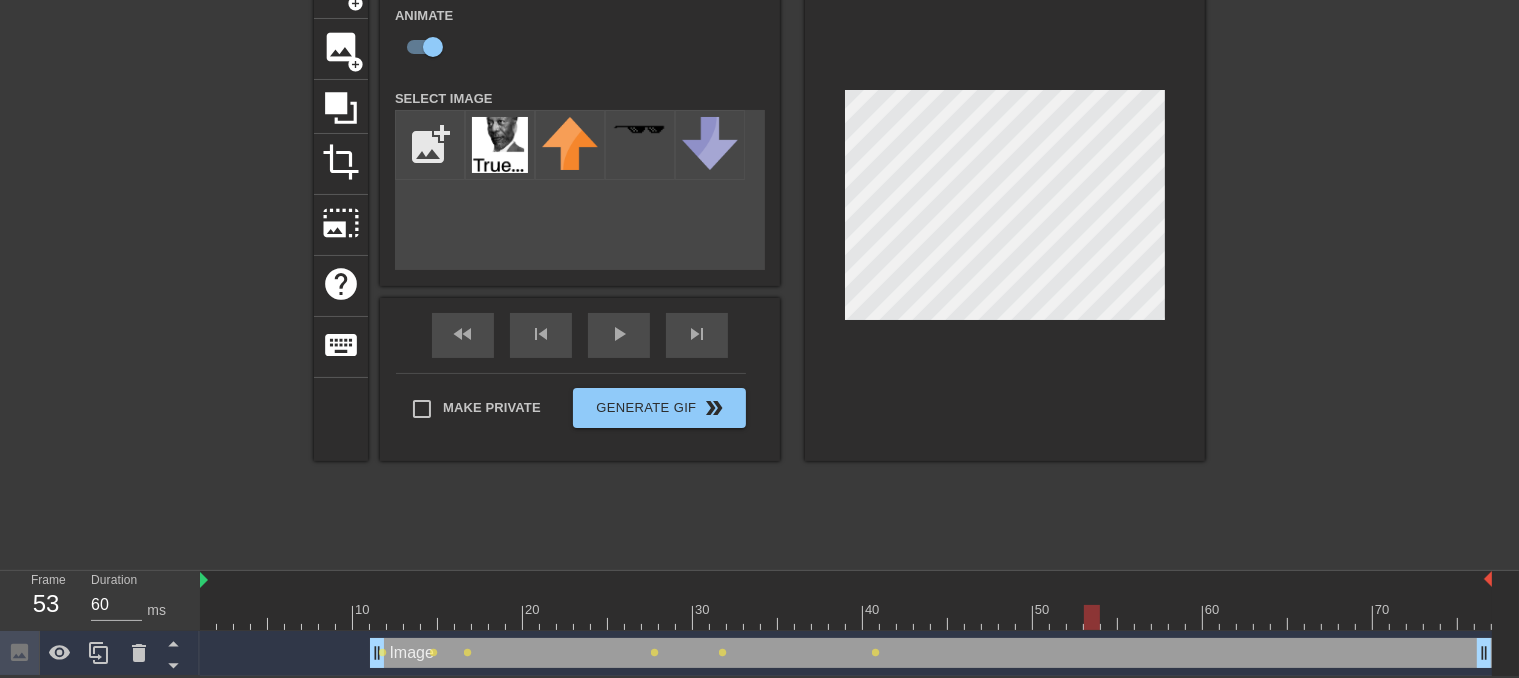 drag, startPoint x: 528, startPoint y: 655, endPoint x: 469, endPoint y: 655, distance: 59 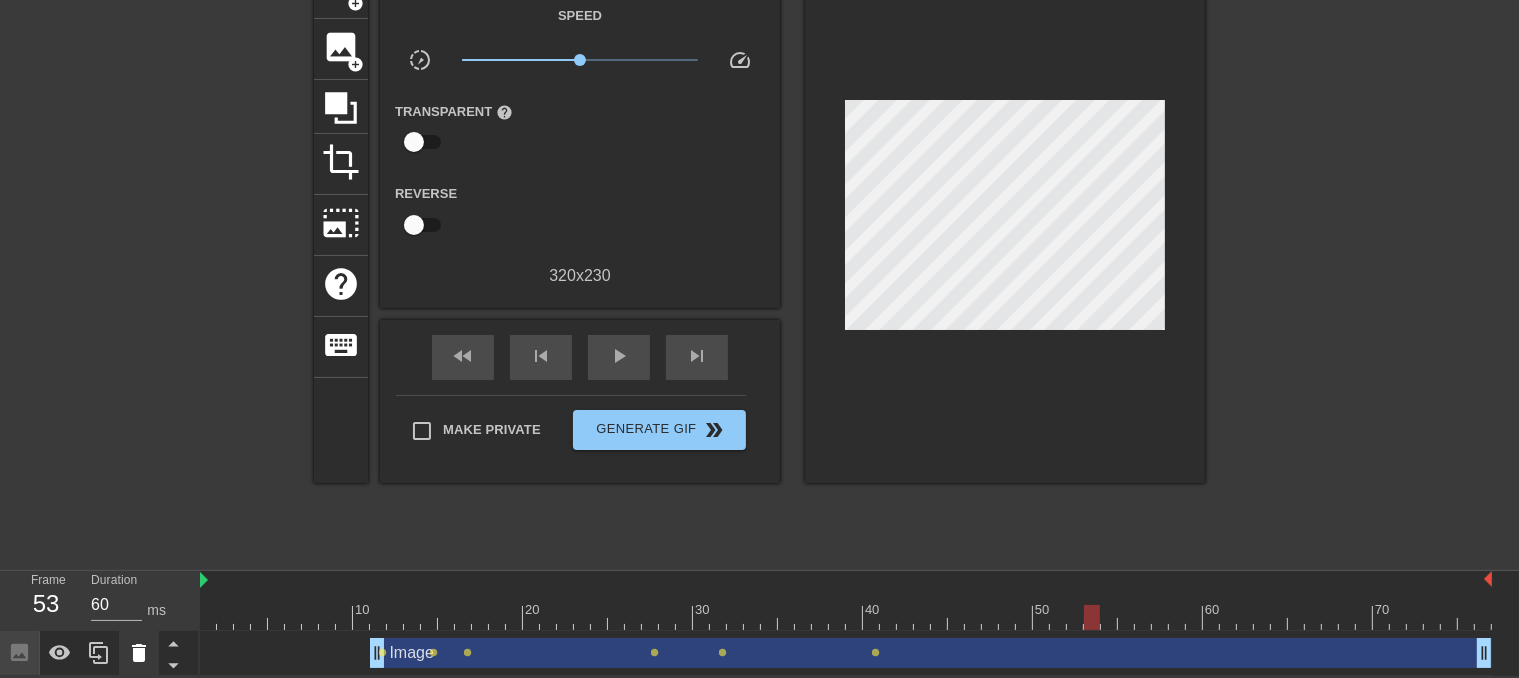 drag, startPoint x: 489, startPoint y: 647, endPoint x: 133, endPoint y: 653, distance: 356.05057 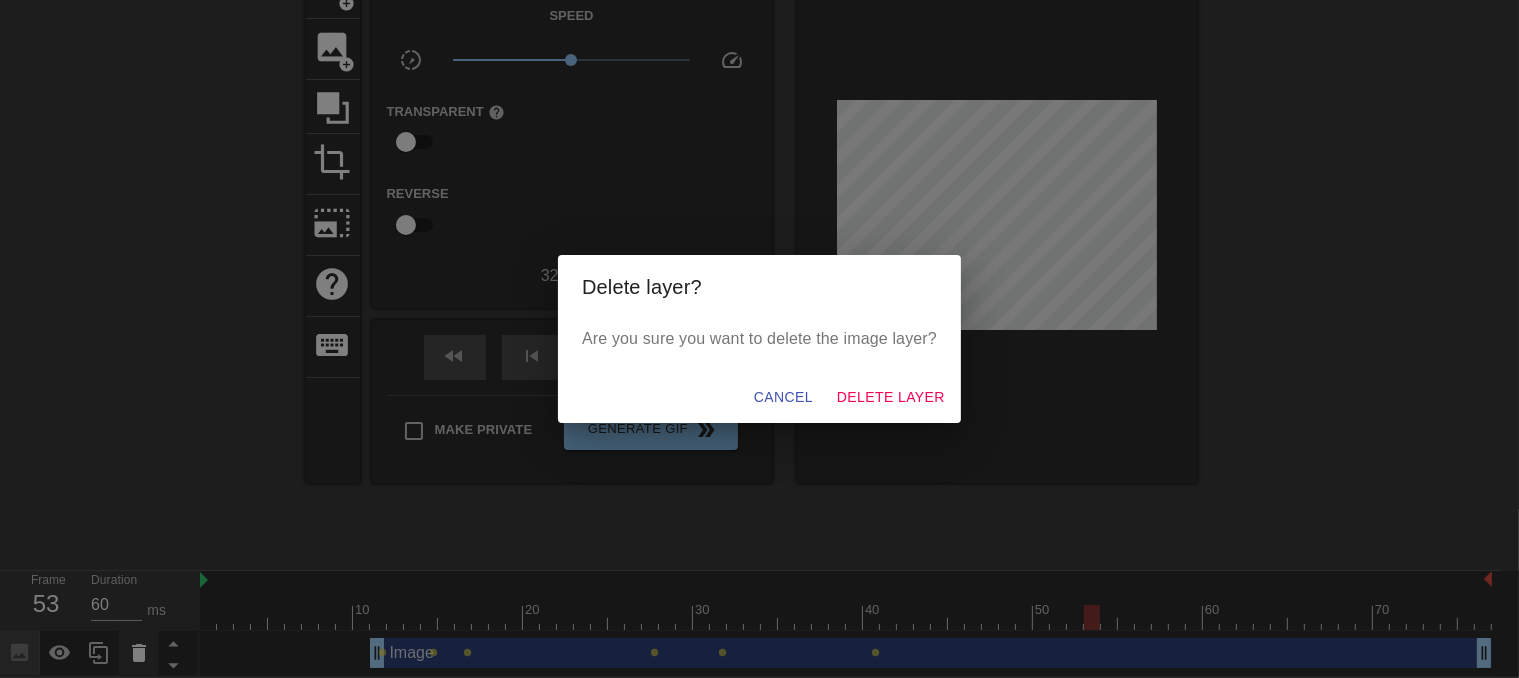 scroll, scrollTop: 105, scrollLeft: 0, axis: vertical 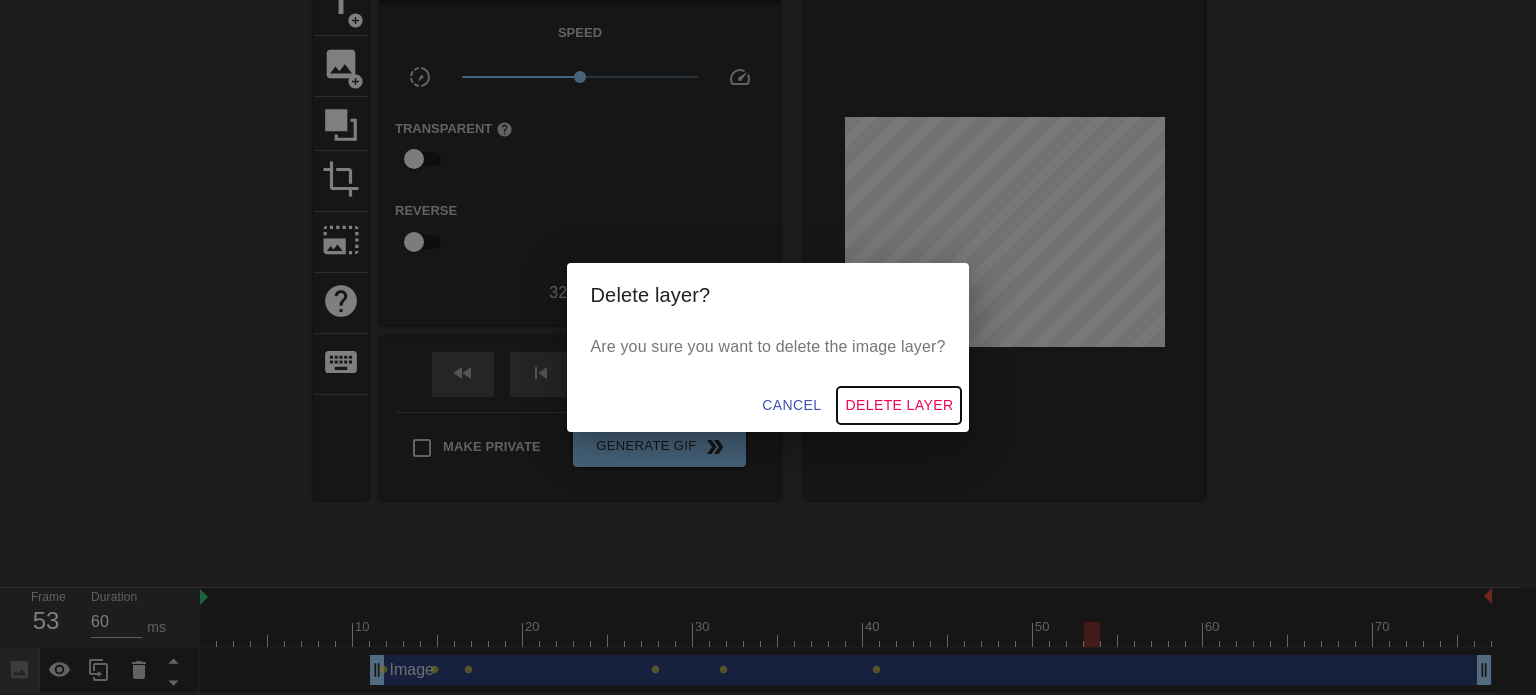 click on "Delete Layer" at bounding box center (899, 405) 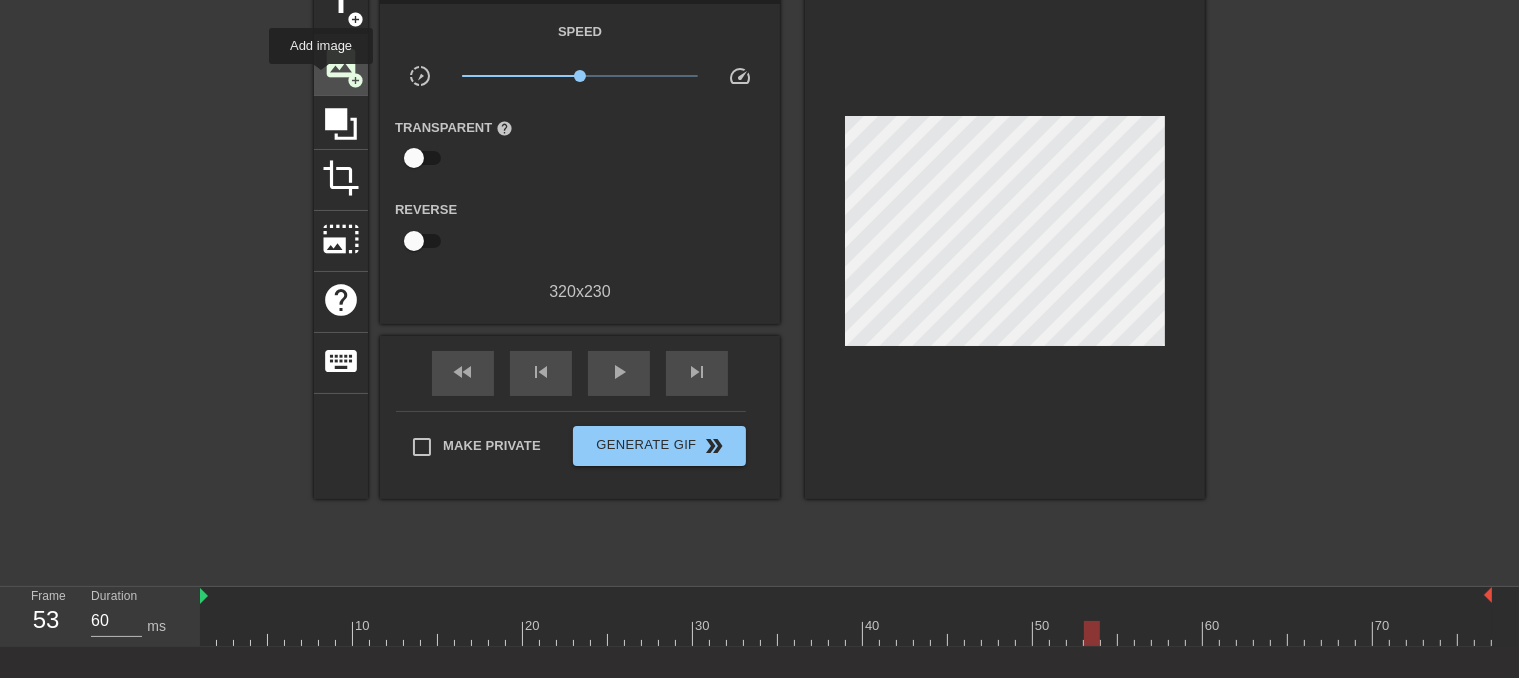 click on "image" at bounding box center (341, 63) 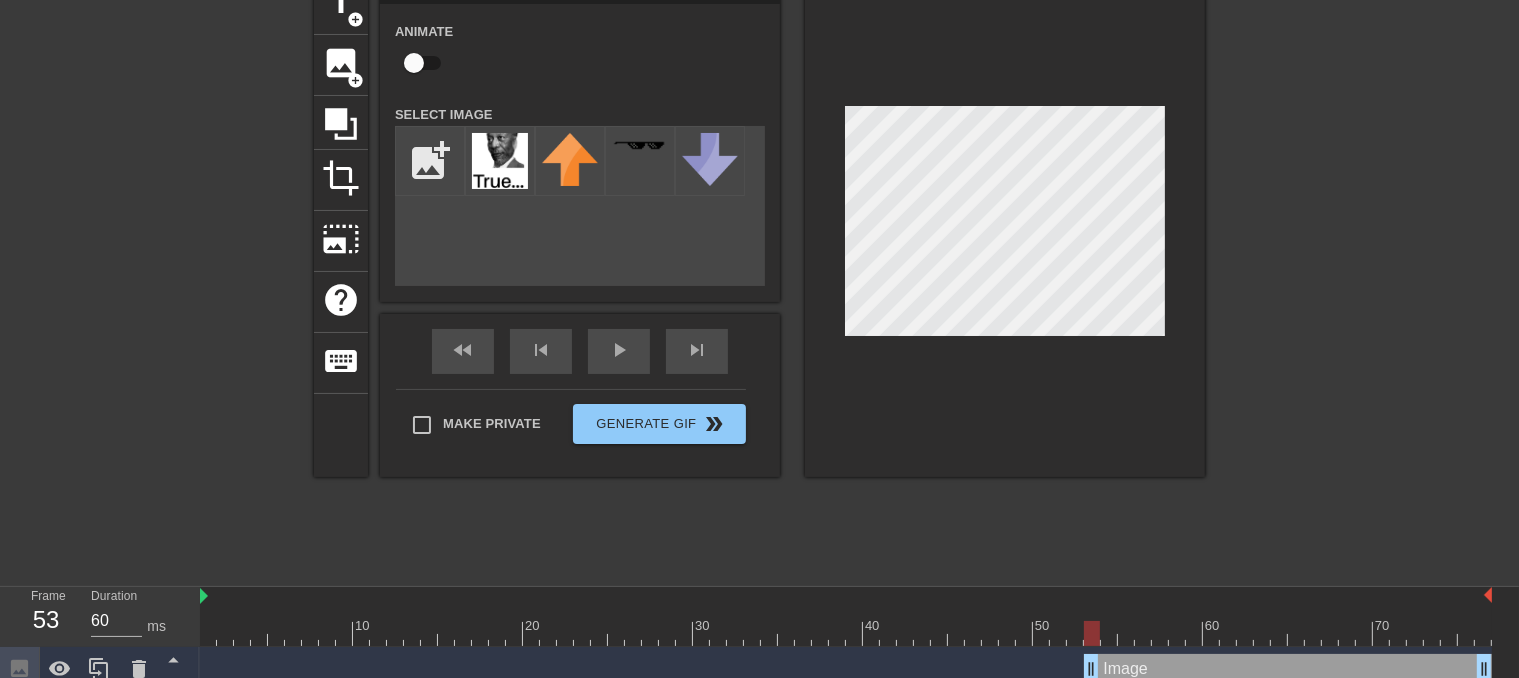 click on "Image drag_handle drag_handle" at bounding box center (1288, 669) 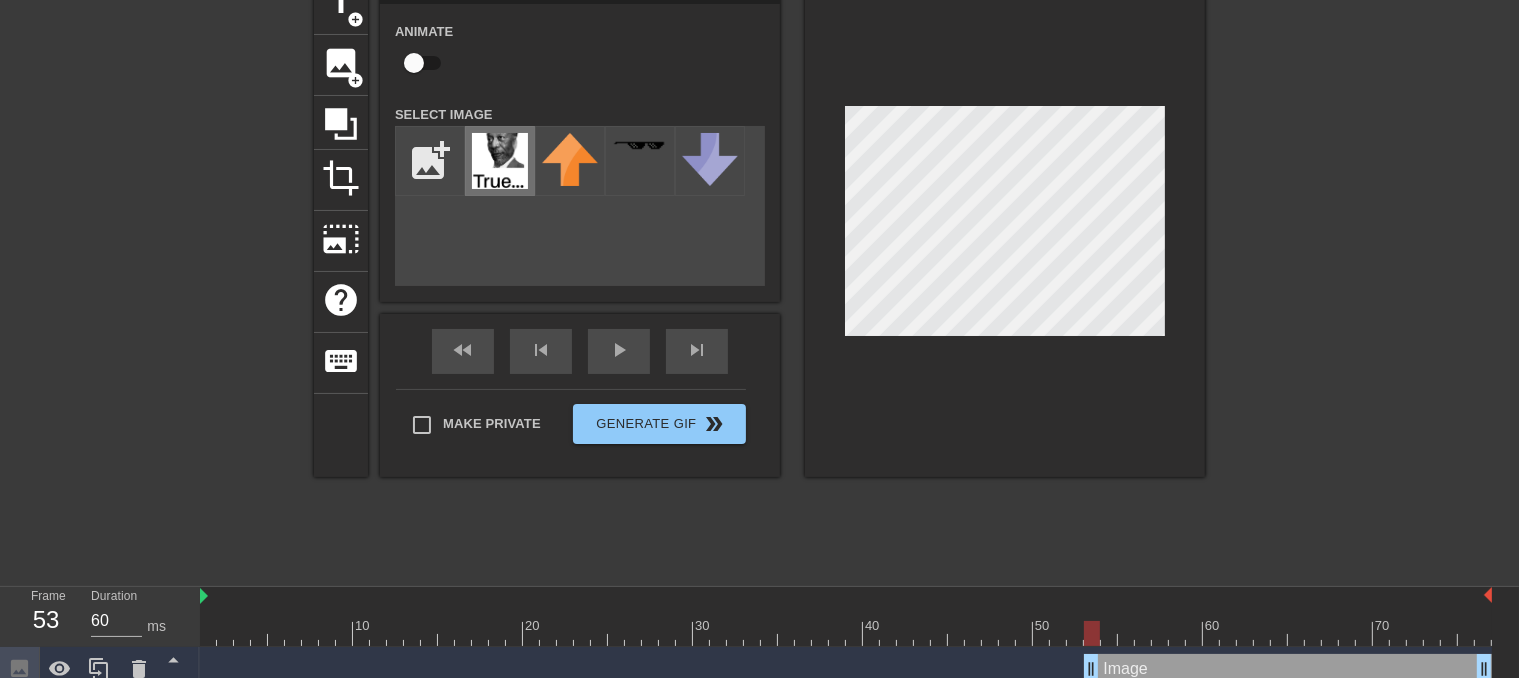 click at bounding box center [500, 161] 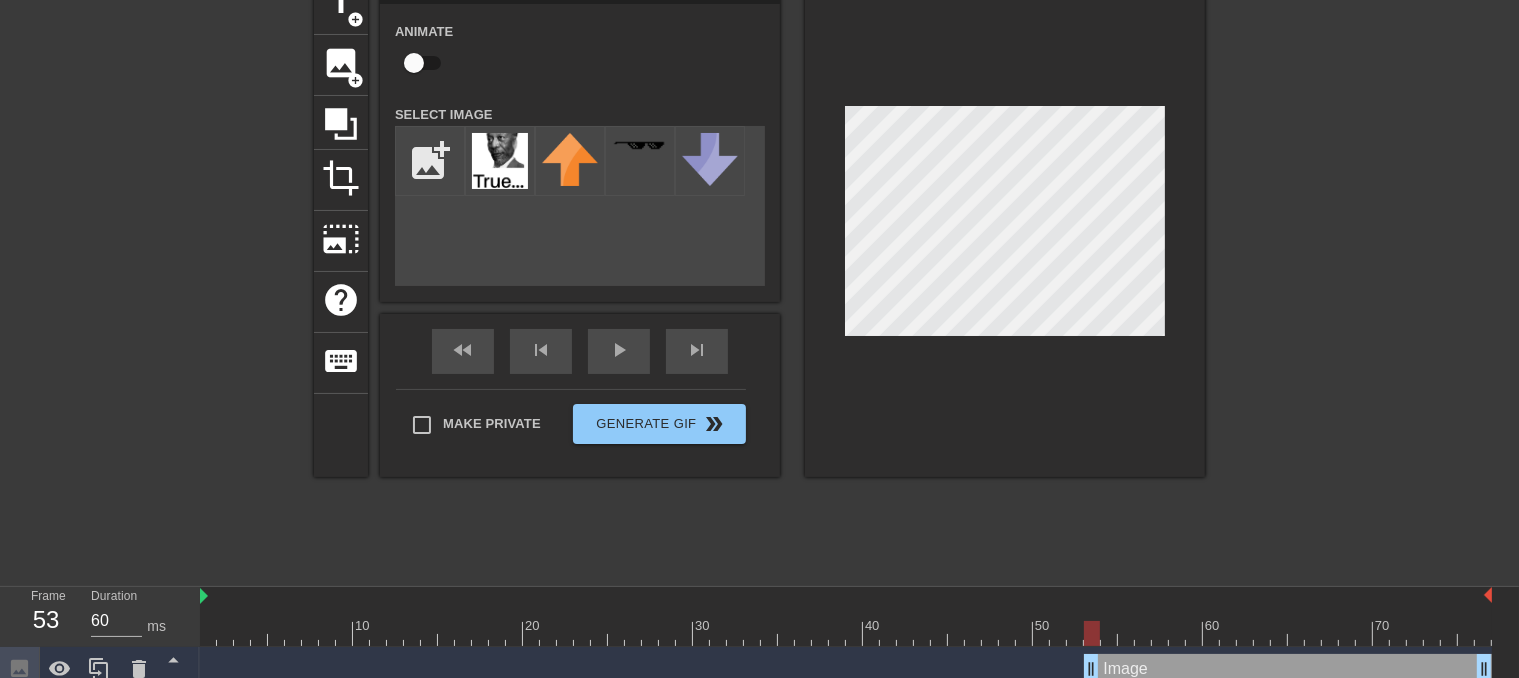 click on "title add_circle image add_circle crop photo_size_select_large help keyboard Image Animate Select Image add_photo_alternate fast_rewind skip_previous play_arrow skip_next Make Private Generate Gif double_arrow" at bounding box center [759, 225] 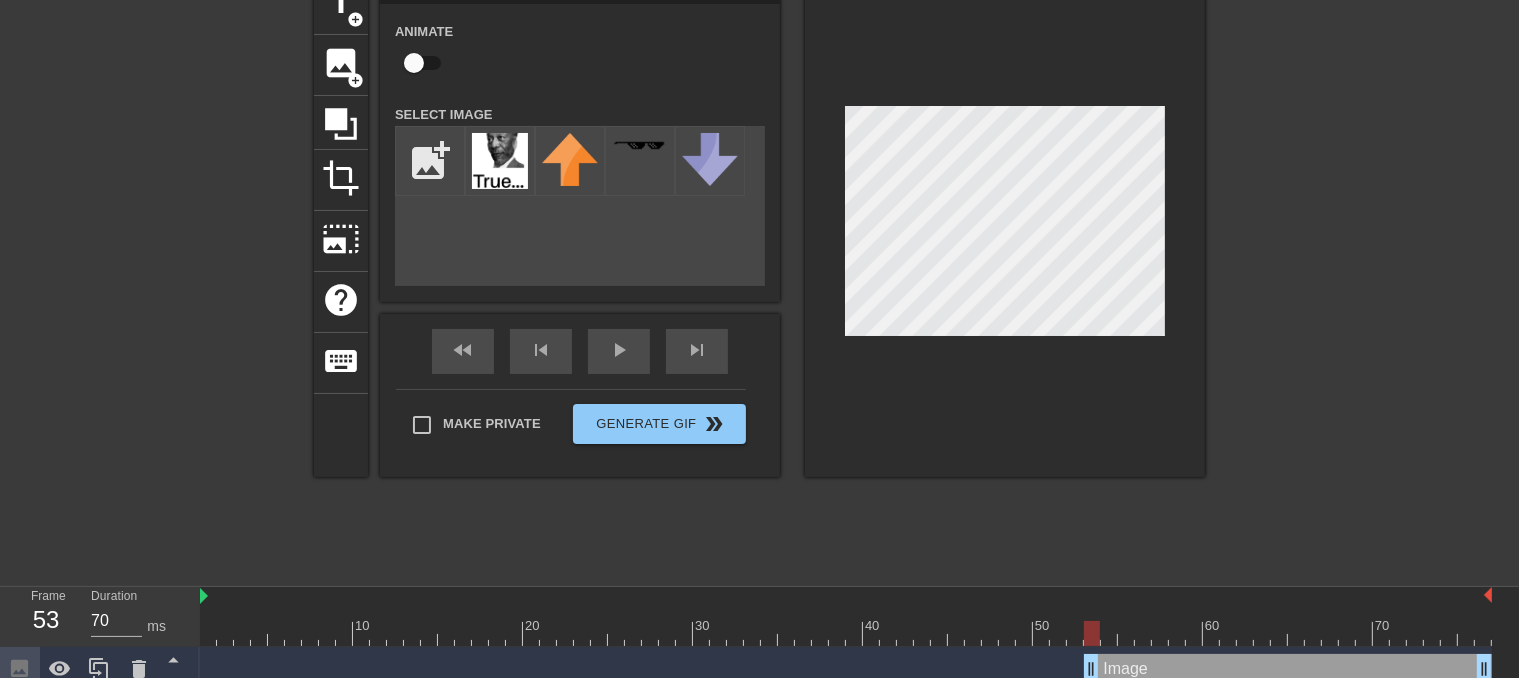 drag, startPoint x: 1000, startPoint y: 636, endPoint x: 1080, endPoint y: 666, distance: 85.44004 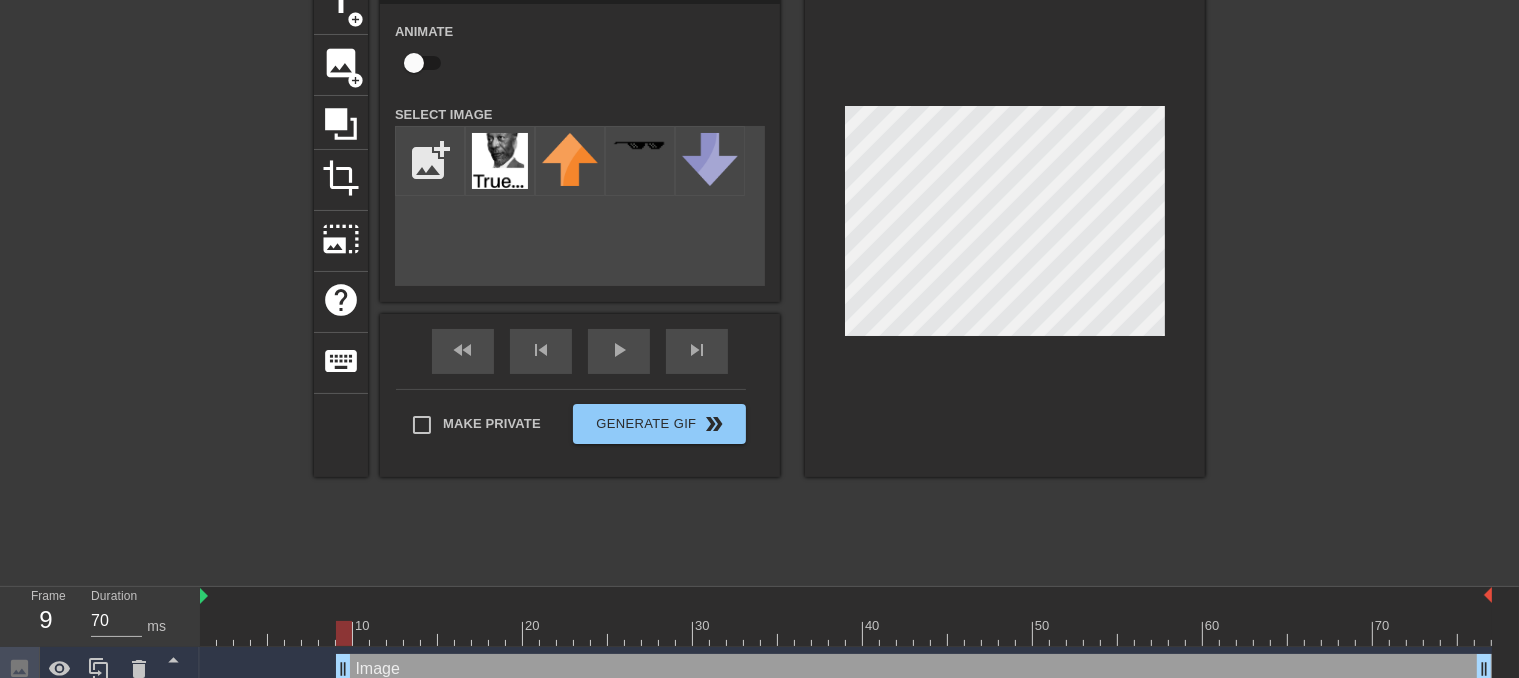 type on "60" 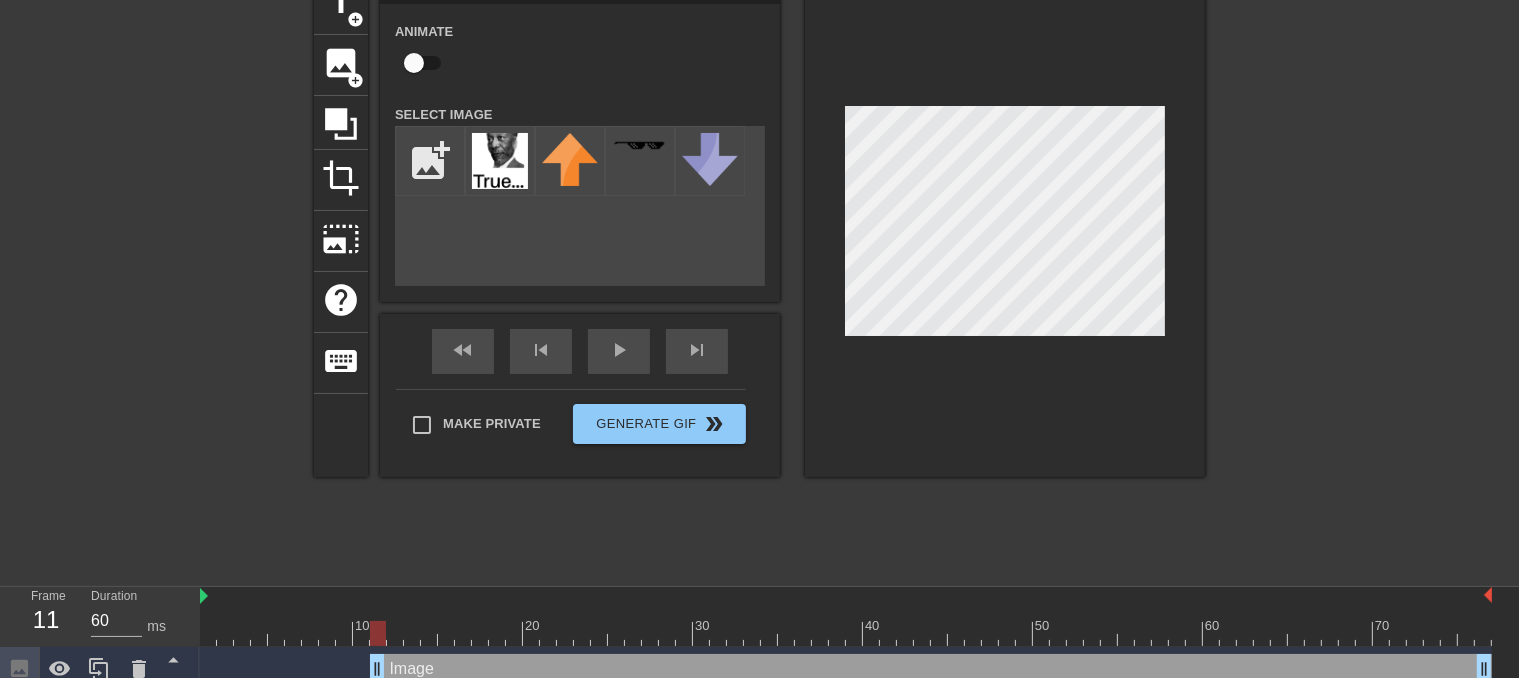 drag, startPoint x: 1099, startPoint y: 667, endPoint x: 381, endPoint y: 659, distance: 718.04456 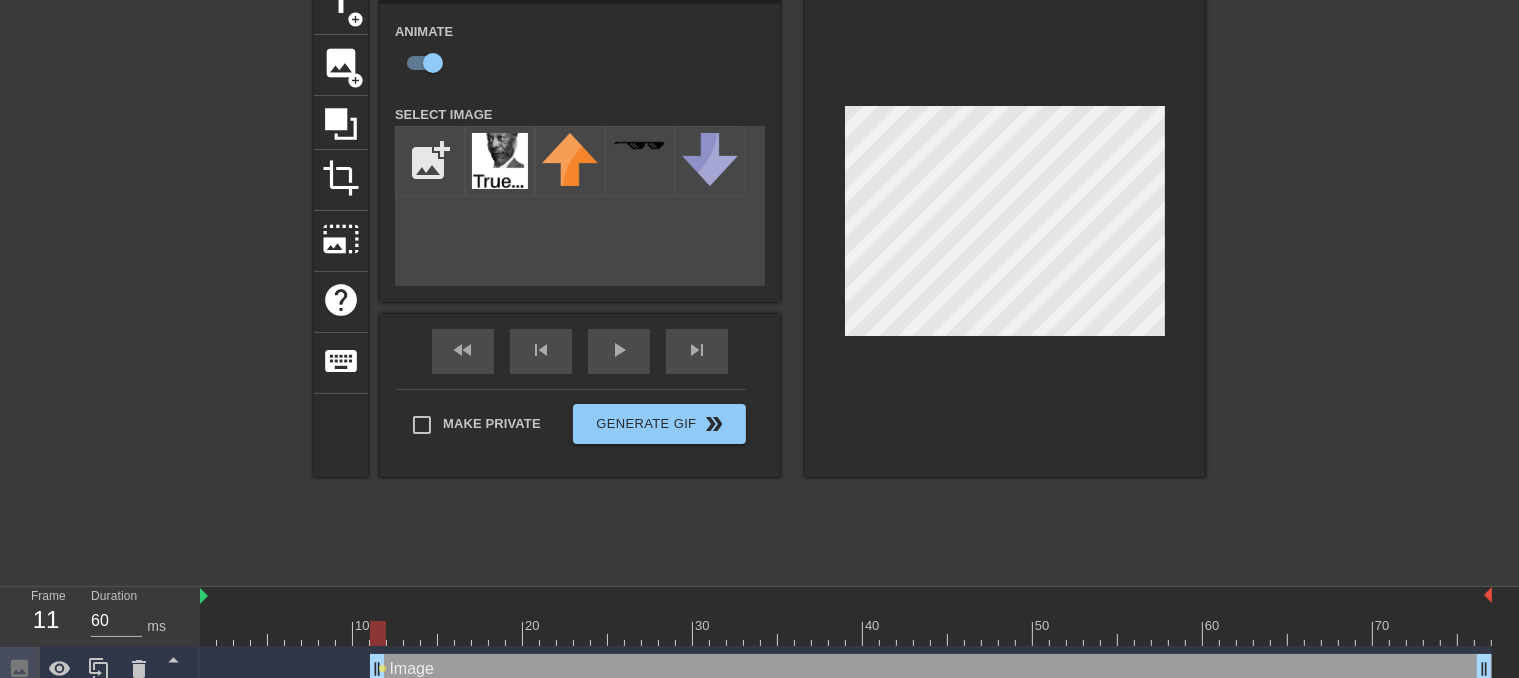 click at bounding box center [378, 633] 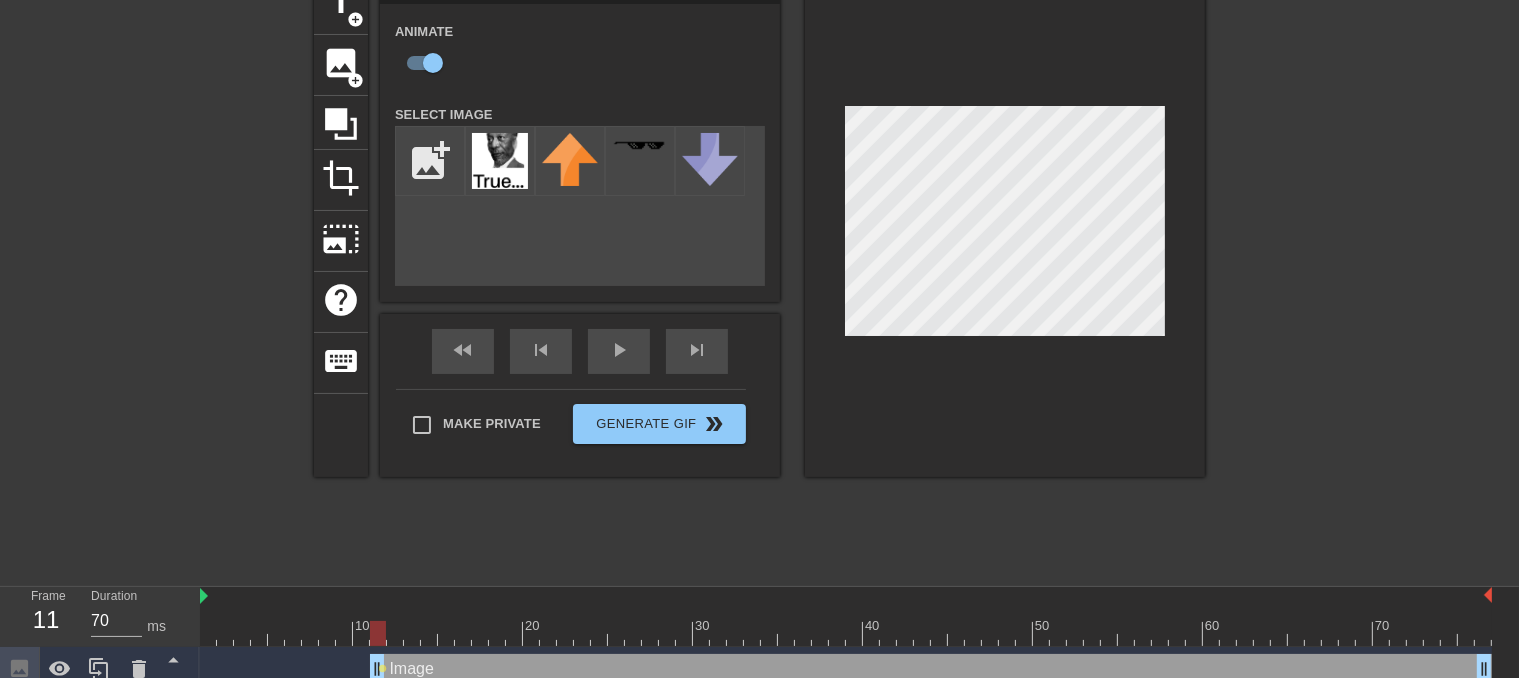 click at bounding box center [378, 633] 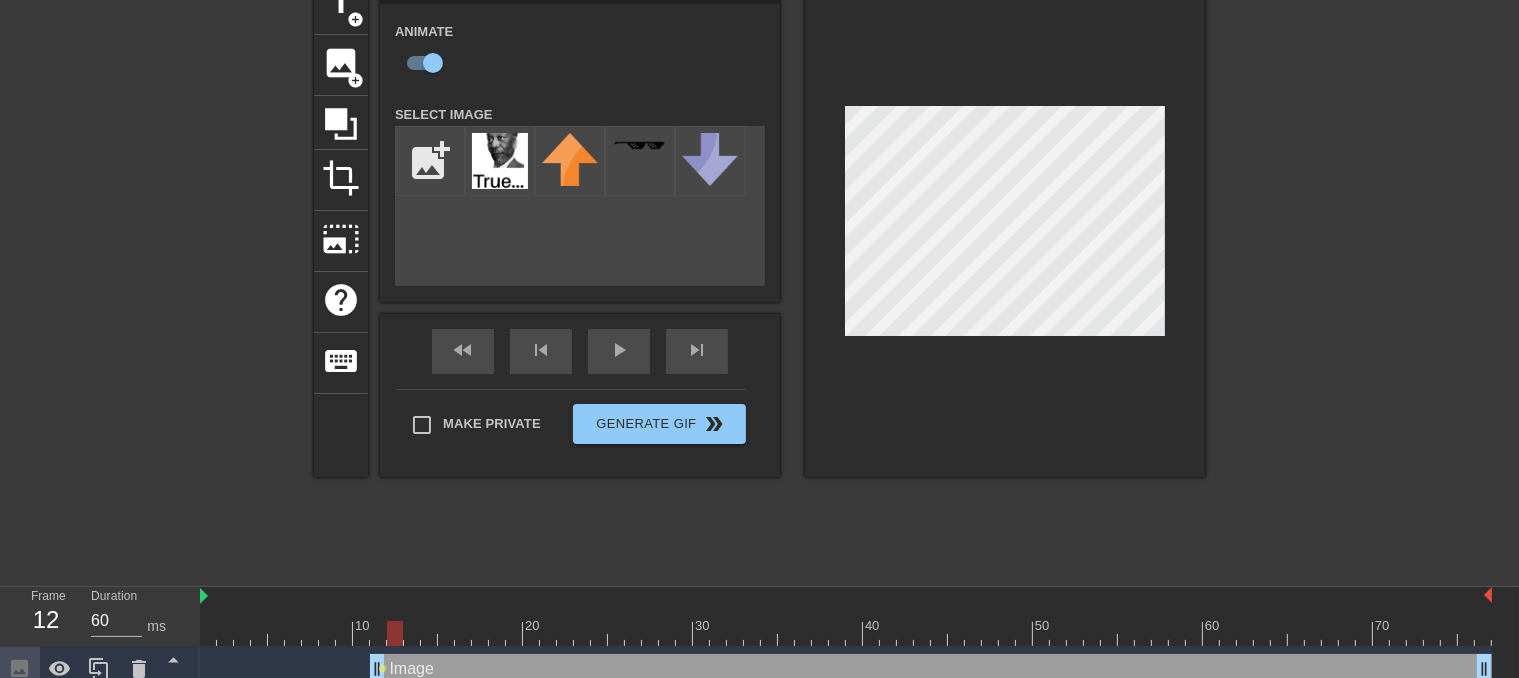 drag, startPoint x: 371, startPoint y: 631, endPoint x: 408, endPoint y: 619, distance: 38.8973 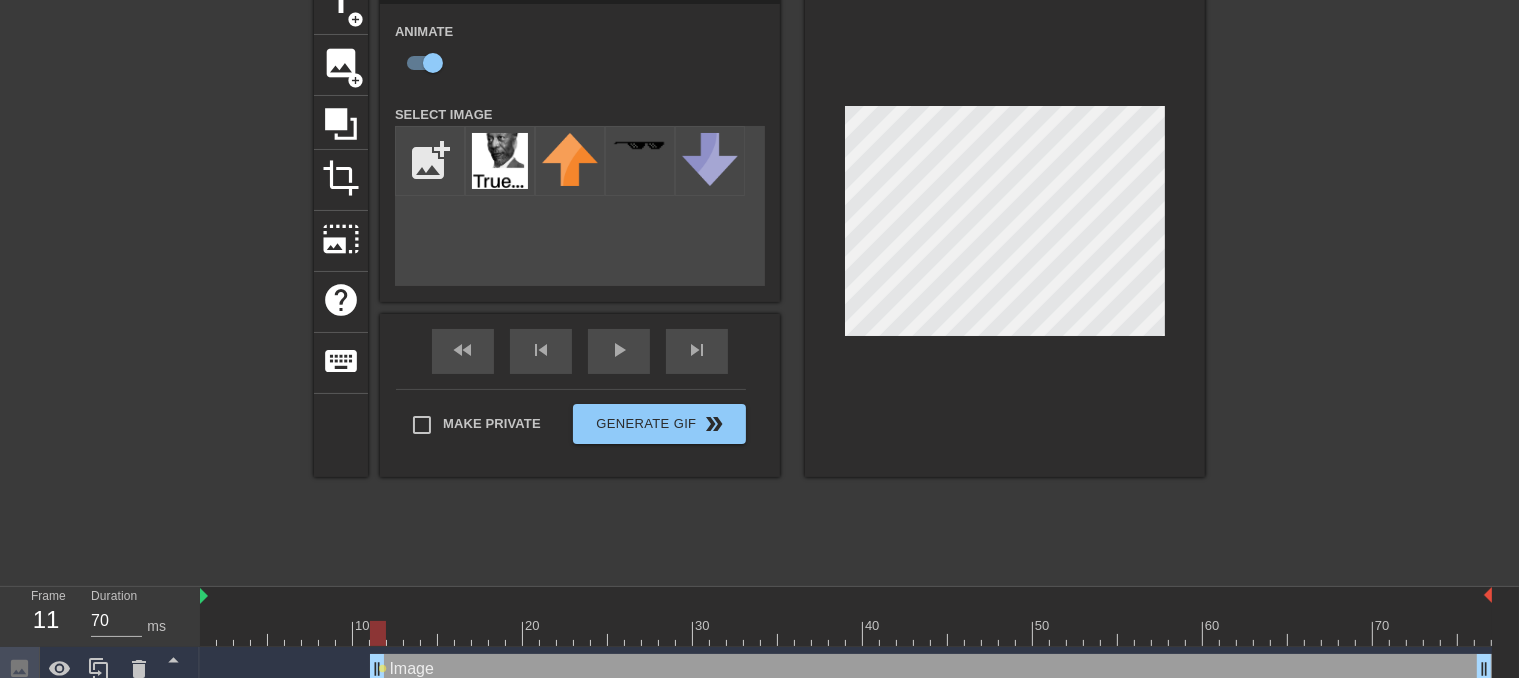 click at bounding box center (846, 633) 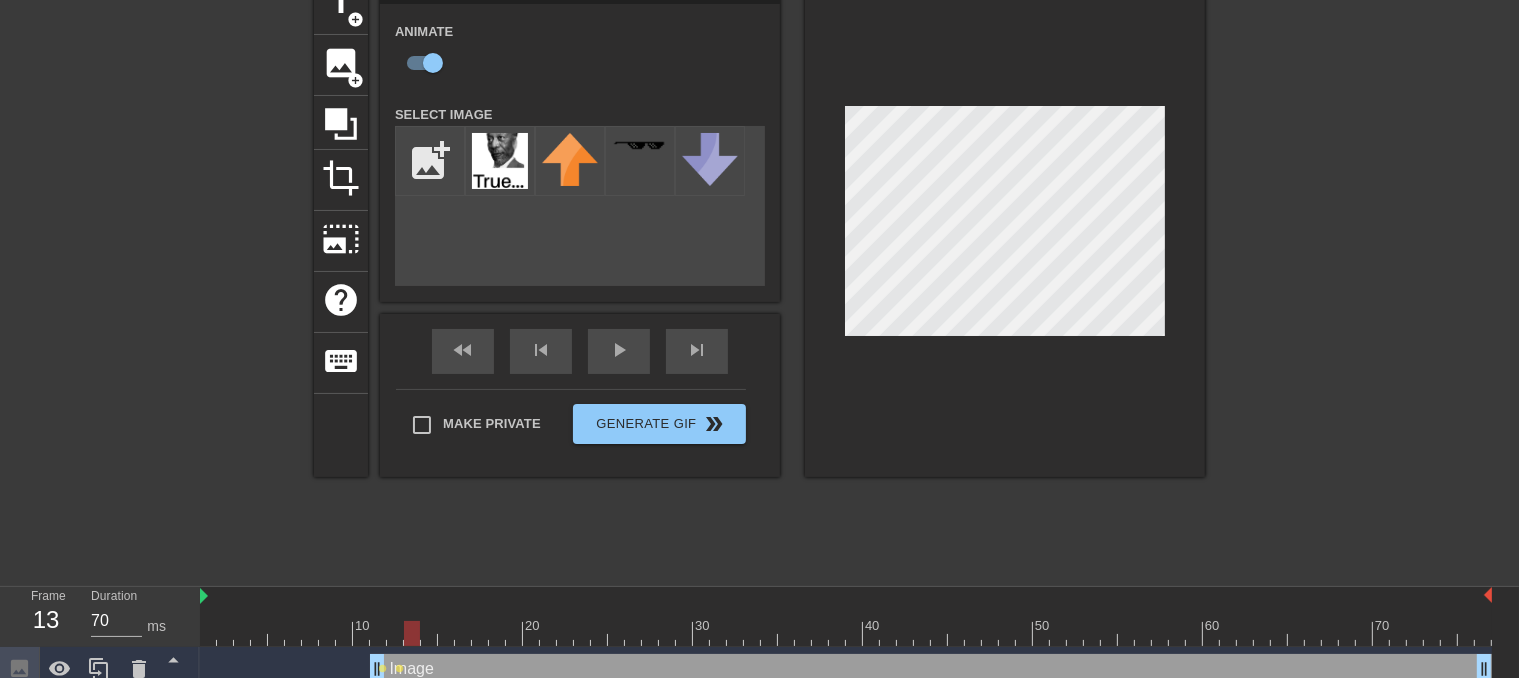 click at bounding box center [846, 633] 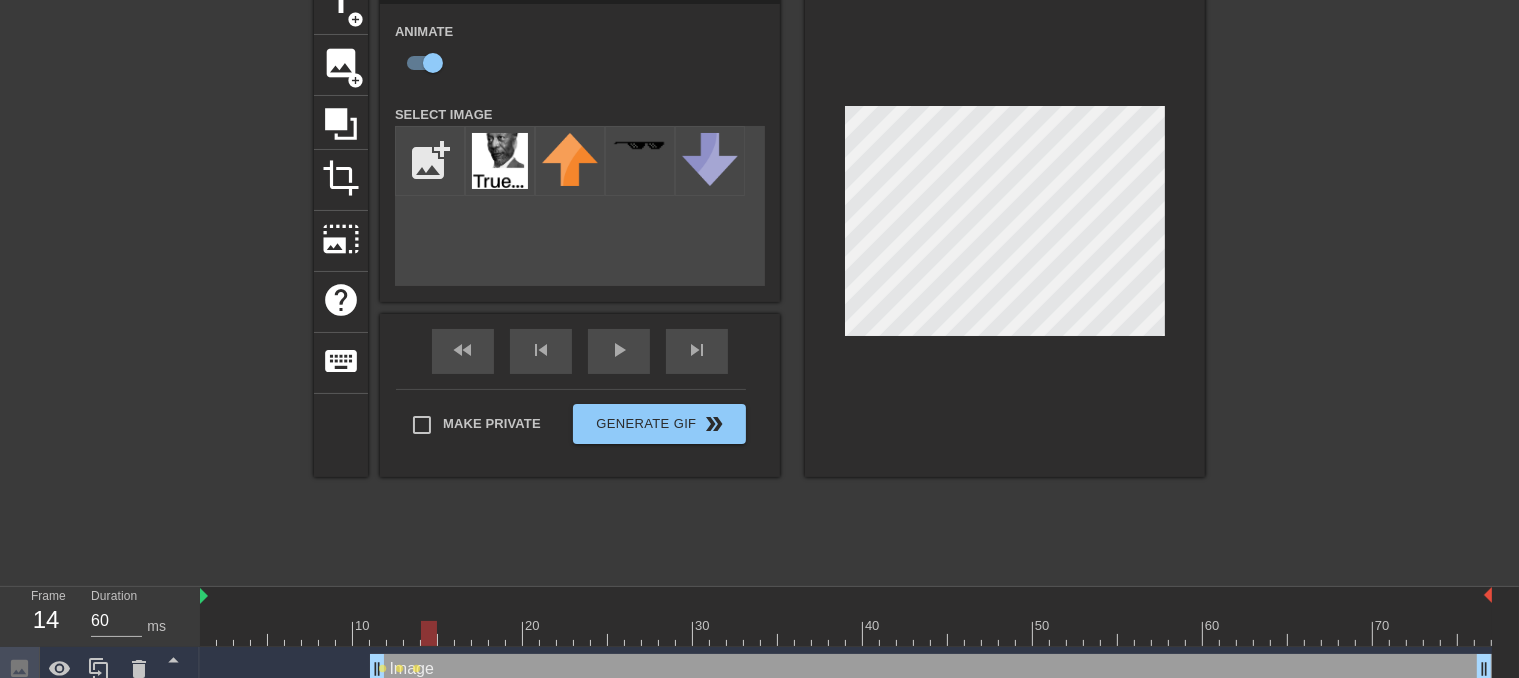 click at bounding box center (846, 633) 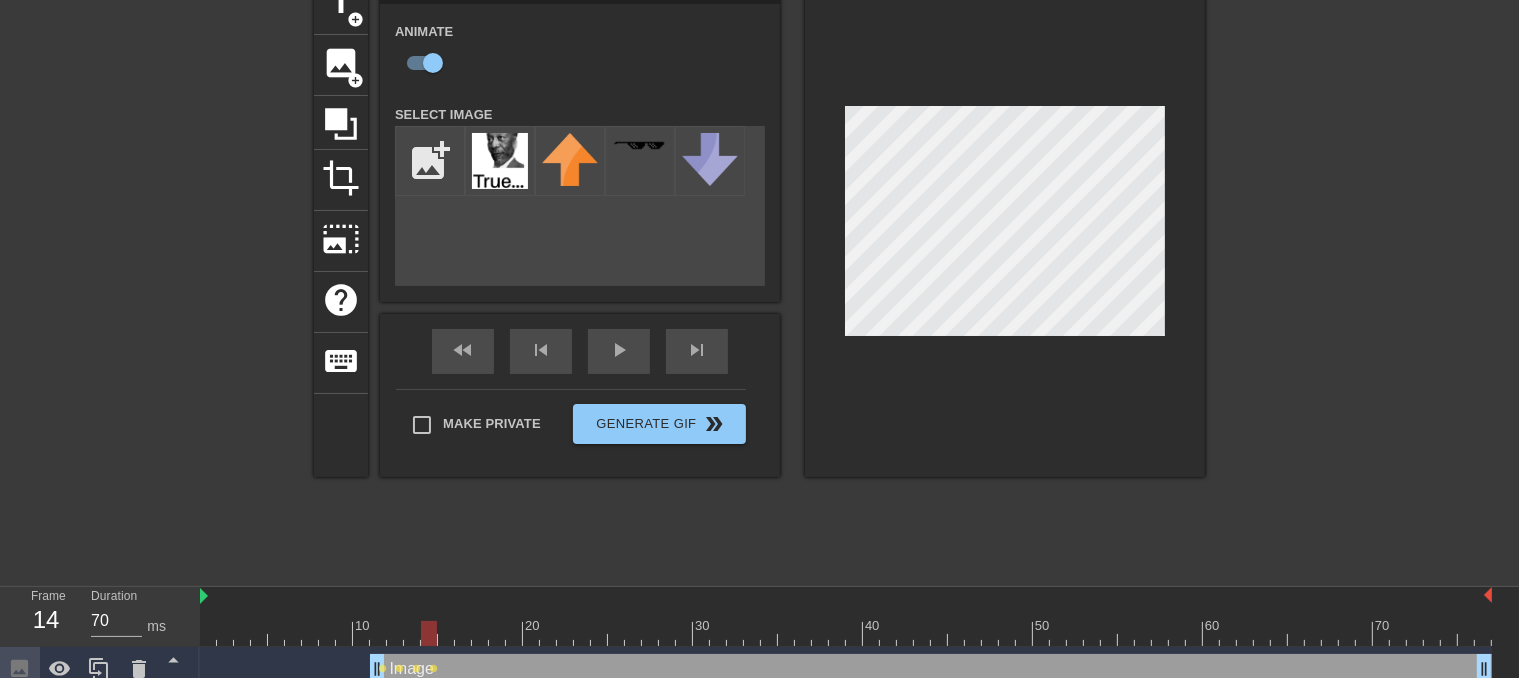 click at bounding box center [846, 633] 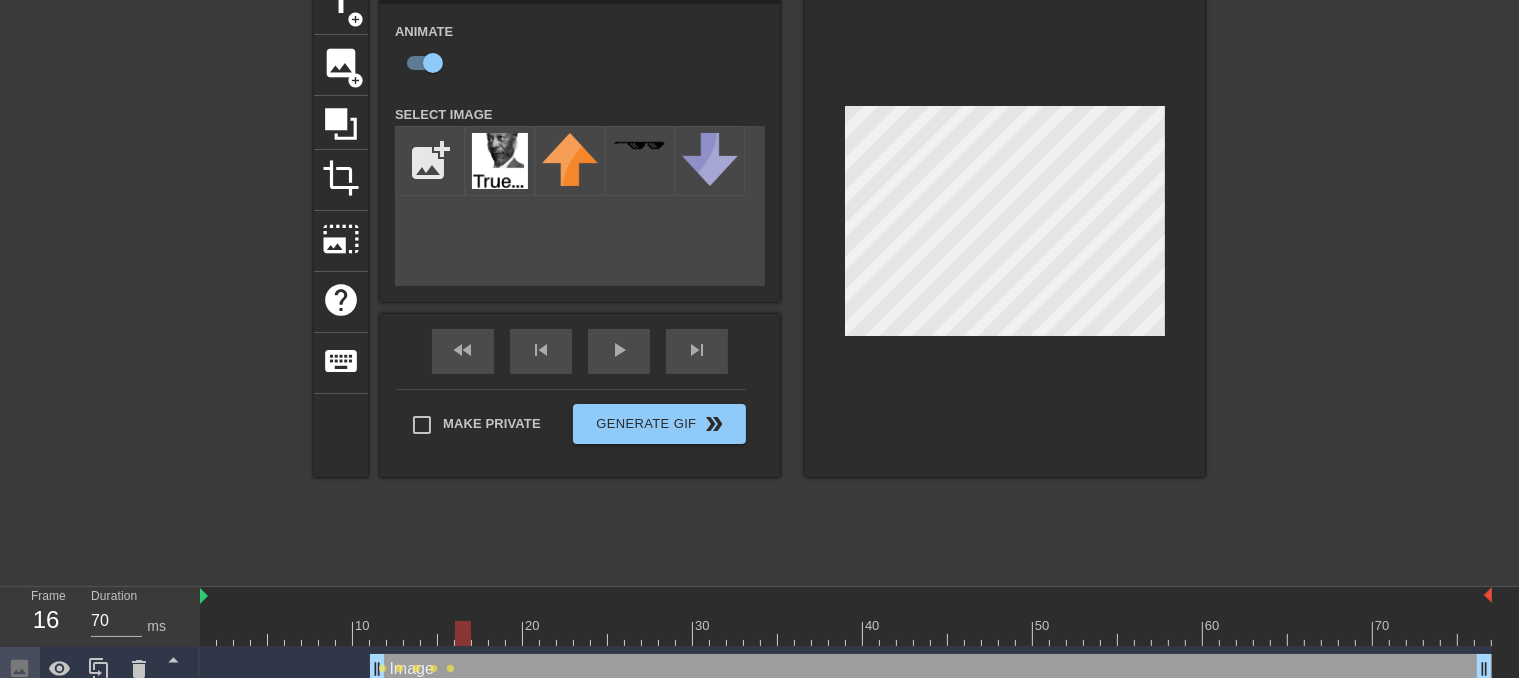 click at bounding box center [463, 633] 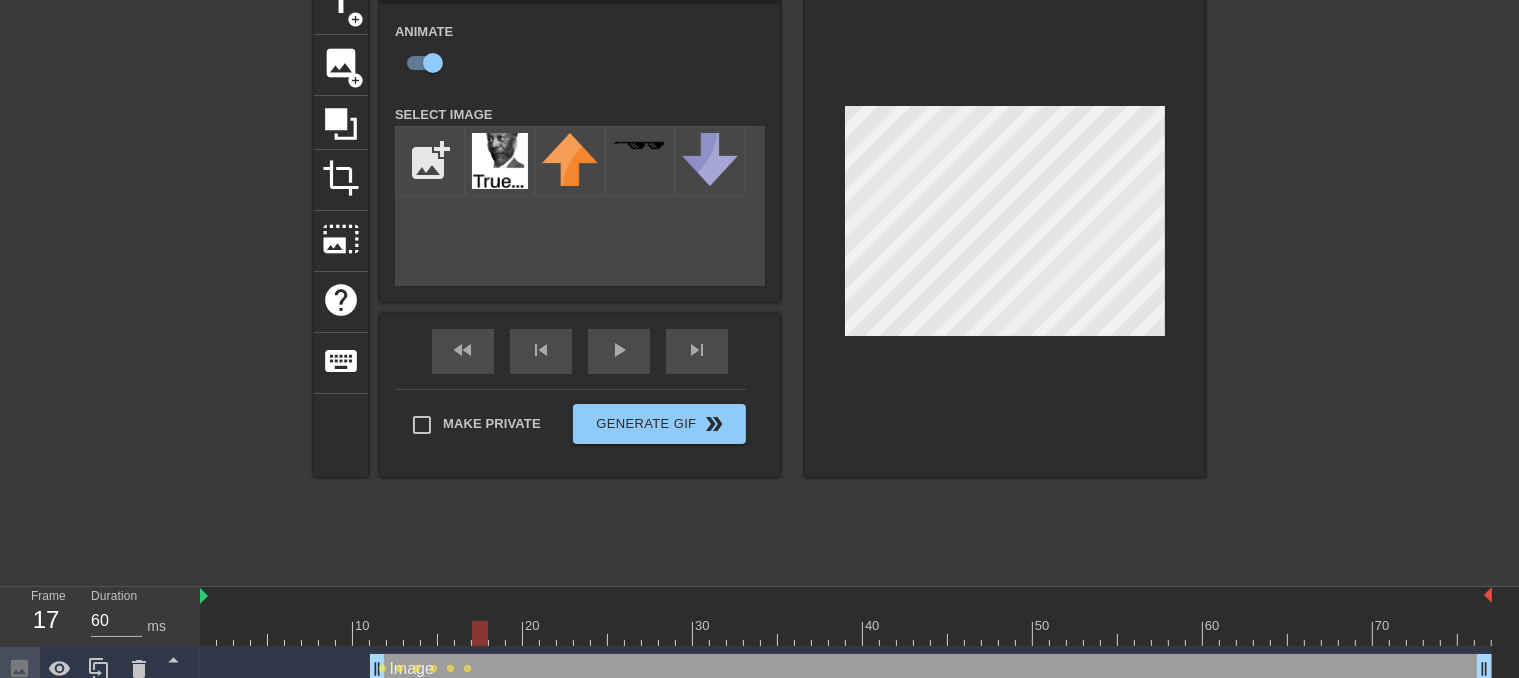 click at bounding box center (846, 633) 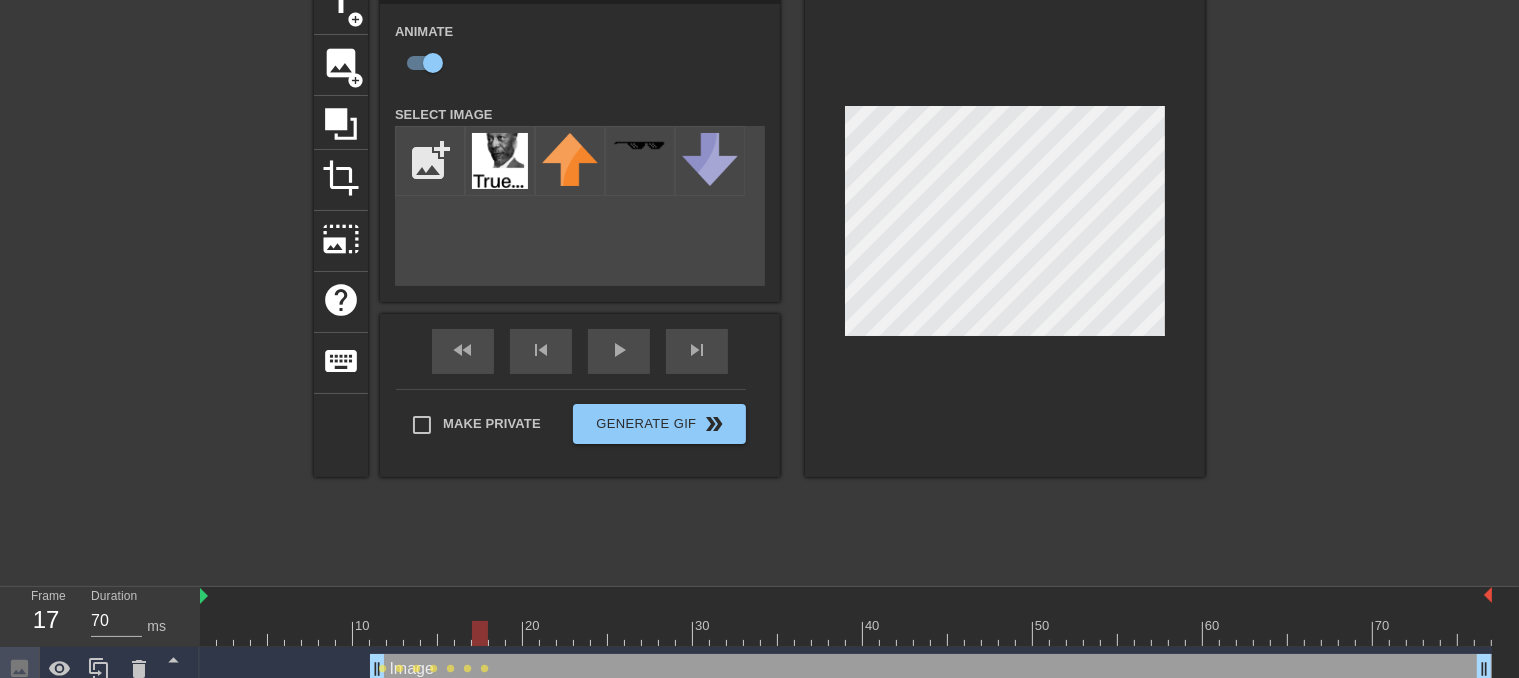 click at bounding box center (846, 633) 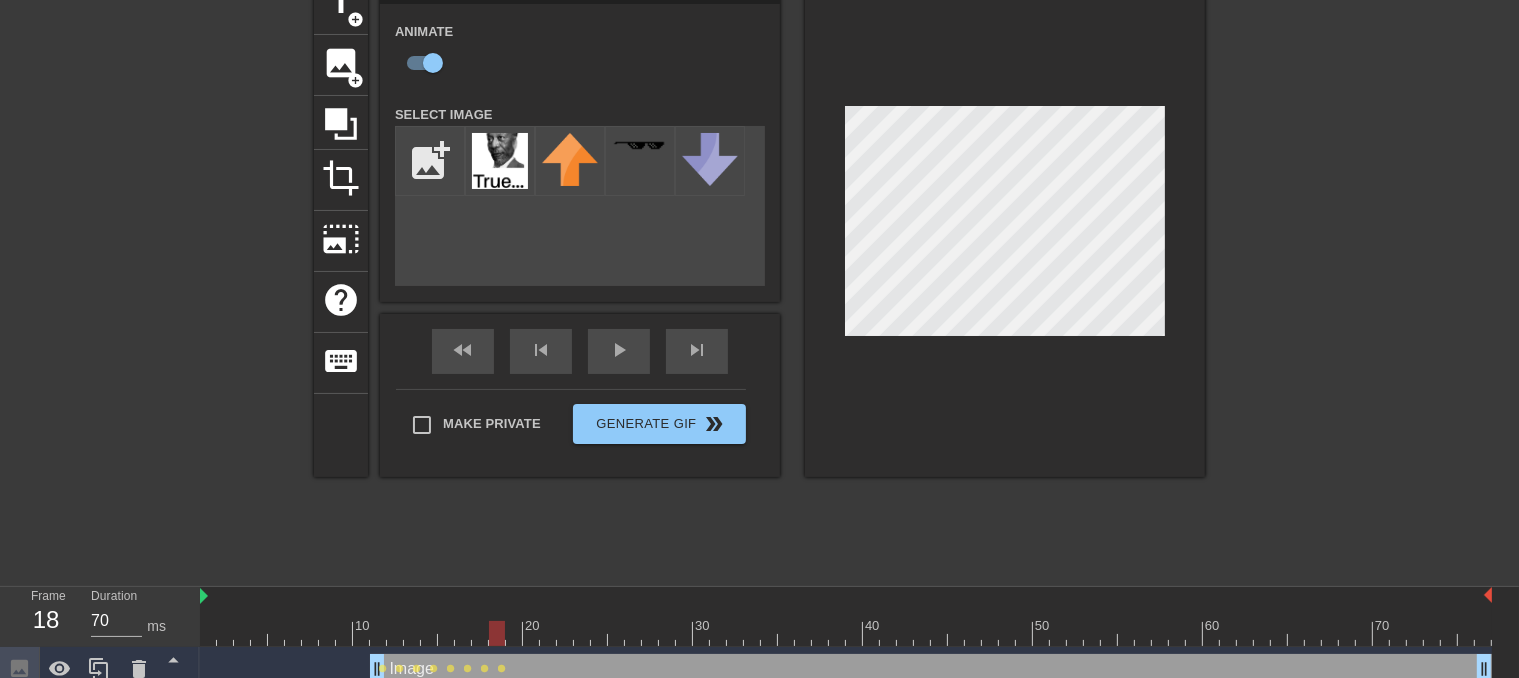 click at bounding box center [1005, 225] 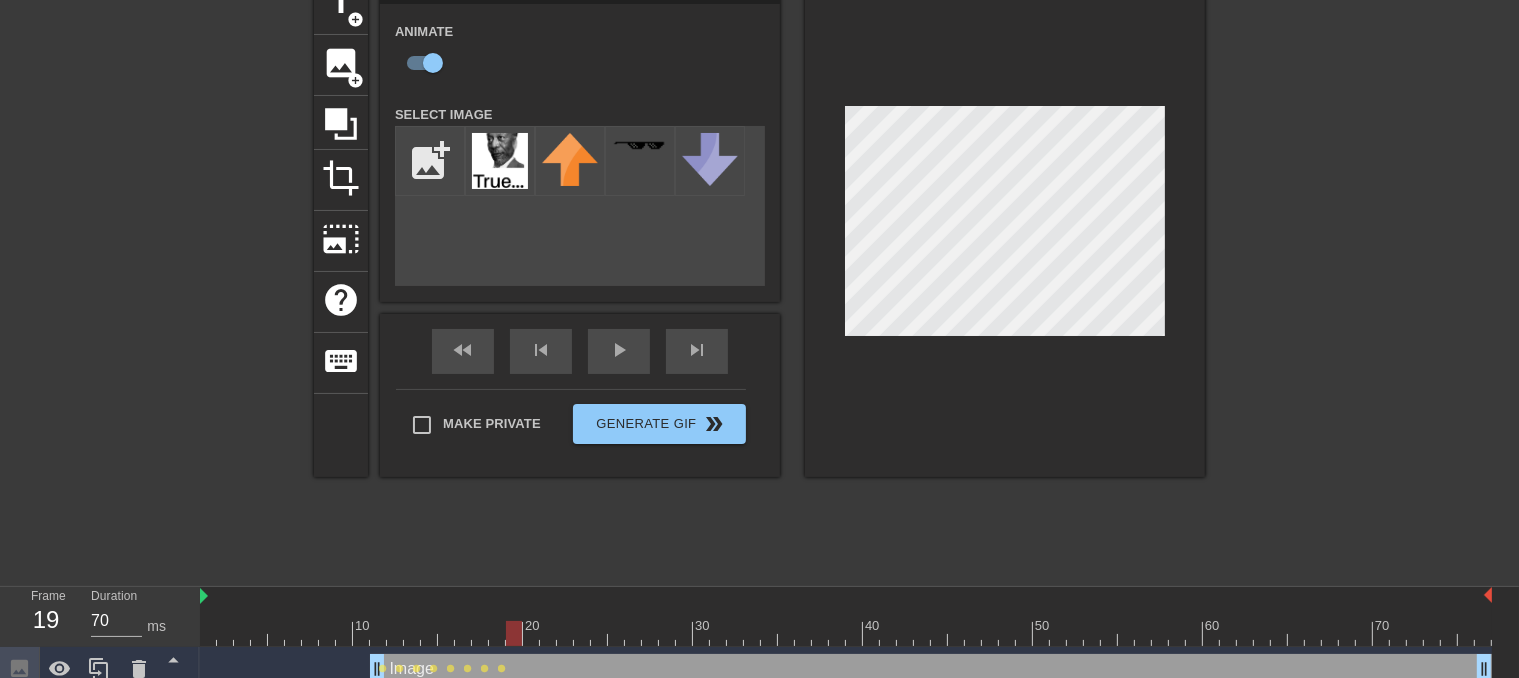 click at bounding box center [846, 633] 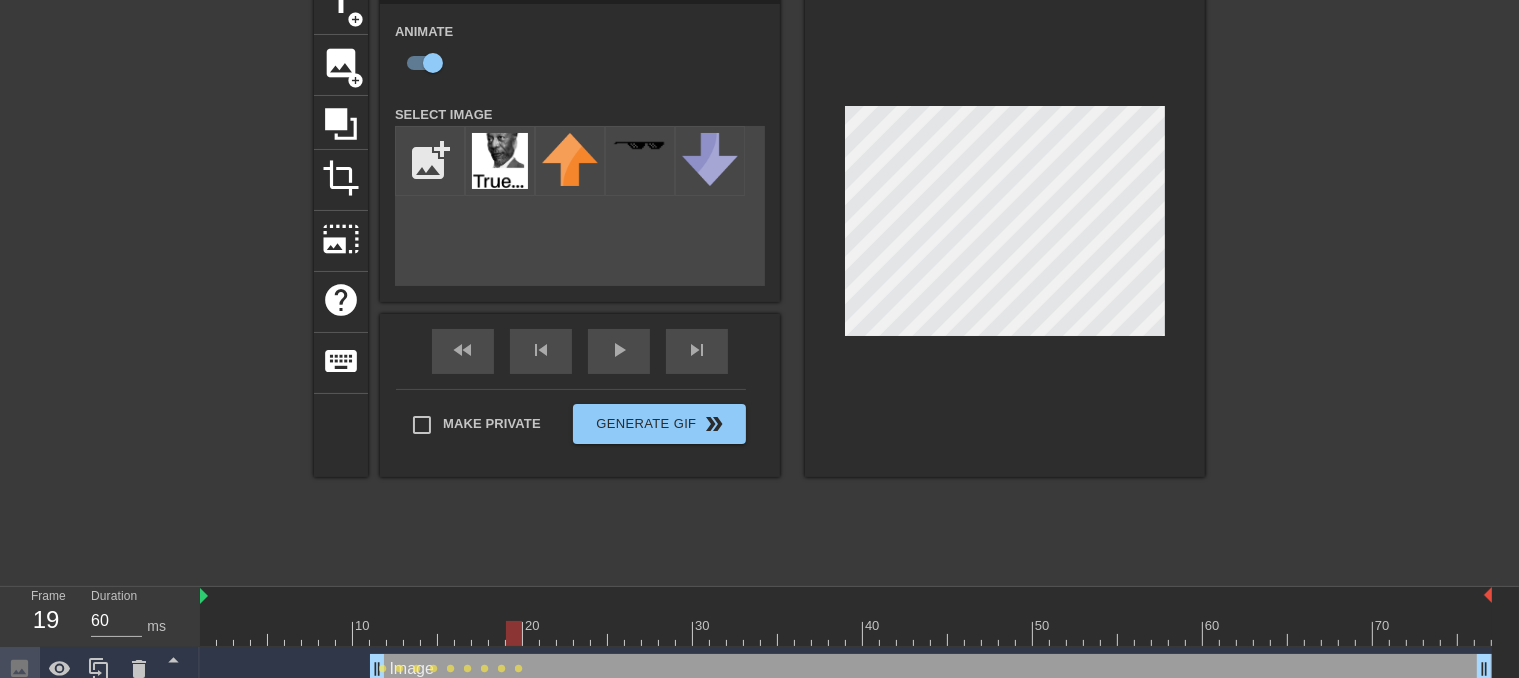 click at bounding box center [846, 633] 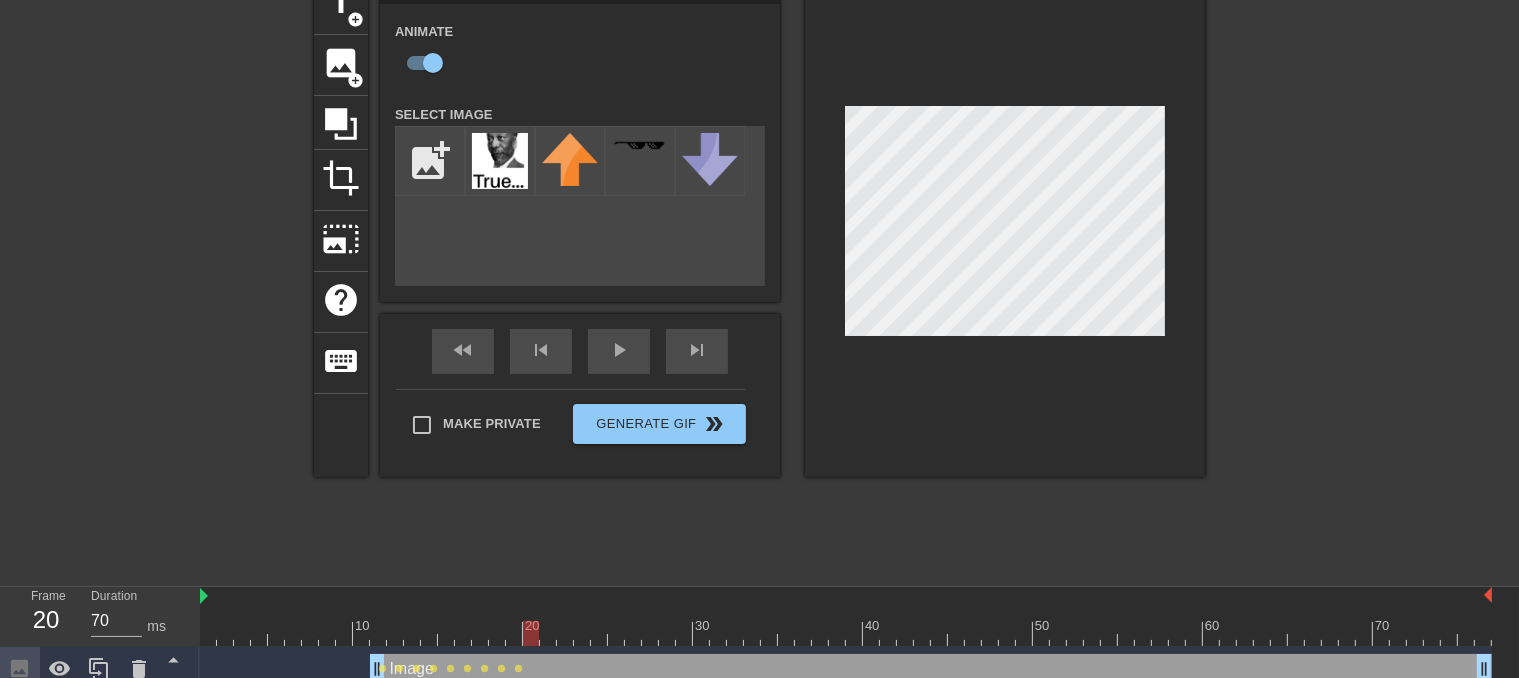 click at bounding box center [846, 633] 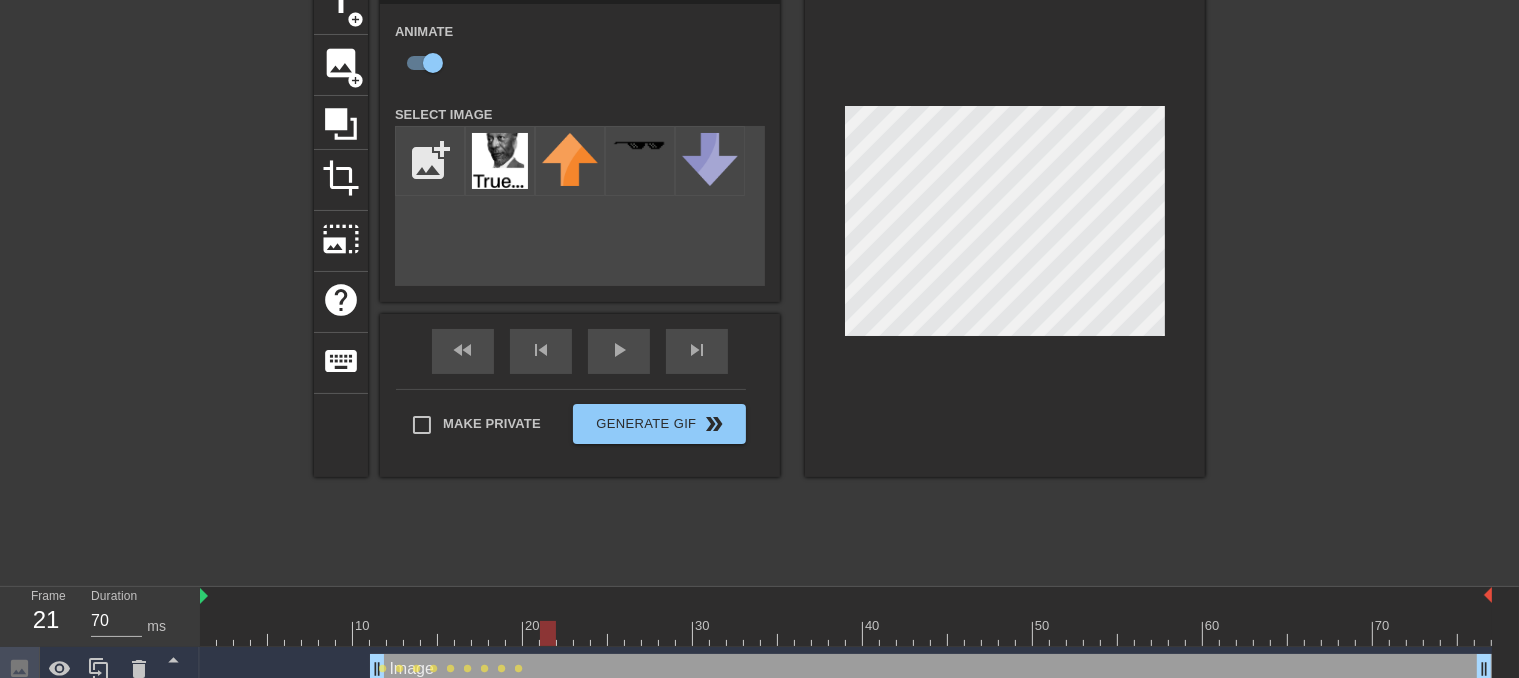 click at bounding box center [548, 633] 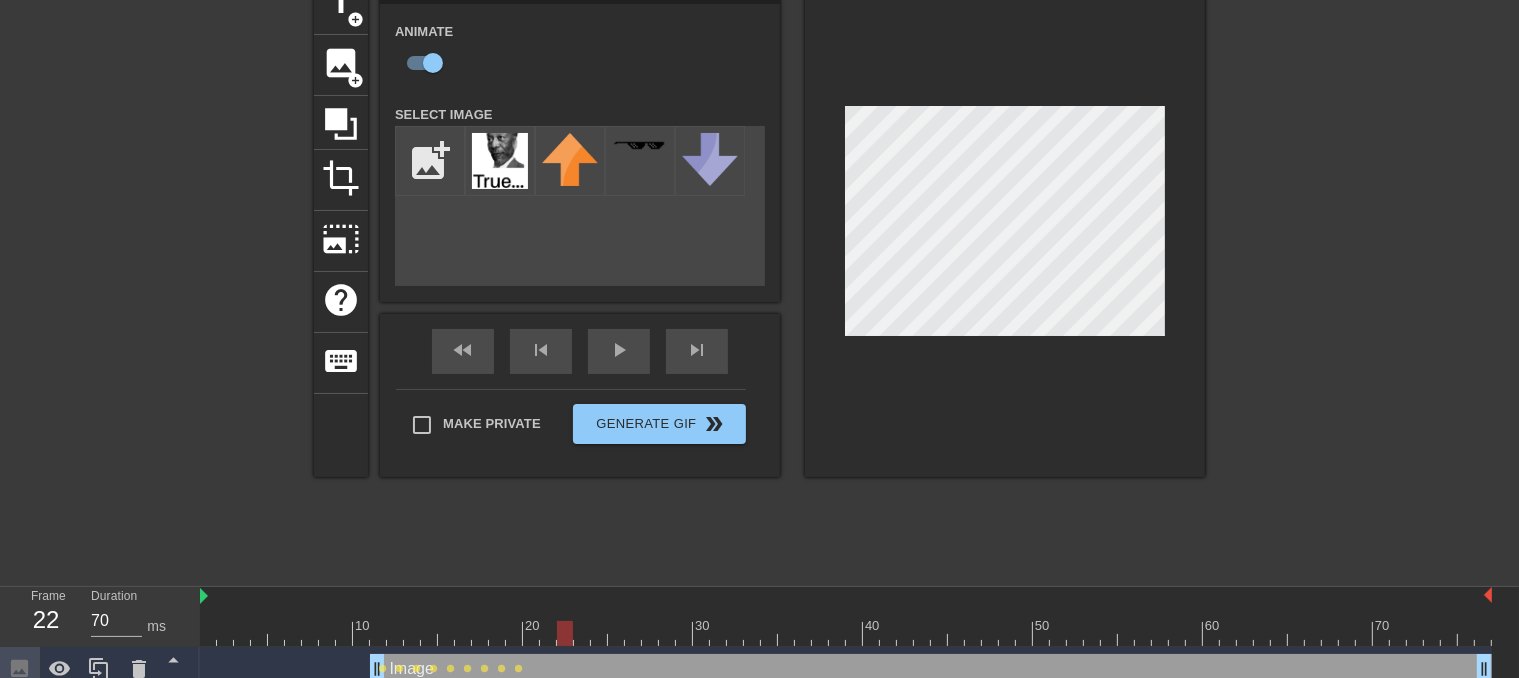 click at bounding box center [565, 633] 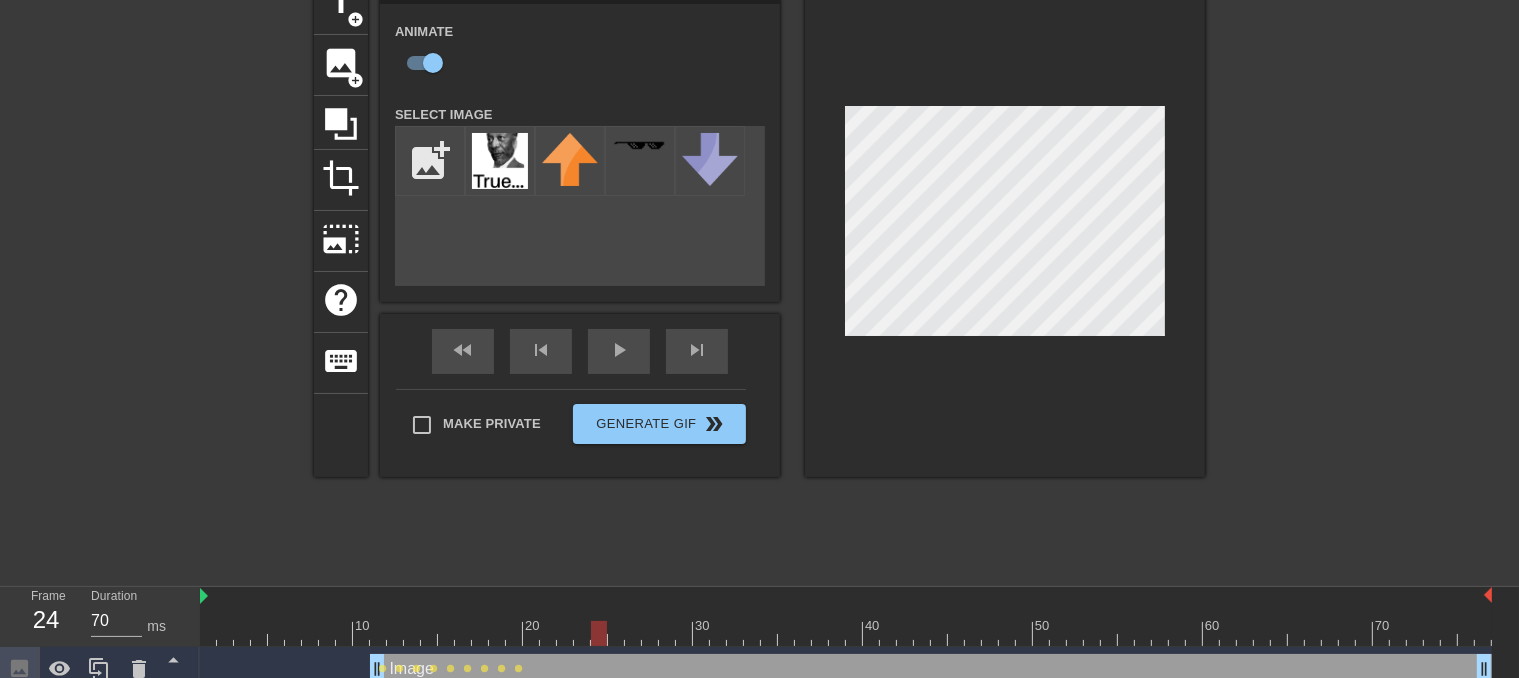 click at bounding box center (846, 633) 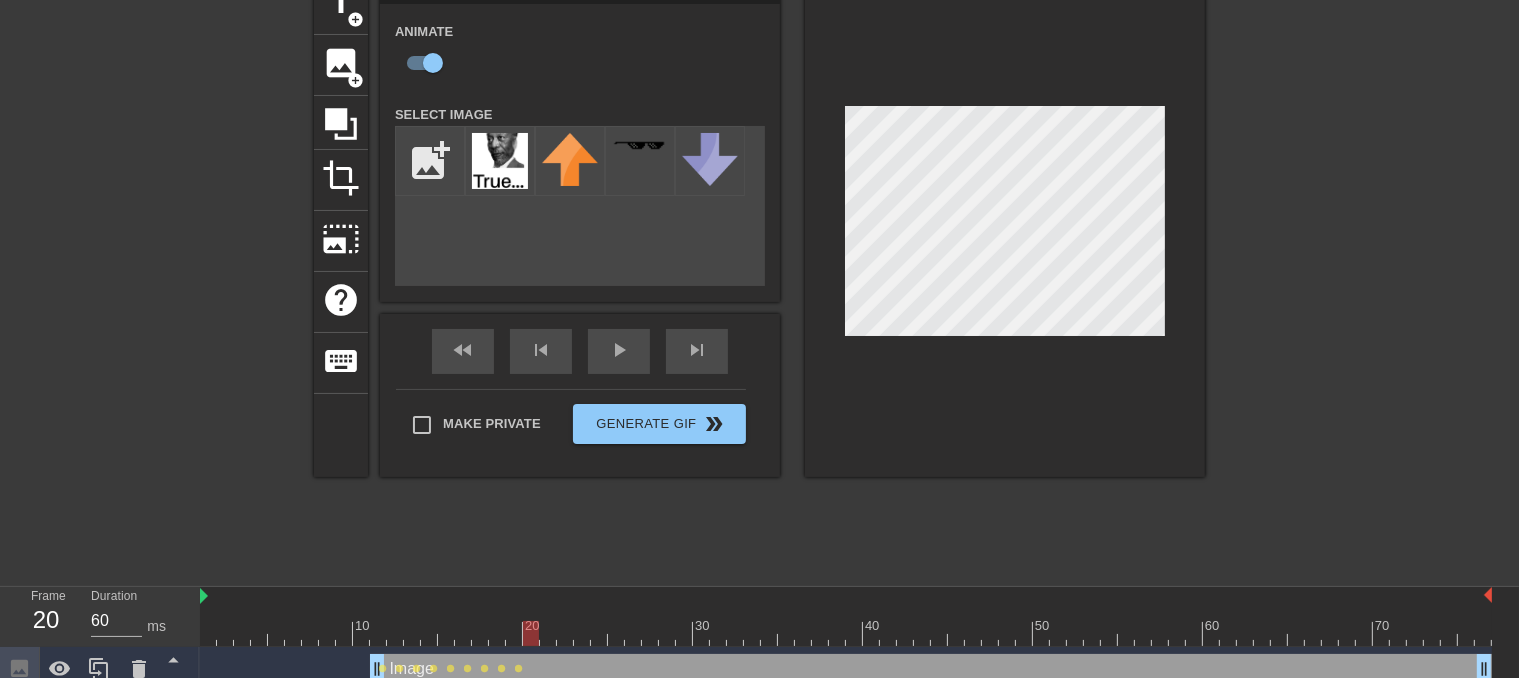 click at bounding box center [846, 633] 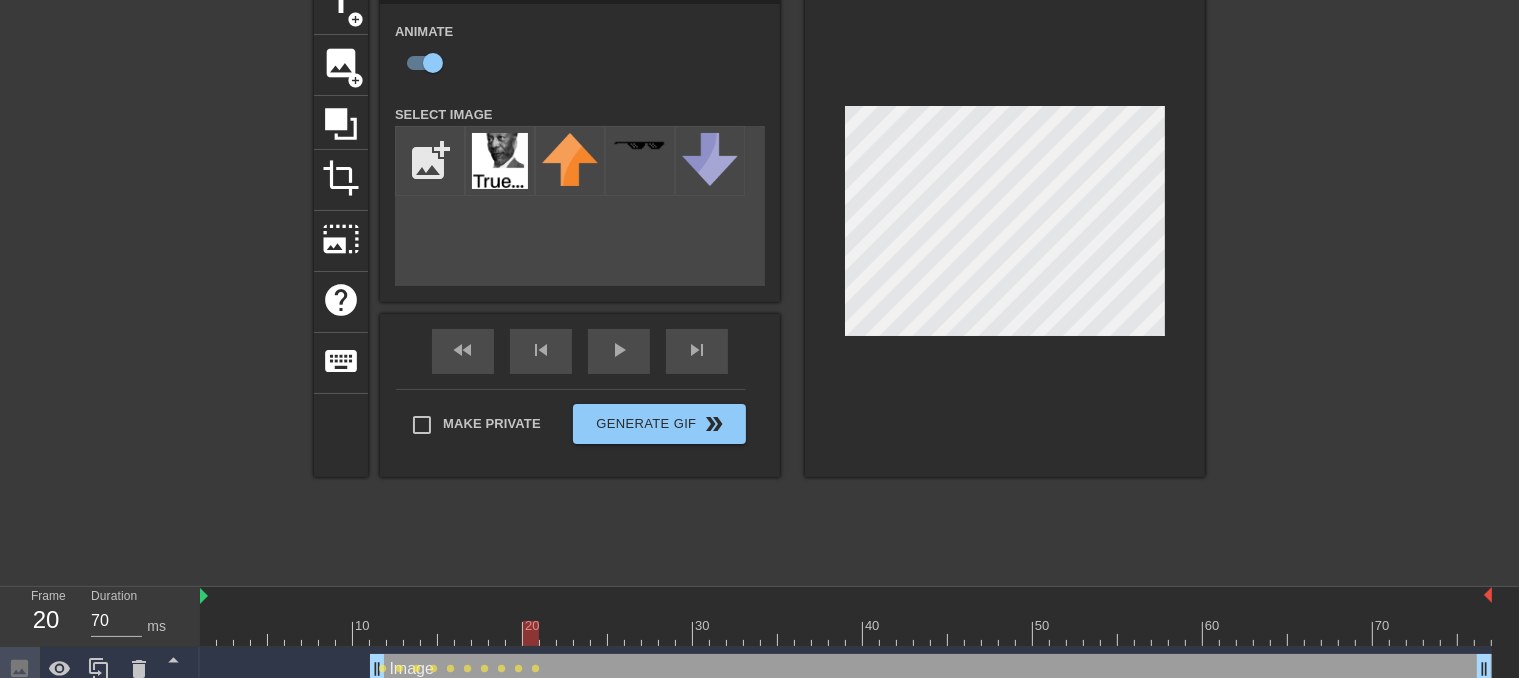 click at bounding box center [514, 619] 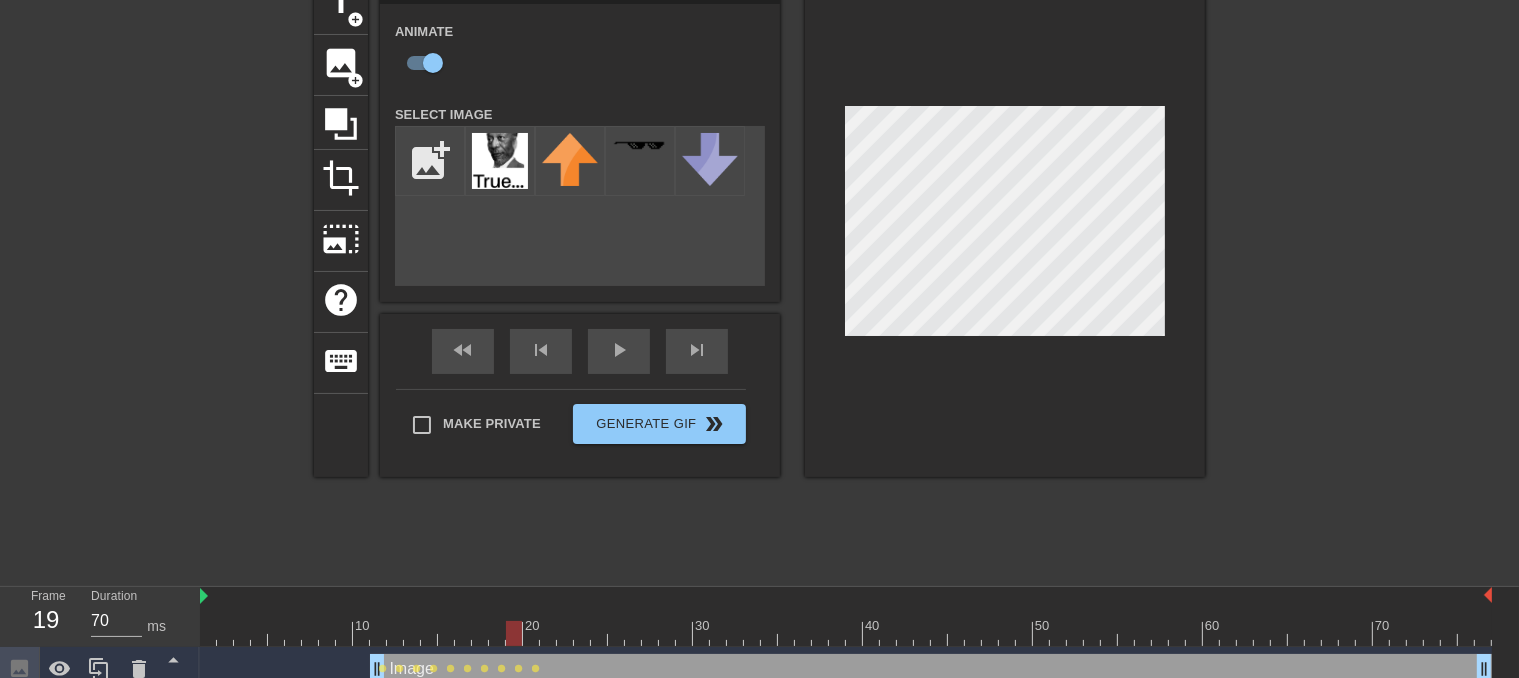 click at bounding box center [514, 633] 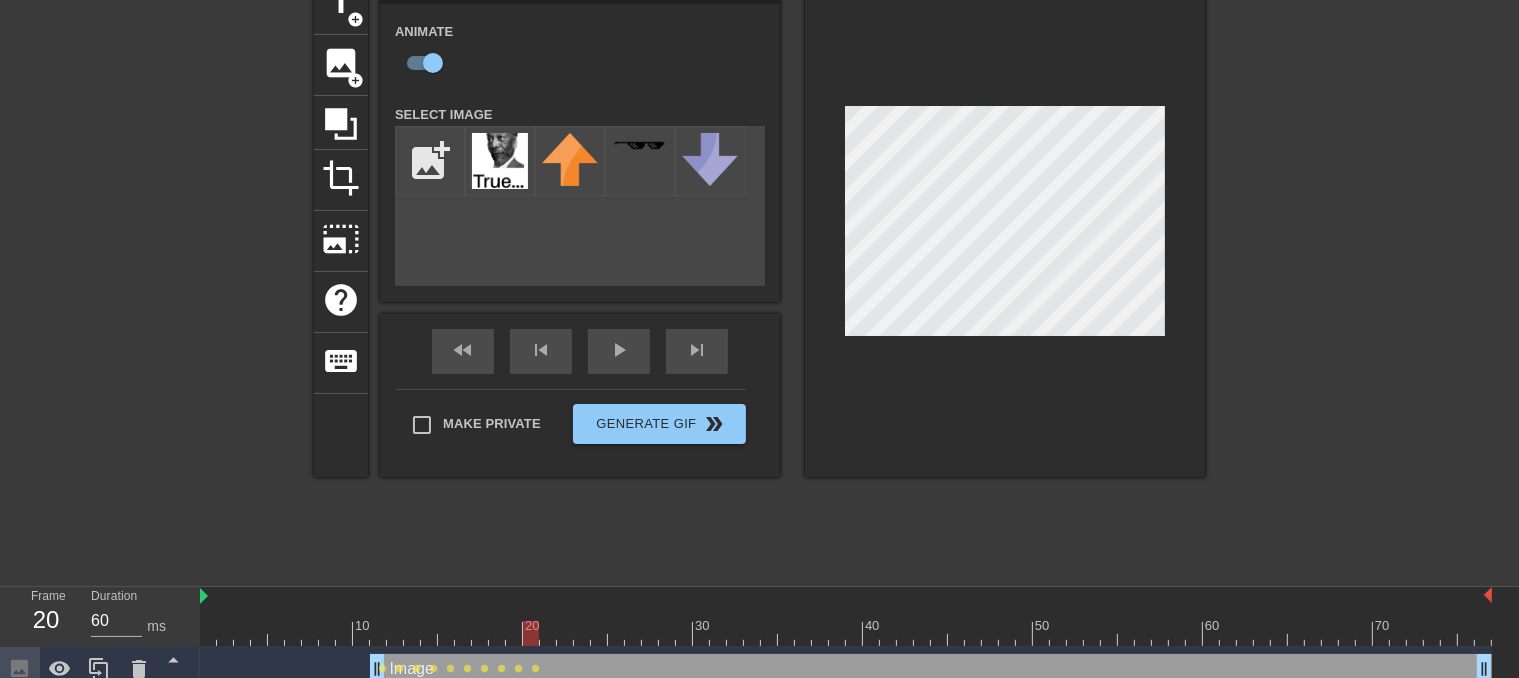 click at bounding box center [846, 633] 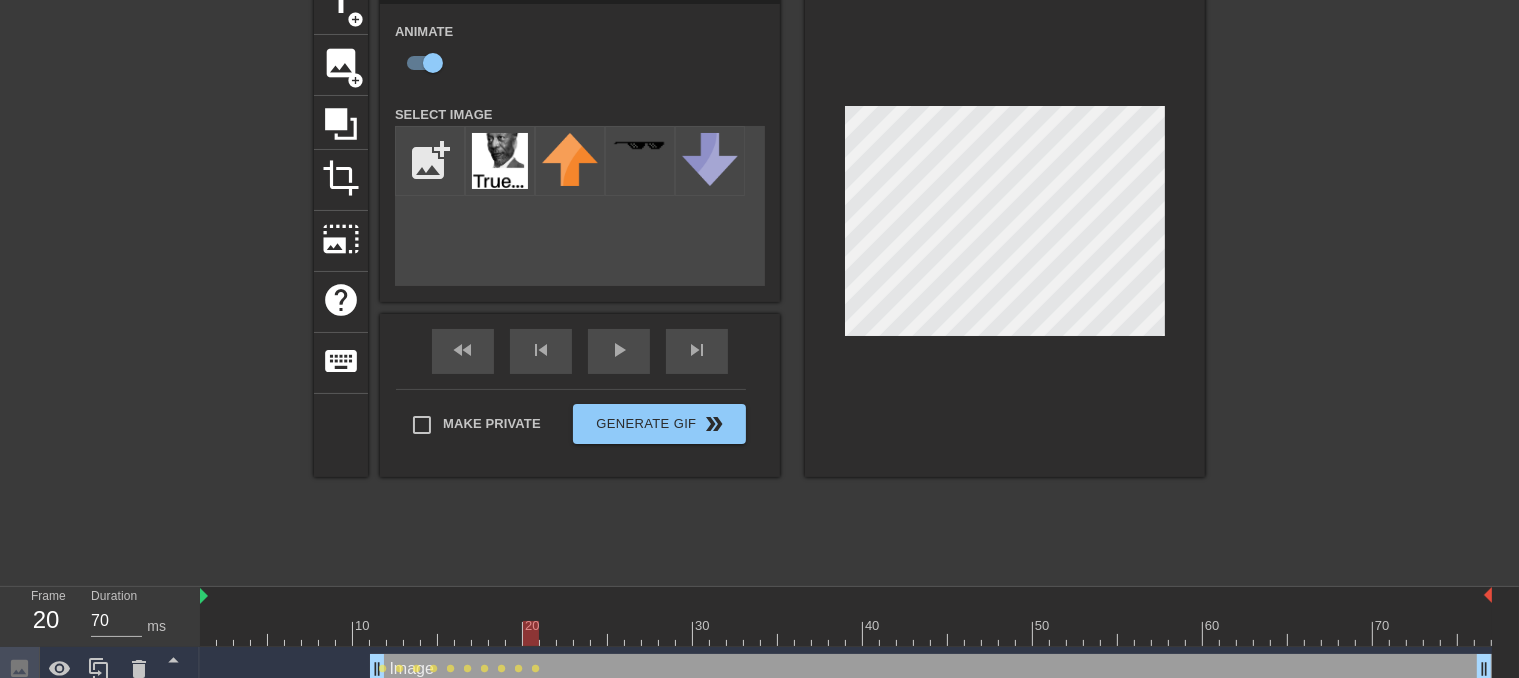 click at bounding box center [846, 633] 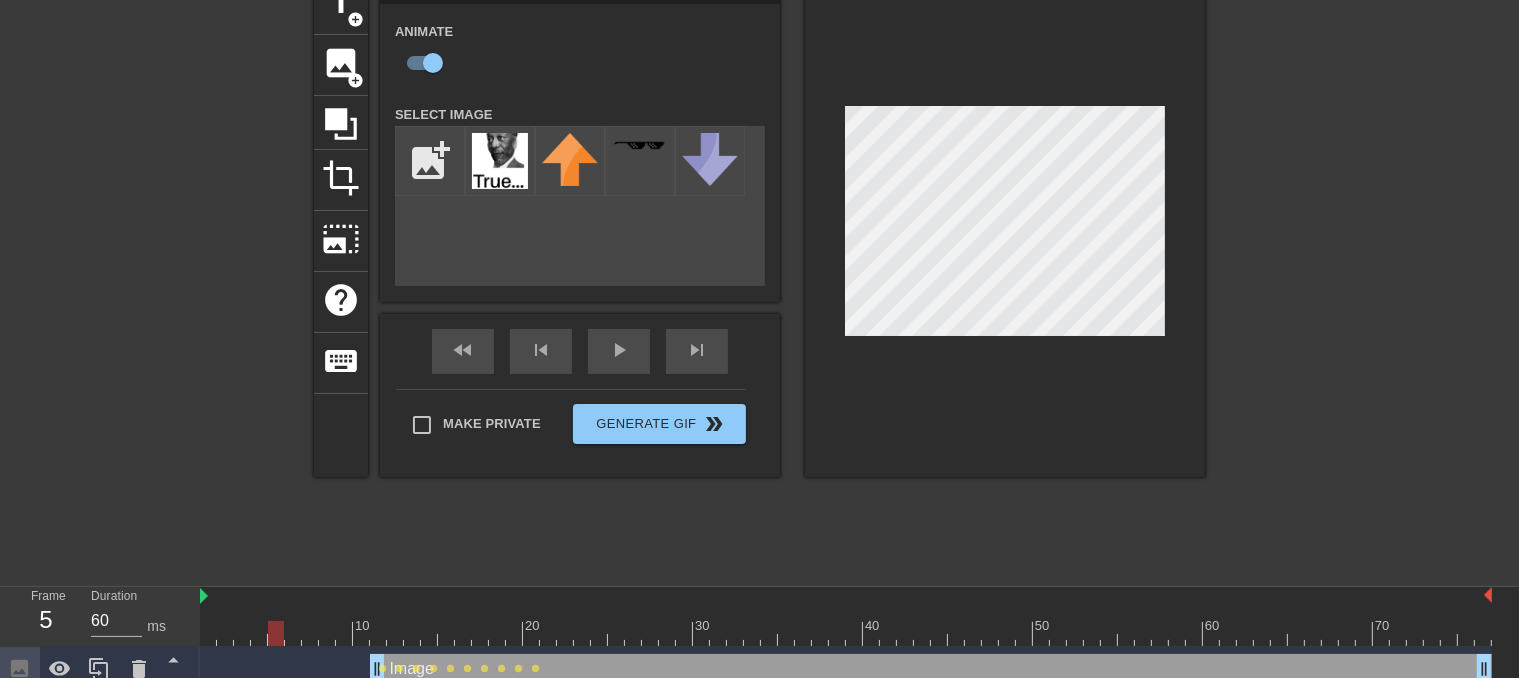 click at bounding box center [846, 633] 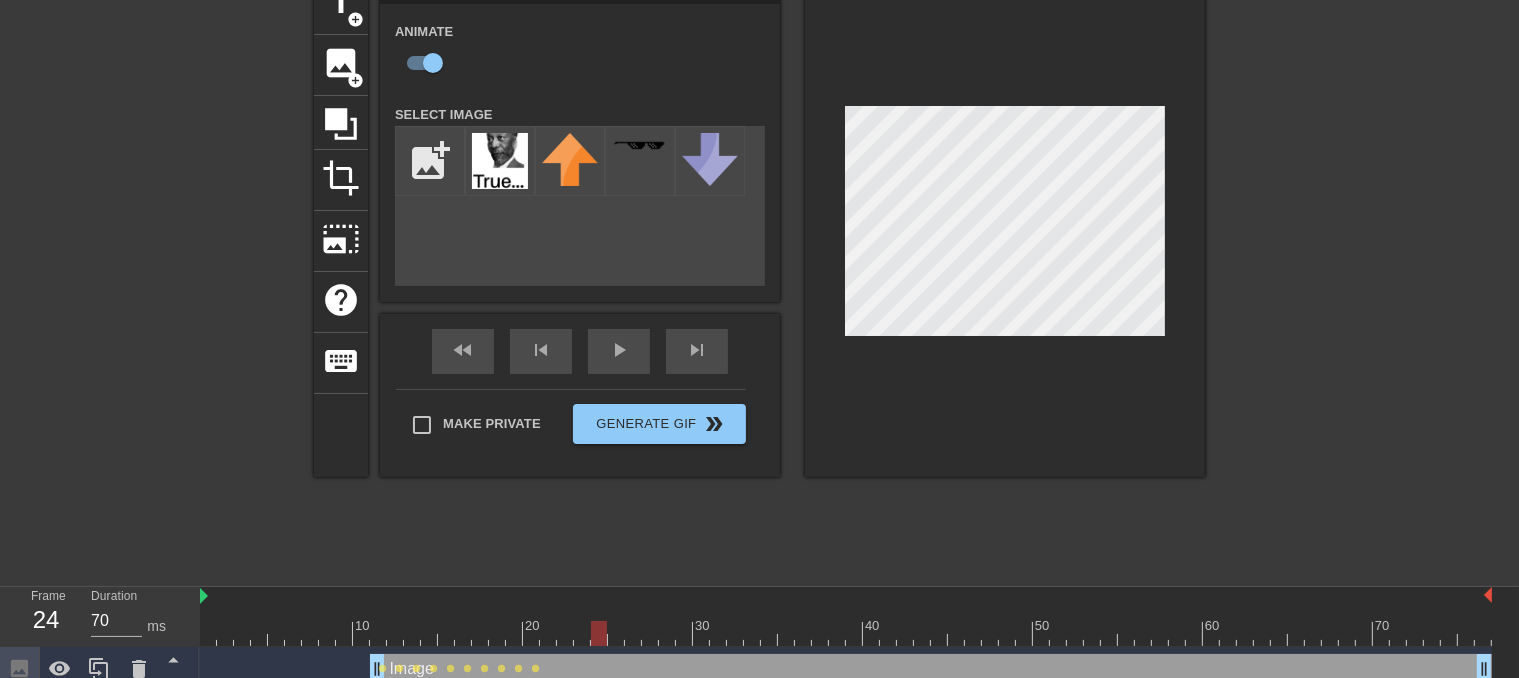 drag, startPoint x: 368, startPoint y: 615, endPoint x: 348, endPoint y: 622, distance: 21.189621 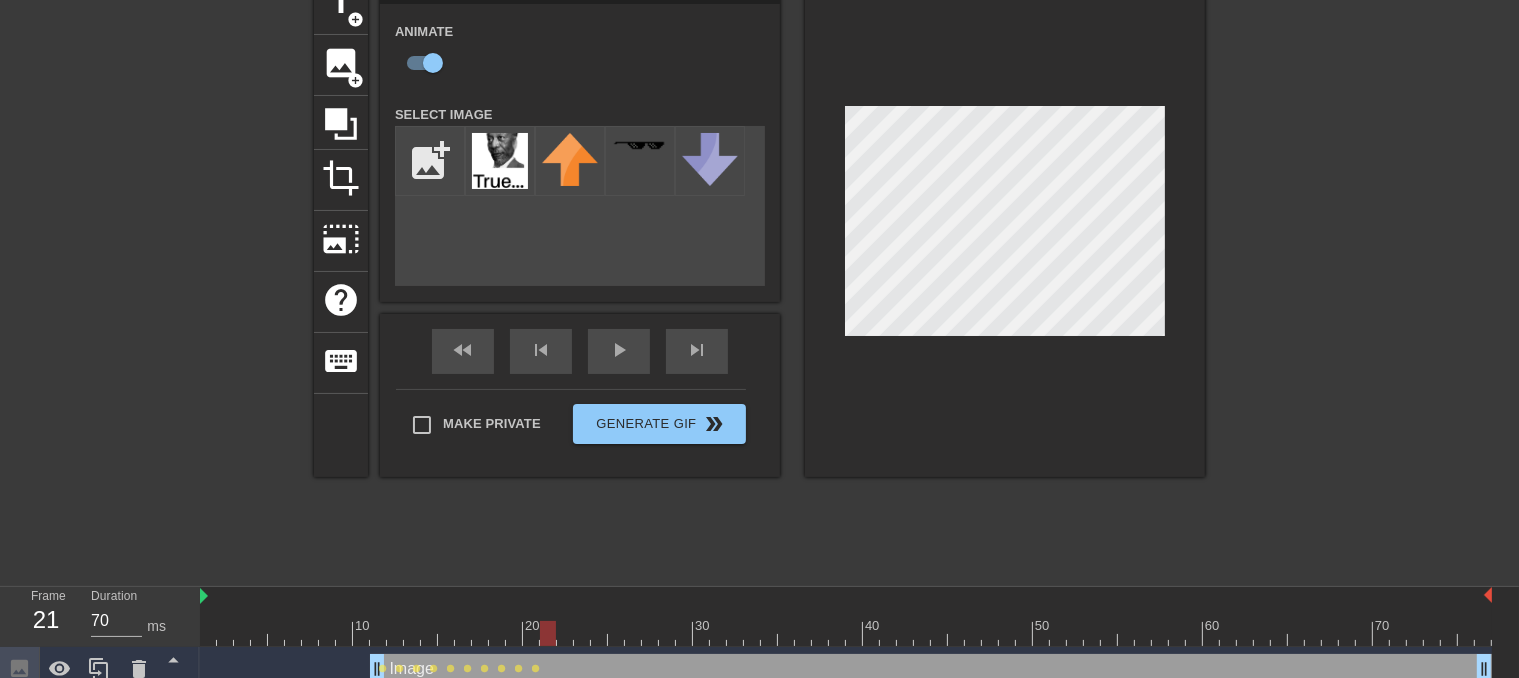 drag, startPoint x: 392, startPoint y: 639, endPoint x: 540, endPoint y: 635, distance: 148.05405 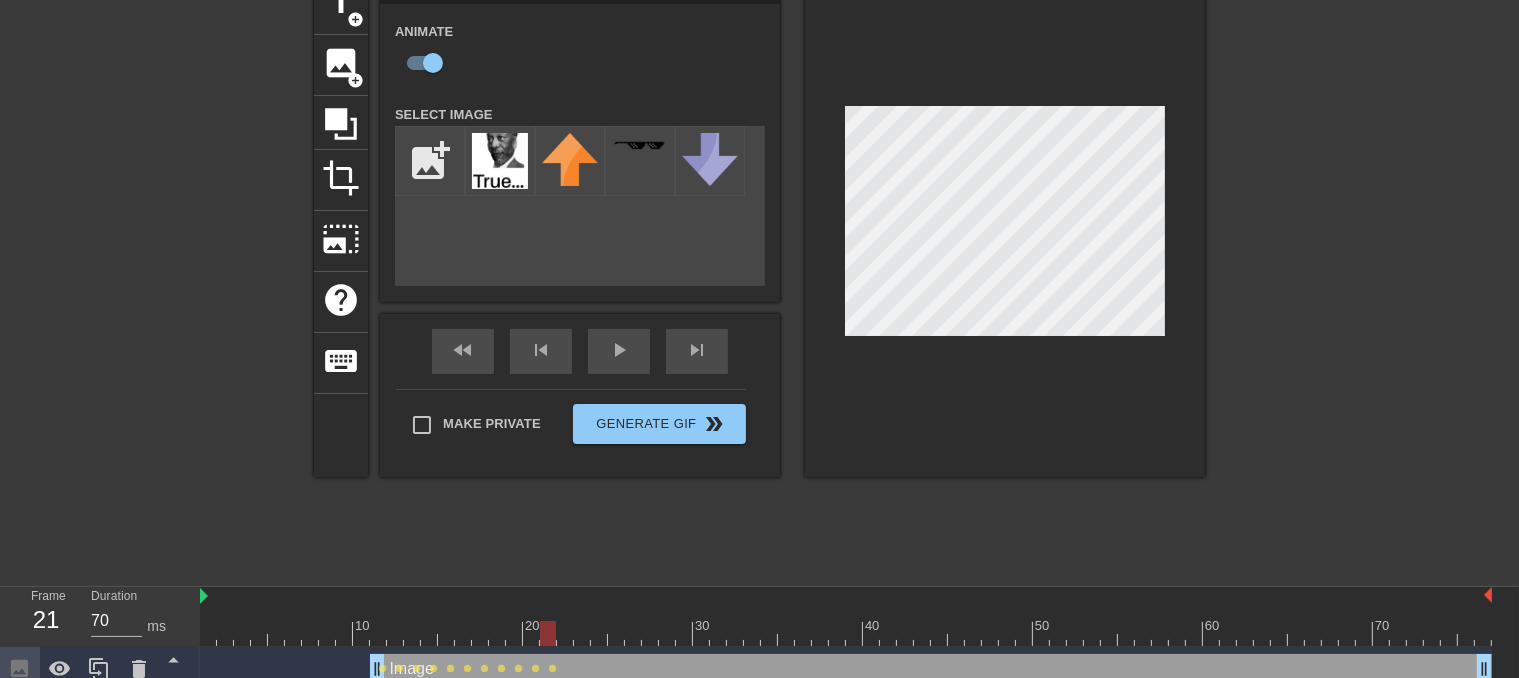 click at bounding box center (846, 633) 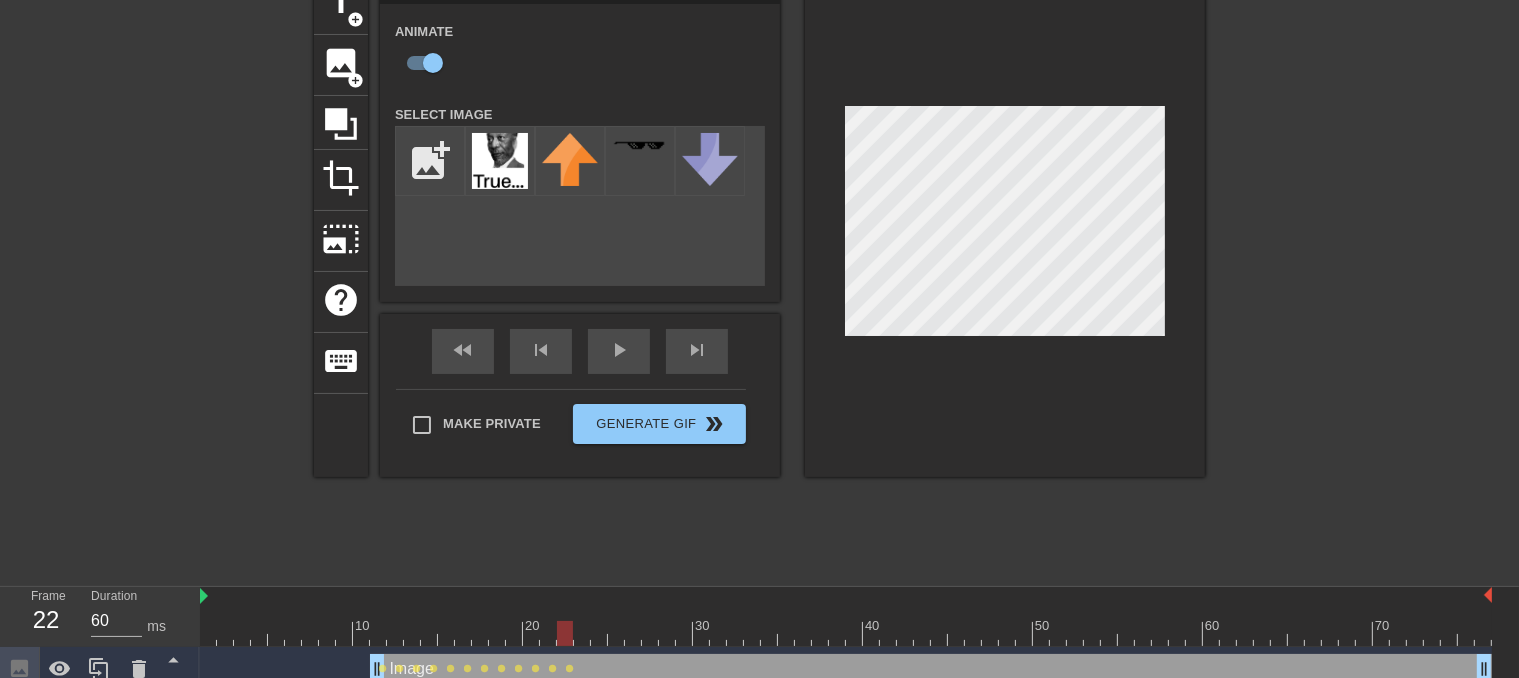 click at bounding box center [846, 633] 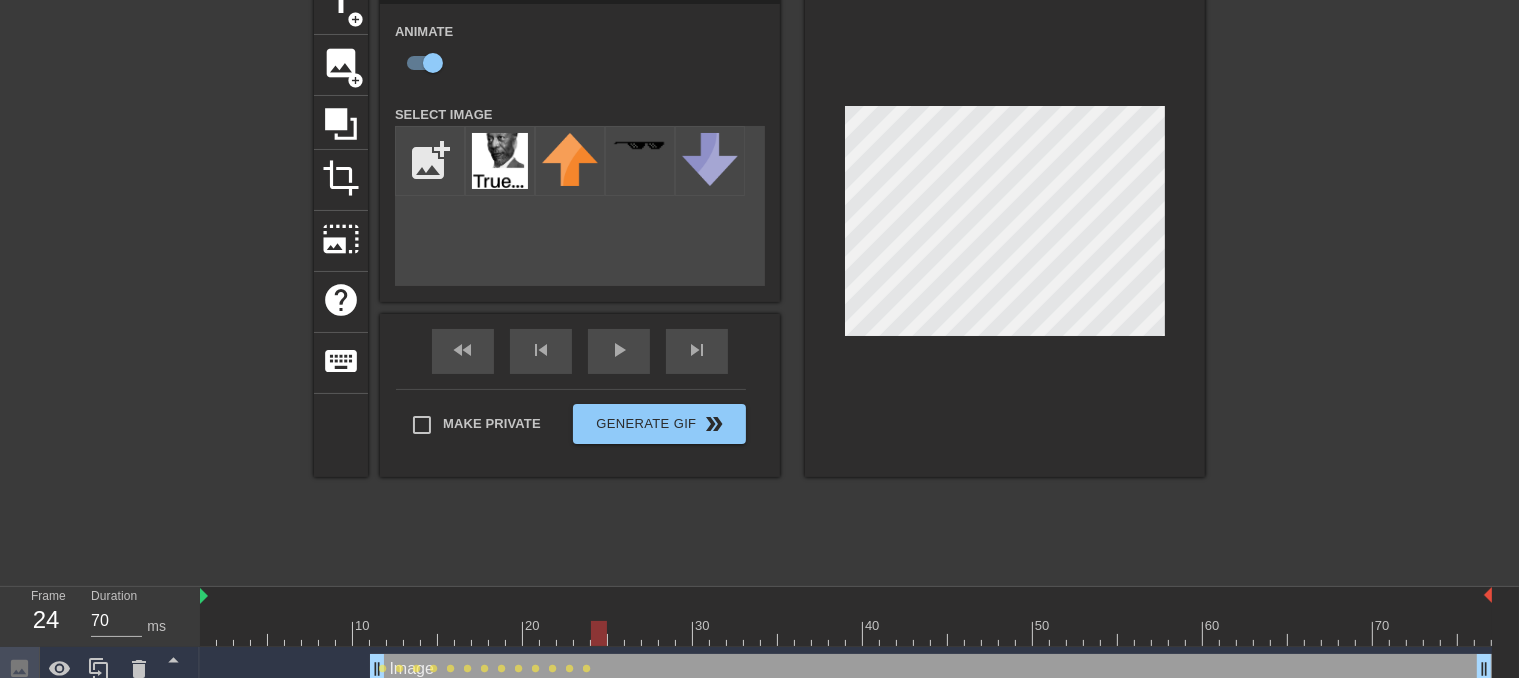 click at bounding box center [846, 633] 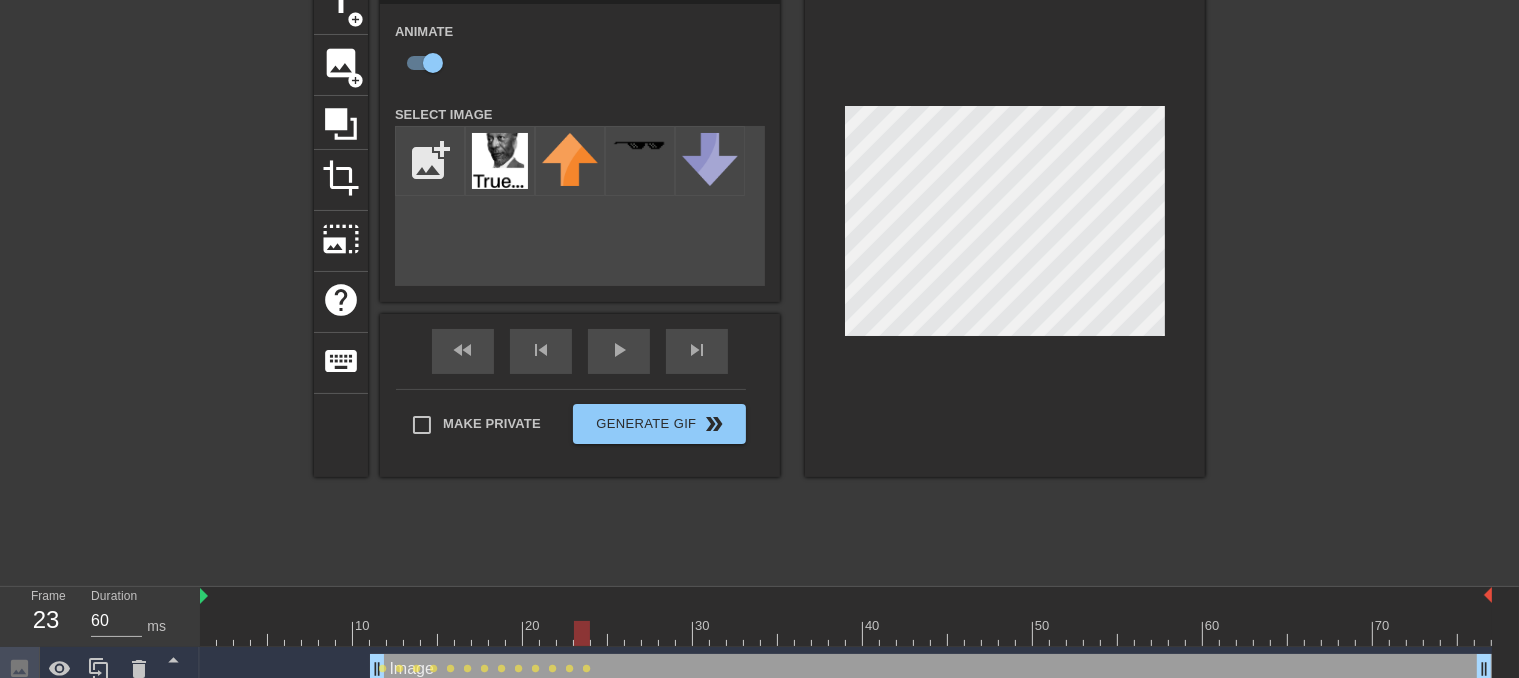 click at bounding box center (846, 633) 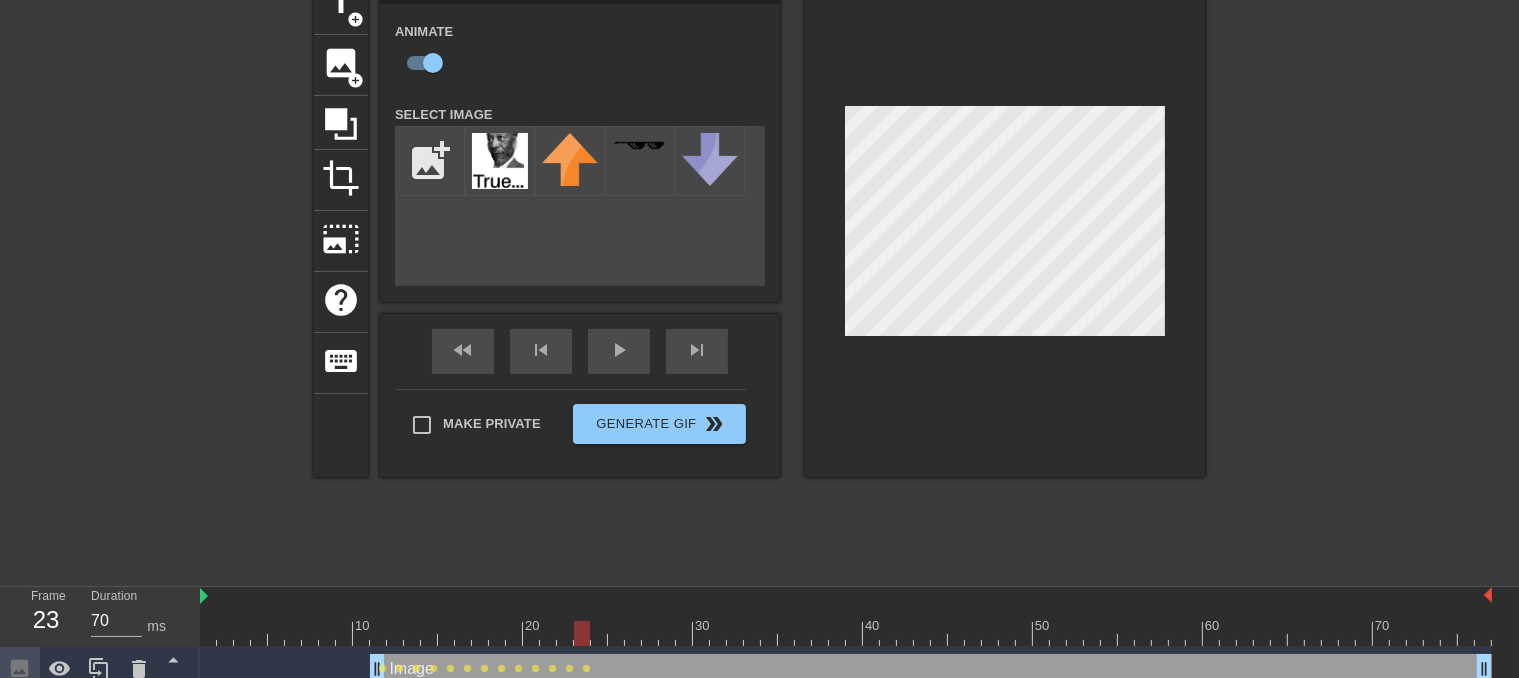 click at bounding box center [846, 633] 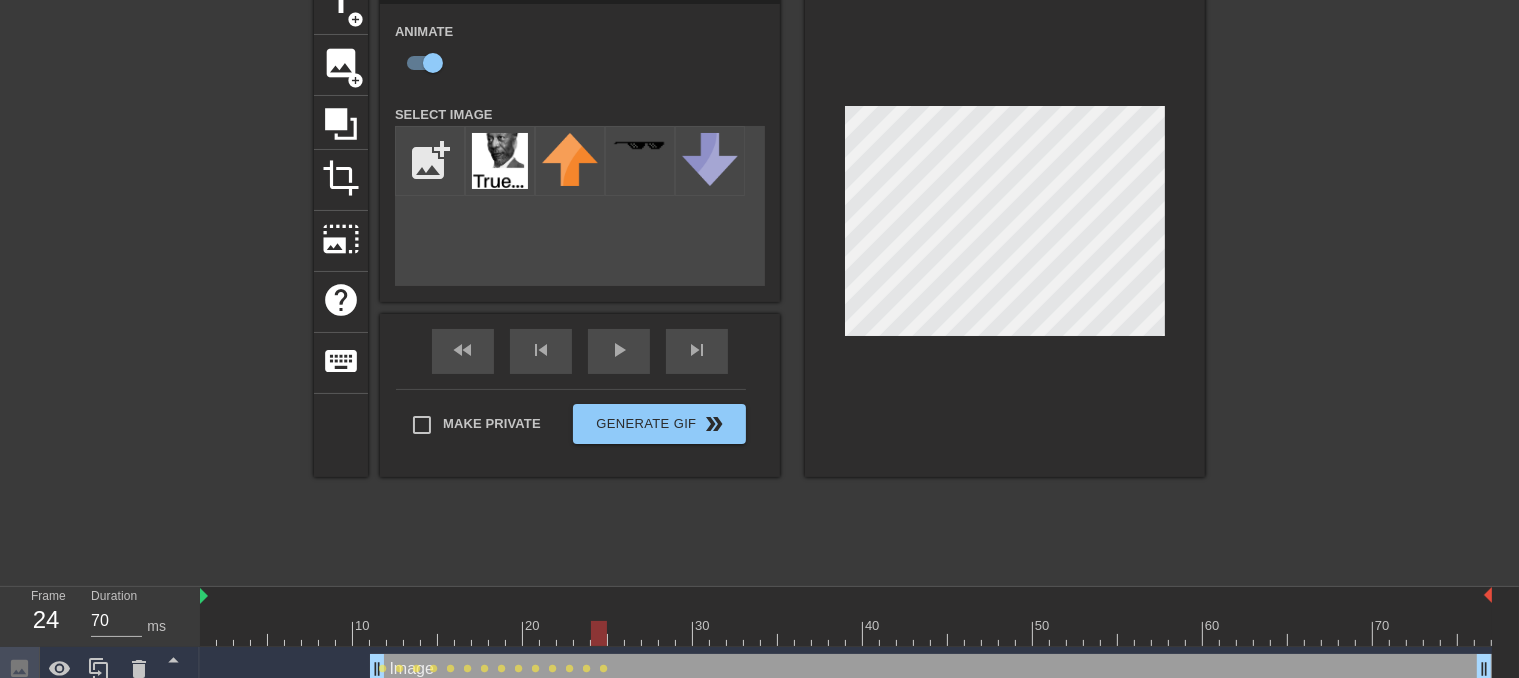 click at bounding box center [846, 633] 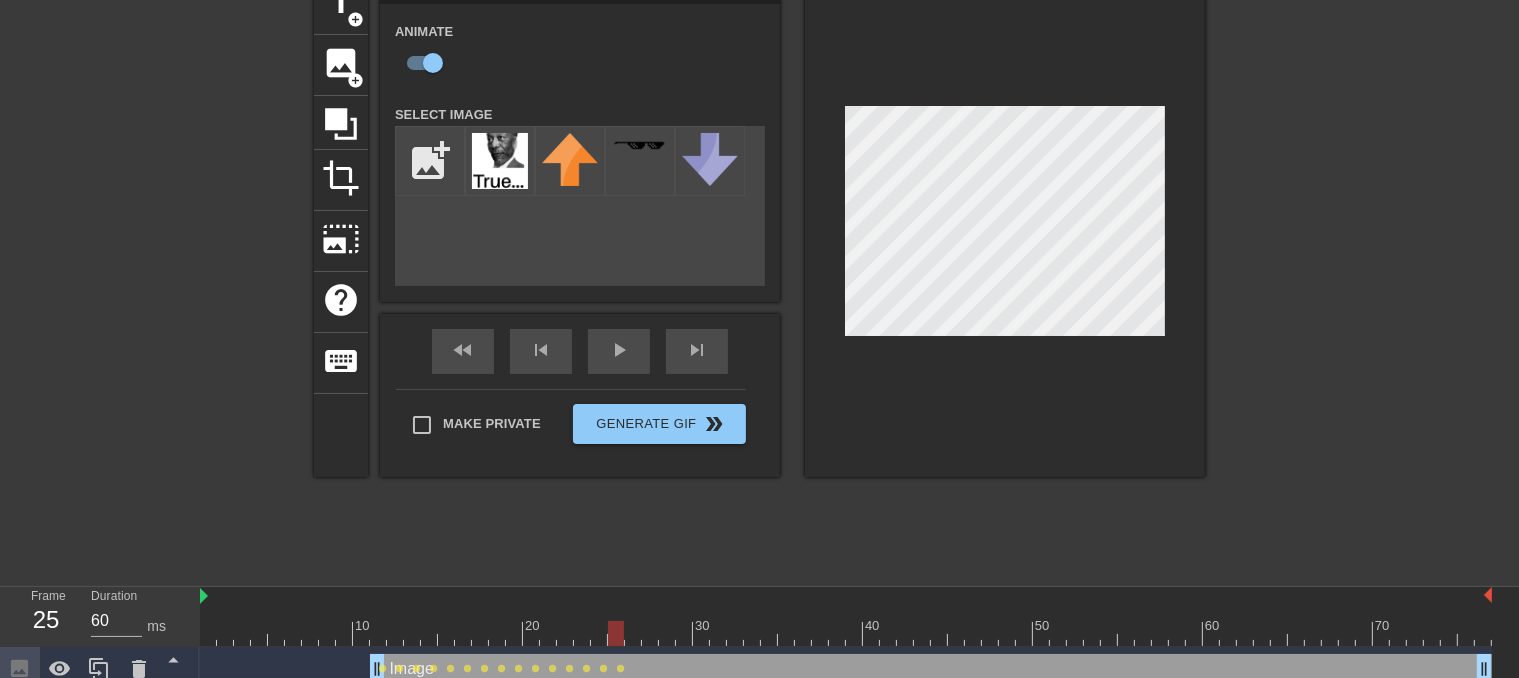 click at bounding box center [846, 633] 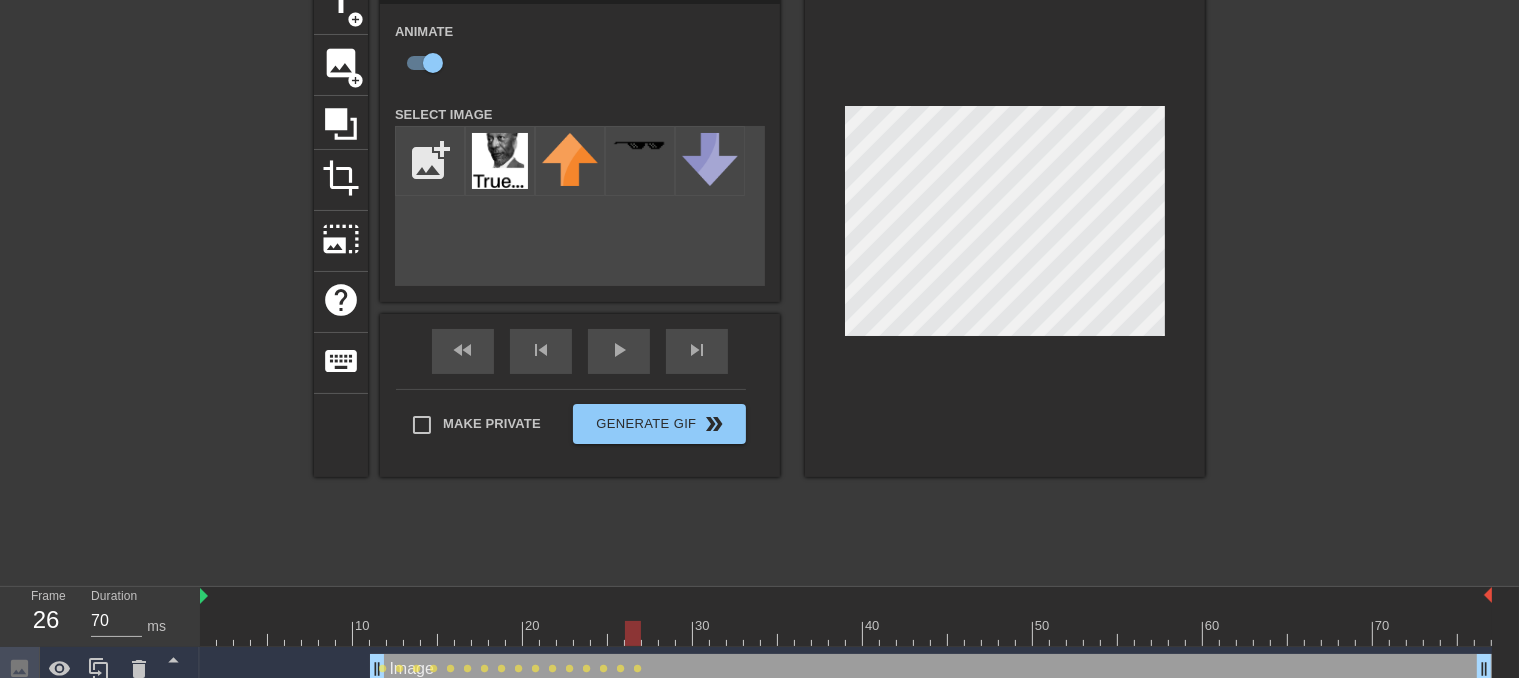 click at bounding box center [846, 633] 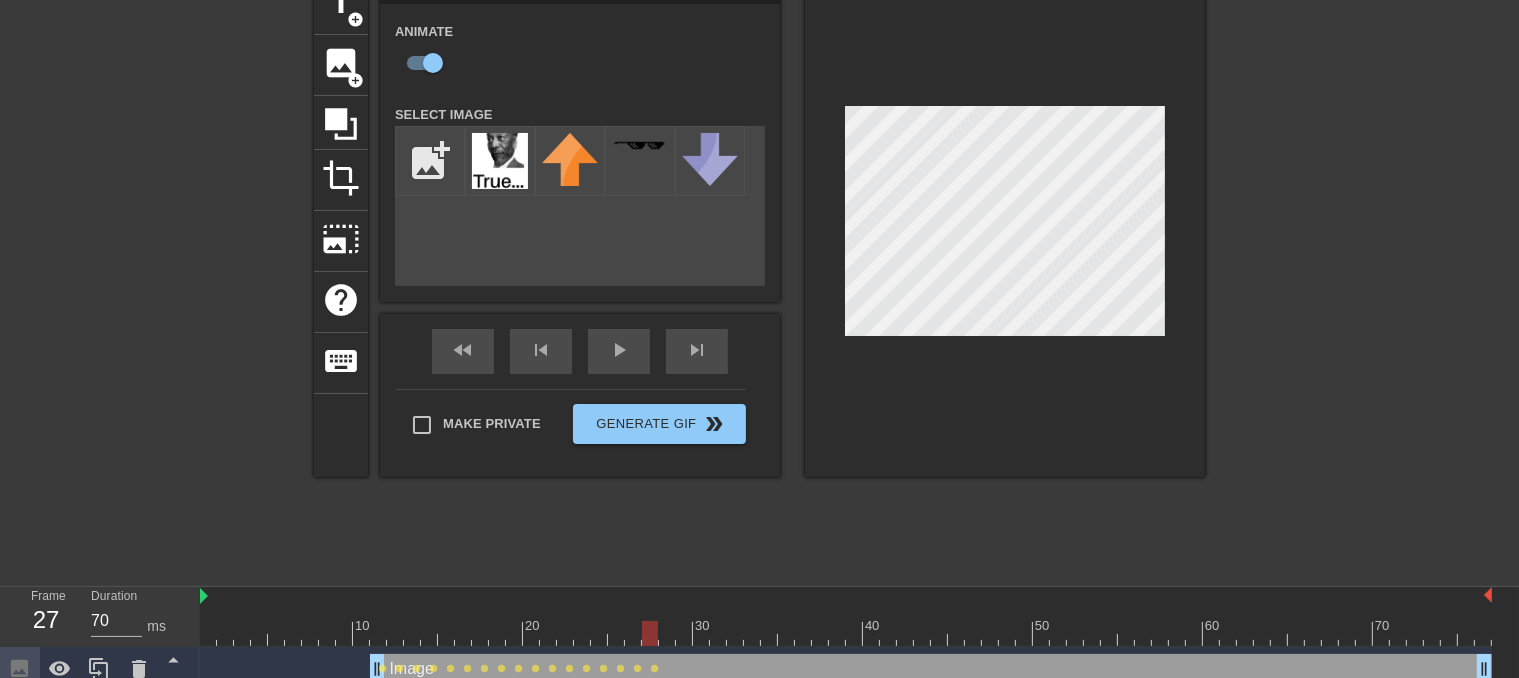 click at bounding box center (846, 633) 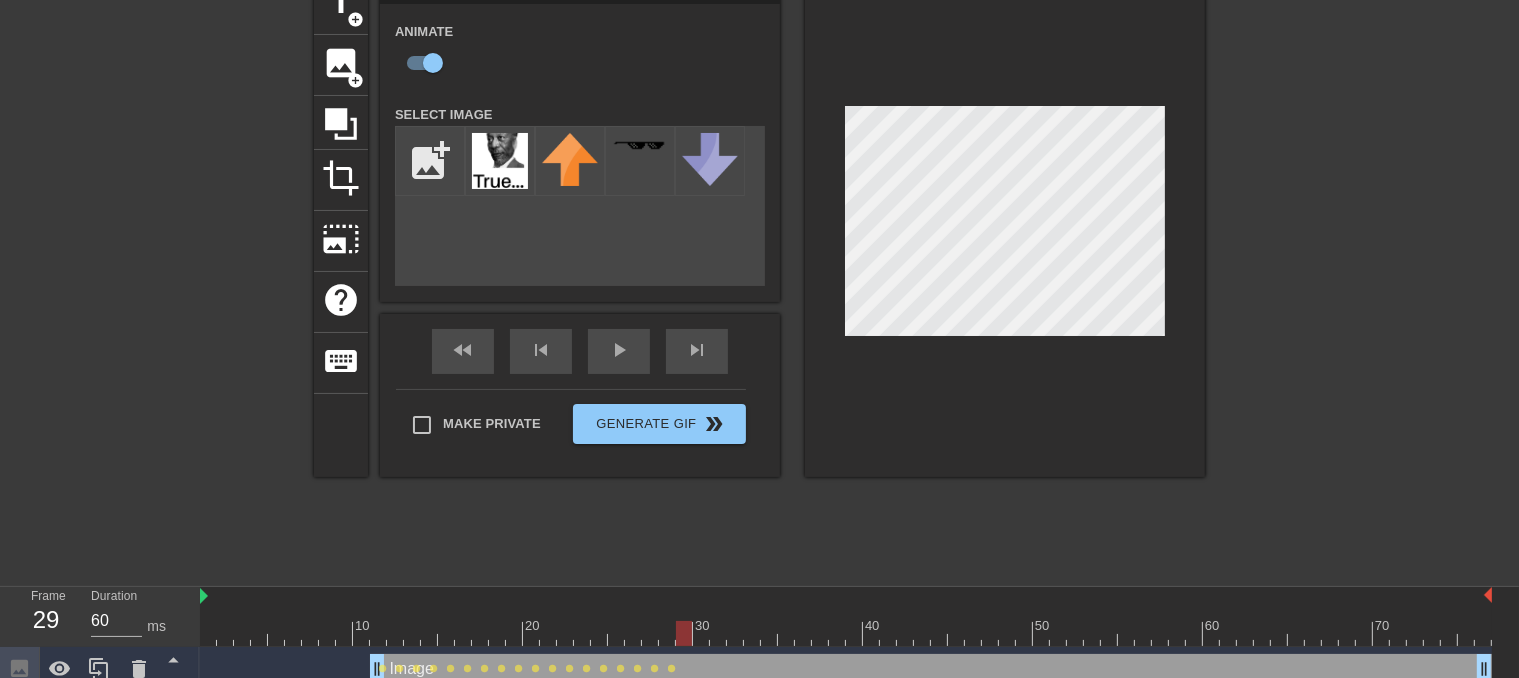 click at bounding box center (846, 633) 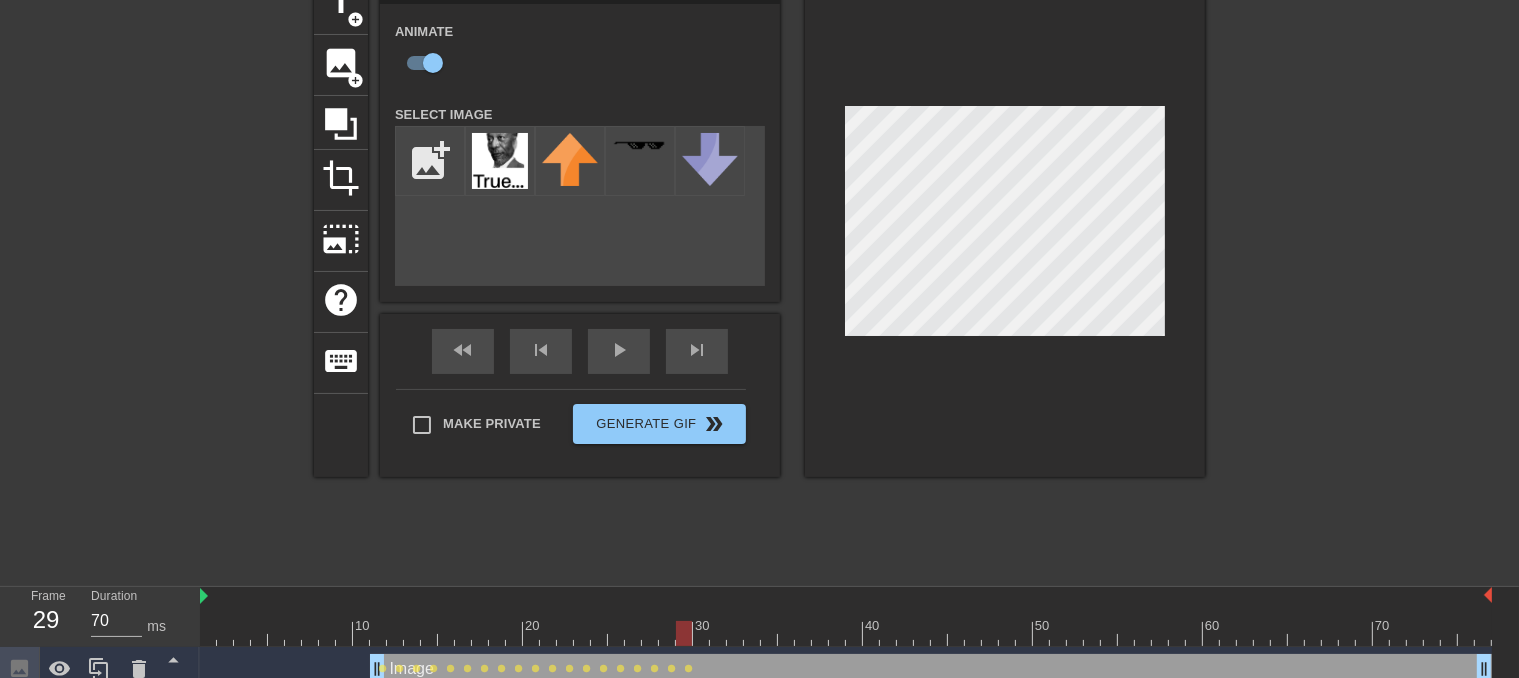 click at bounding box center (846, 633) 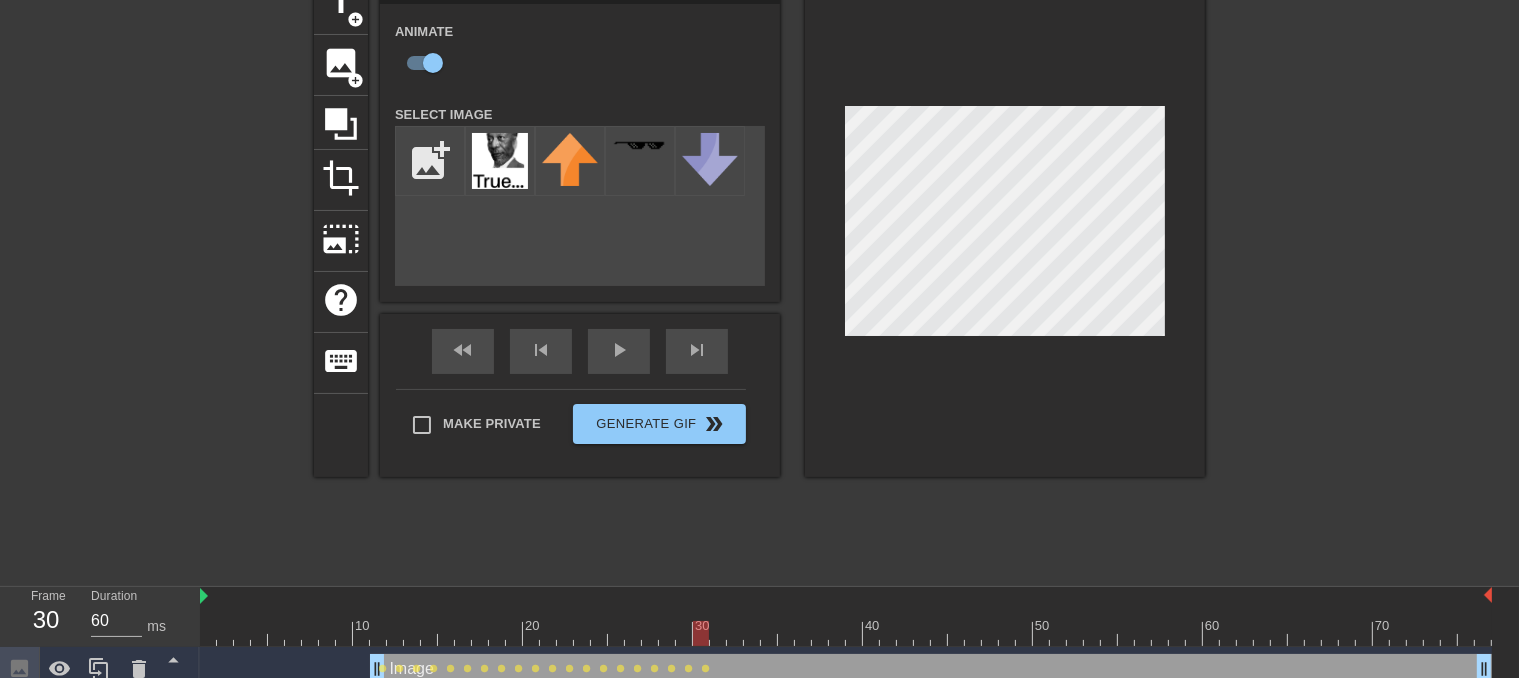 click at bounding box center [846, 633] 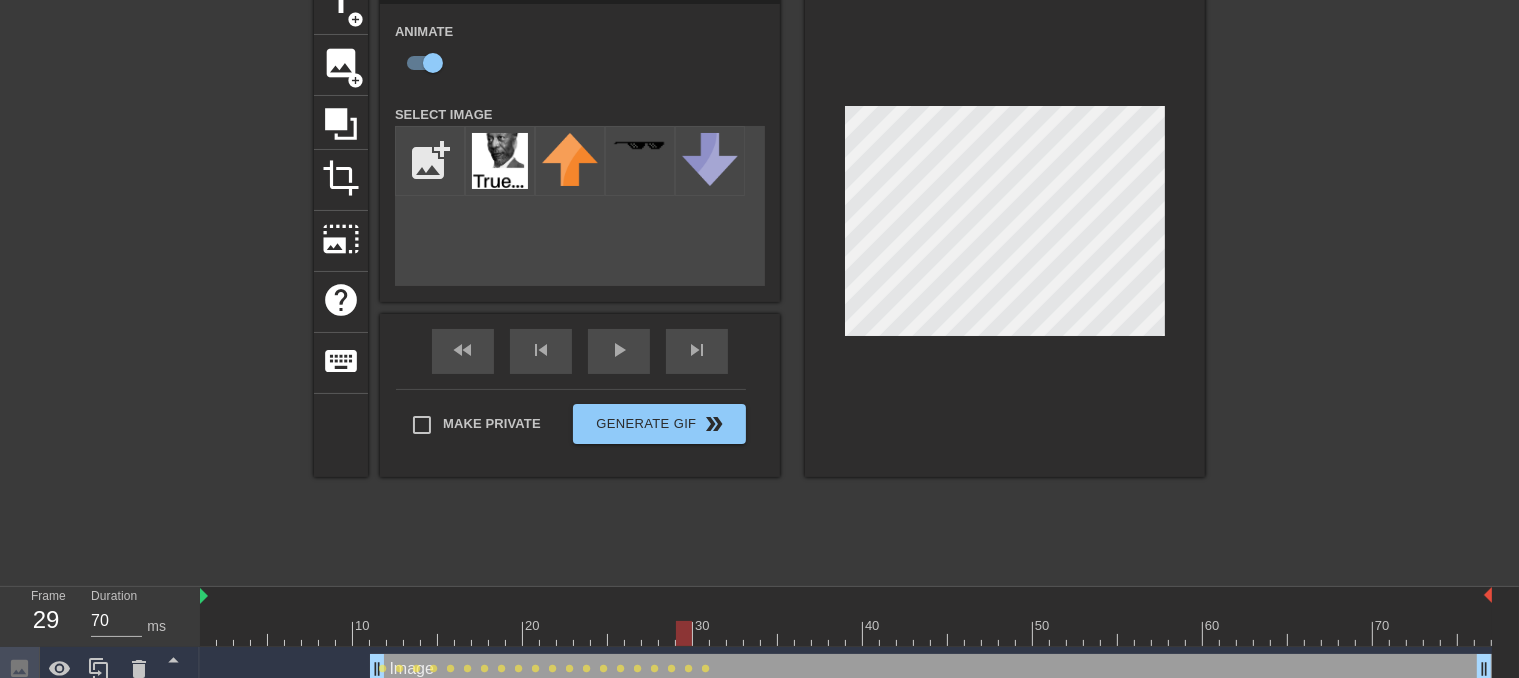click at bounding box center [846, 633] 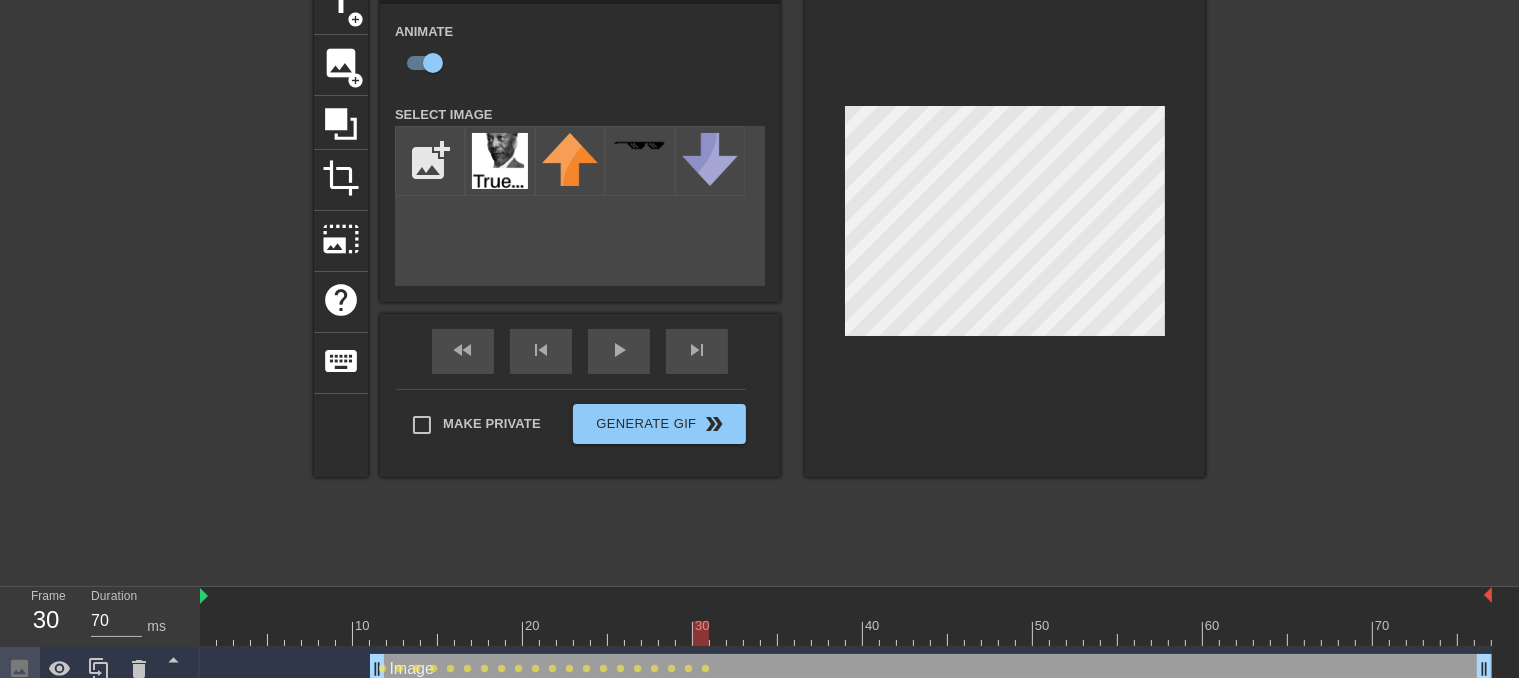click at bounding box center [1005, 225] 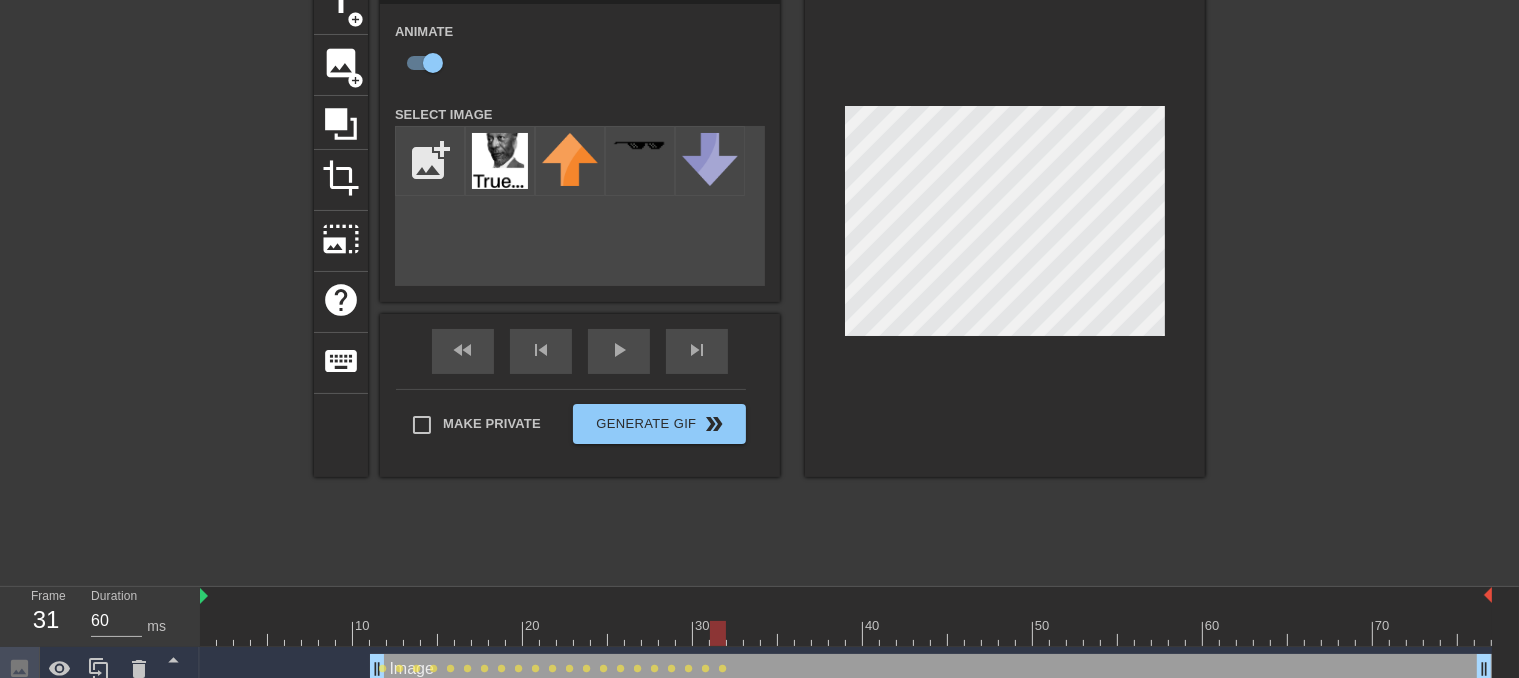 click at bounding box center [846, 633] 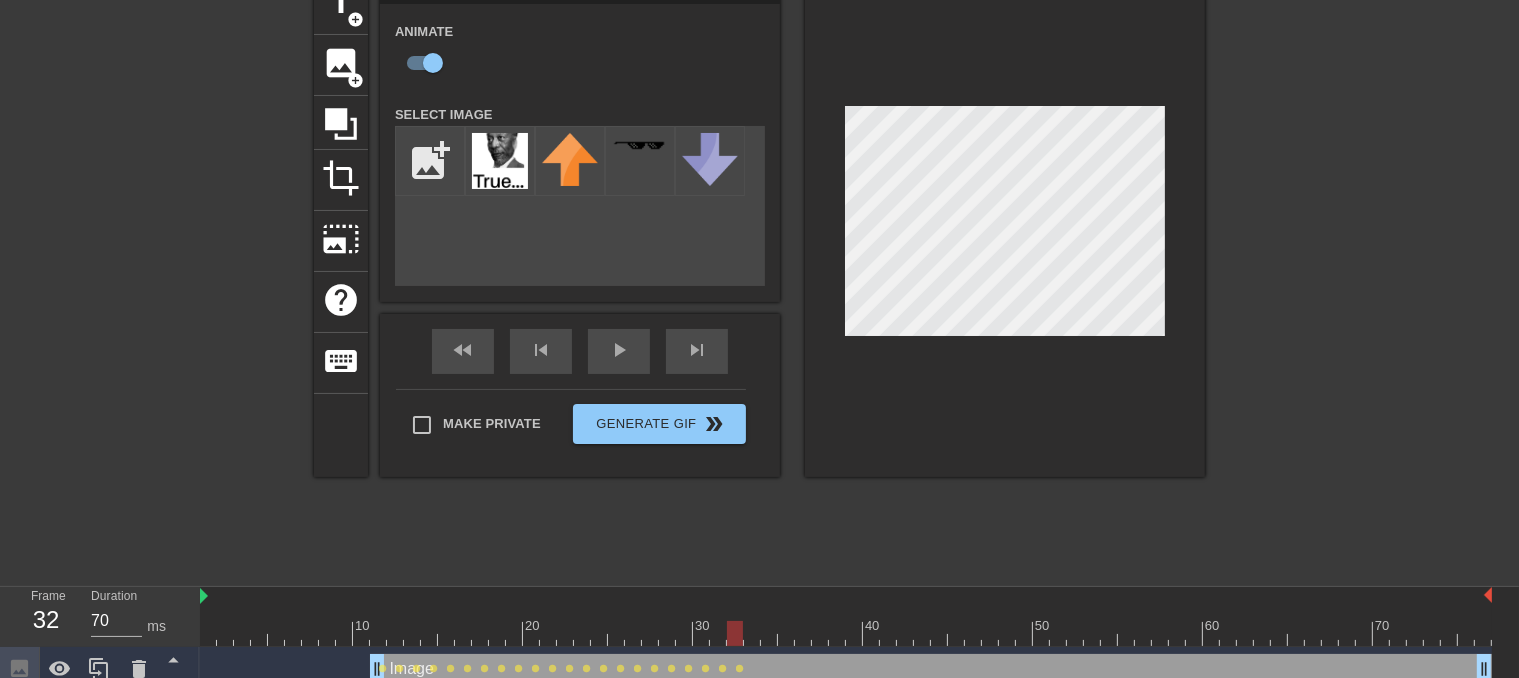 click at bounding box center [846, 633] 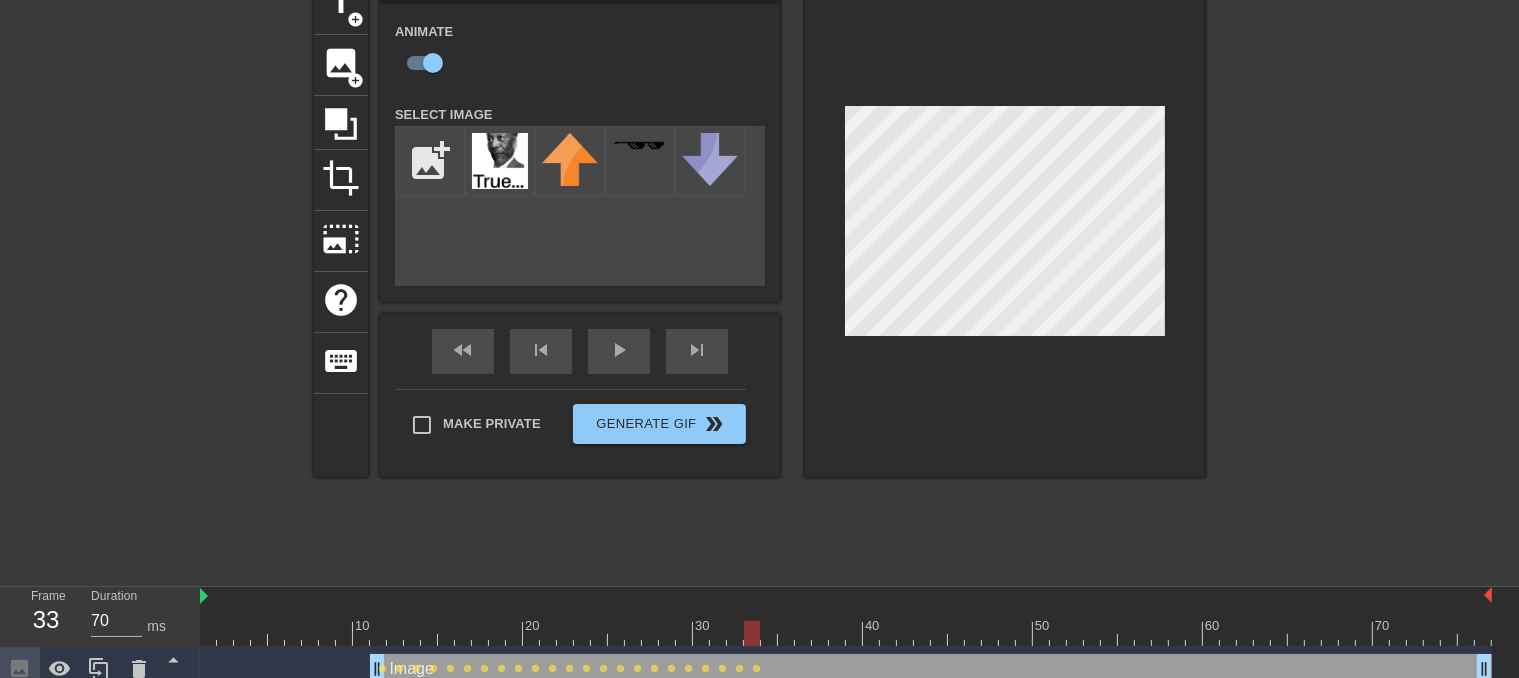 click at bounding box center (846, 633) 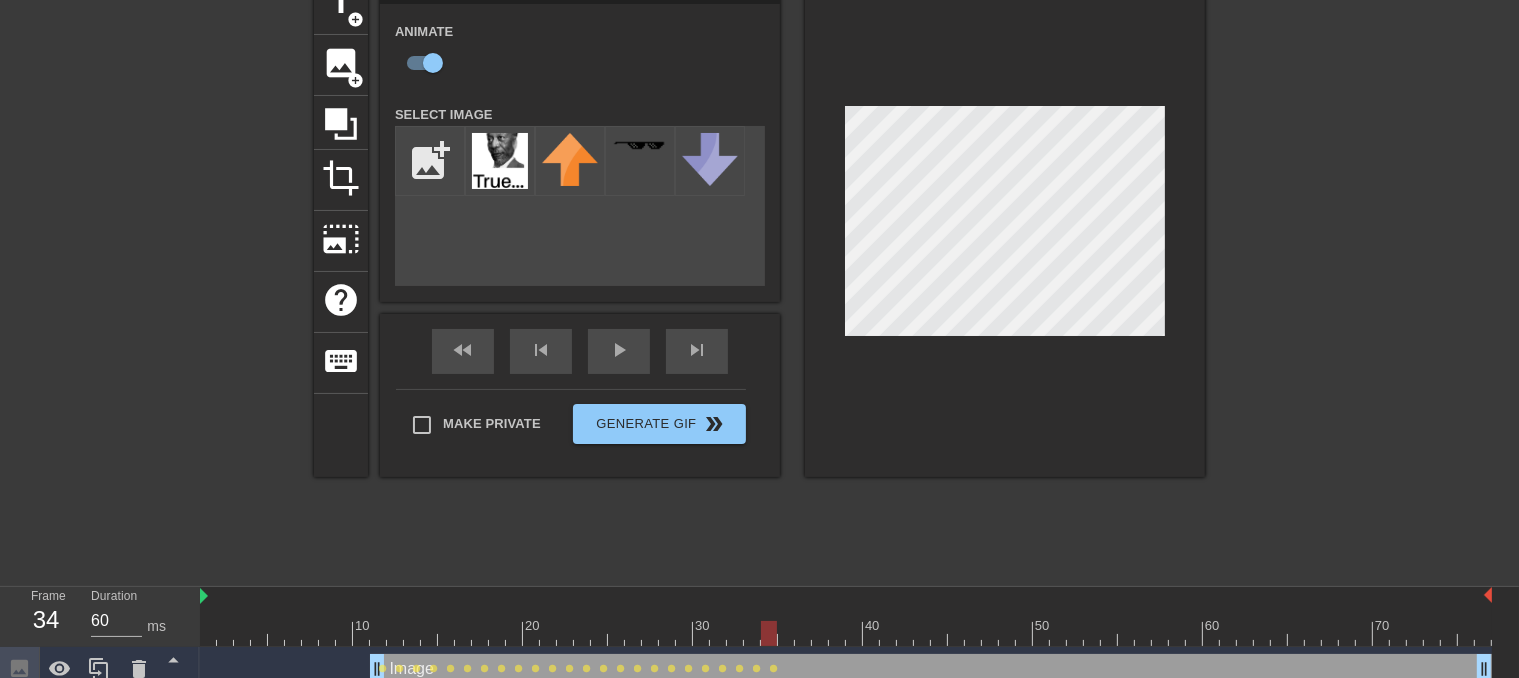 click at bounding box center (846, 633) 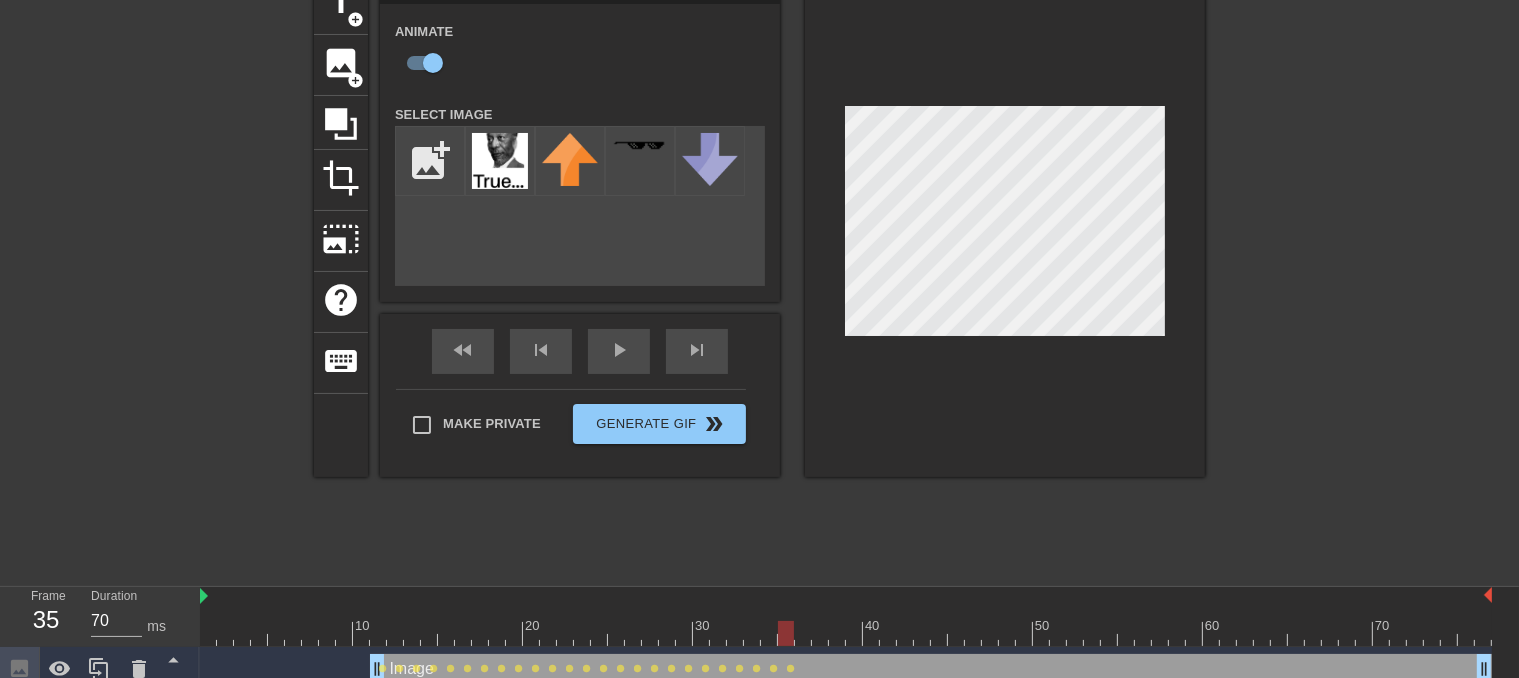 click at bounding box center (846, 633) 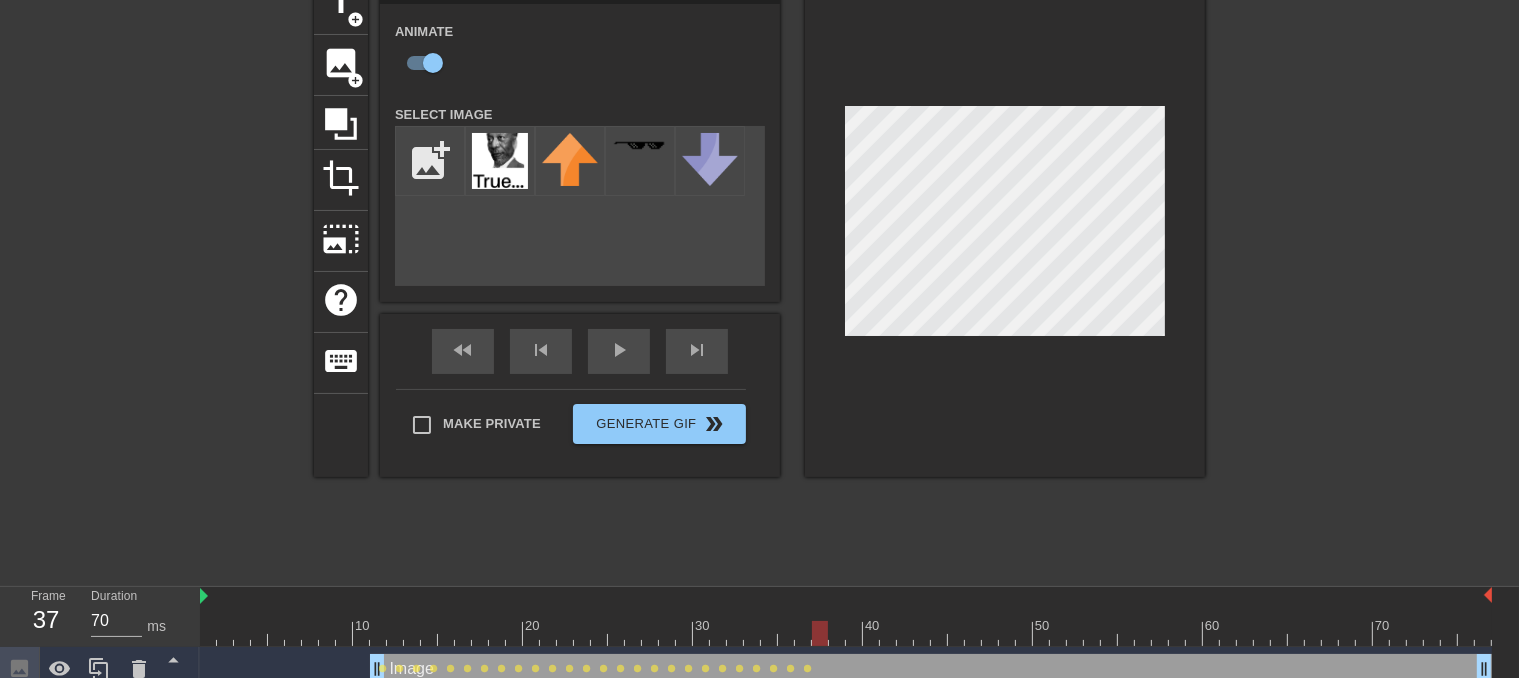 click at bounding box center [846, 633] 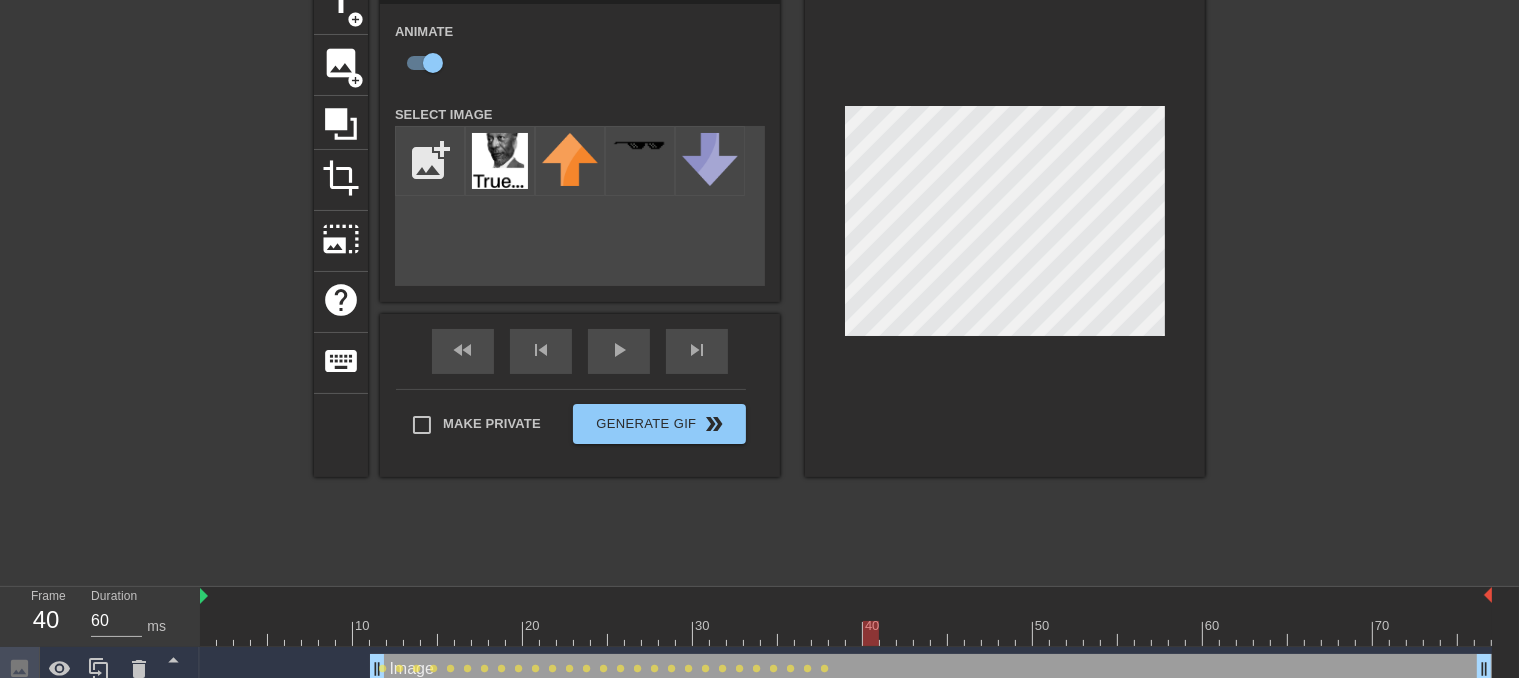 drag, startPoint x: 872, startPoint y: 647, endPoint x: 830, endPoint y: 629, distance: 45.694637 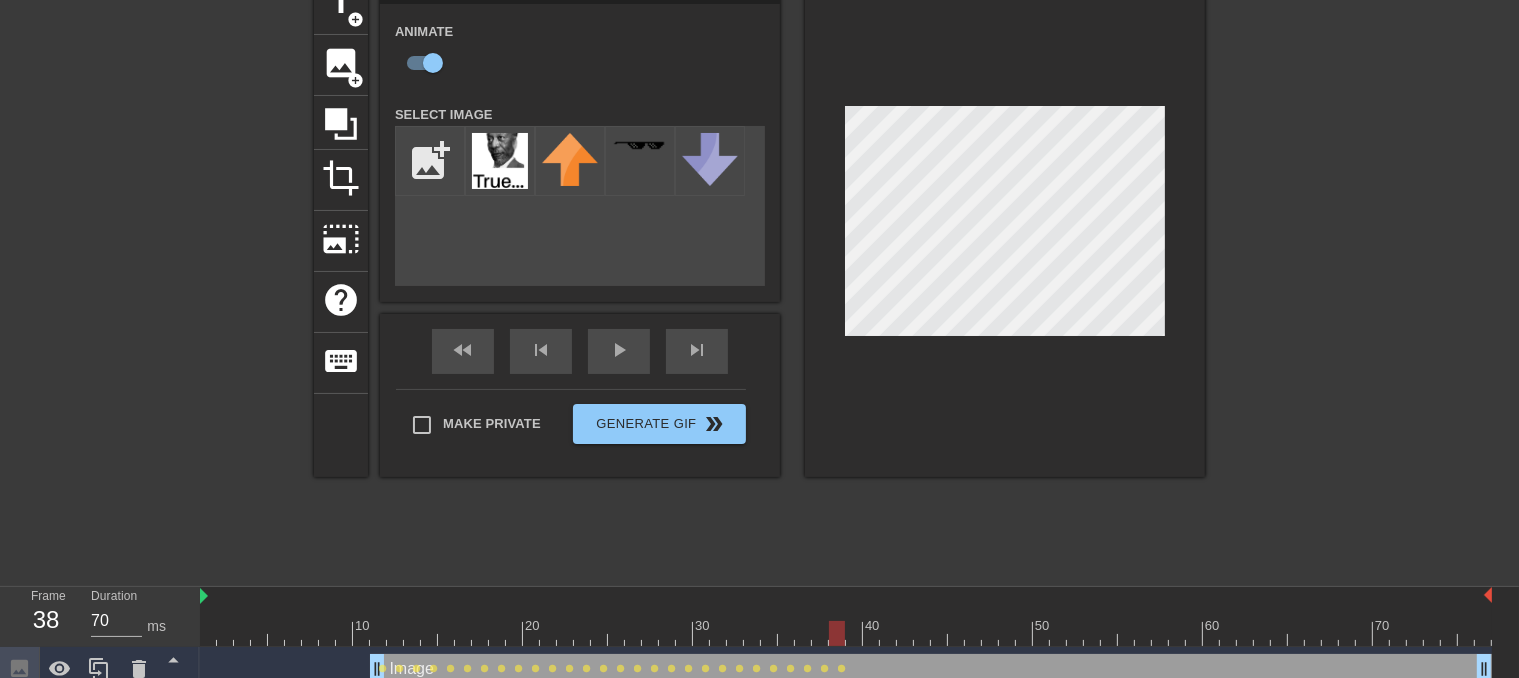click at bounding box center [846, 633] 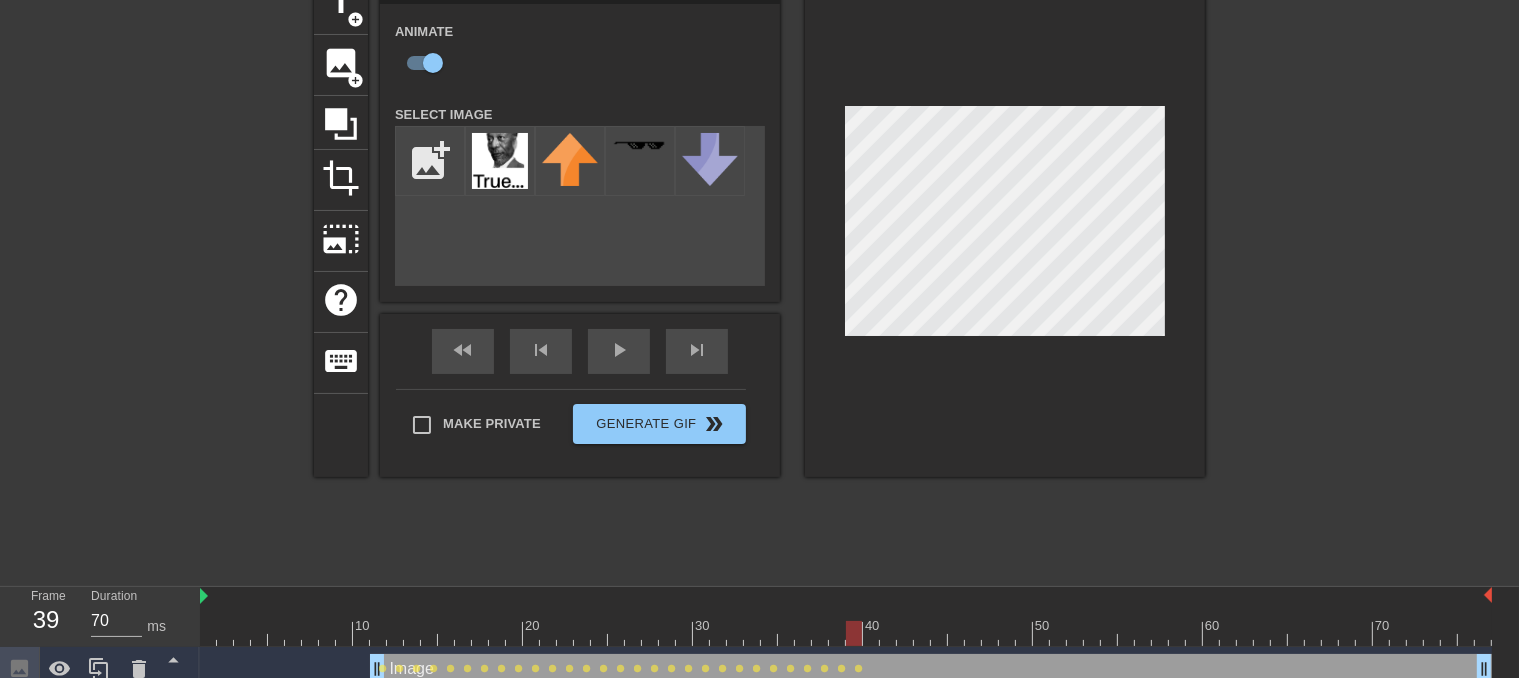 click at bounding box center [1005, 225] 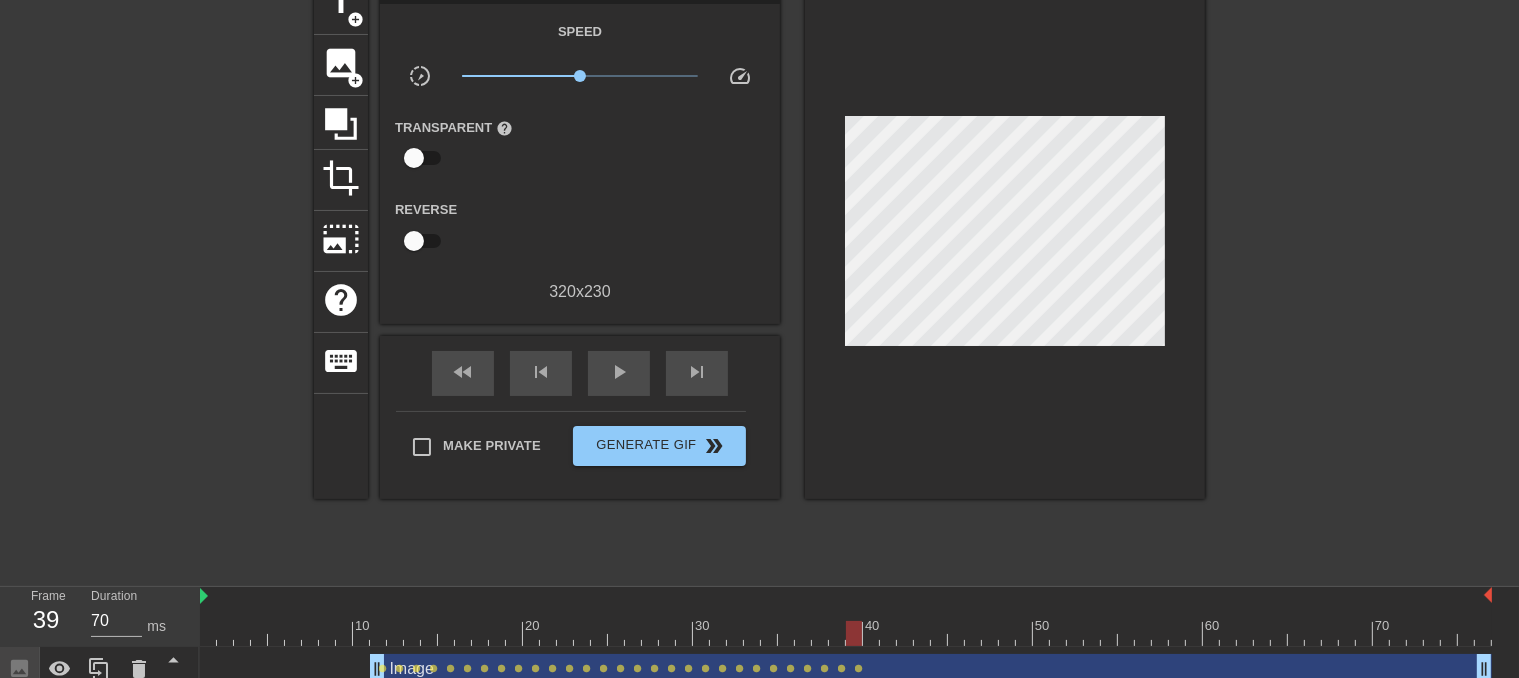click on "title add_circle image add_circle crop photo_size_select_large help keyboard Gif Settings Speed slow_motion_video x1.00 speed Transparent help Reverse 320  x  230 fast_rewind skip_previous play_arrow skip_next Make Private Generate Gif double_arrow" at bounding box center (759, 274) 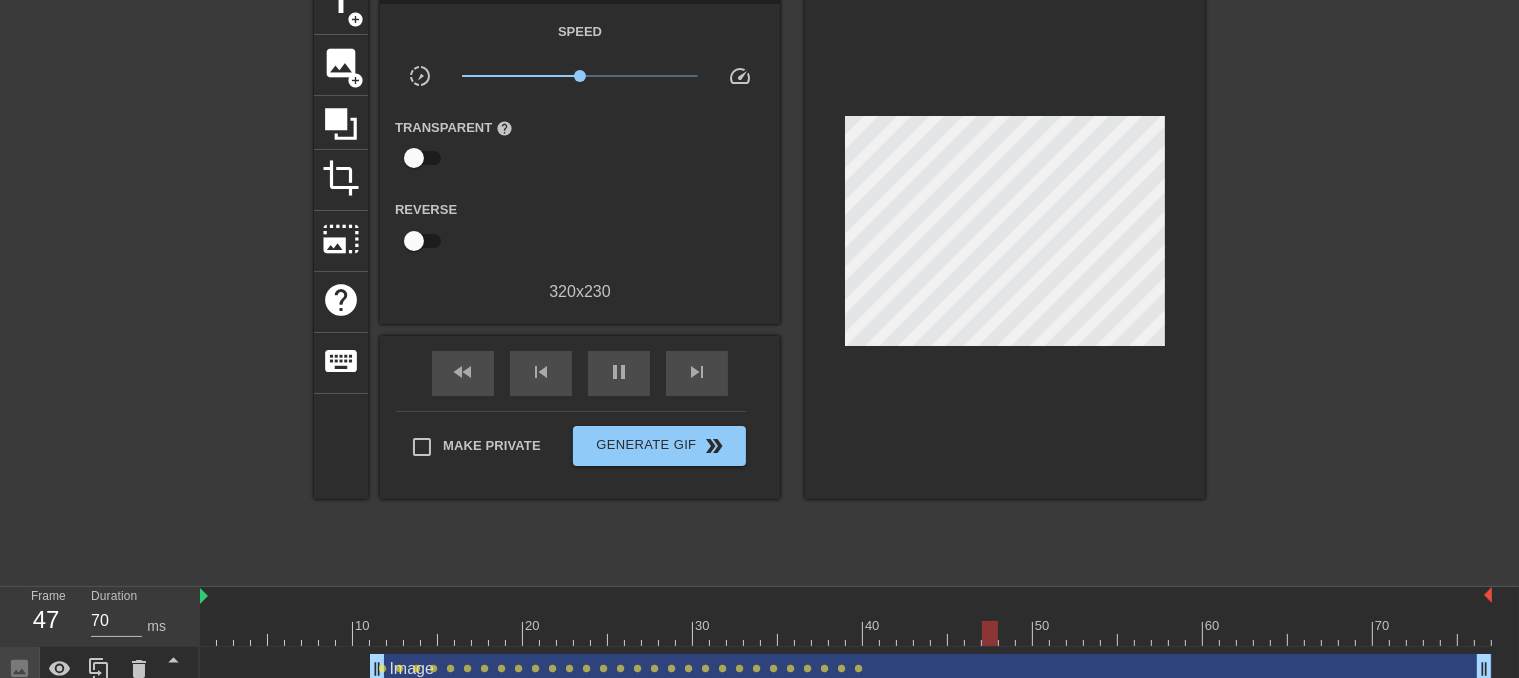 click at bounding box center (846, 633) 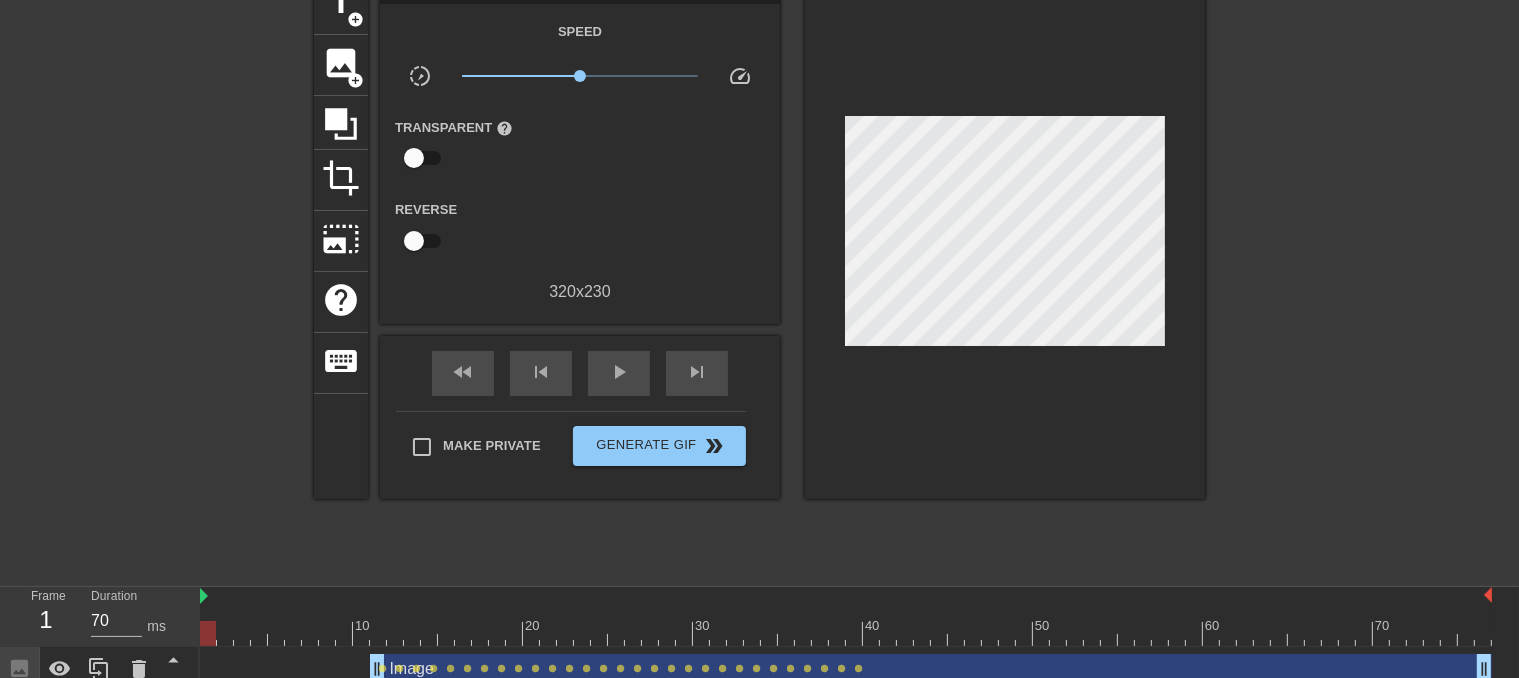 drag, startPoint x: 253, startPoint y: 624, endPoint x: 197, endPoint y: 630, distance: 56.32051 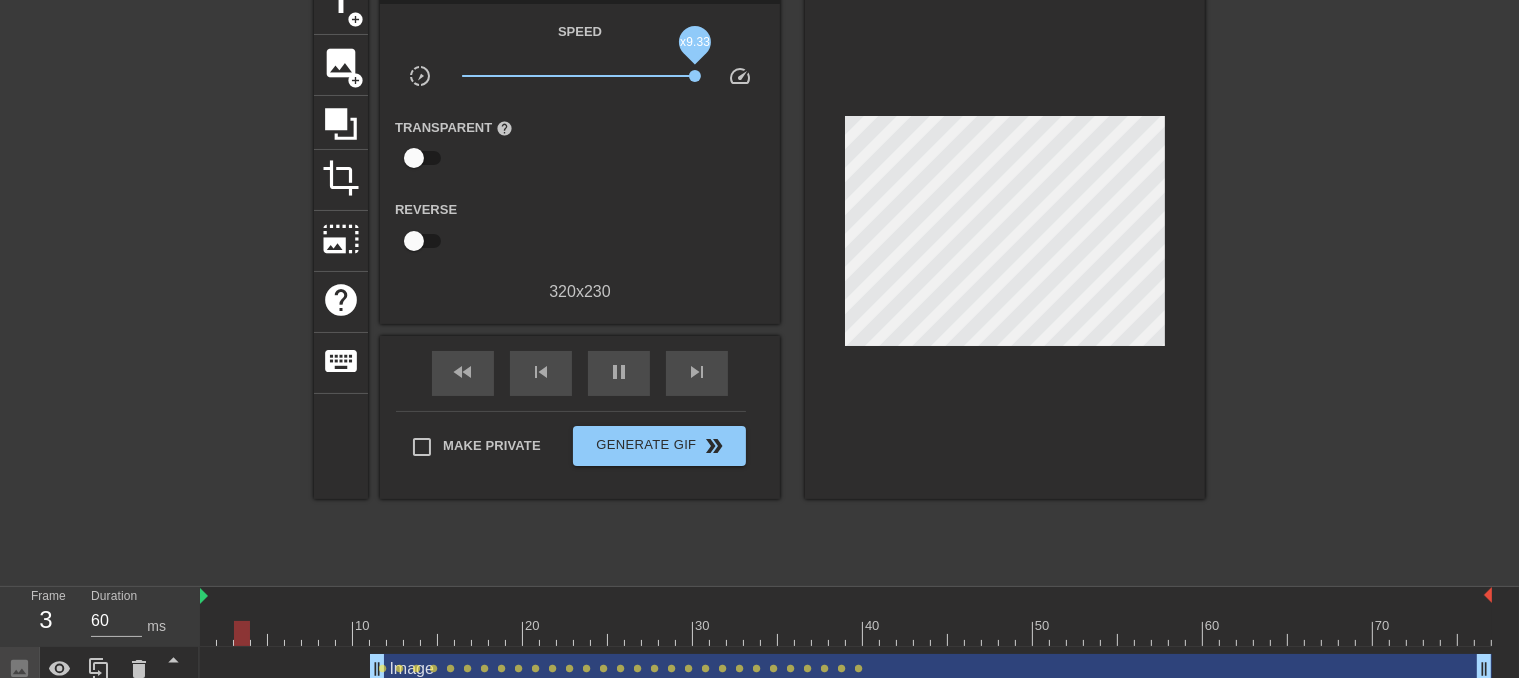 drag, startPoint x: 589, startPoint y: 75, endPoint x: 695, endPoint y: 86, distance: 106.56923 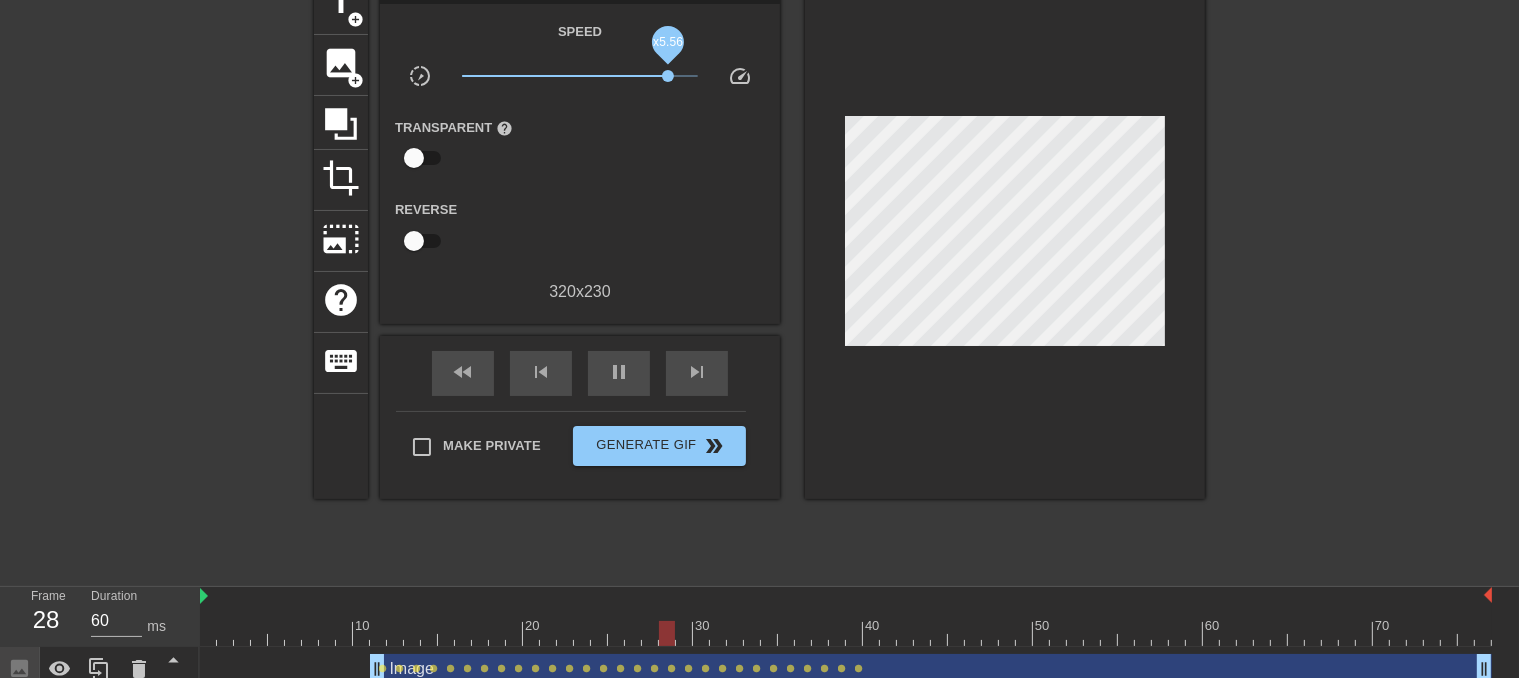drag, startPoint x: 692, startPoint y: 83, endPoint x: 668, endPoint y: 83, distance: 24 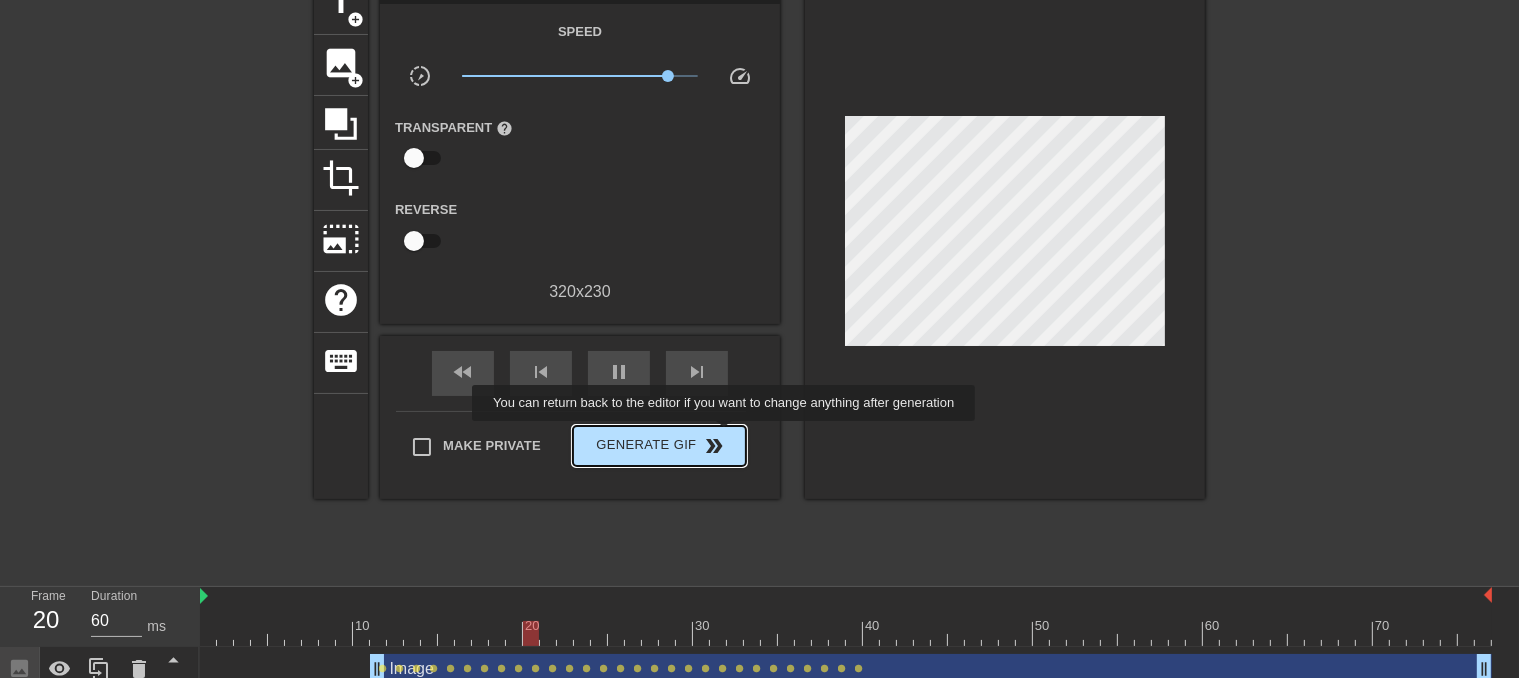 type on "70" 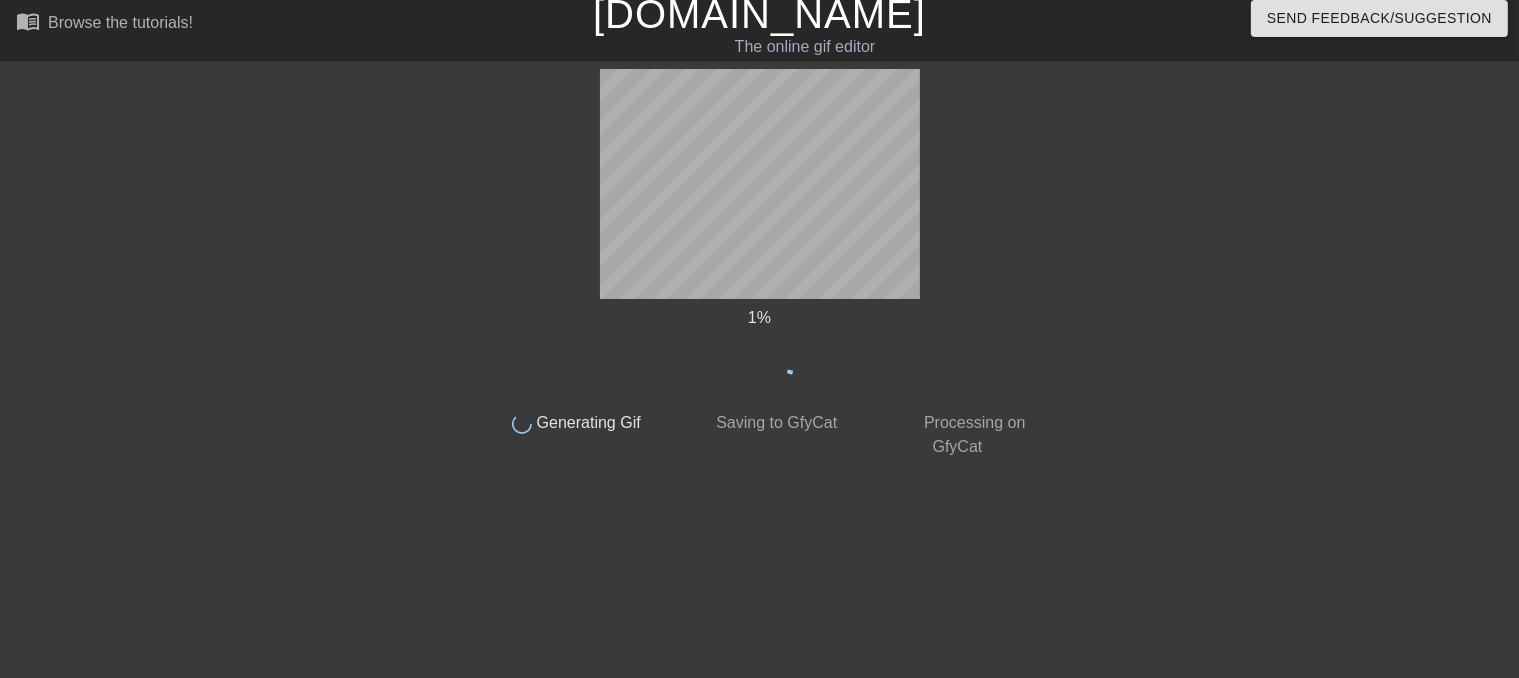 scroll, scrollTop: 9, scrollLeft: 0, axis: vertical 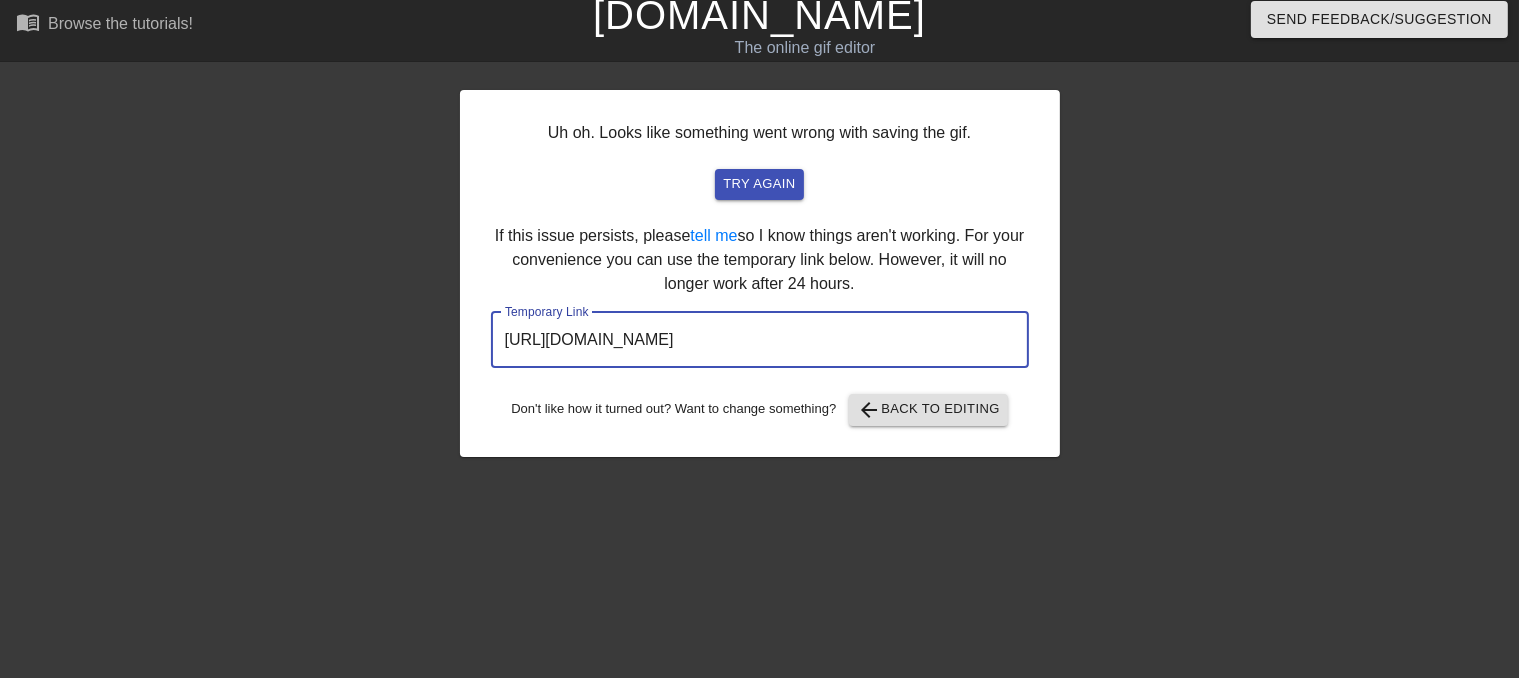 click on "https://www.gifntext.com/temp_generations/g8ZO47RC.gif" at bounding box center [760, 340] 